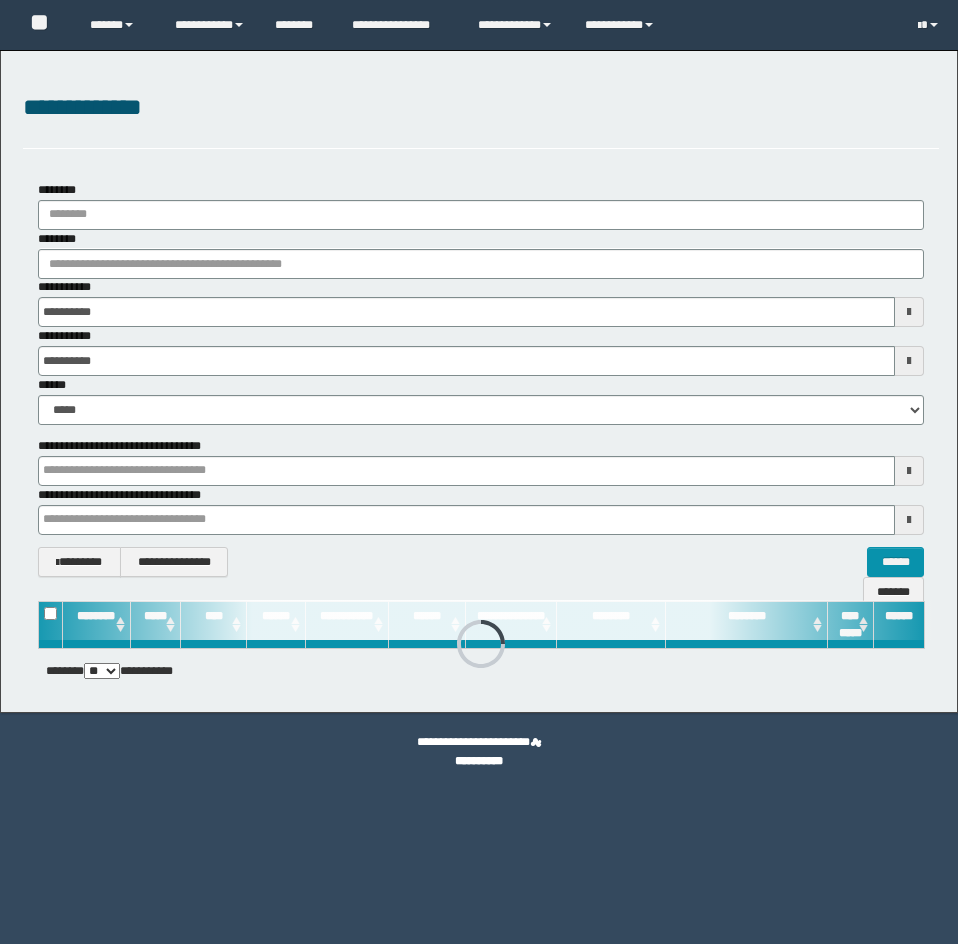 scroll, scrollTop: 0, scrollLeft: 0, axis: both 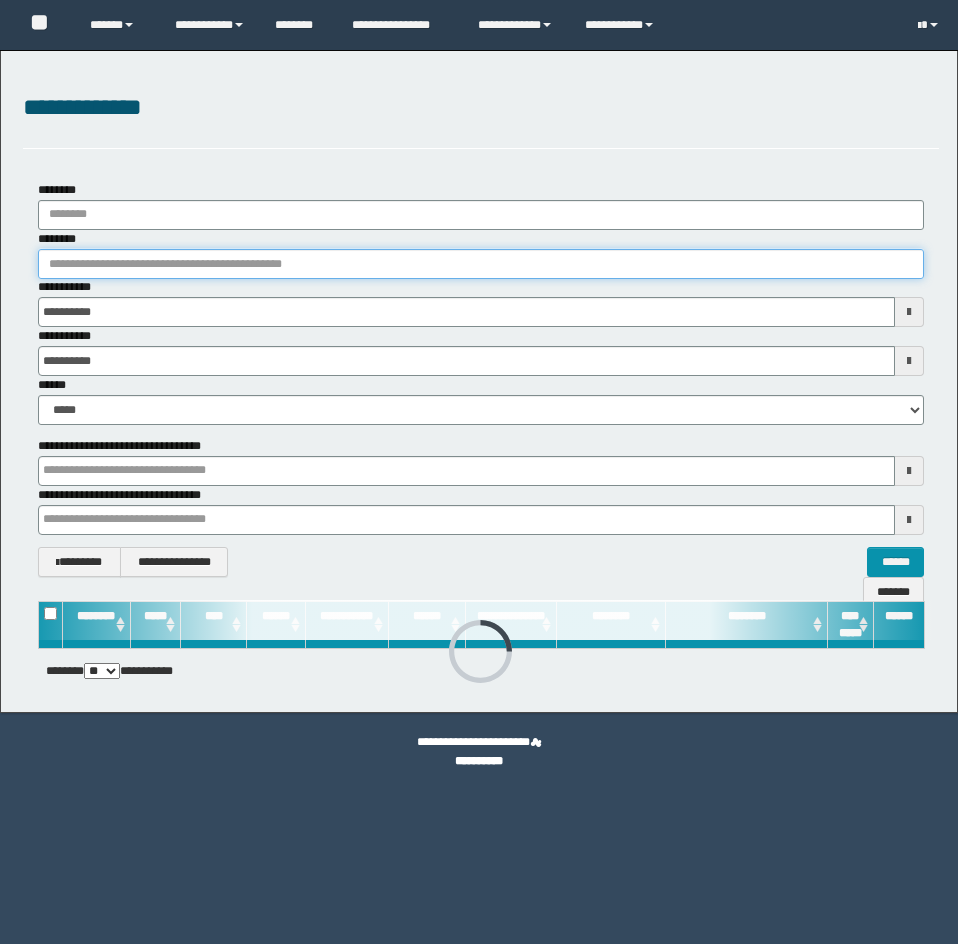 click on "********" at bounding box center (481, 264) 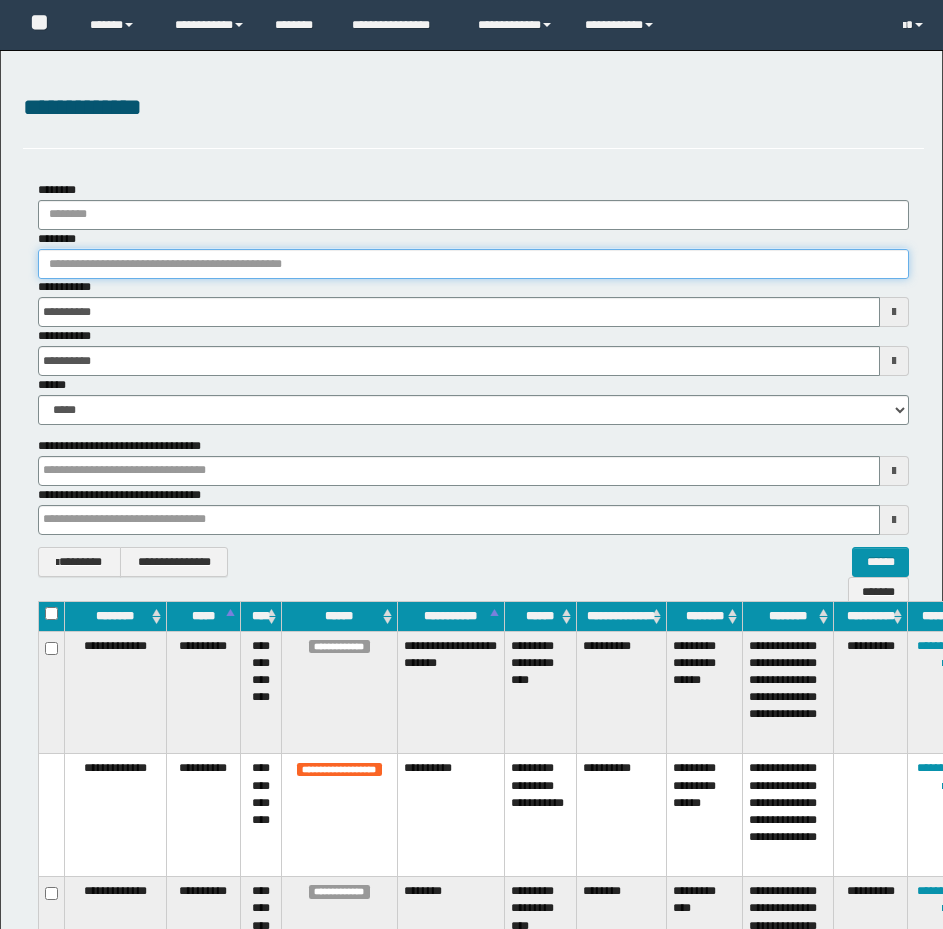 click on "********" at bounding box center (473, 264) 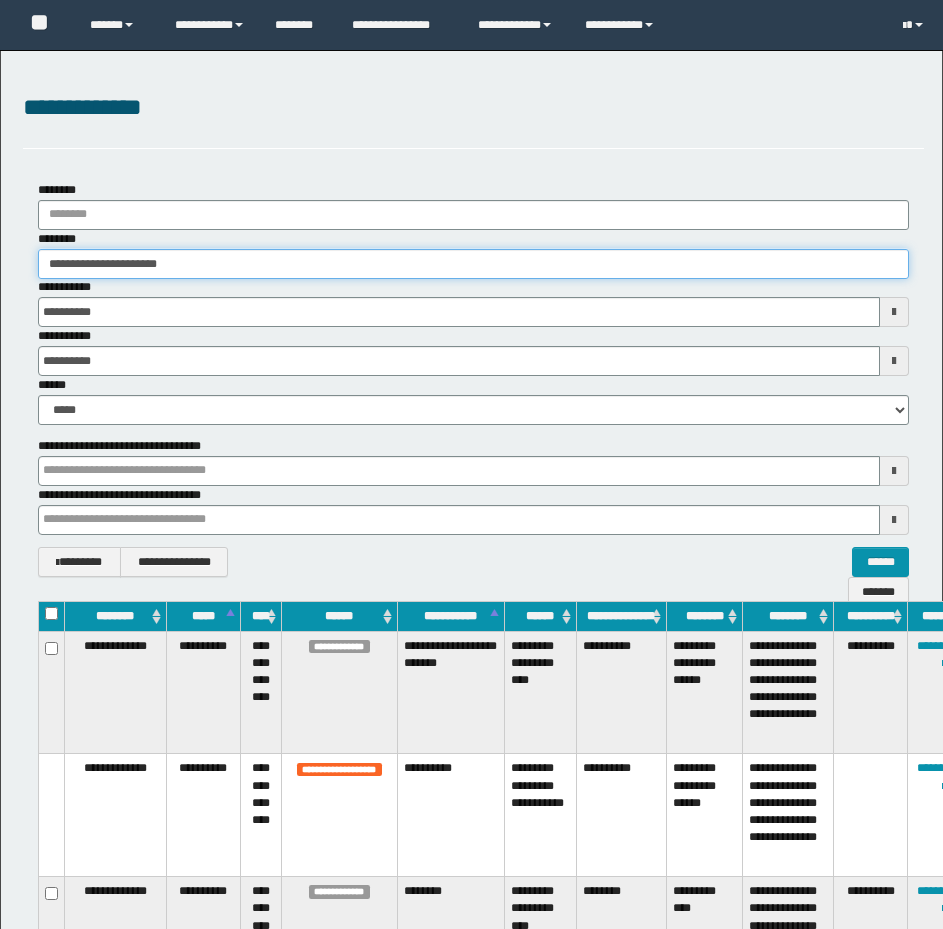 type on "**********" 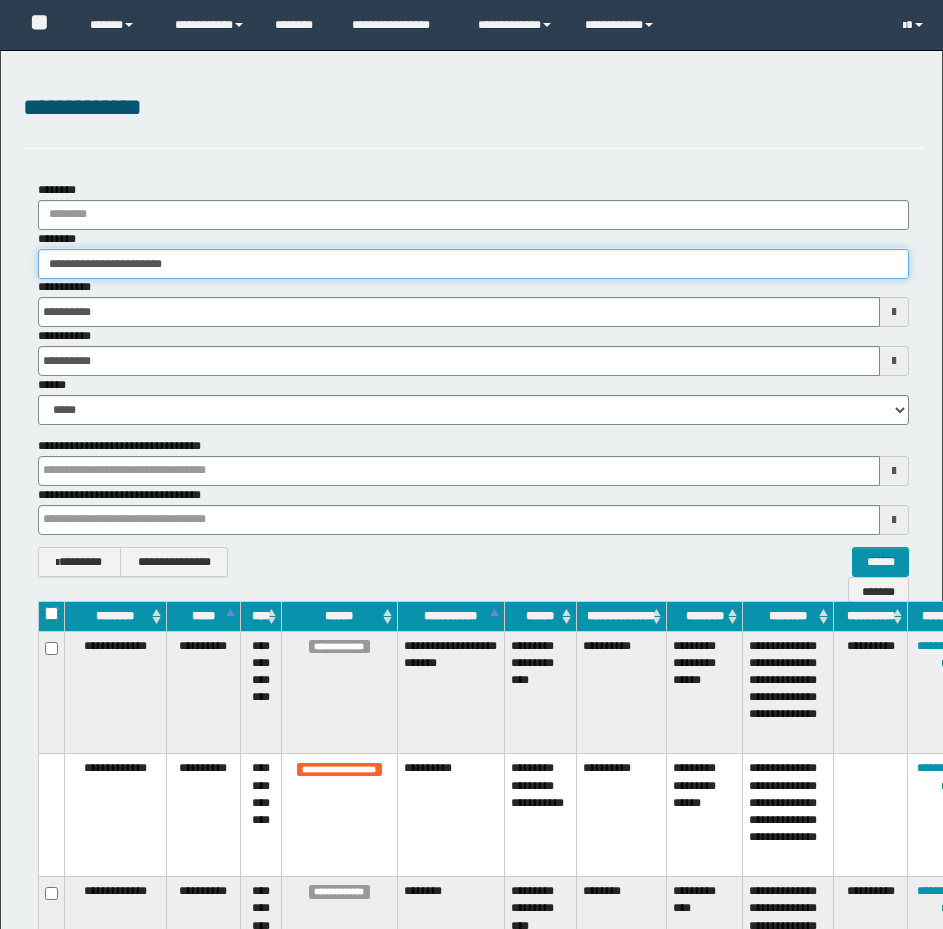 type on "**********" 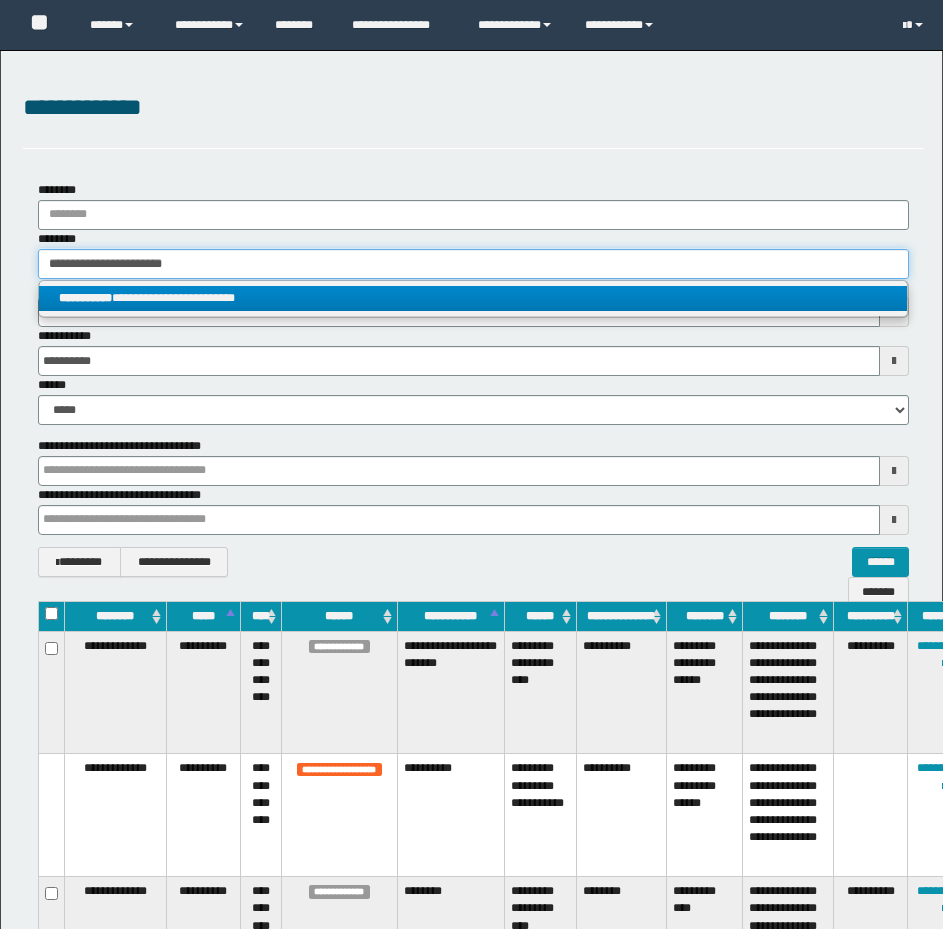 type on "**********" 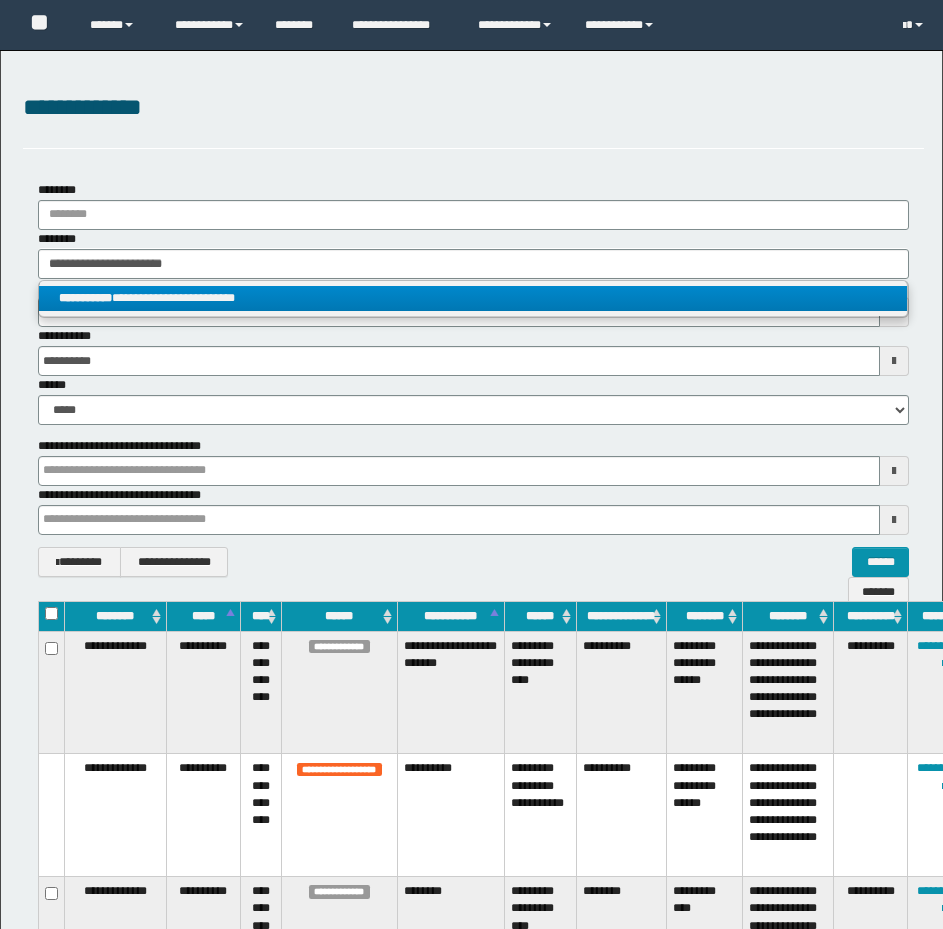 click on "**********" at bounding box center (473, 298) 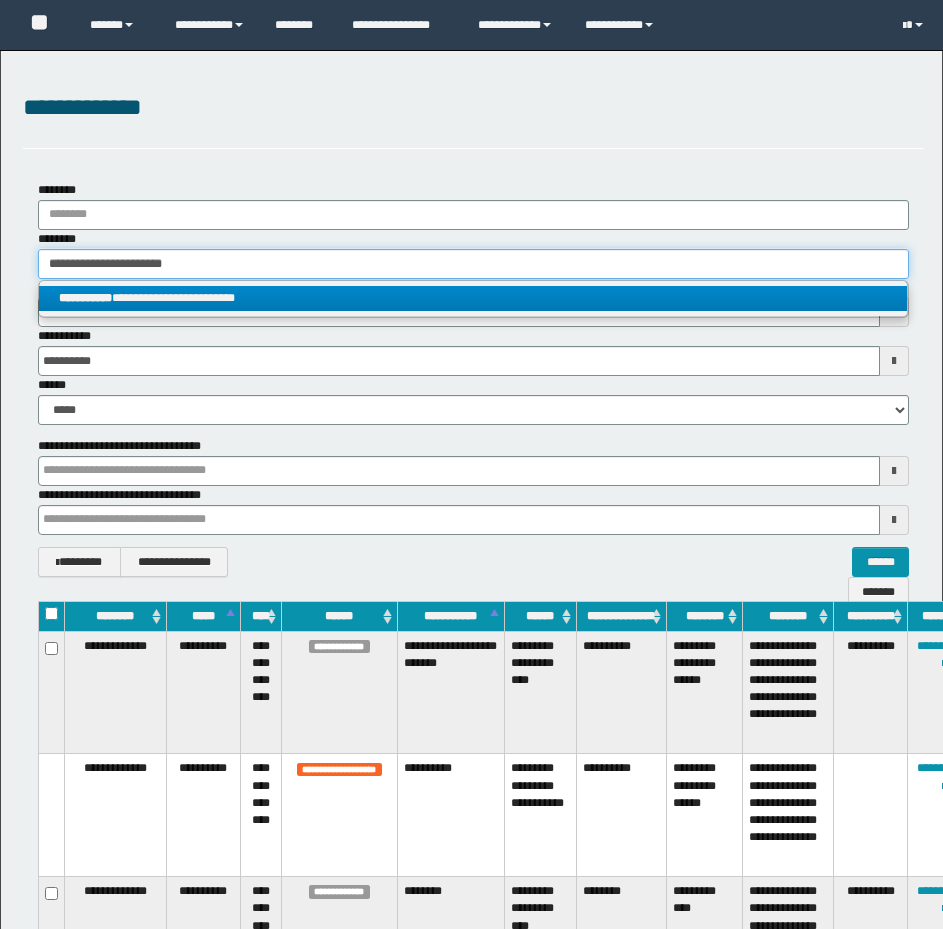 type 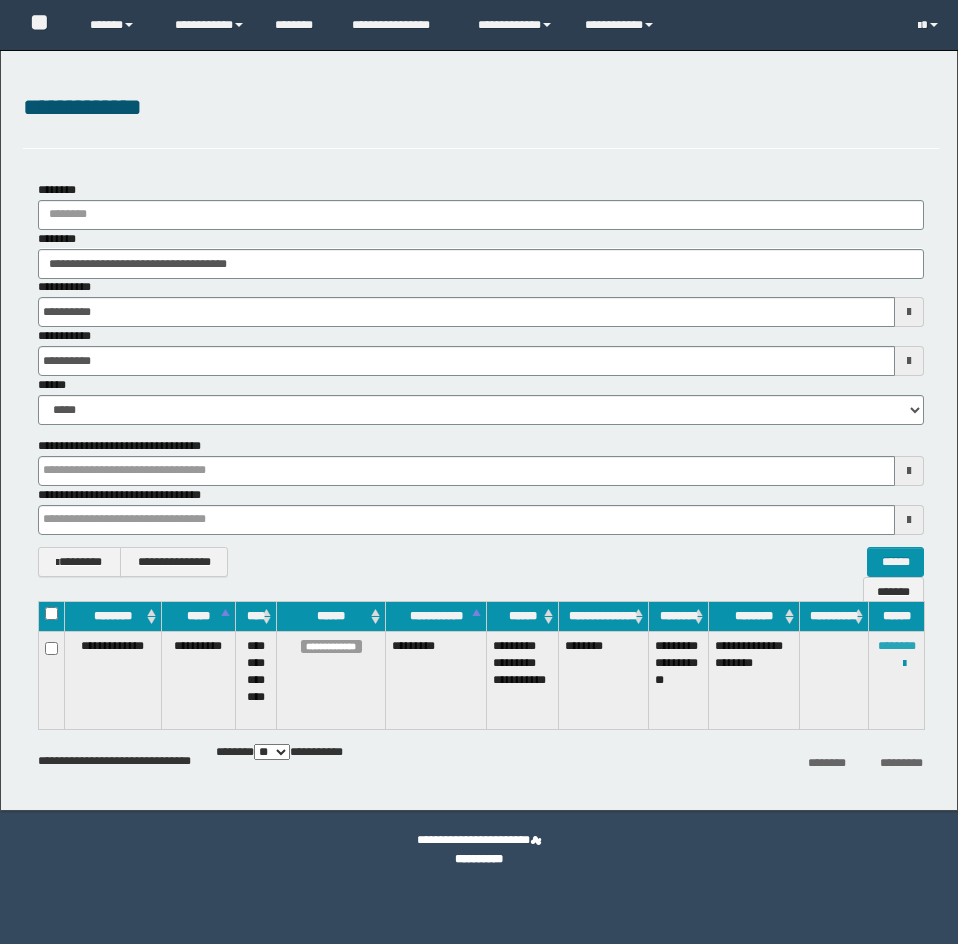 click on "********" at bounding box center (897, 646) 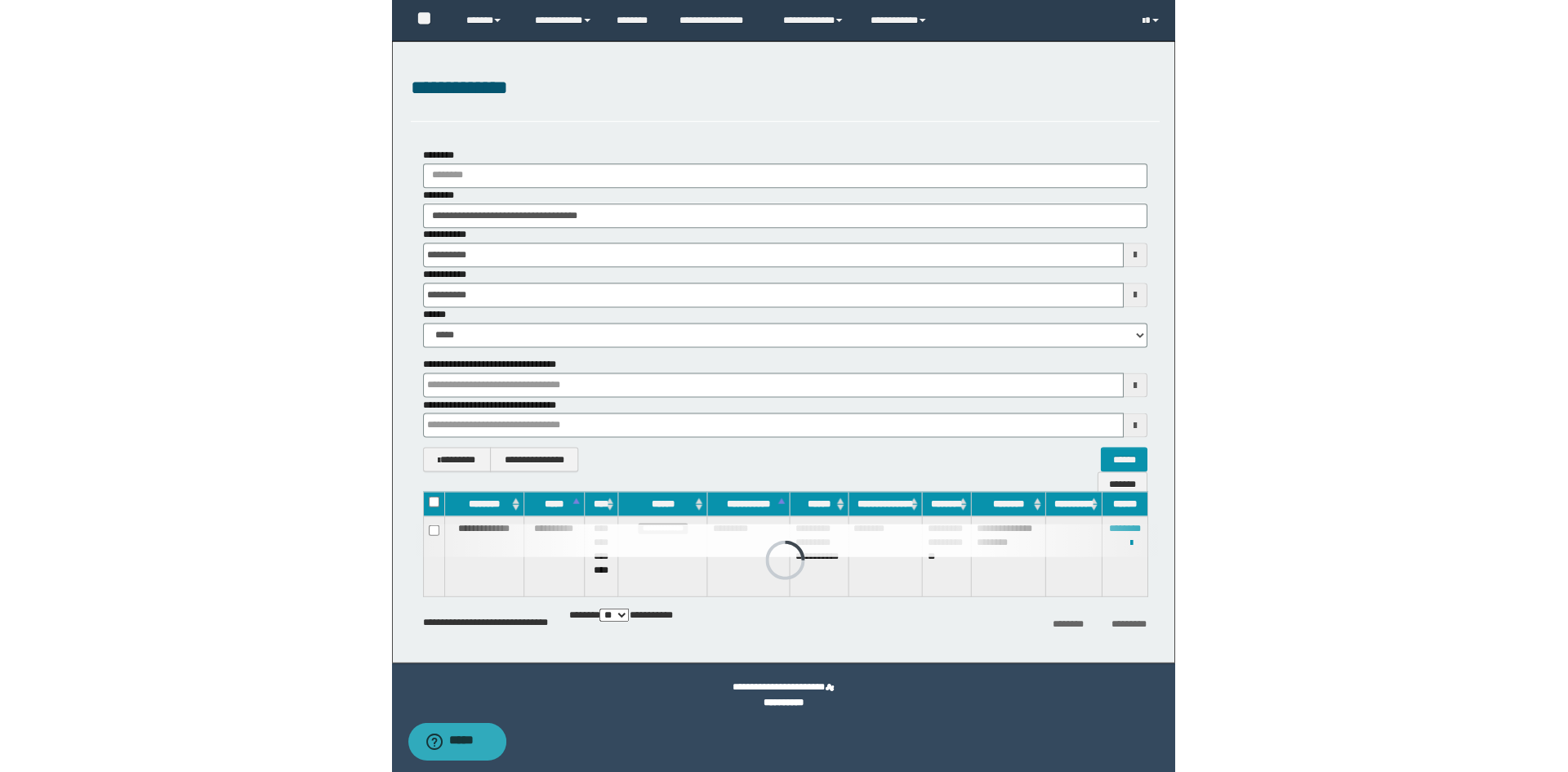 scroll, scrollTop: 0, scrollLeft: 0, axis: both 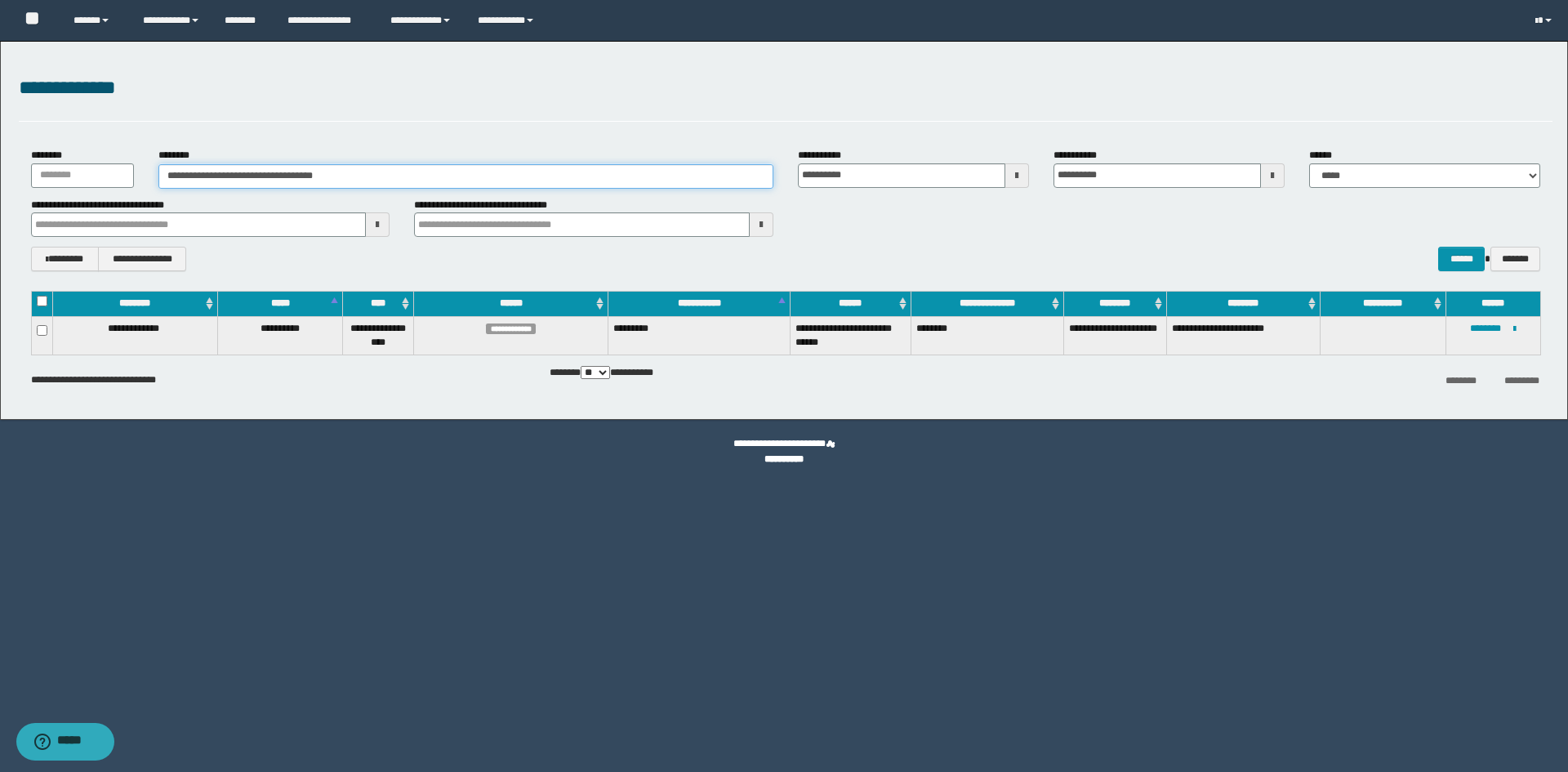 drag, startPoint x: 361, startPoint y: 176, endPoint x: 158, endPoint y: 181, distance: 203.0616 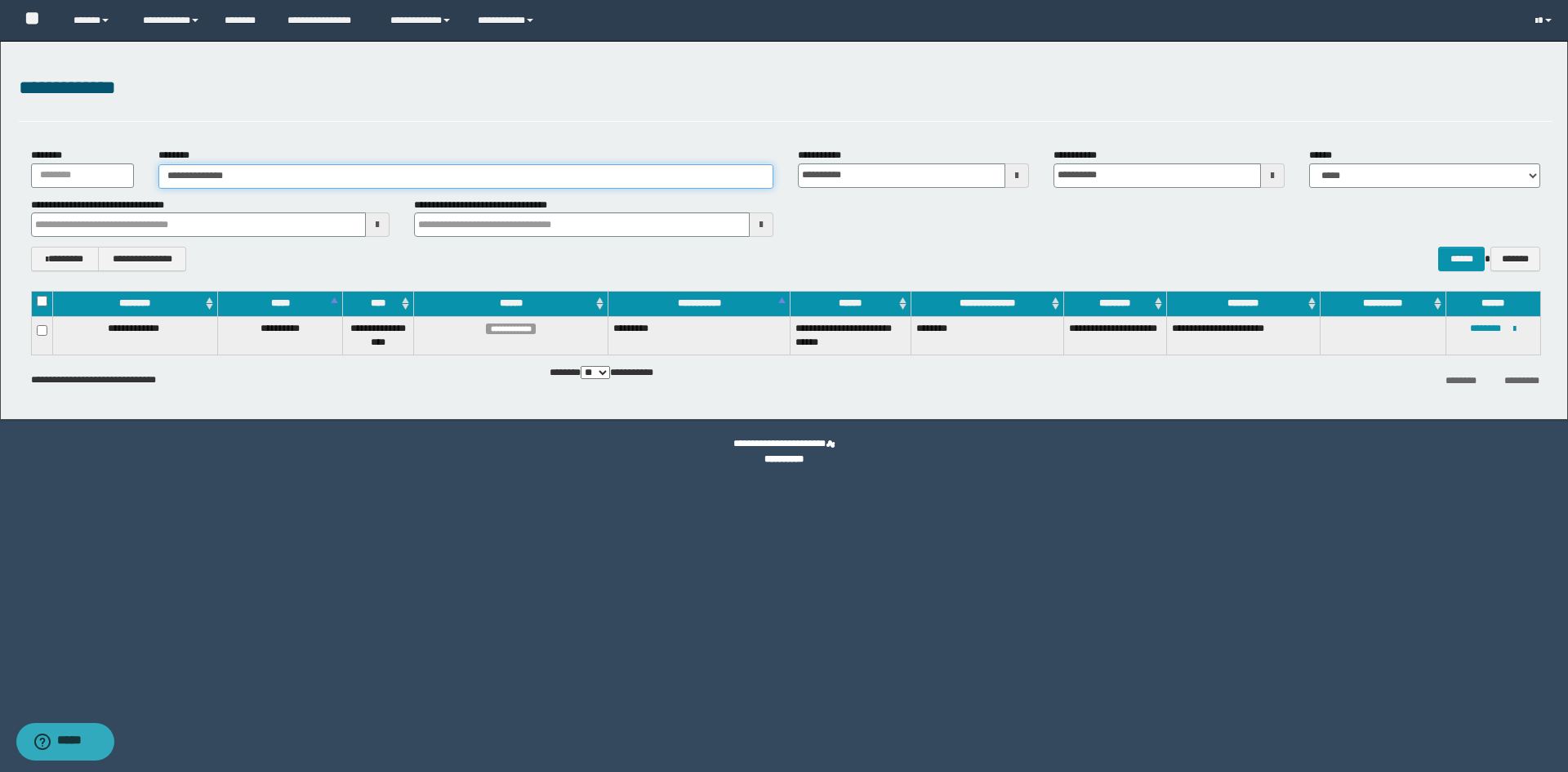 type on "**********" 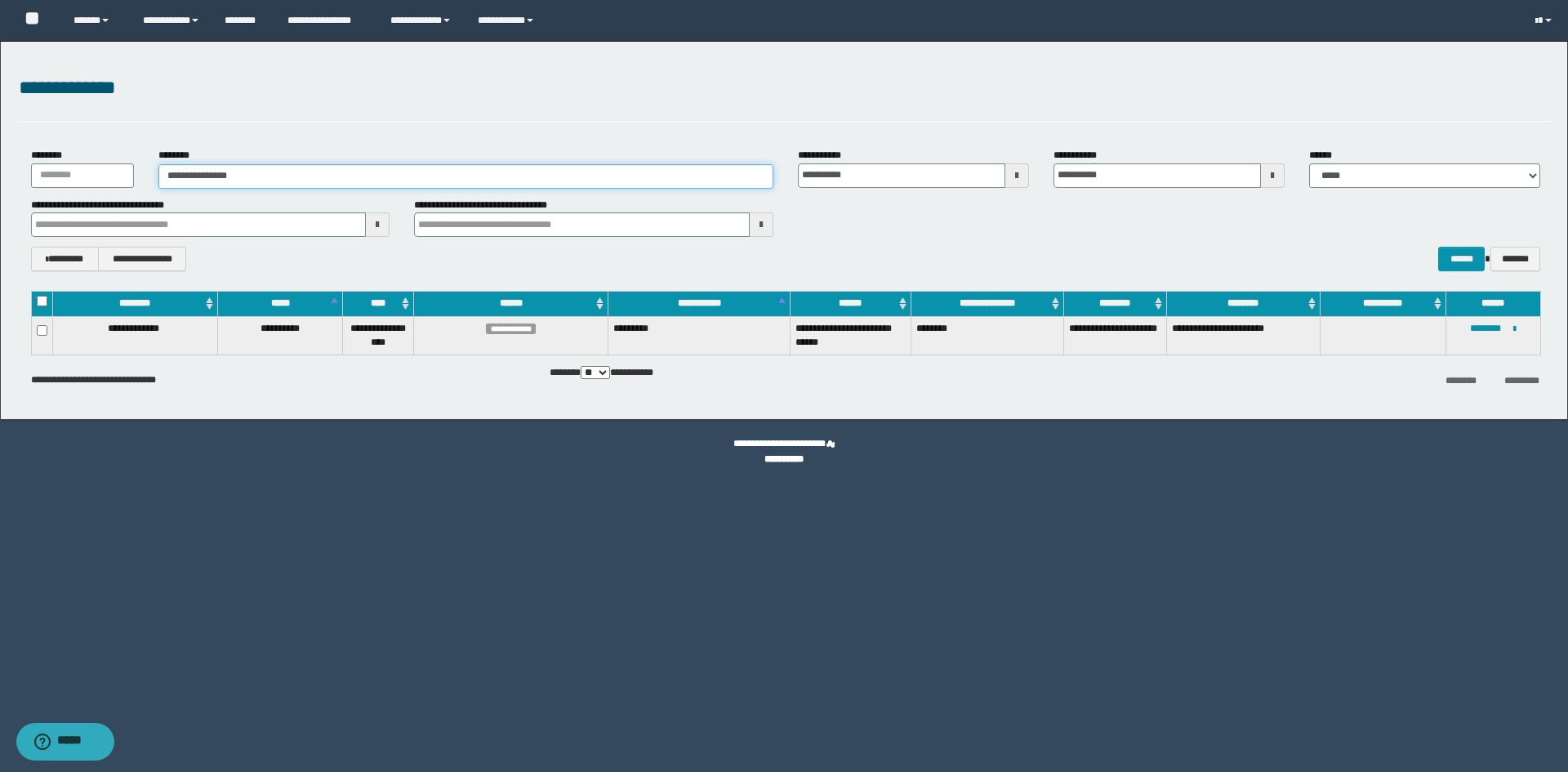 type on "**********" 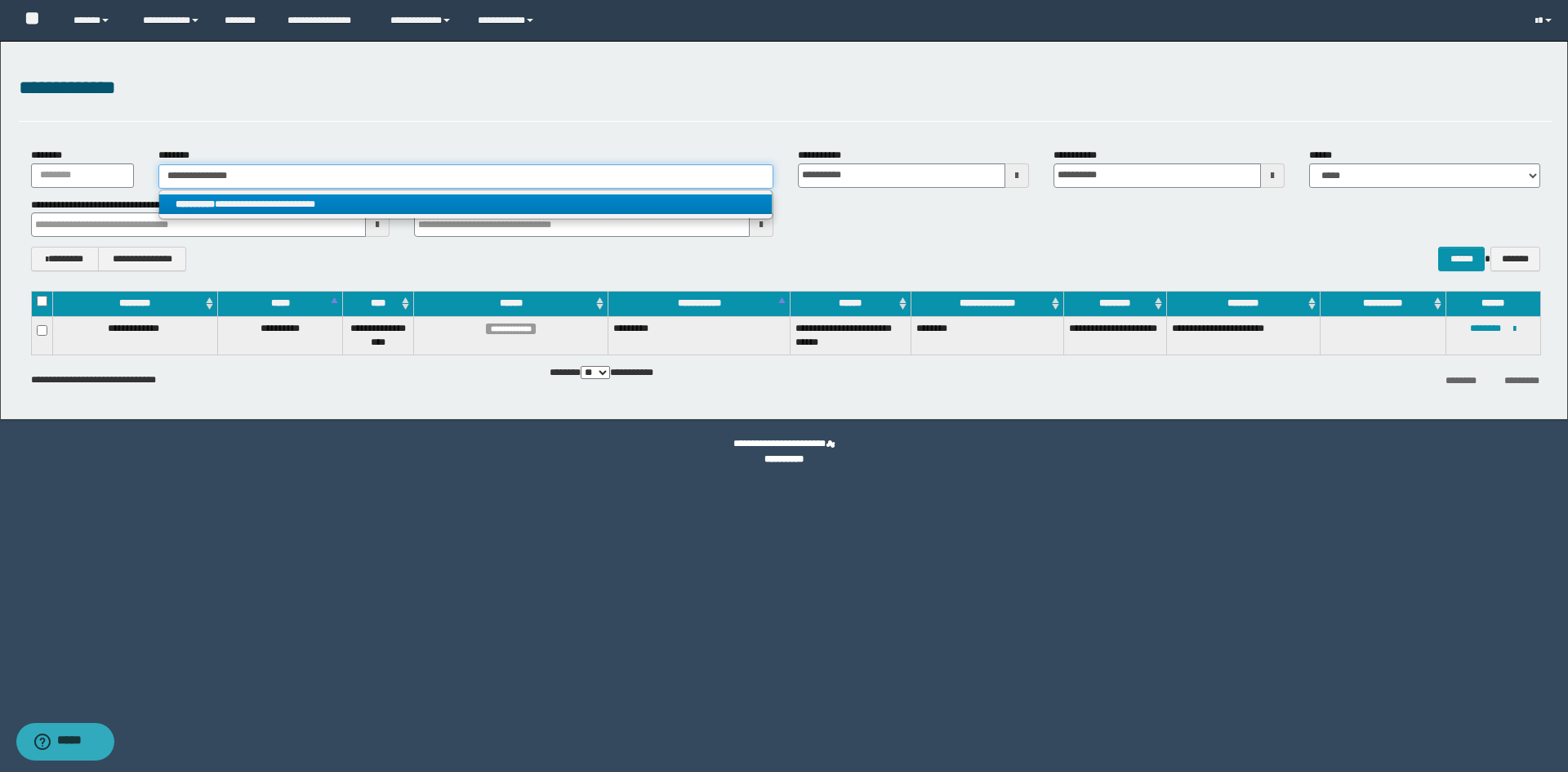 type on "**********" 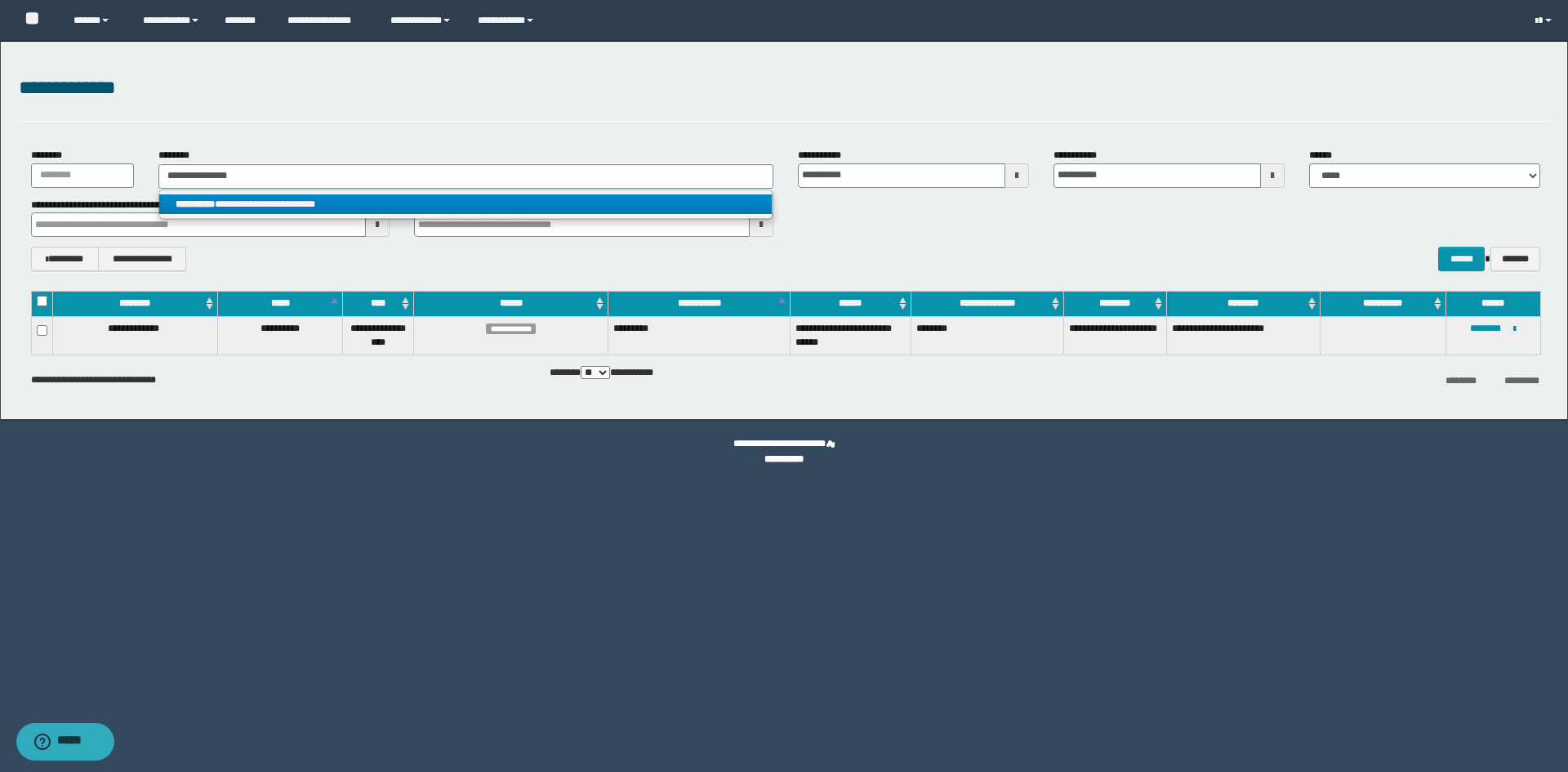click on "**********" at bounding box center (466, 204) 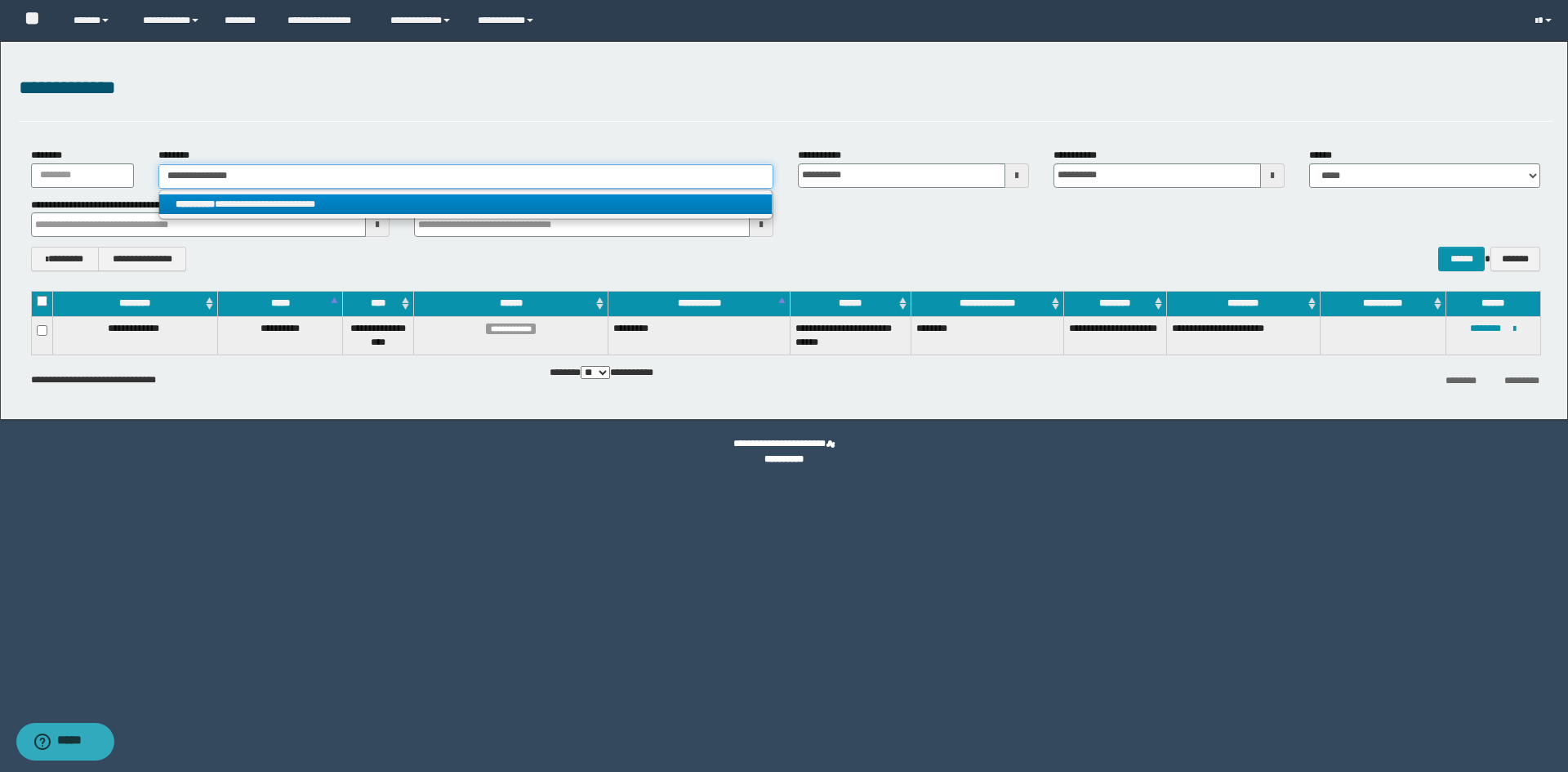type 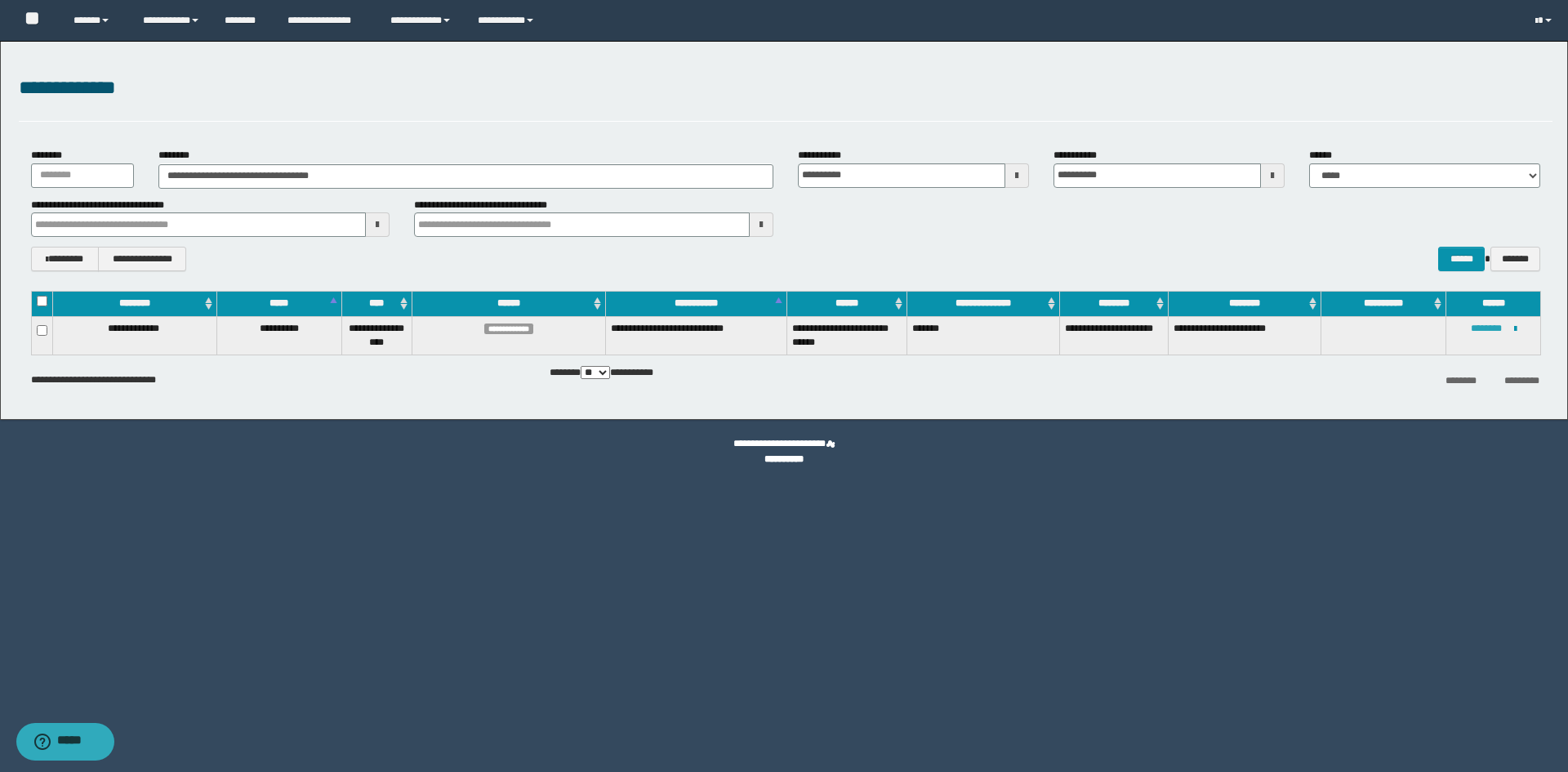 click on "********" at bounding box center [1486, 328] 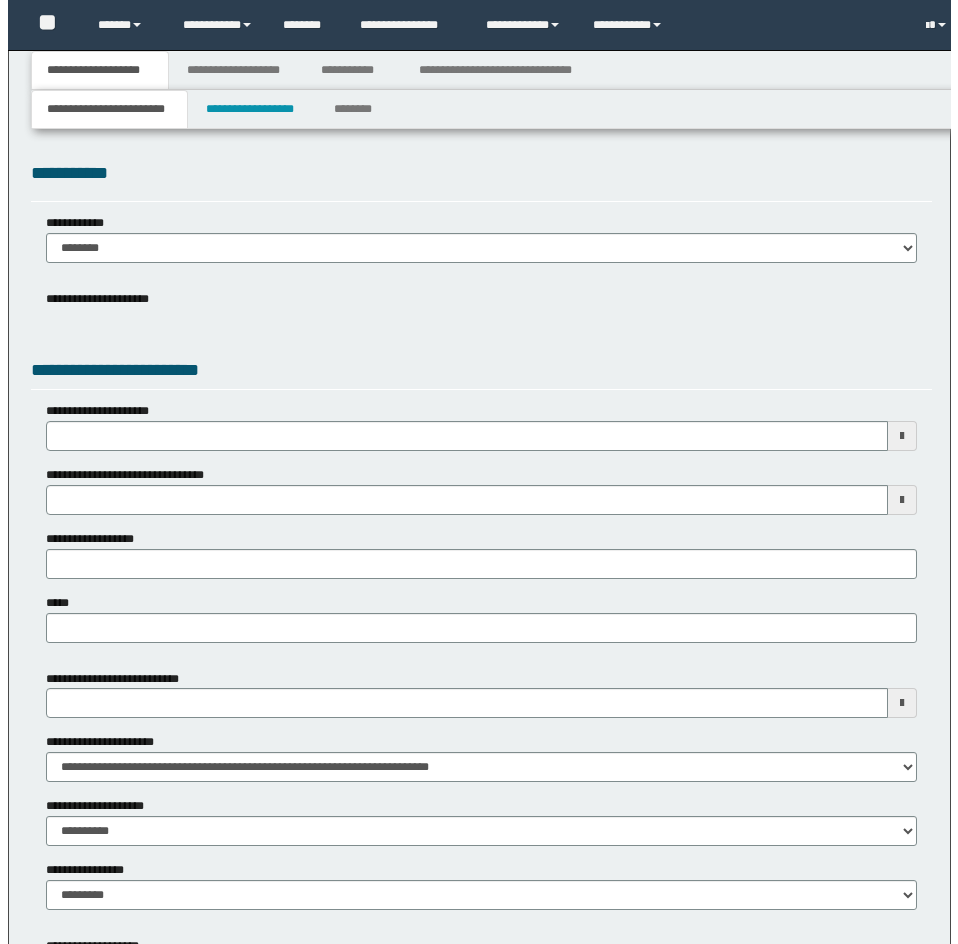 scroll, scrollTop: 0, scrollLeft: 0, axis: both 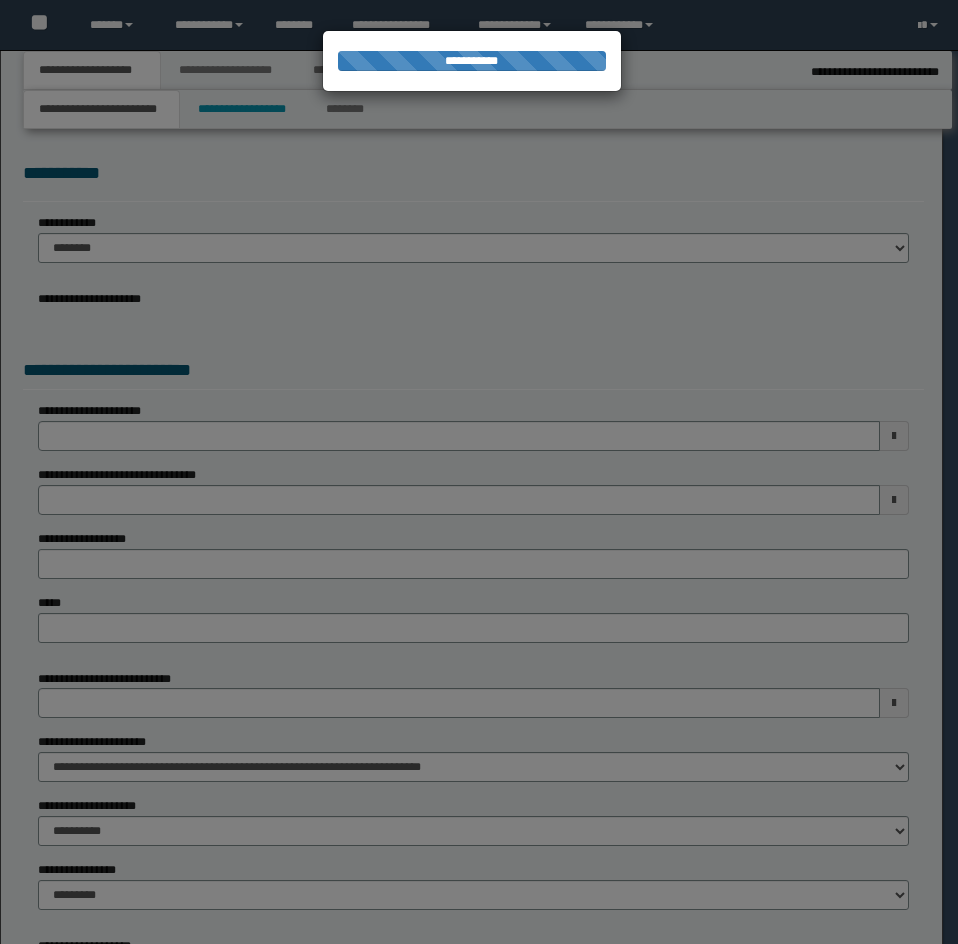 select on "*" 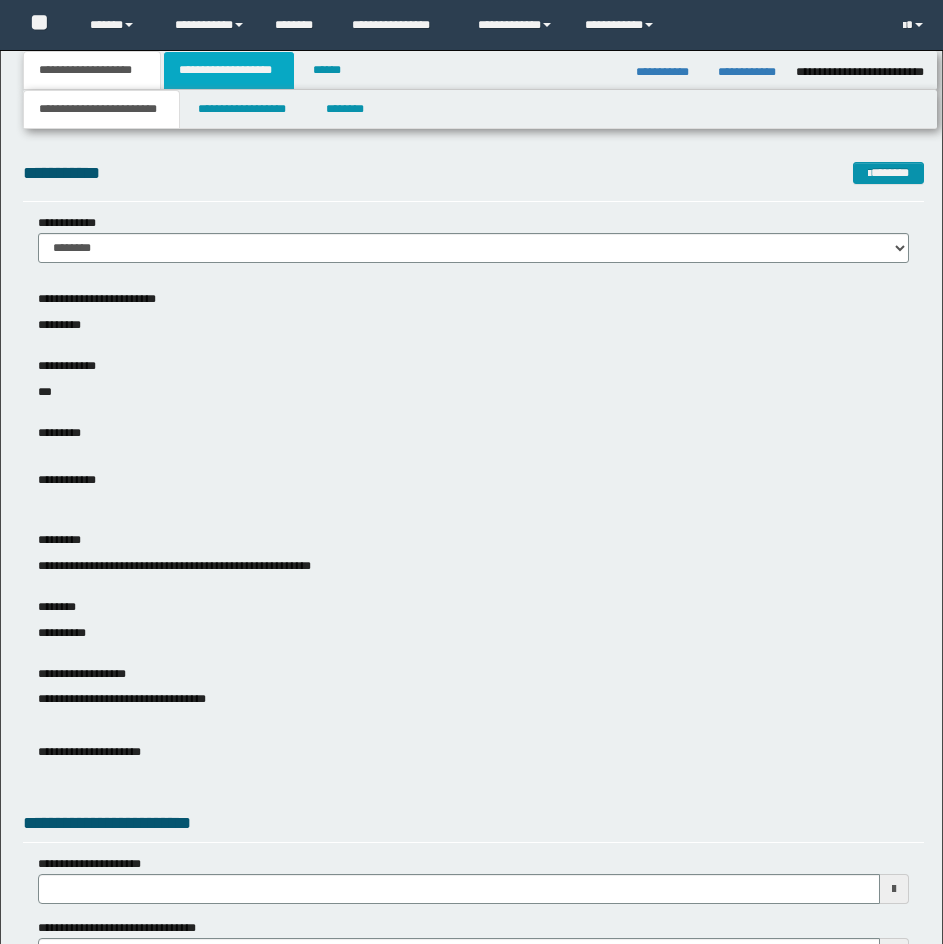 click on "**********" at bounding box center [229, 70] 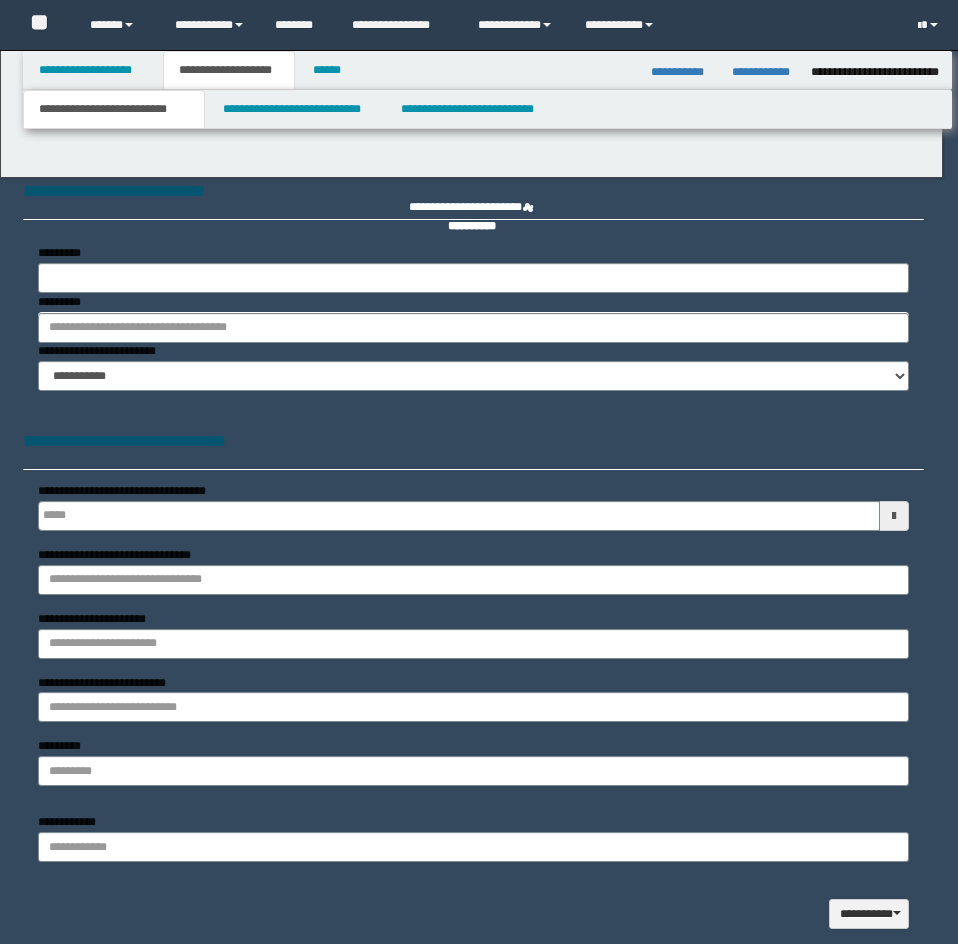 type 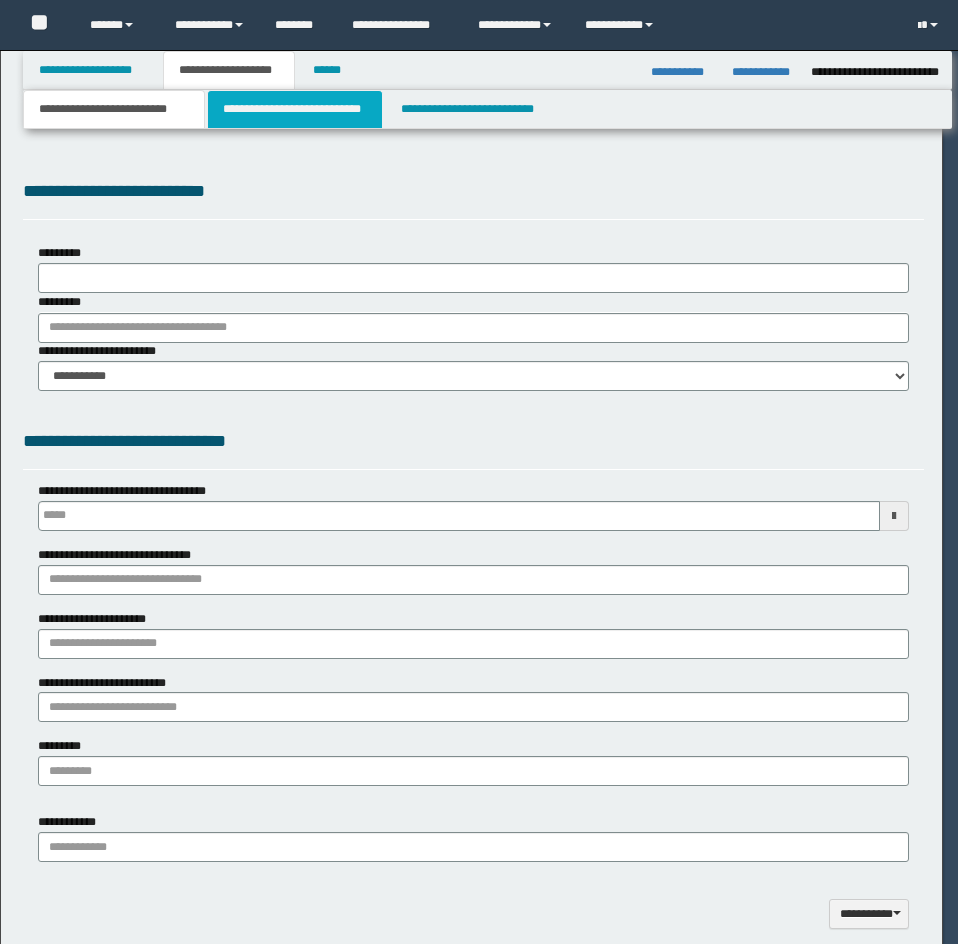 scroll, scrollTop: 0, scrollLeft: 0, axis: both 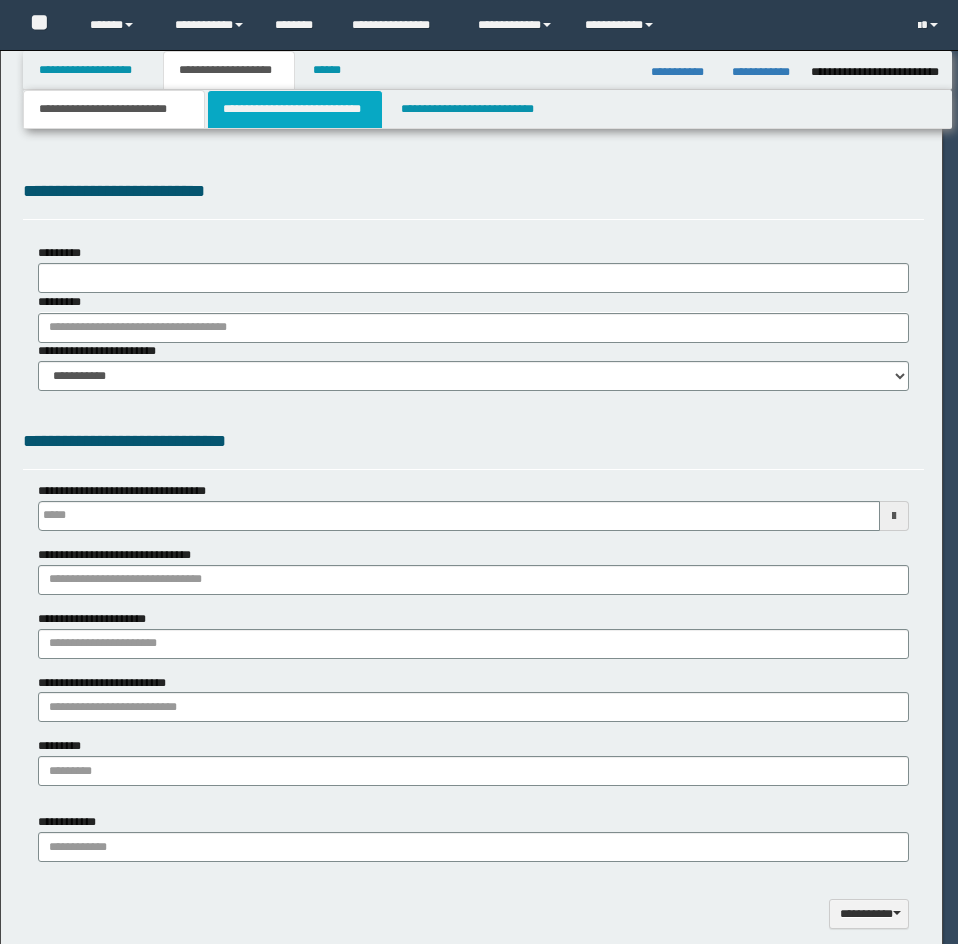 select on "*" 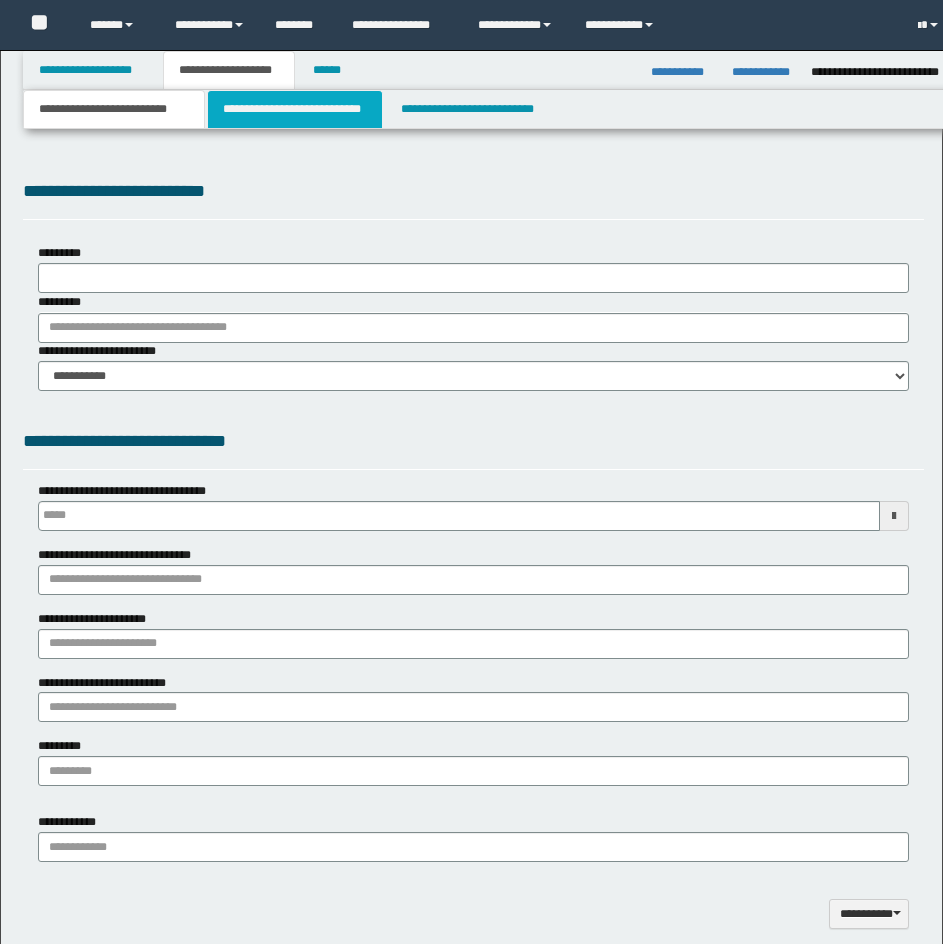 click on "**********" at bounding box center [295, 109] 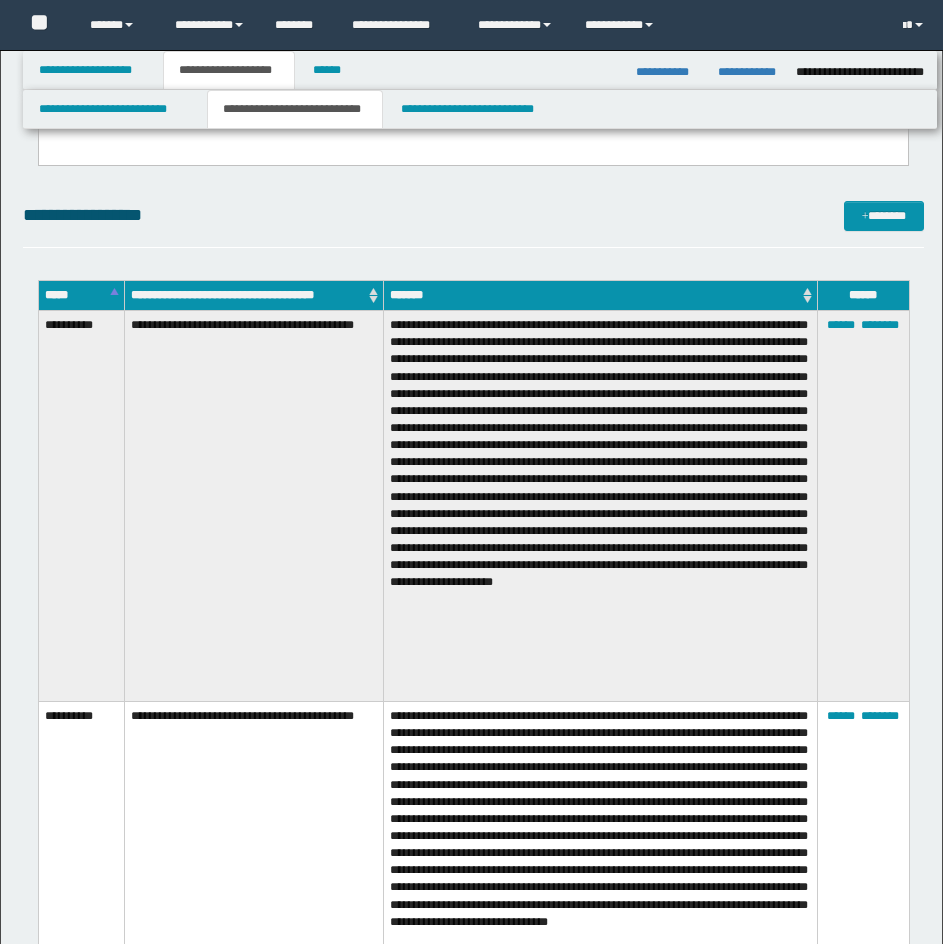 scroll, scrollTop: 5500, scrollLeft: 0, axis: vertical 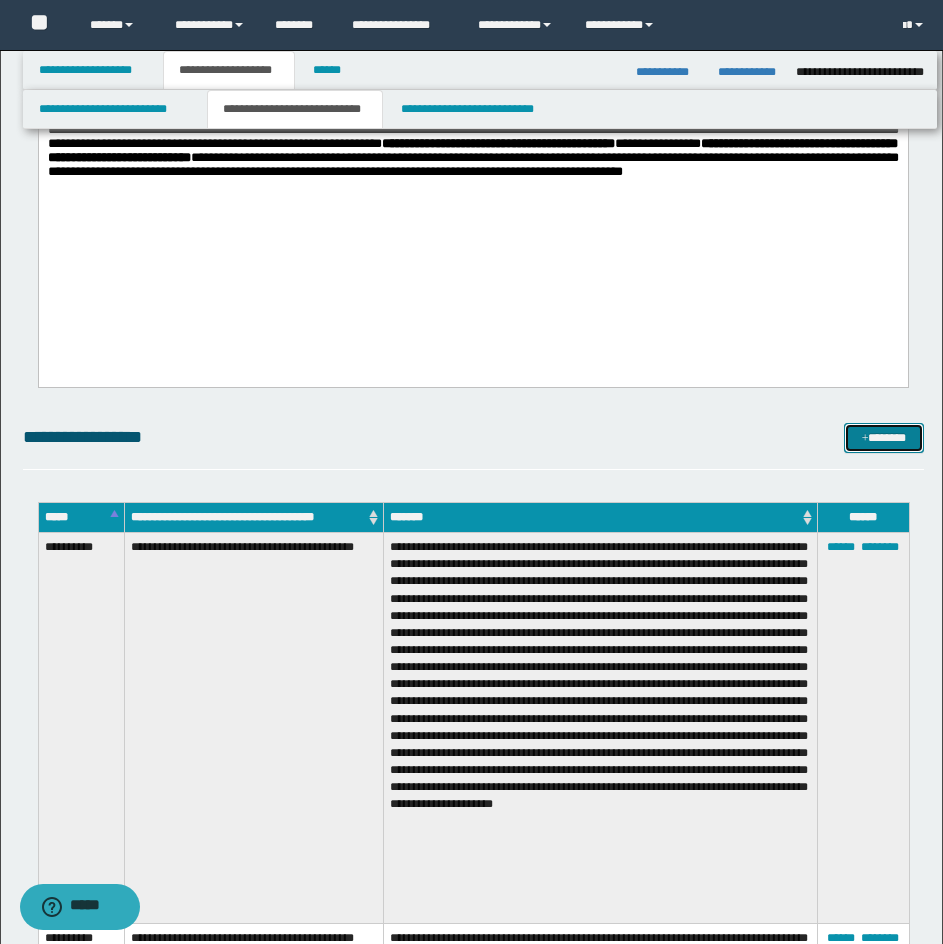 click on "*******" at bounding box center (884, 438) 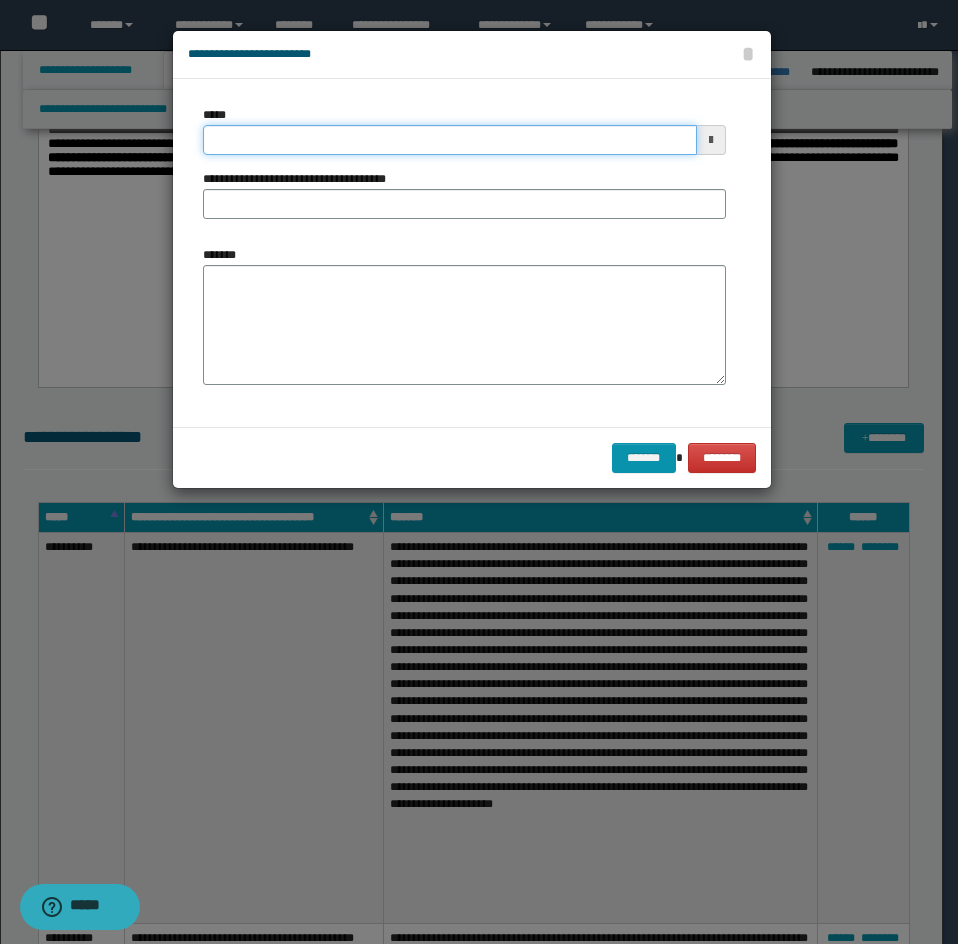 click on "*****" at bounding box center [450, 140] 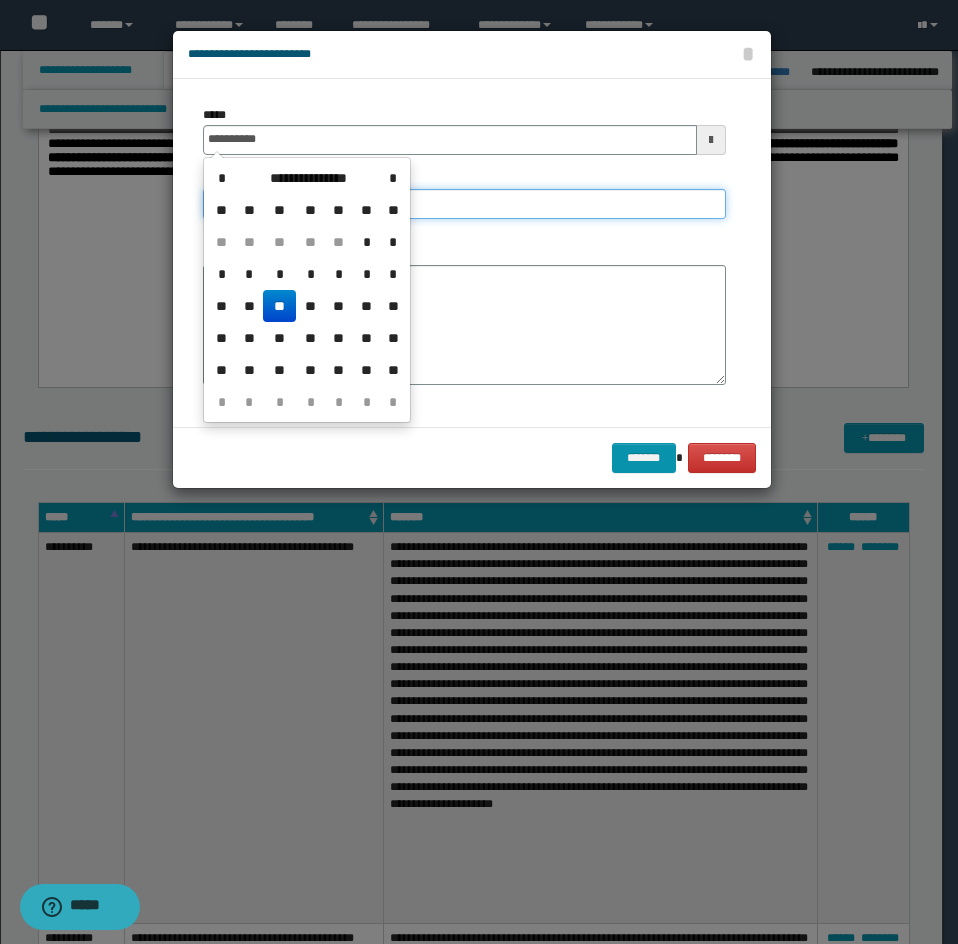 type on "**********" 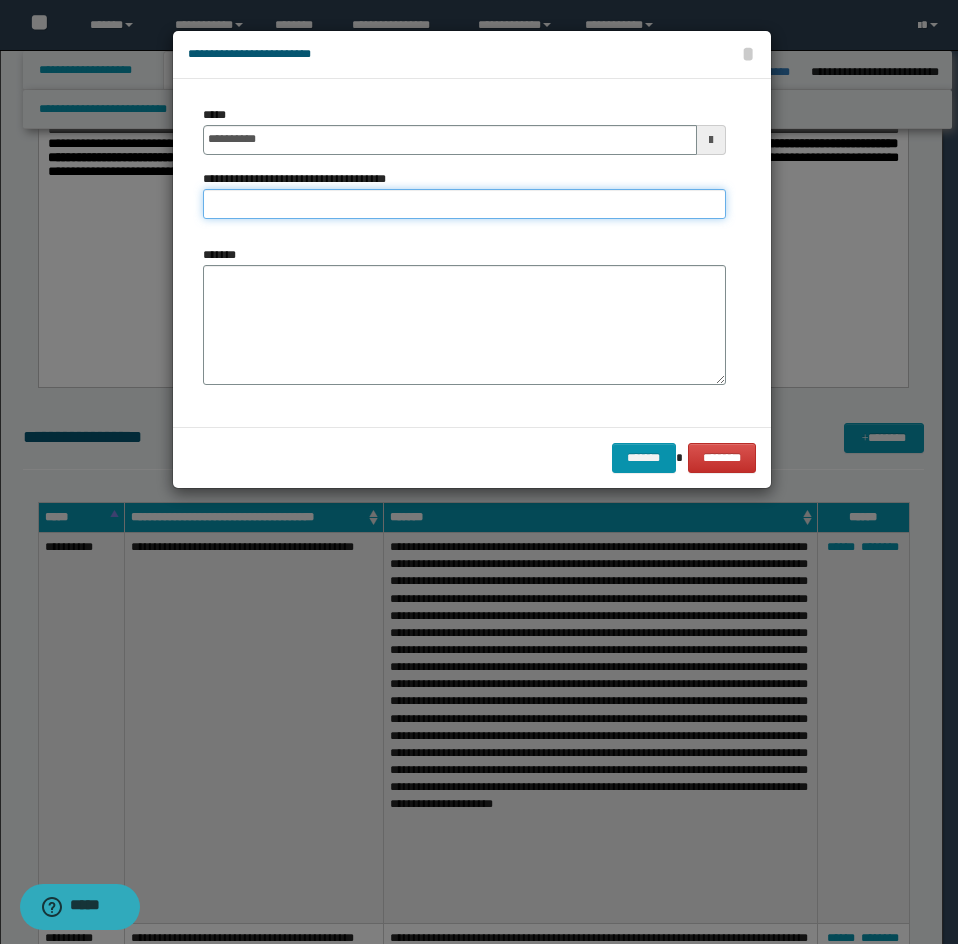 click on "**********" at bounding box center [464, 204] 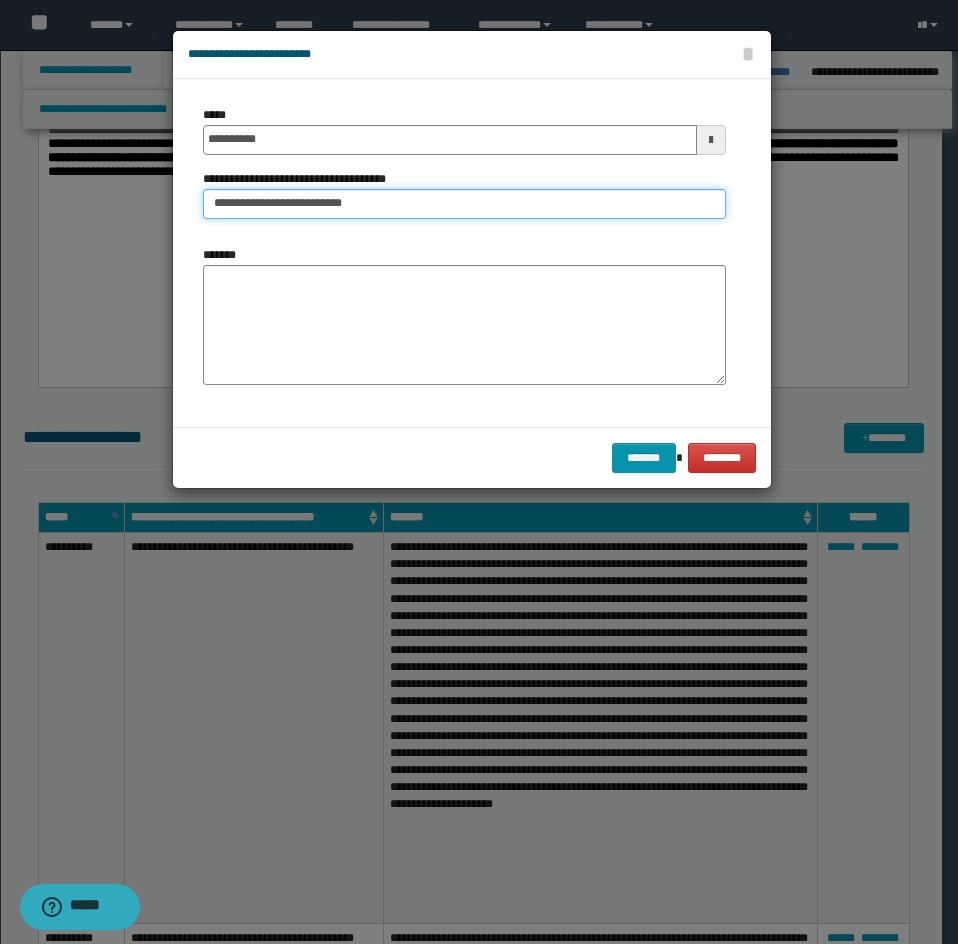 type on "**********" 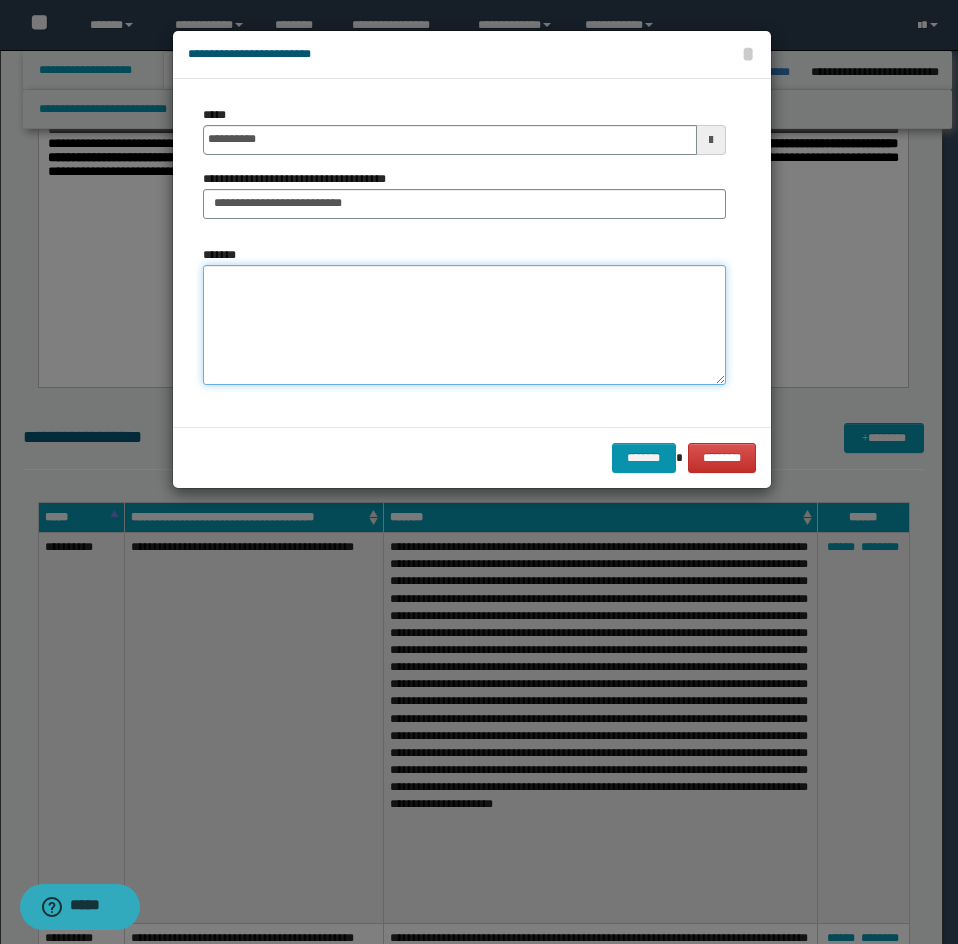 click on "*******" at bounding box center [464, 325] 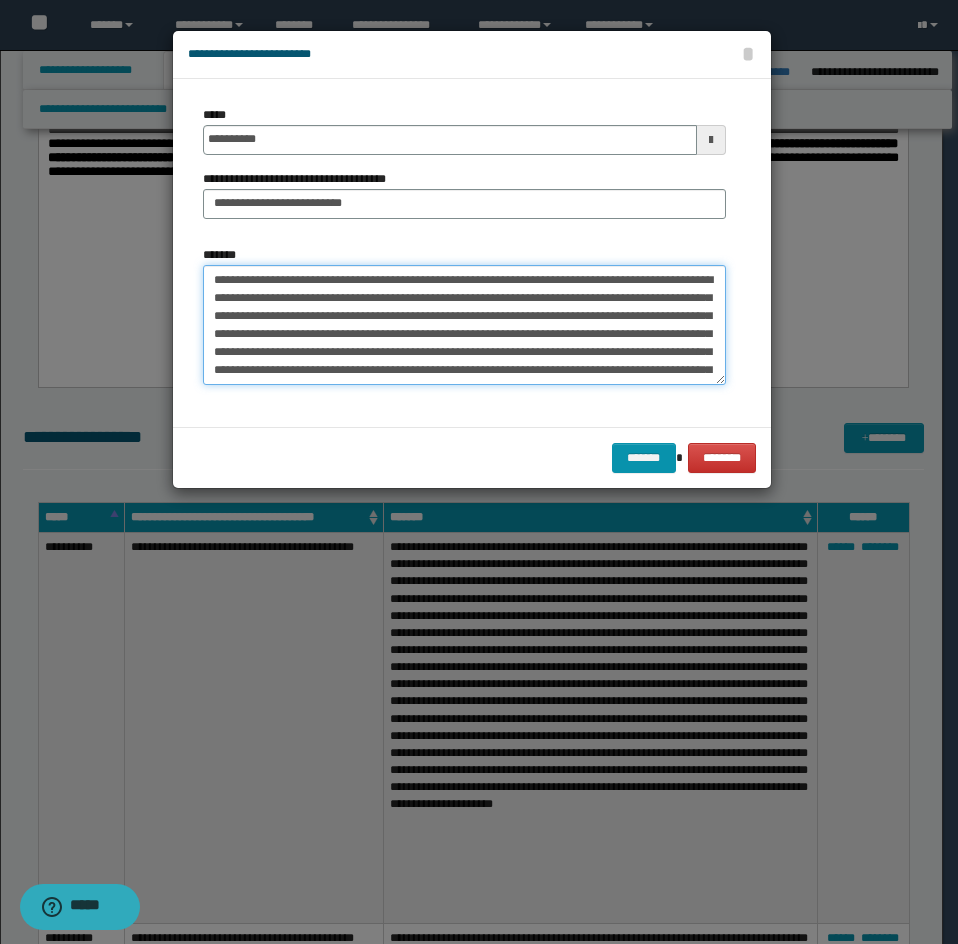 scroll, scrollTop: 66, scrollLeft: 0, axis: vertical 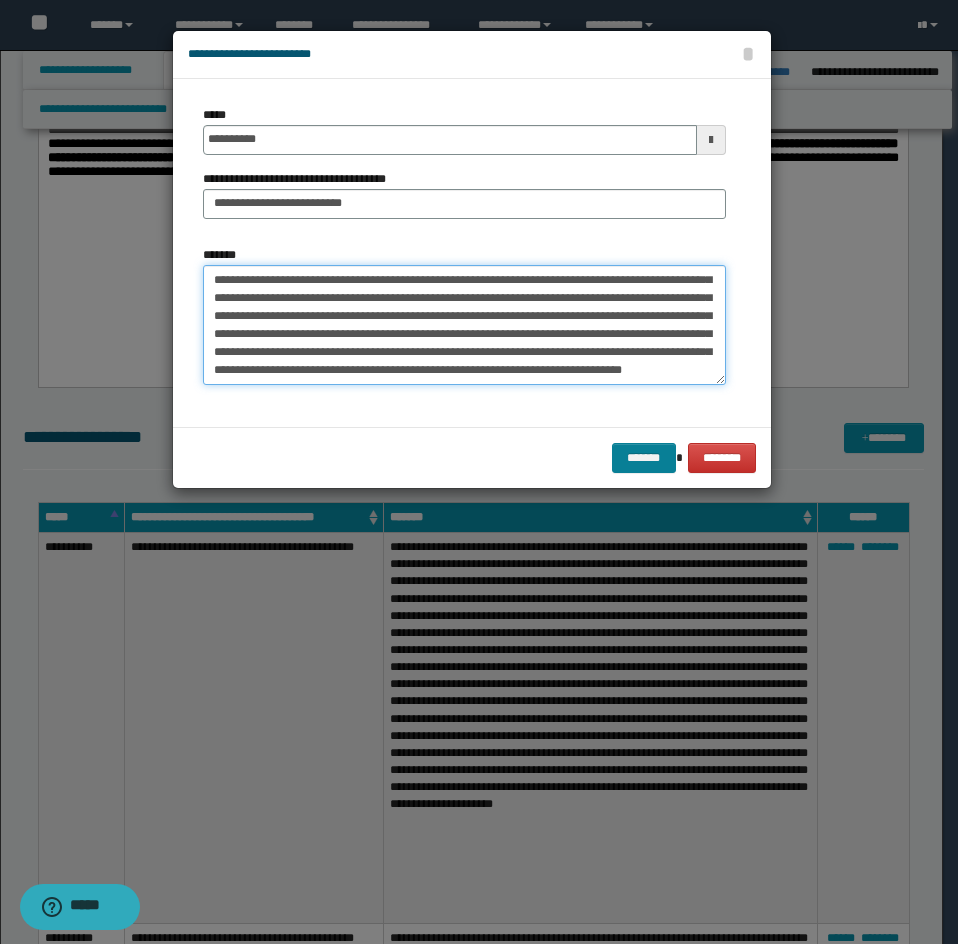 type on "**********" 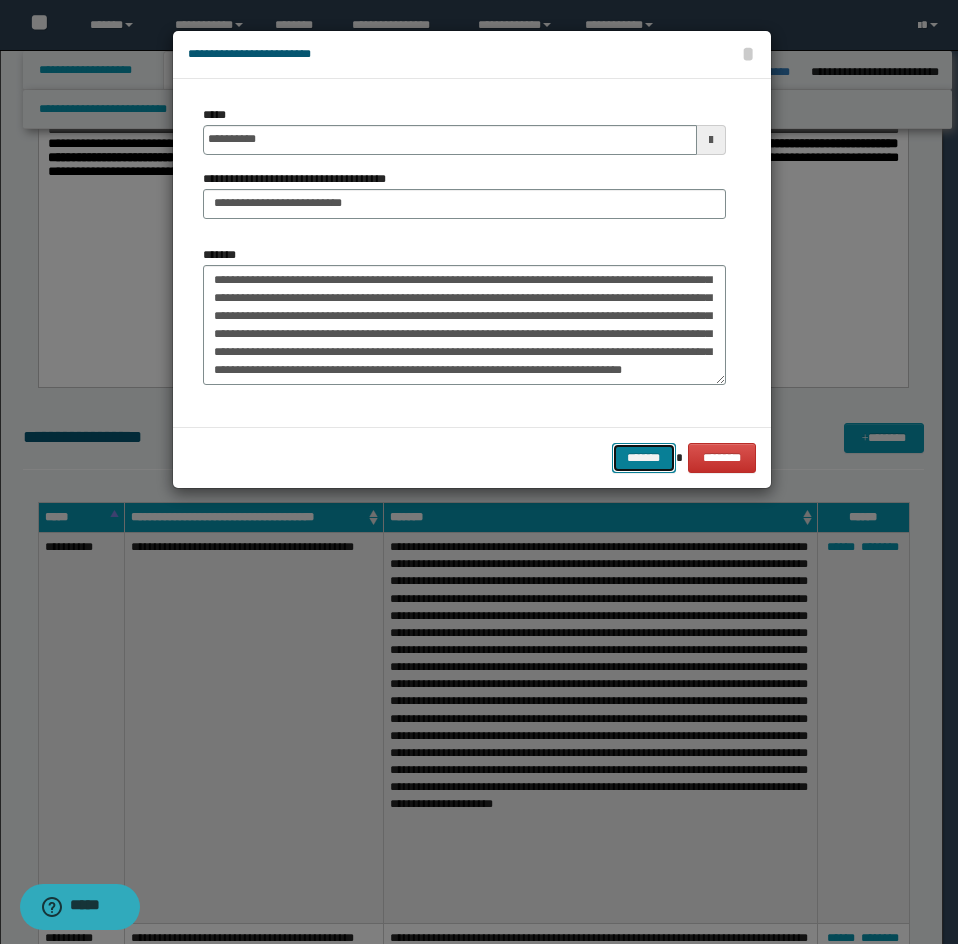 click on "*******" at bounding box center [644, 458] 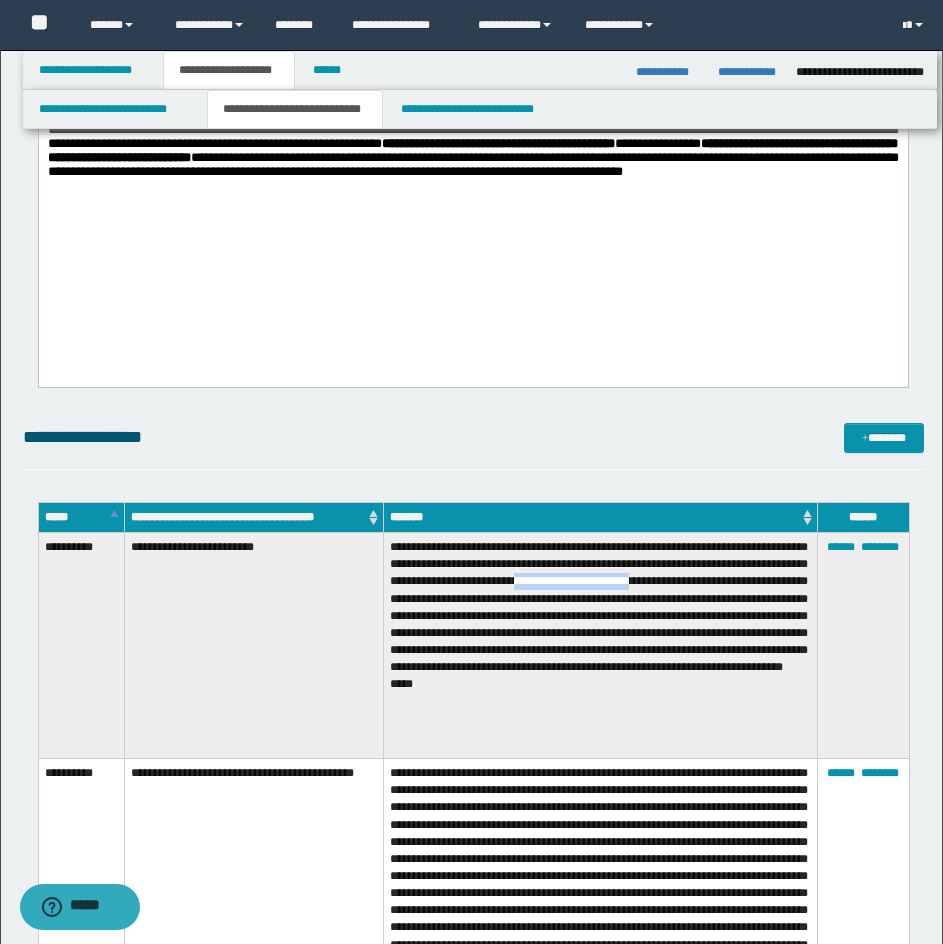 drag, startPoint x: 461, startPoint y: 602, endPoint x: 601, endPoint y: 599, distance: 140.03214 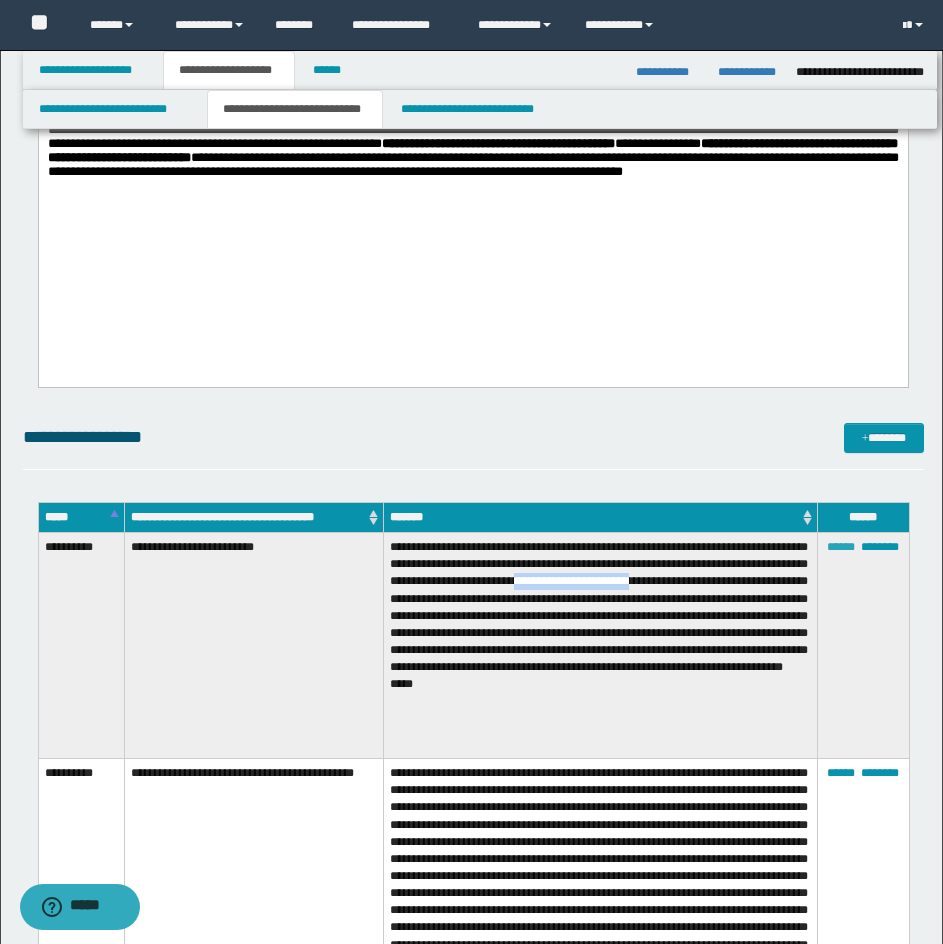 click on "******" at bounding box center (841, 547) 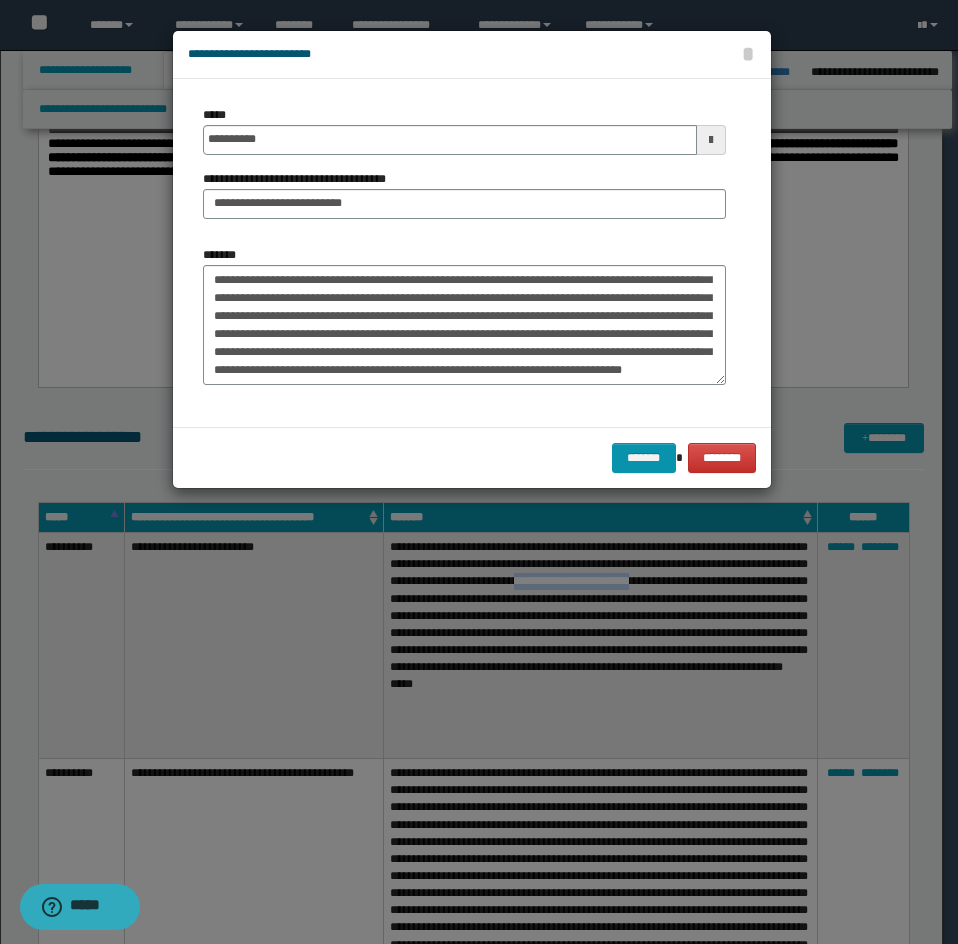 scroll, scrollTop: 0, scrollLeft: 0, axis: both 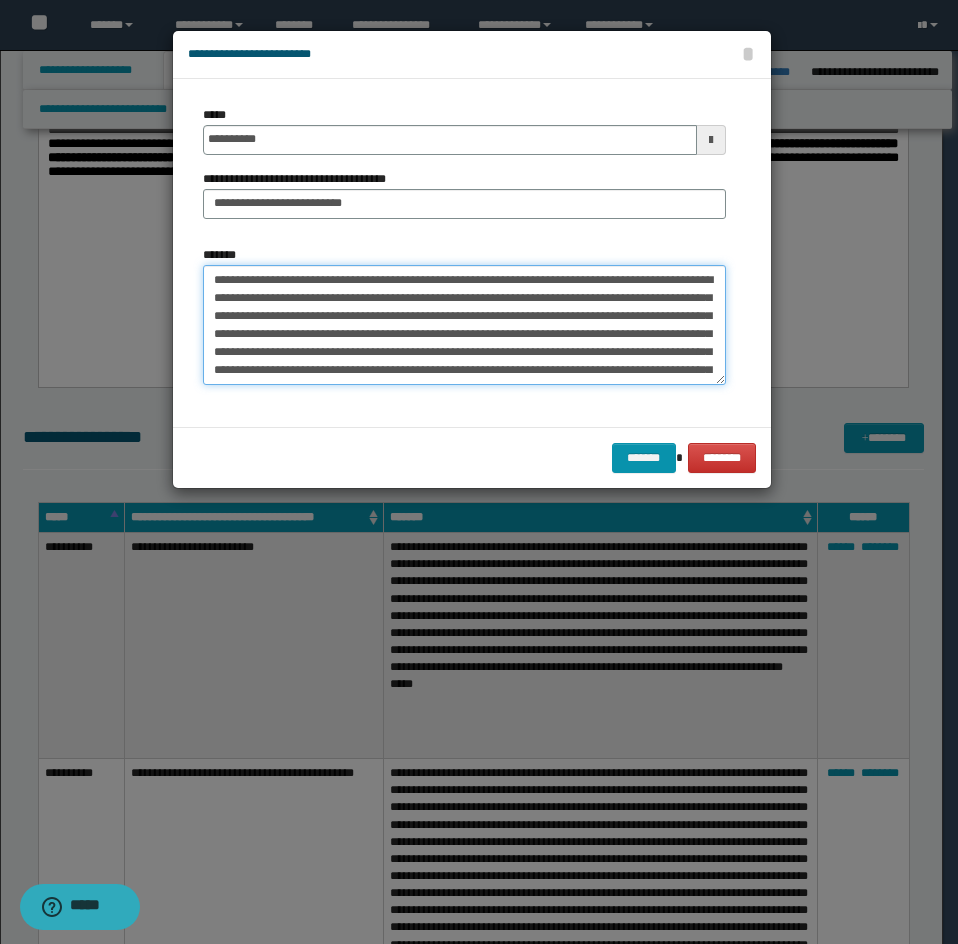 drag, startPoint x: 522, startPoint y: 317, endPoint x: 666, endPoint y: 318, distance: 144.00348 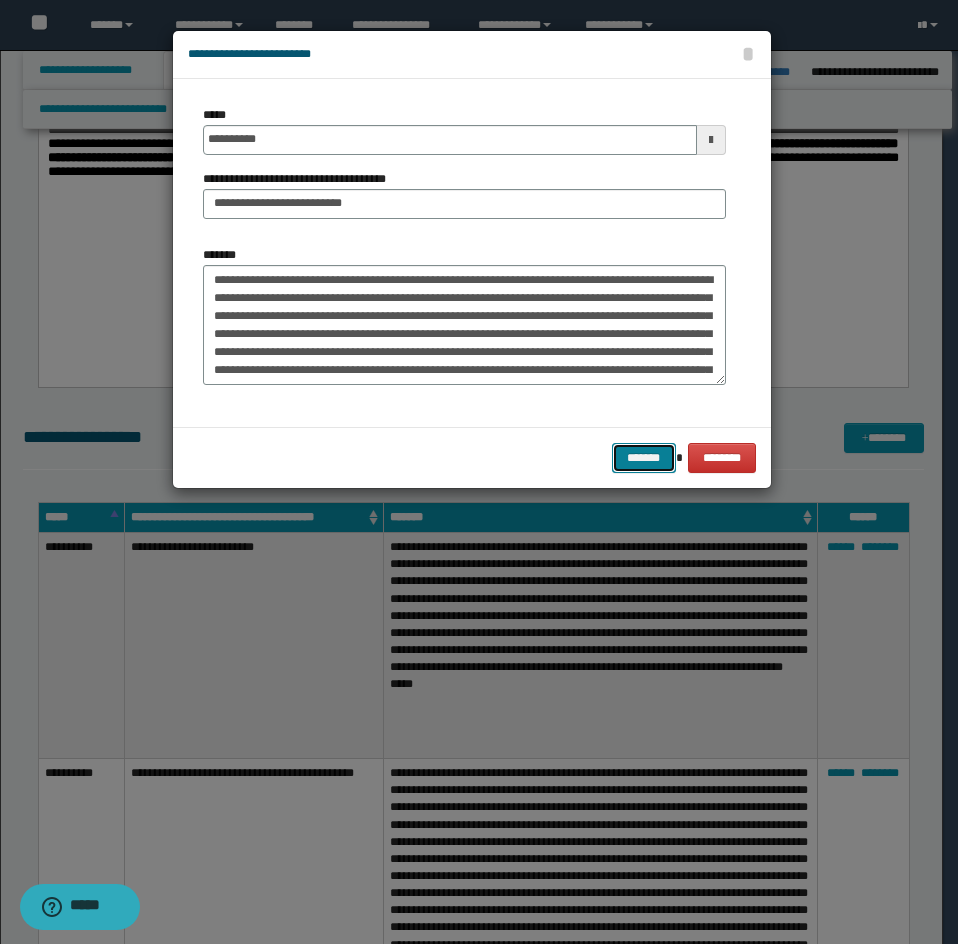 click on "*******" at bounding box center (644, 458) 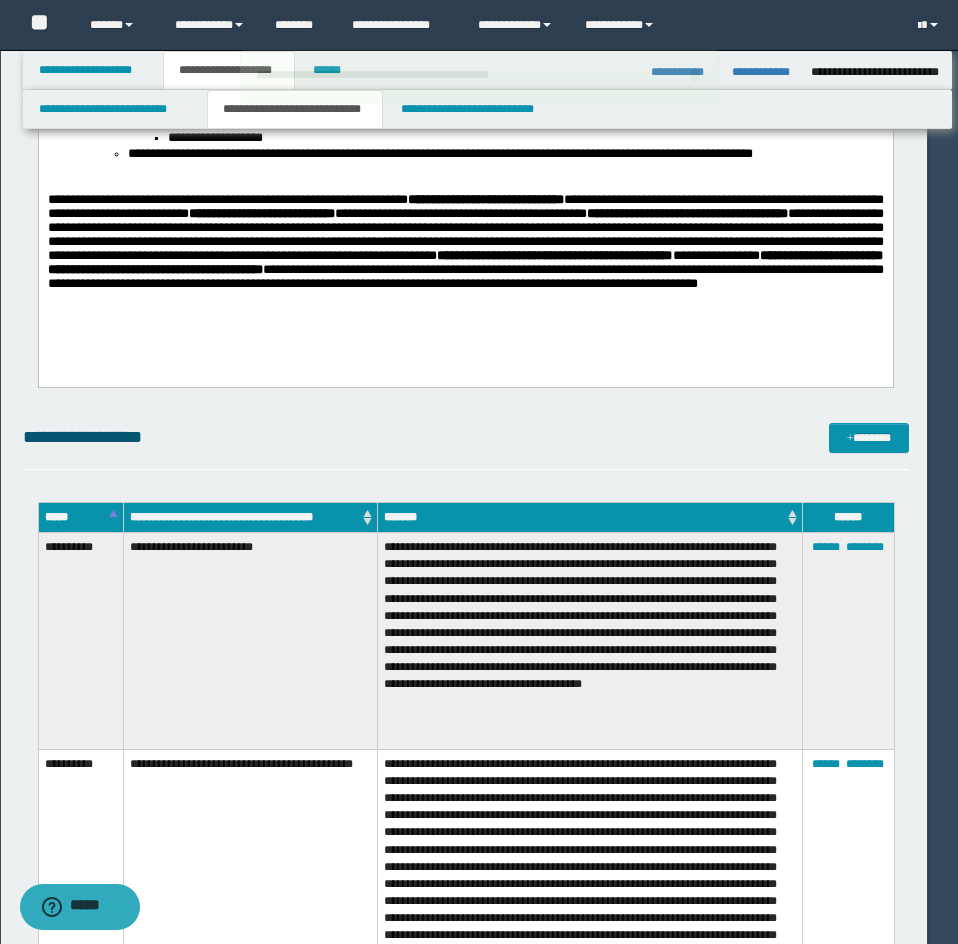 type 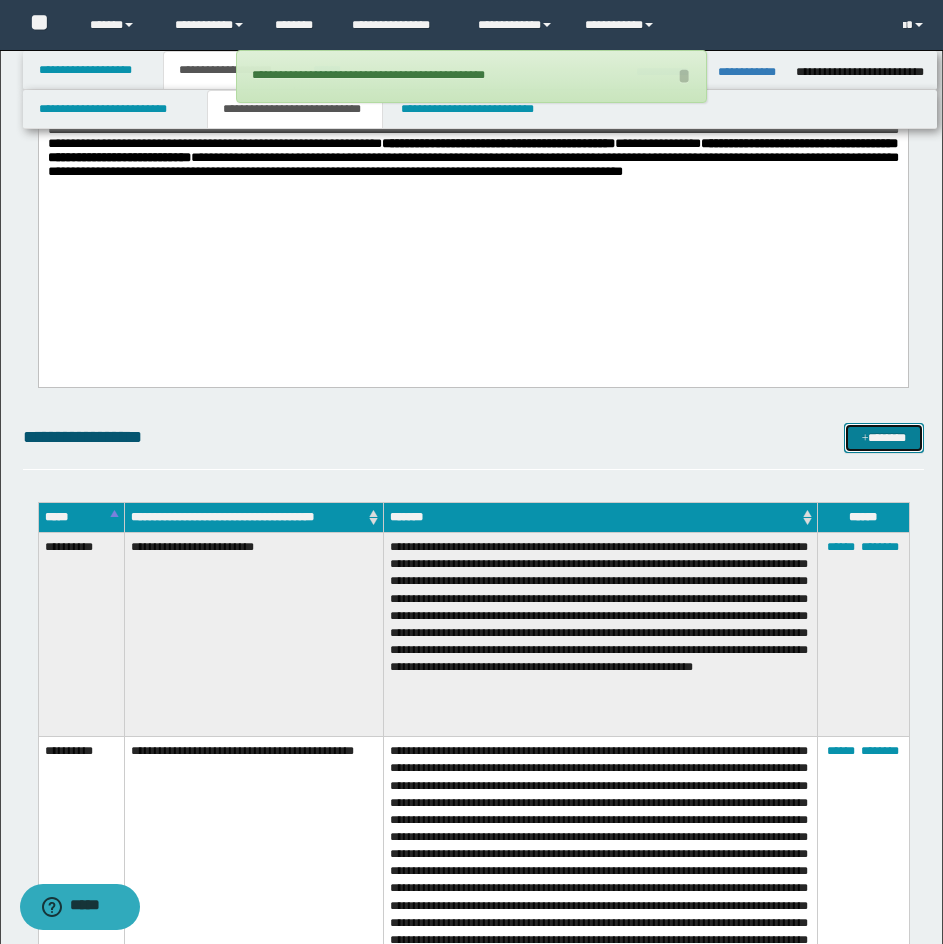 click on "*******" at bounding box center (884, 438) 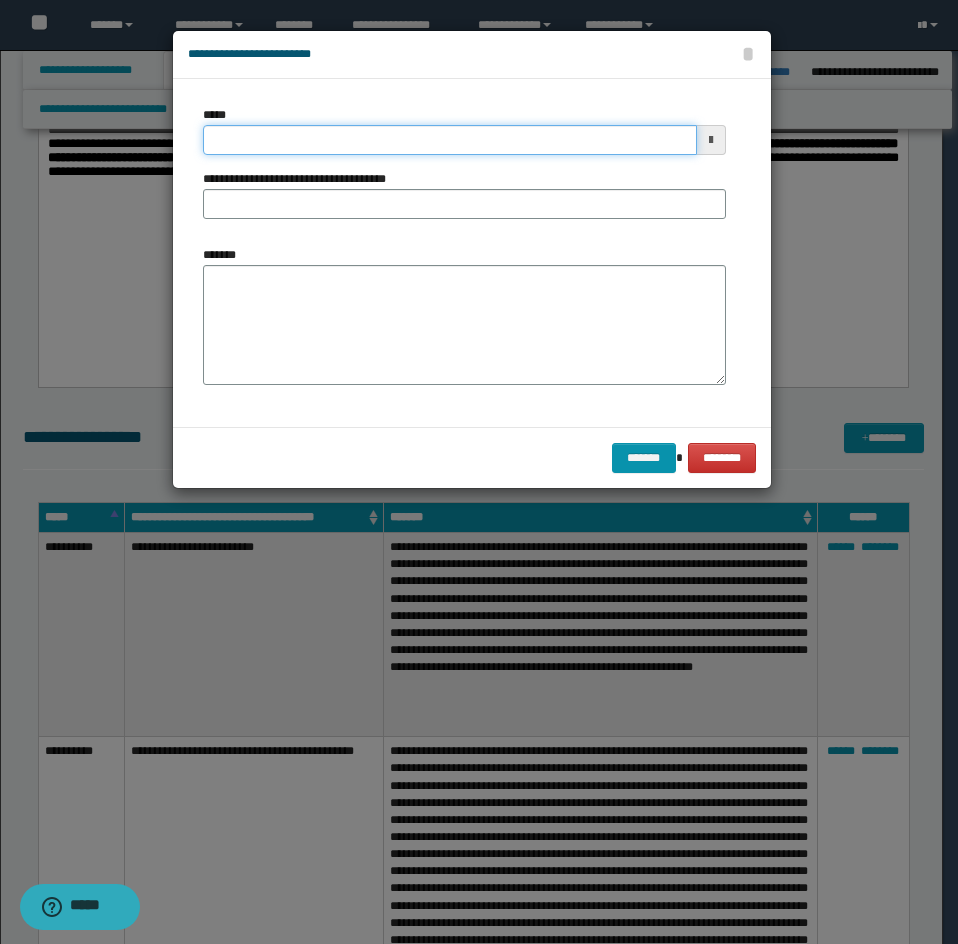 click on "*****" at bounding box center (450, 140) 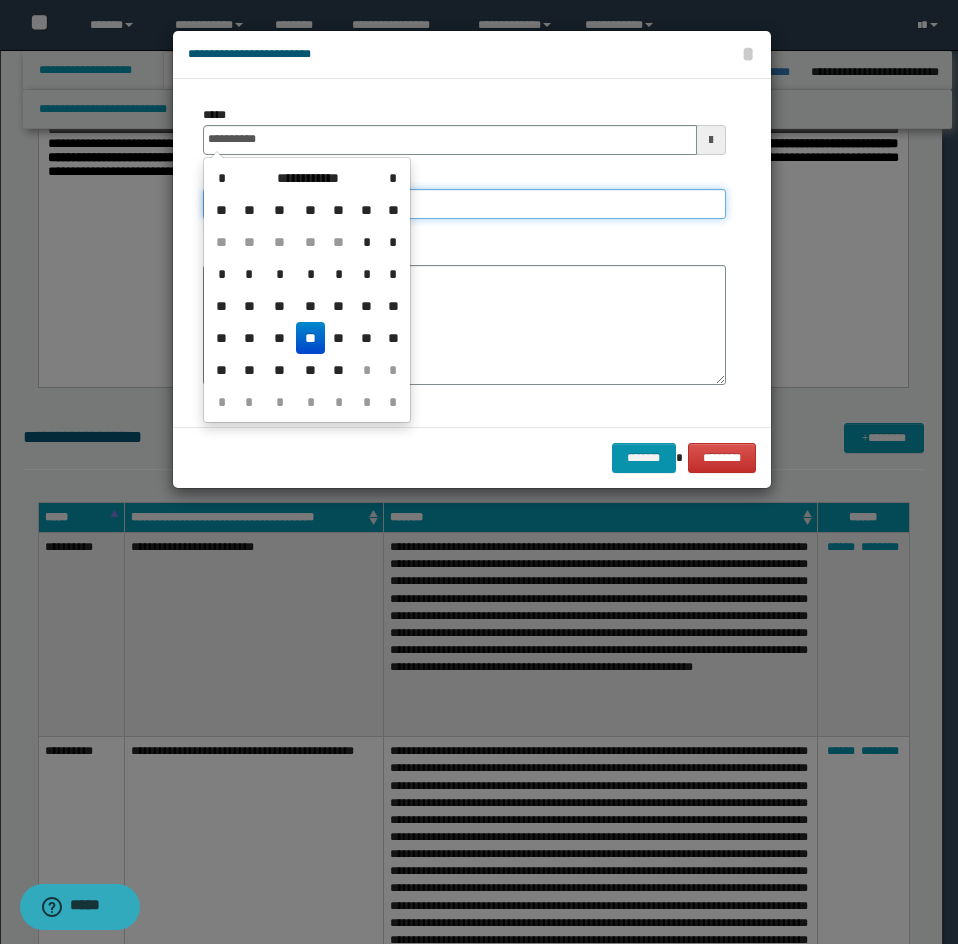 type on "**********" 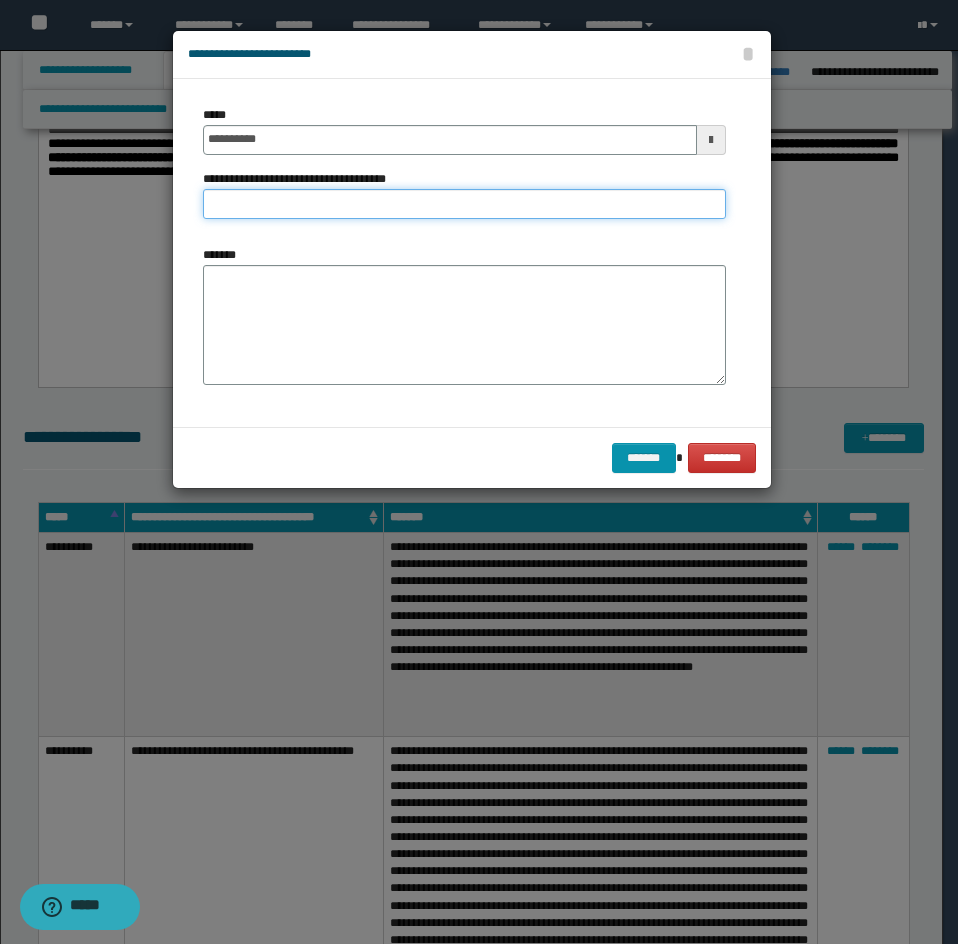 click on "**********" at bounding box center [464, 204] 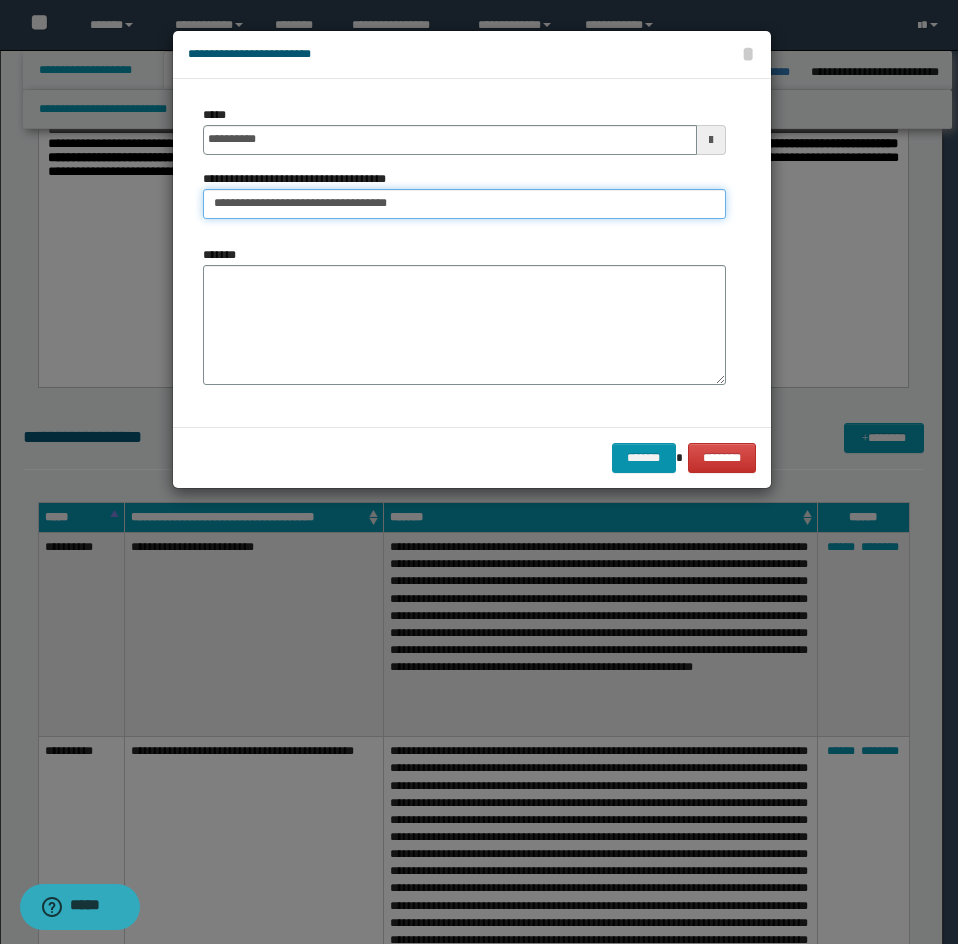 type on "**********" 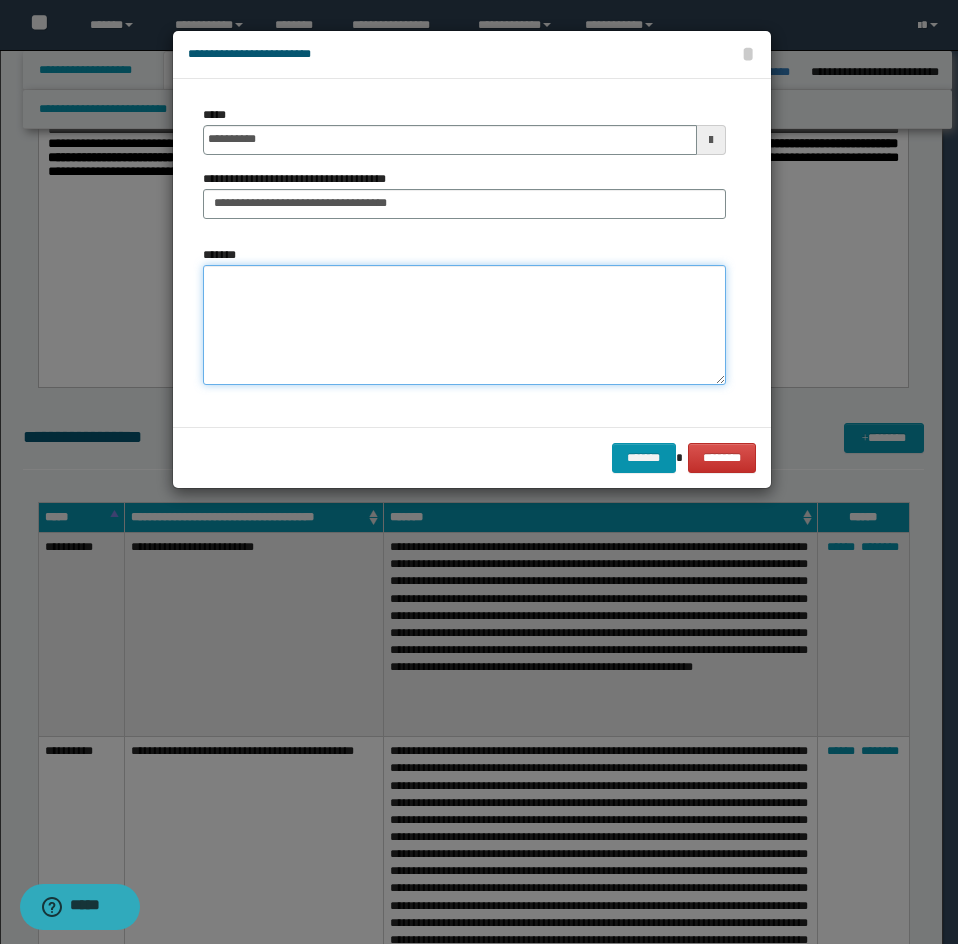 drag, startPoint x: 257, startPoint y: 299, endPoint x: 27, endPoint y: 342, distance: 233.98505 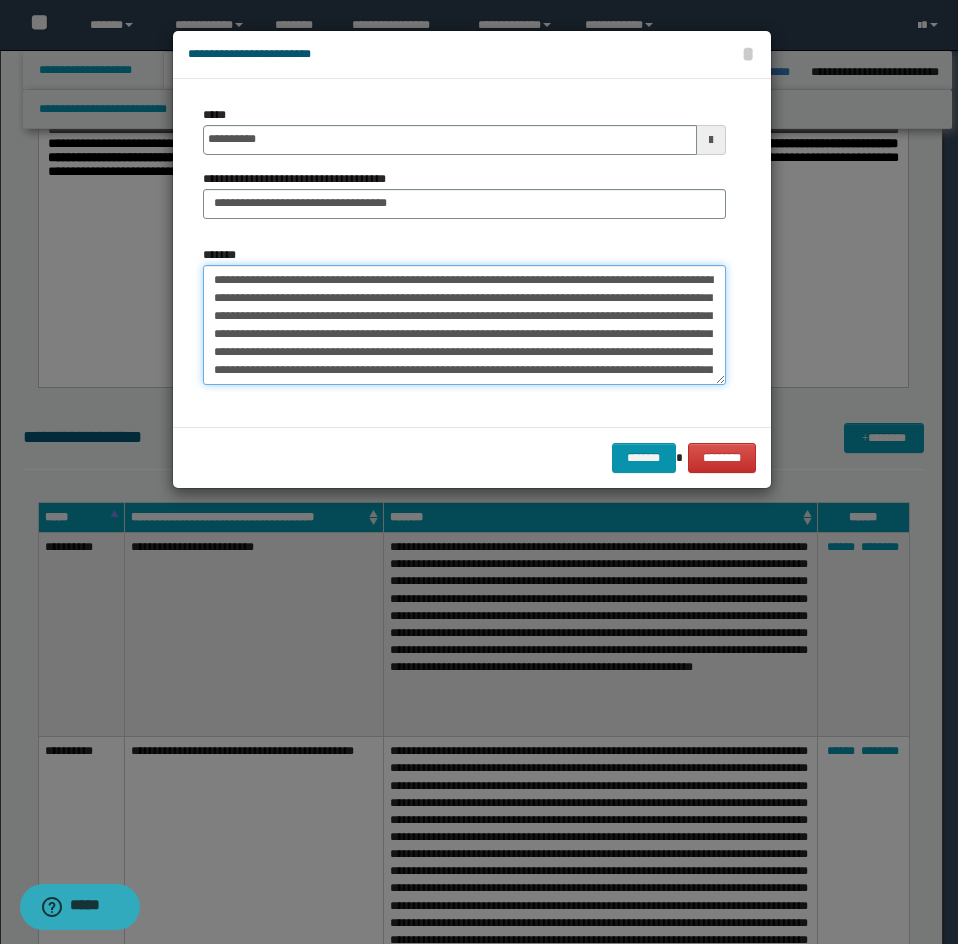 scroll, scrollTop: 606, scrollLeft: 0, axis: vertical 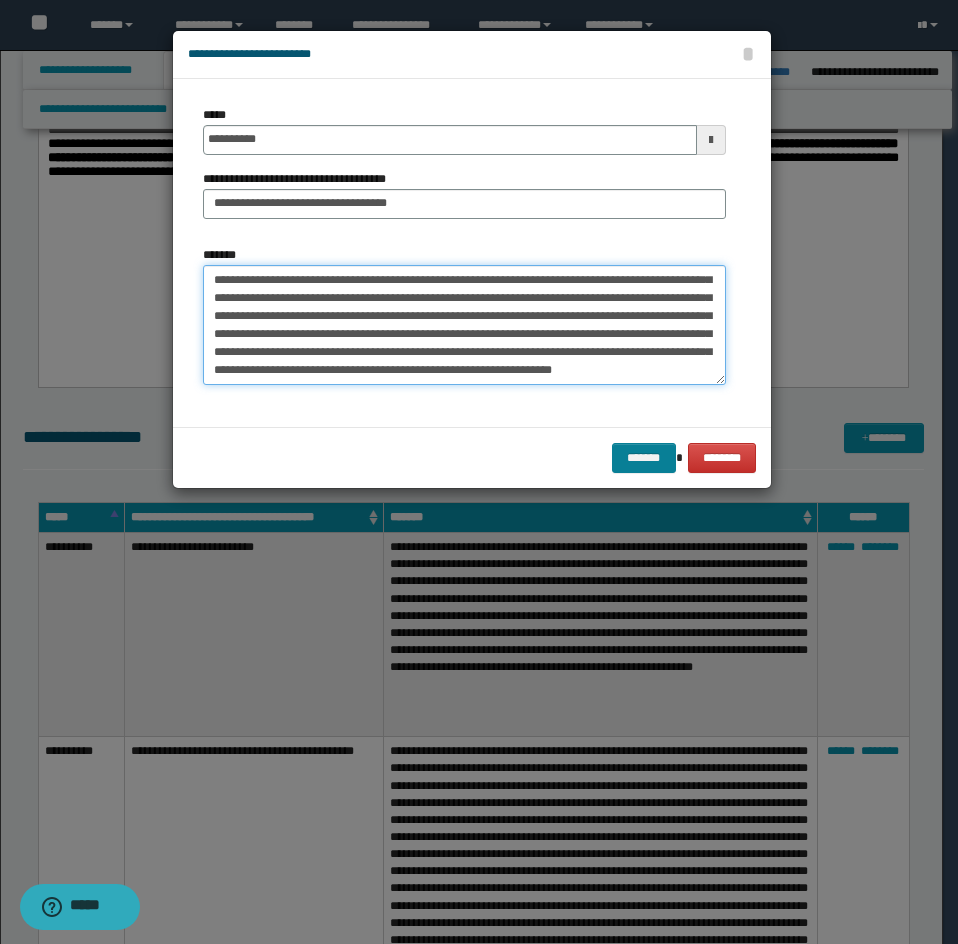 type on "**********" 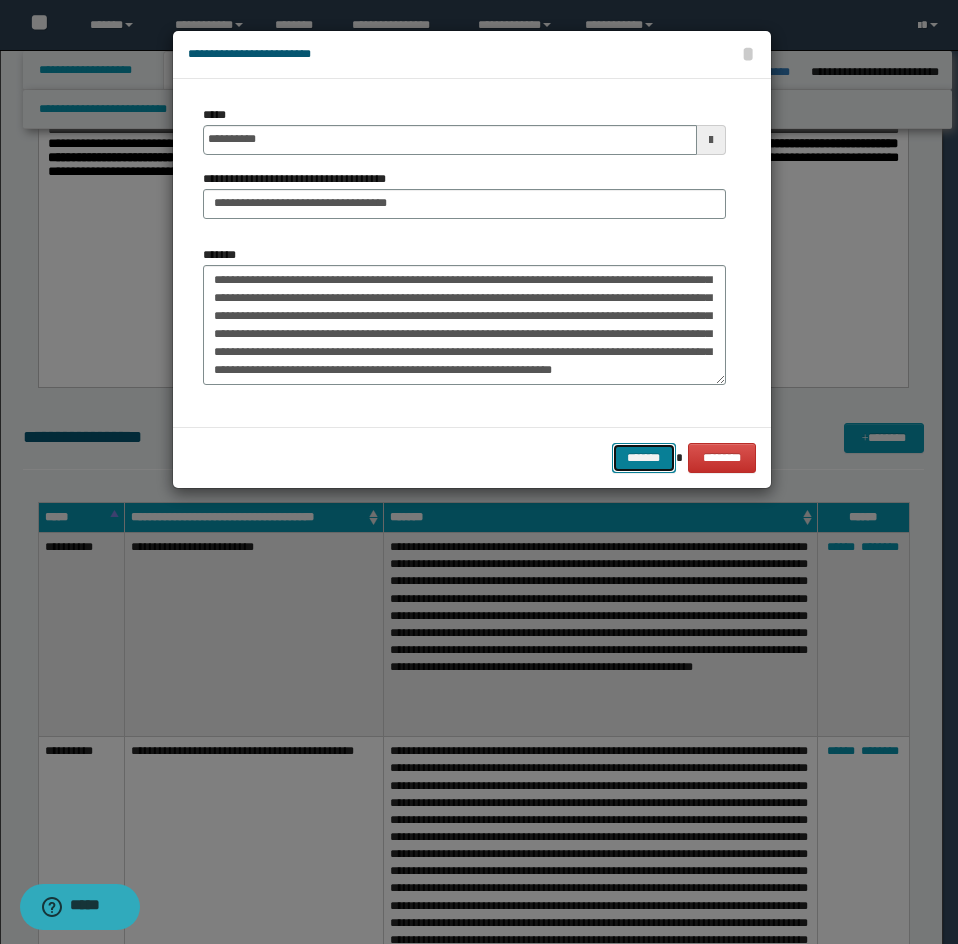 click on "*******" at bounding box center [644, 458] 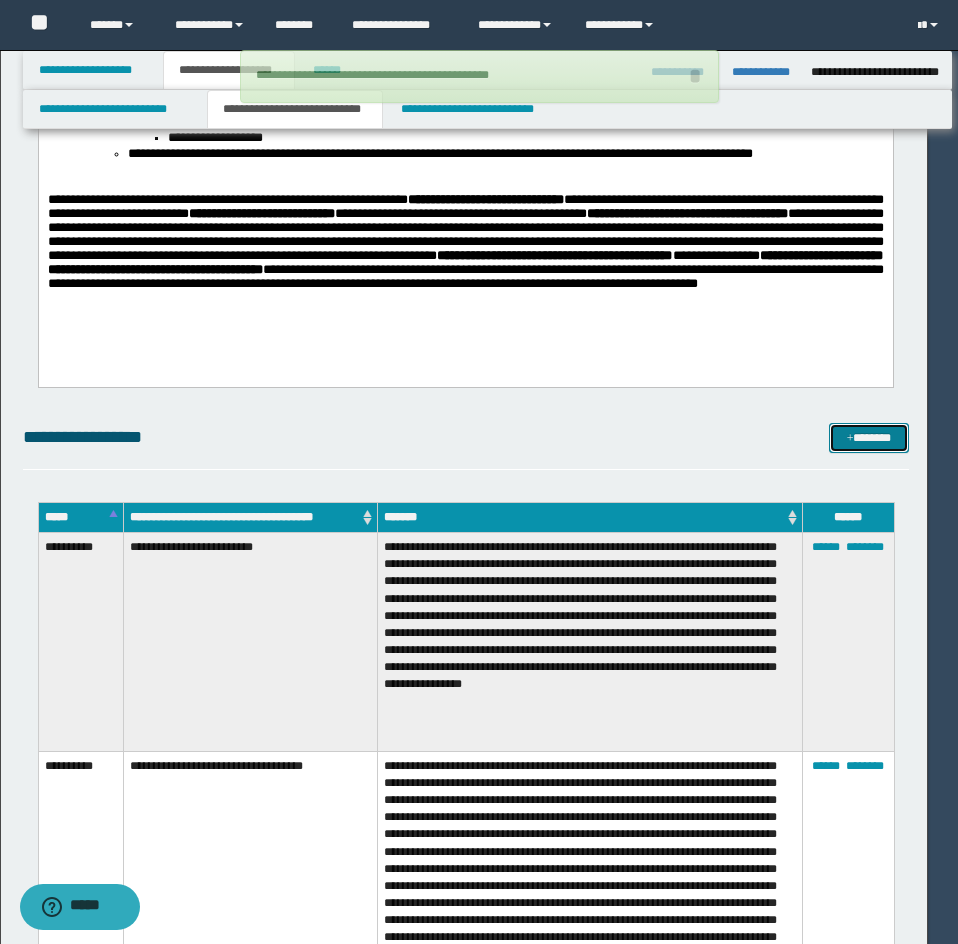 type 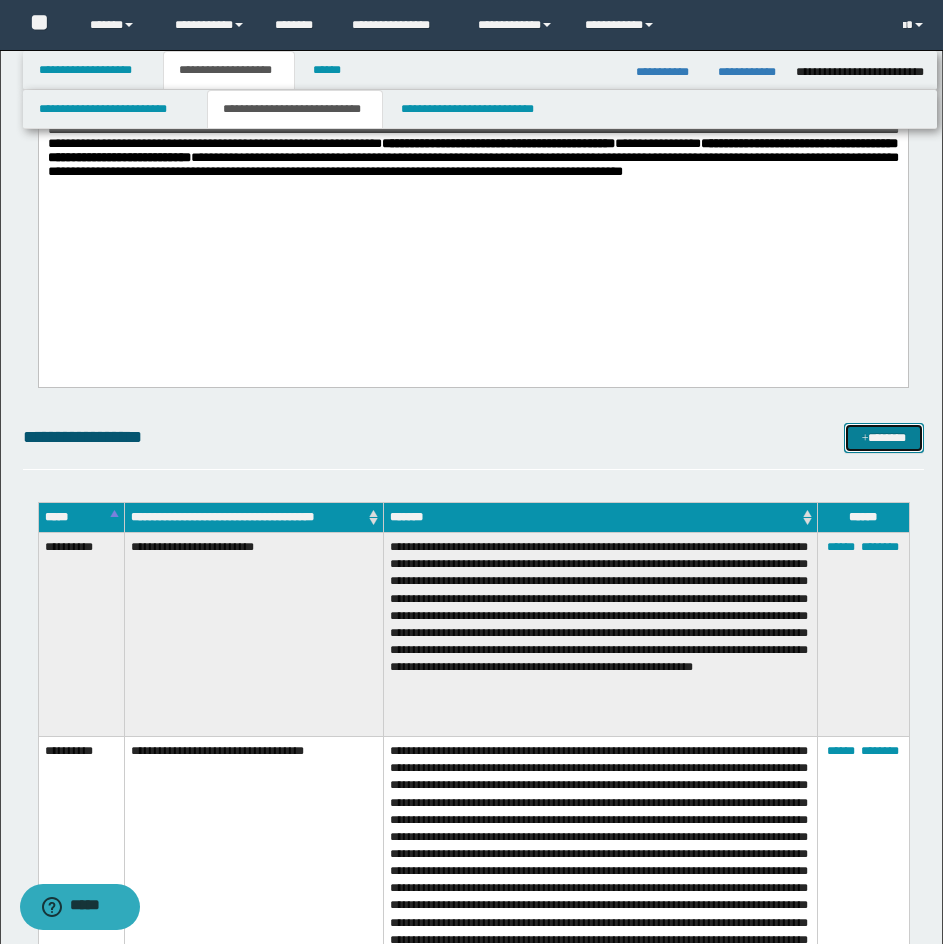 click on "*******" at bounding box center [884, 438] 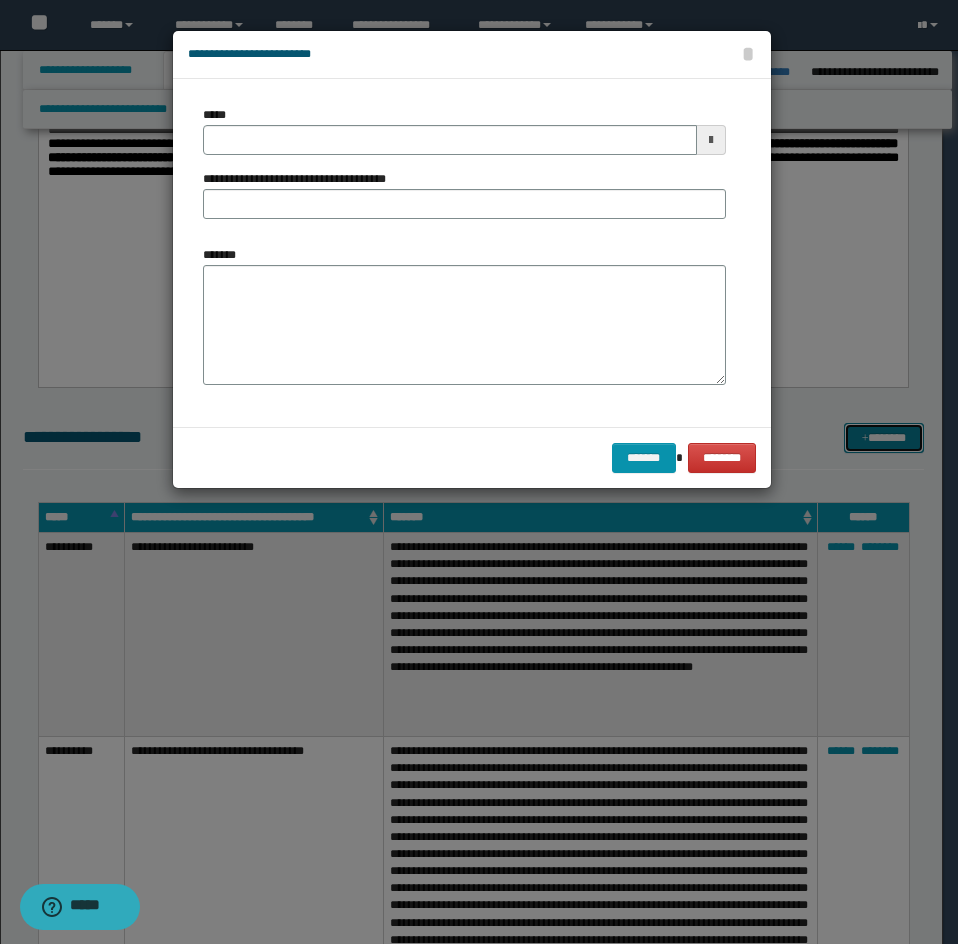scroll, scrollTop: 0, scrollLeft: 0, axis: both 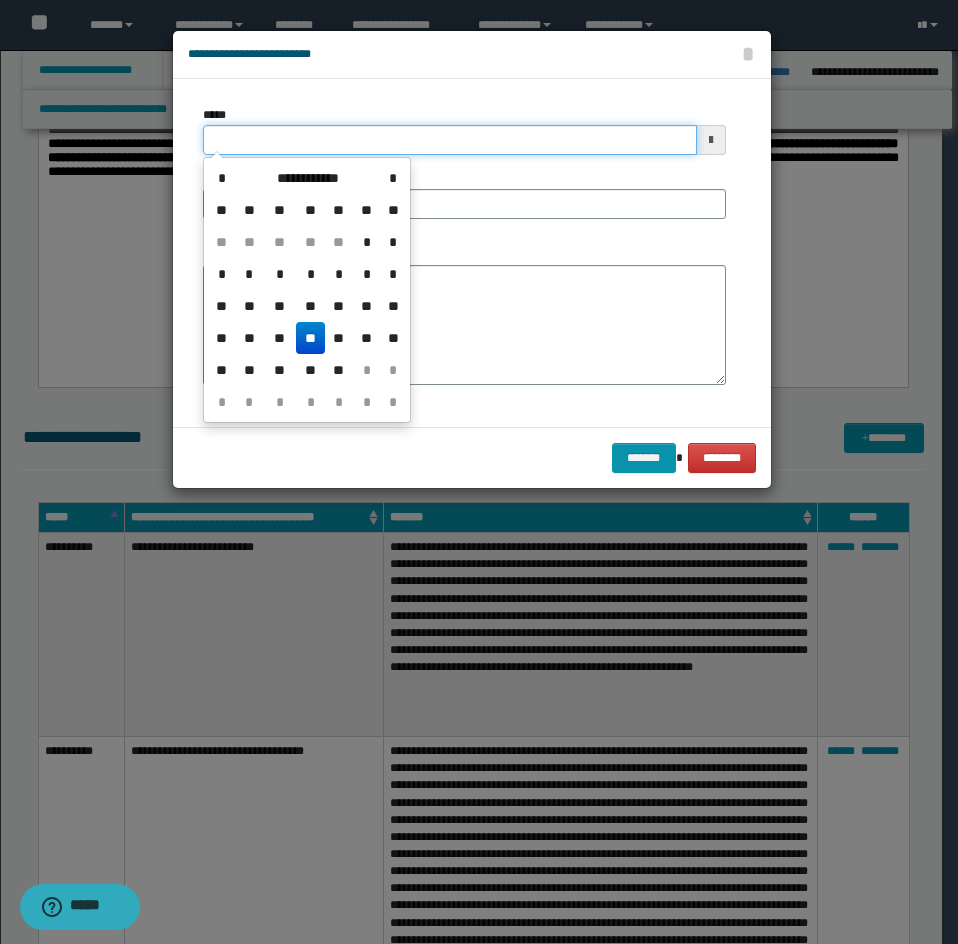 click on "*****" at bounding box center [450, 140] 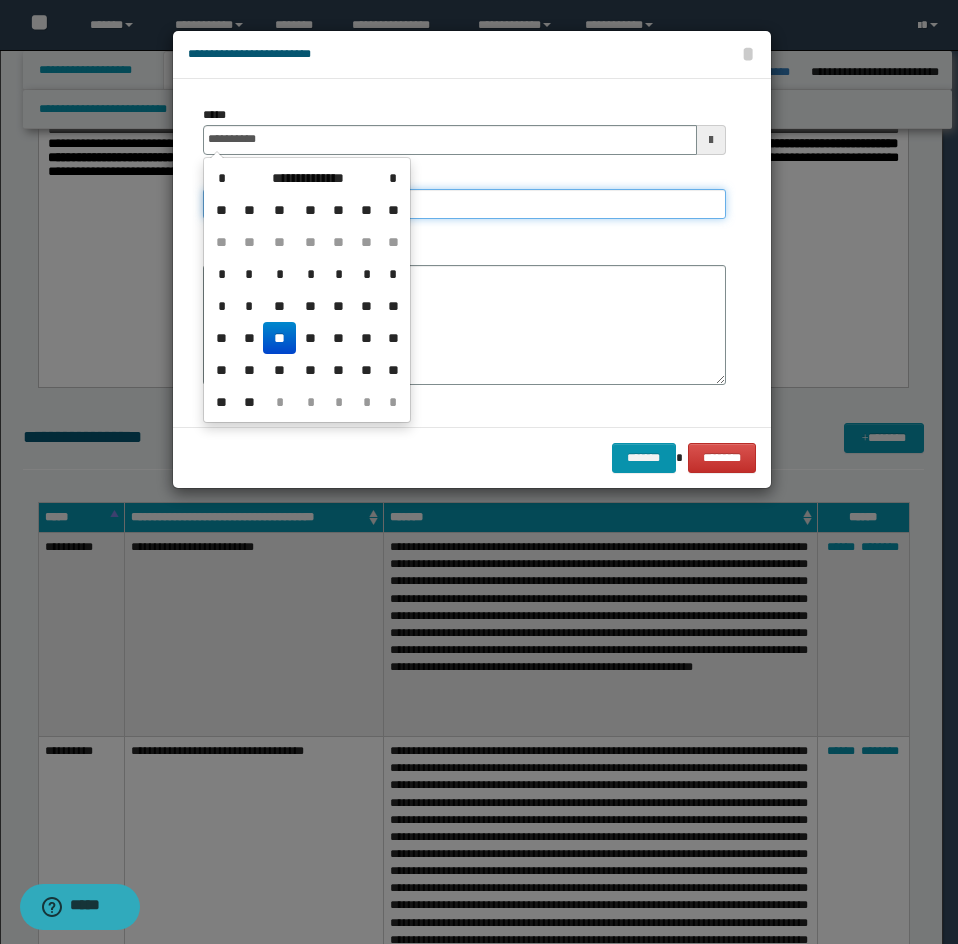 type on "**********" 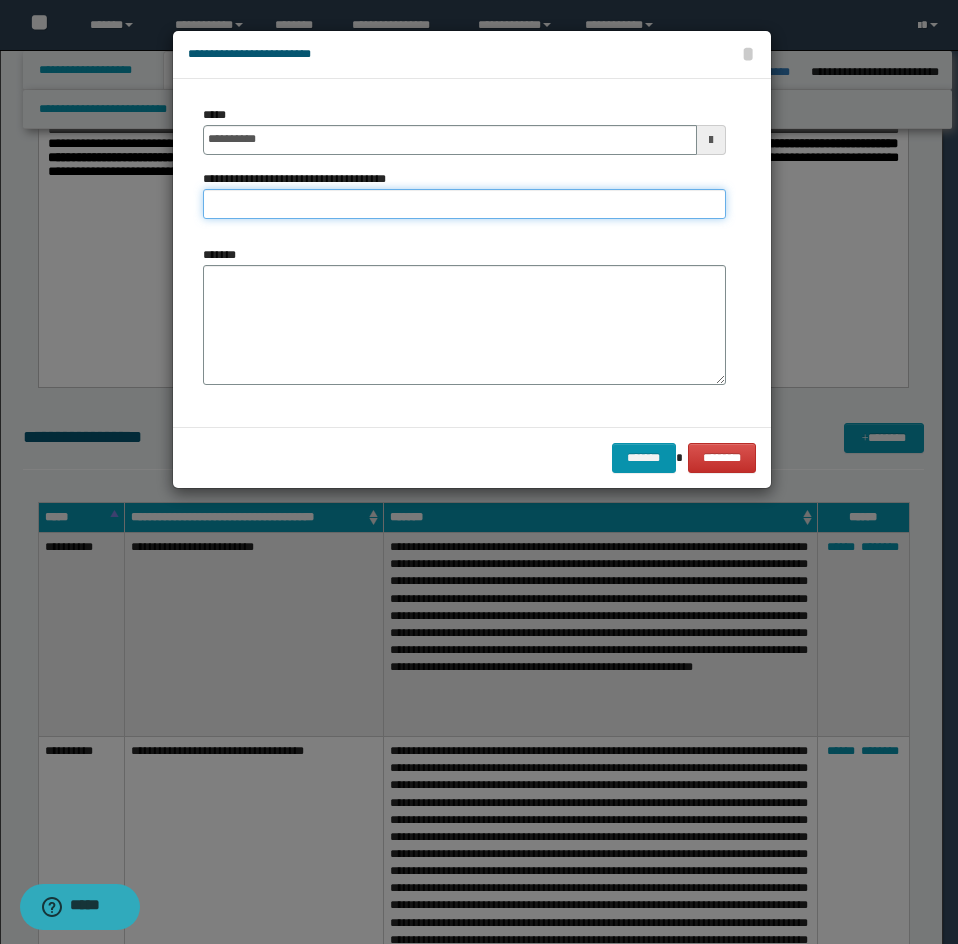 drag, startPoint x: 460, startPoint y: 191, endPoint x: 461, endPoint y: 201, distance: 10.049875 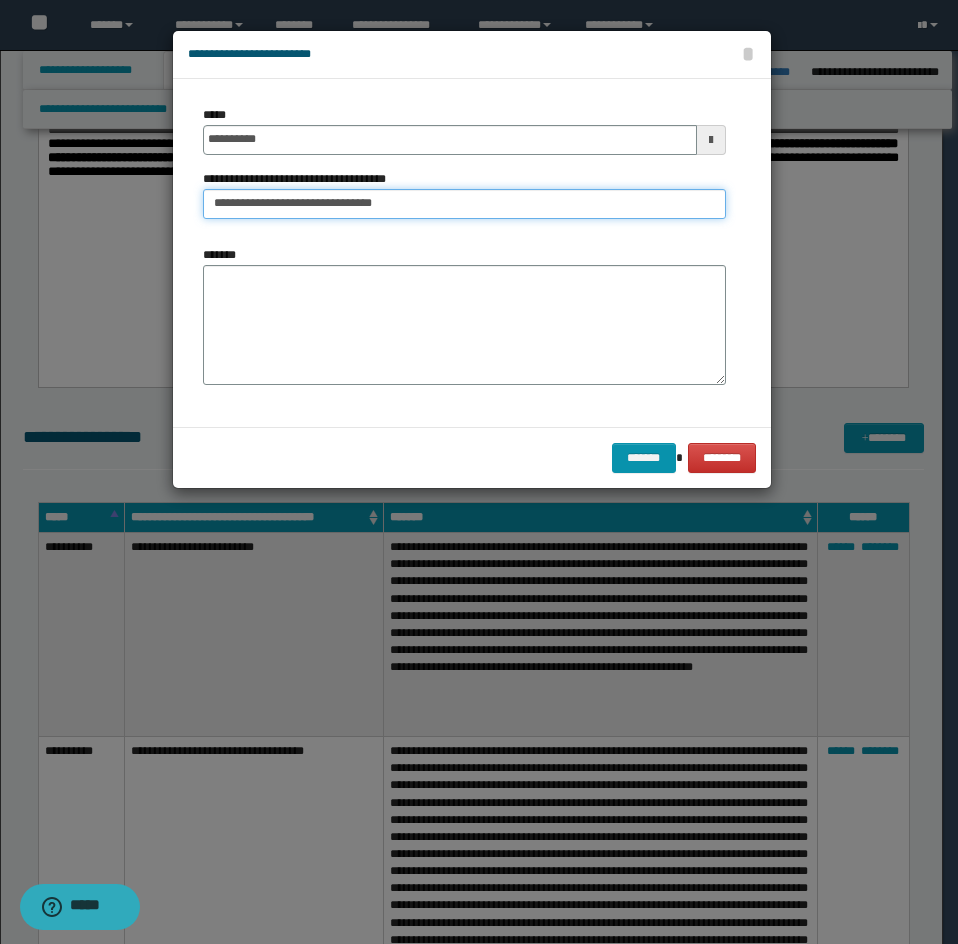 type on "**********" 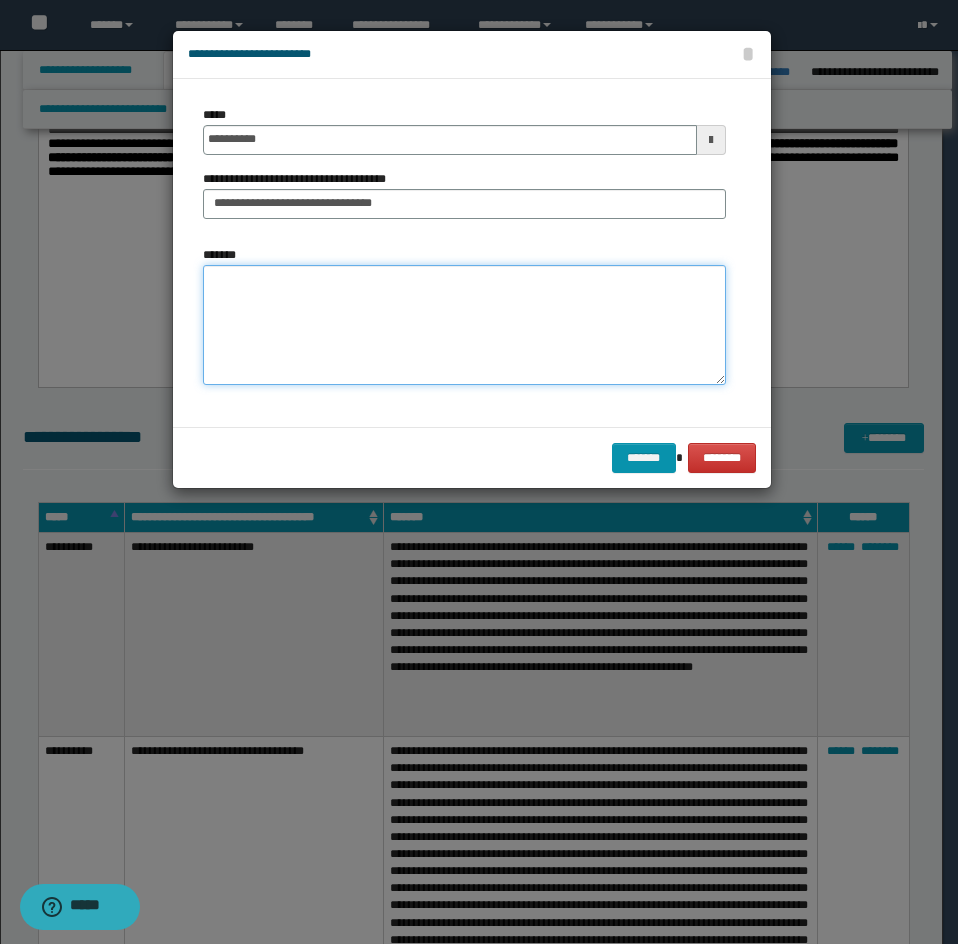click on "*******" at bounding box center [464, 325] 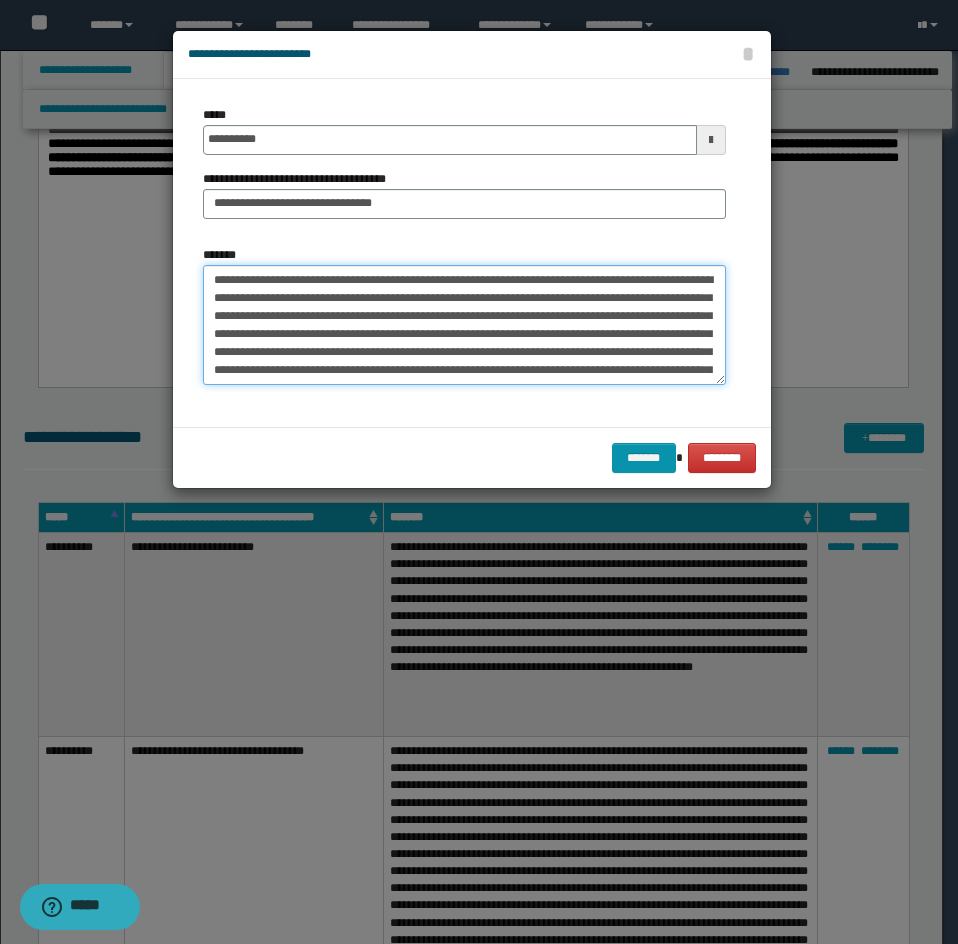 scroll, scrollTop: 102, scrollLeft: 0, axis: vertical 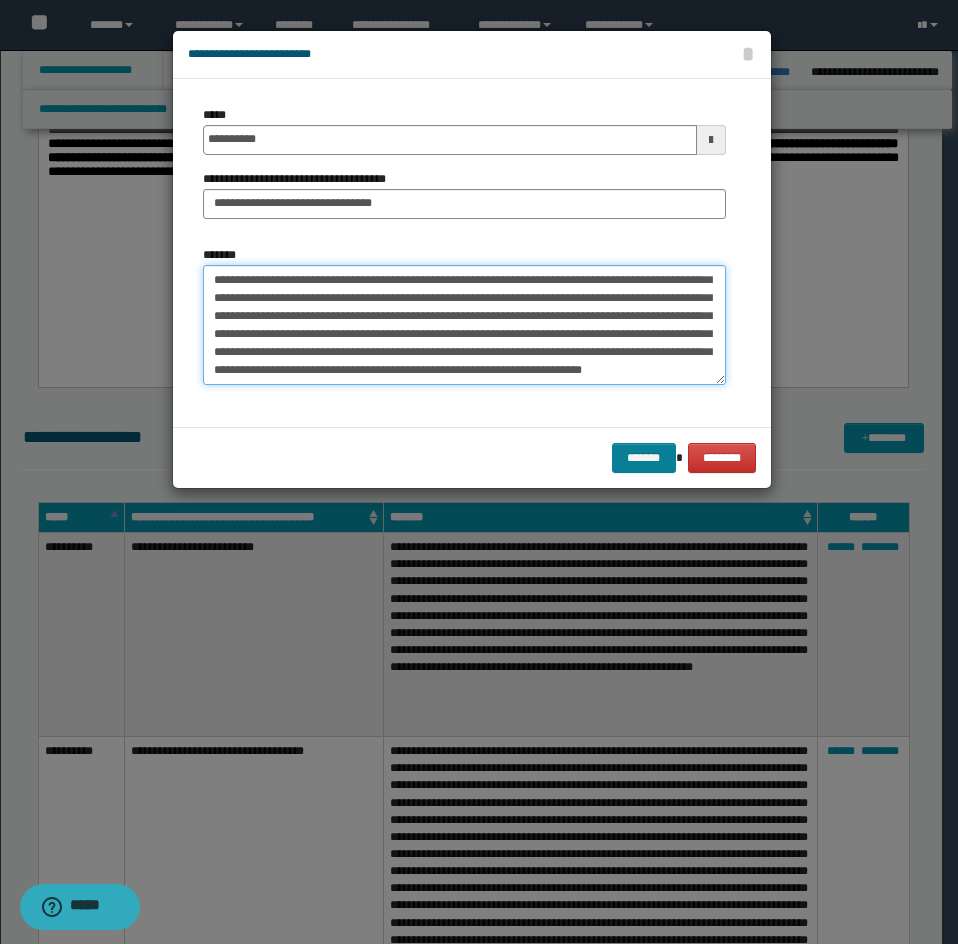 type on "**********" 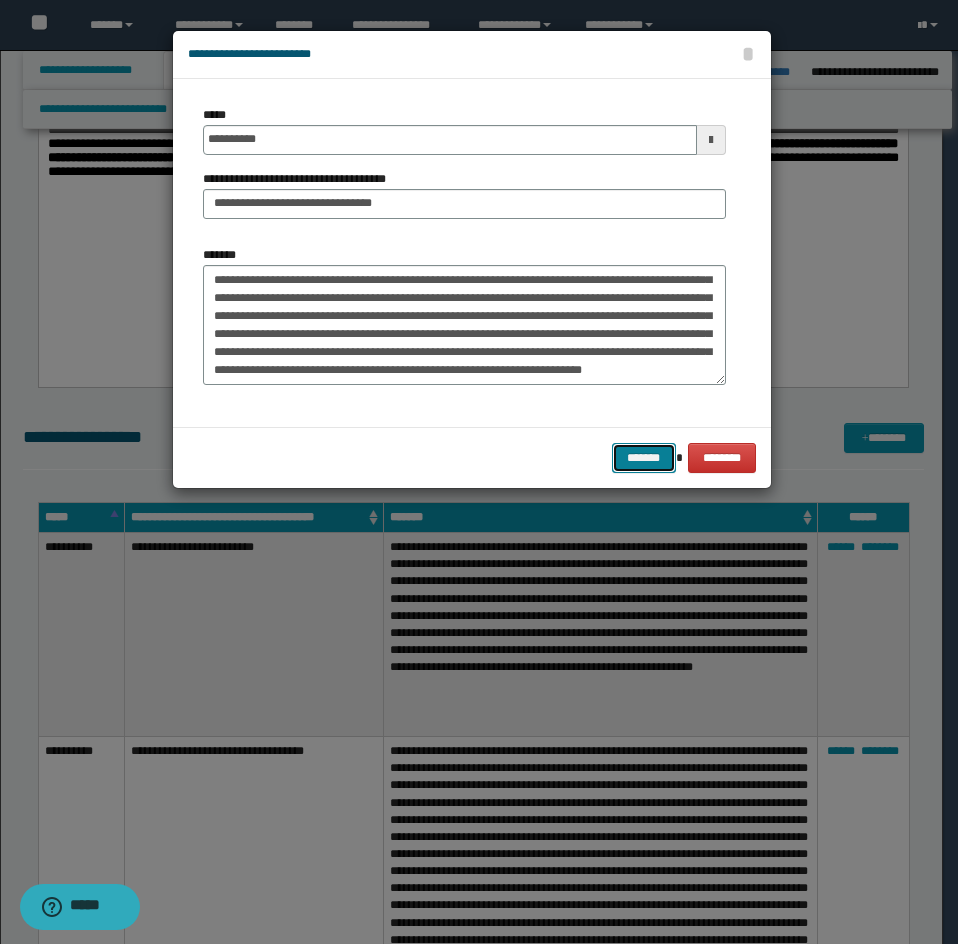 click on "*******" at bounding box center [644, 458] 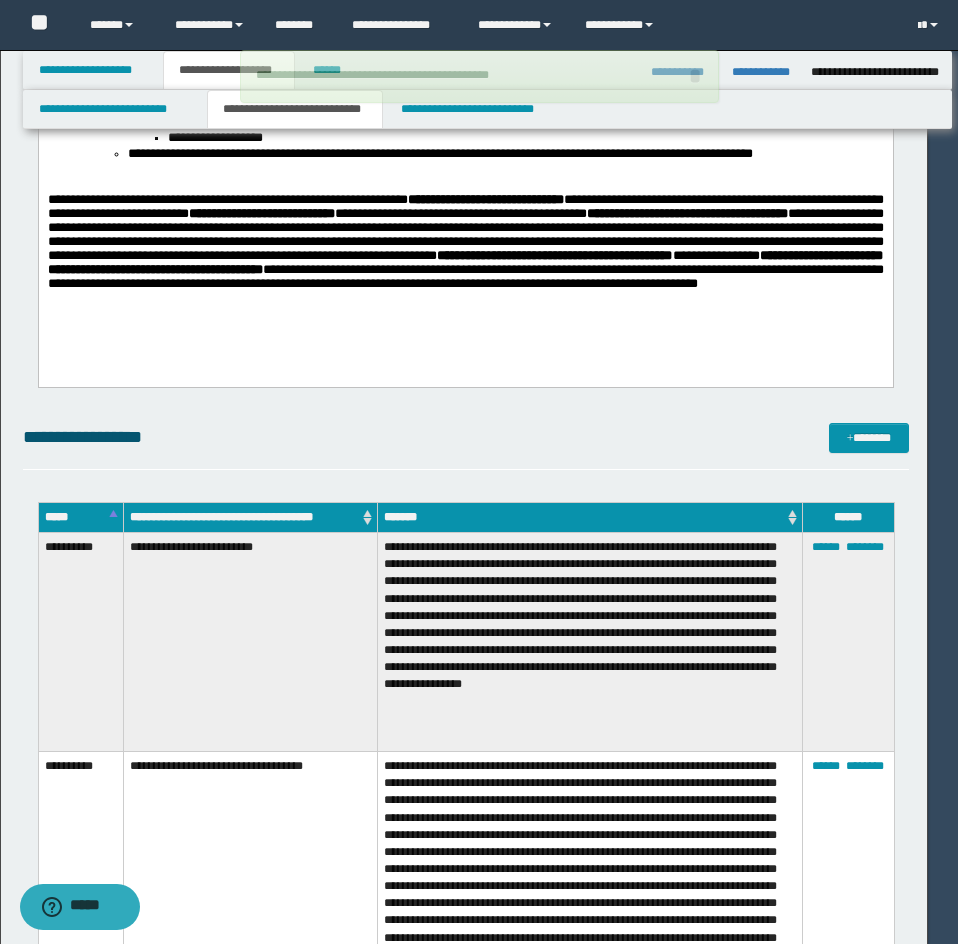 type 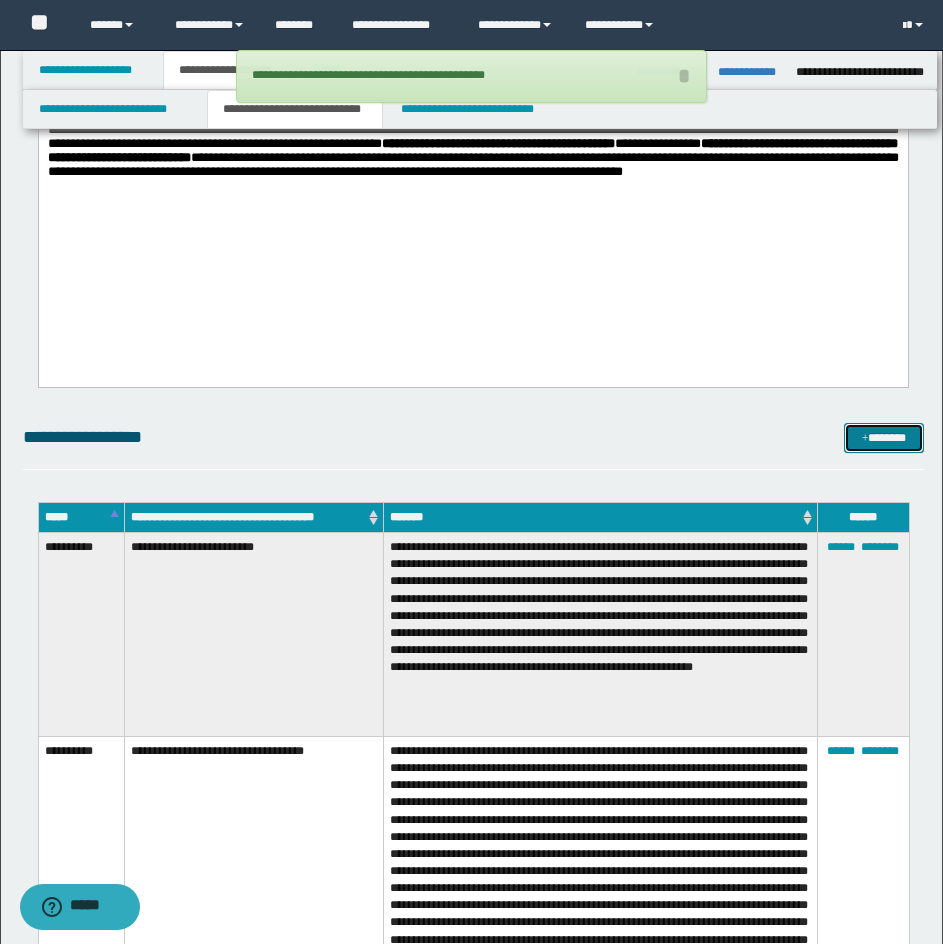 click on "*******" at bounding box center (884, 438) 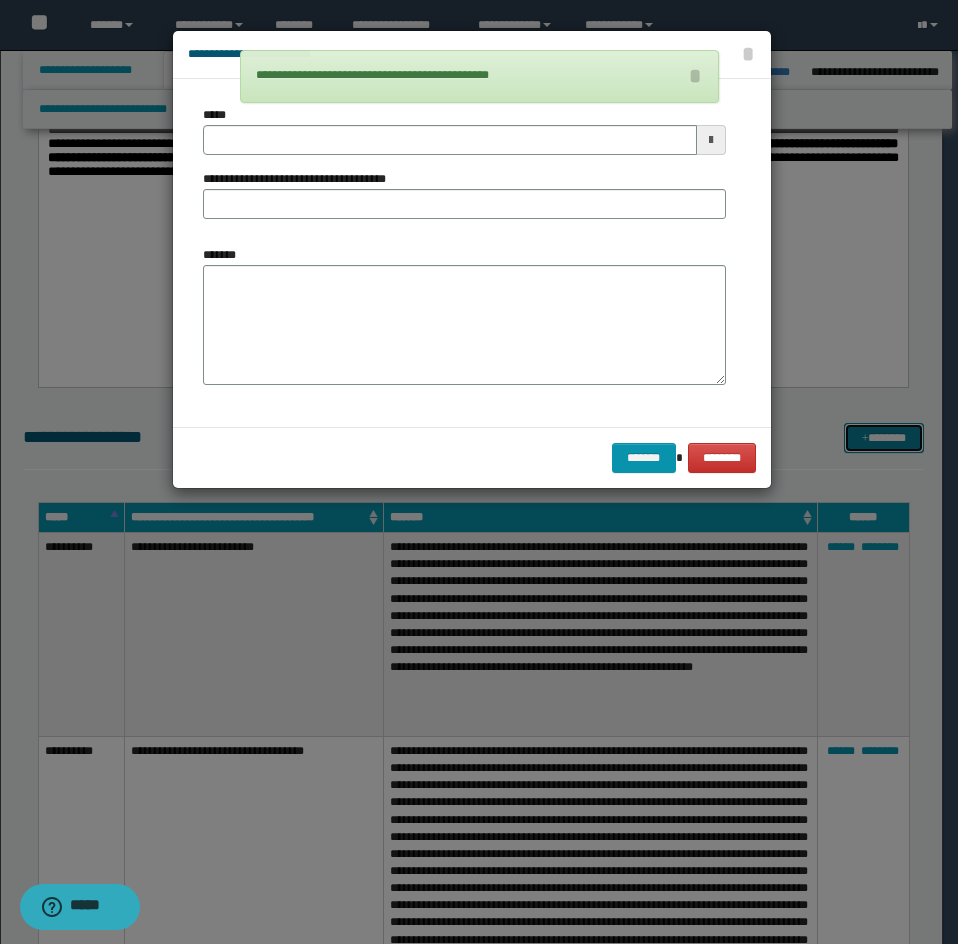 scroll, scrollTop: 0, scrollLeft: 0, axis: both 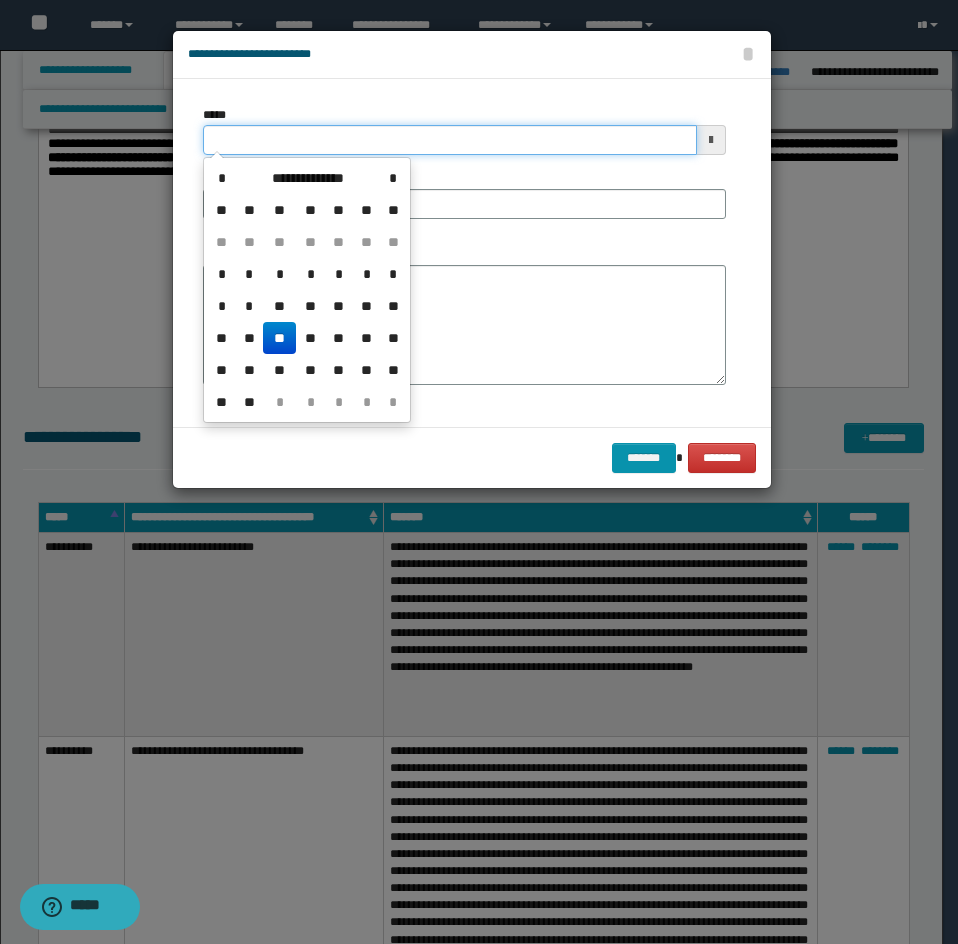 click on "*****" at bounding box center [450, 140] 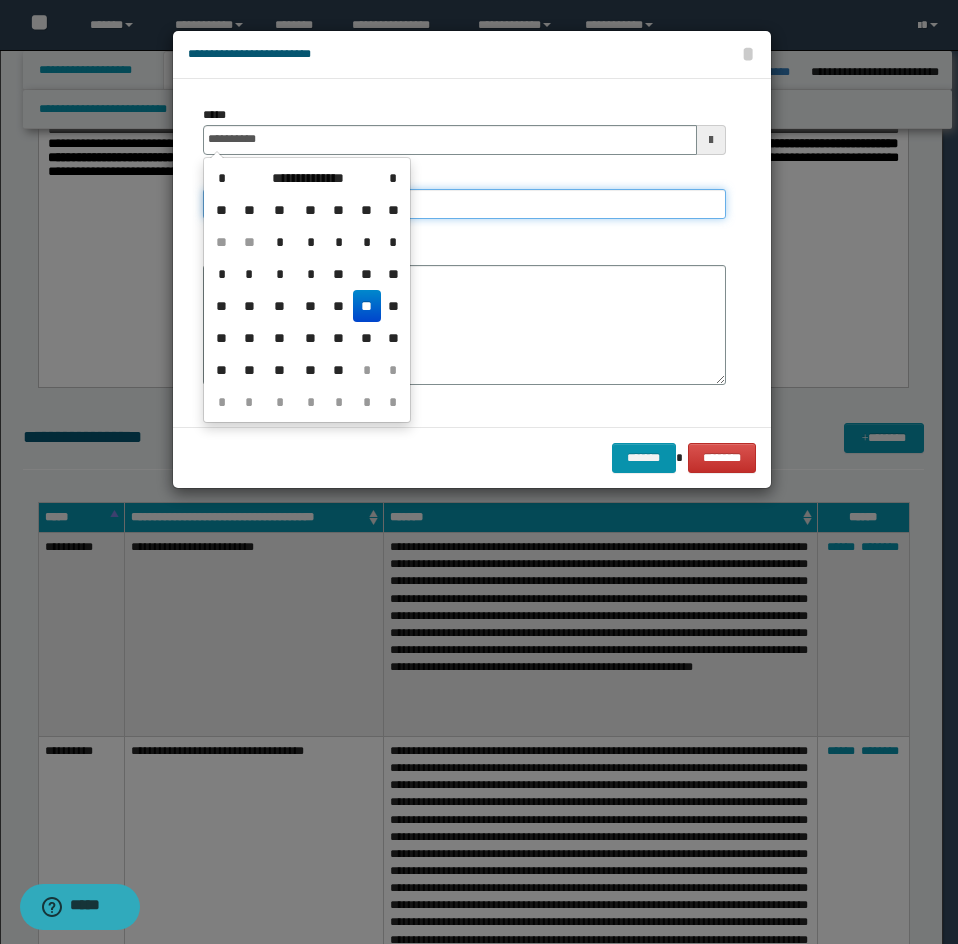 type on "**********" 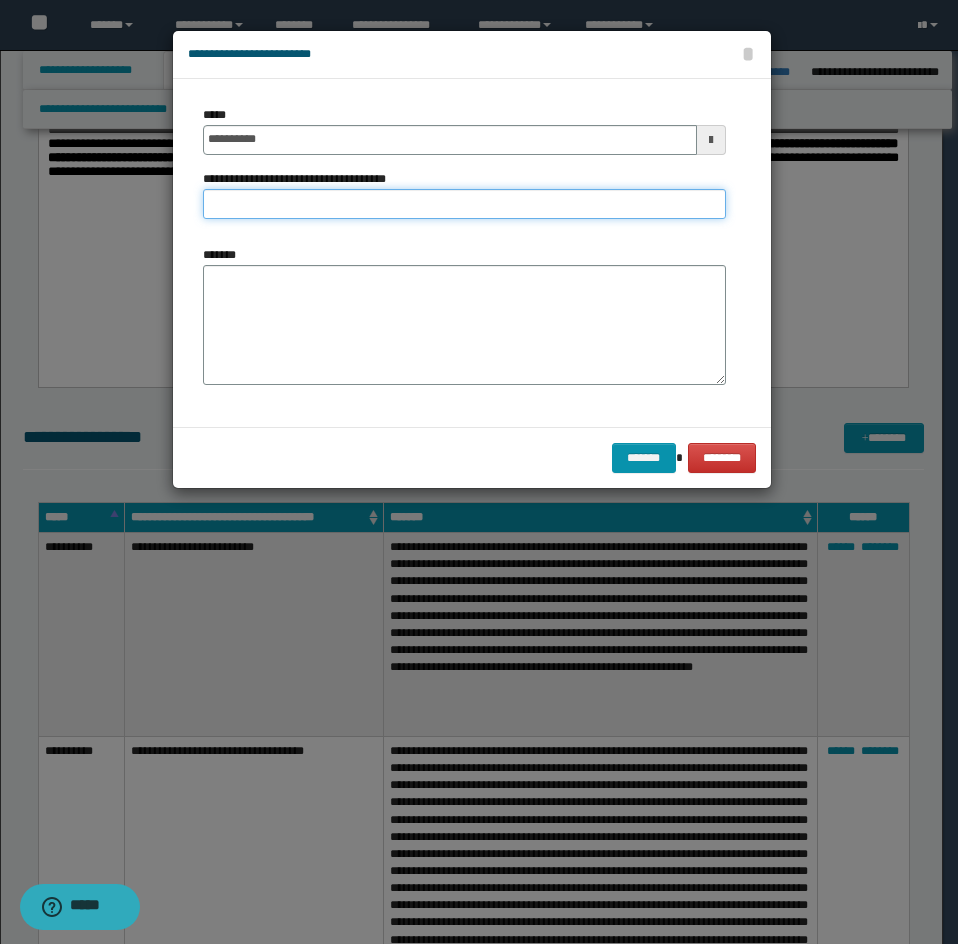 click on "**********" at bounding box center (464, 204) 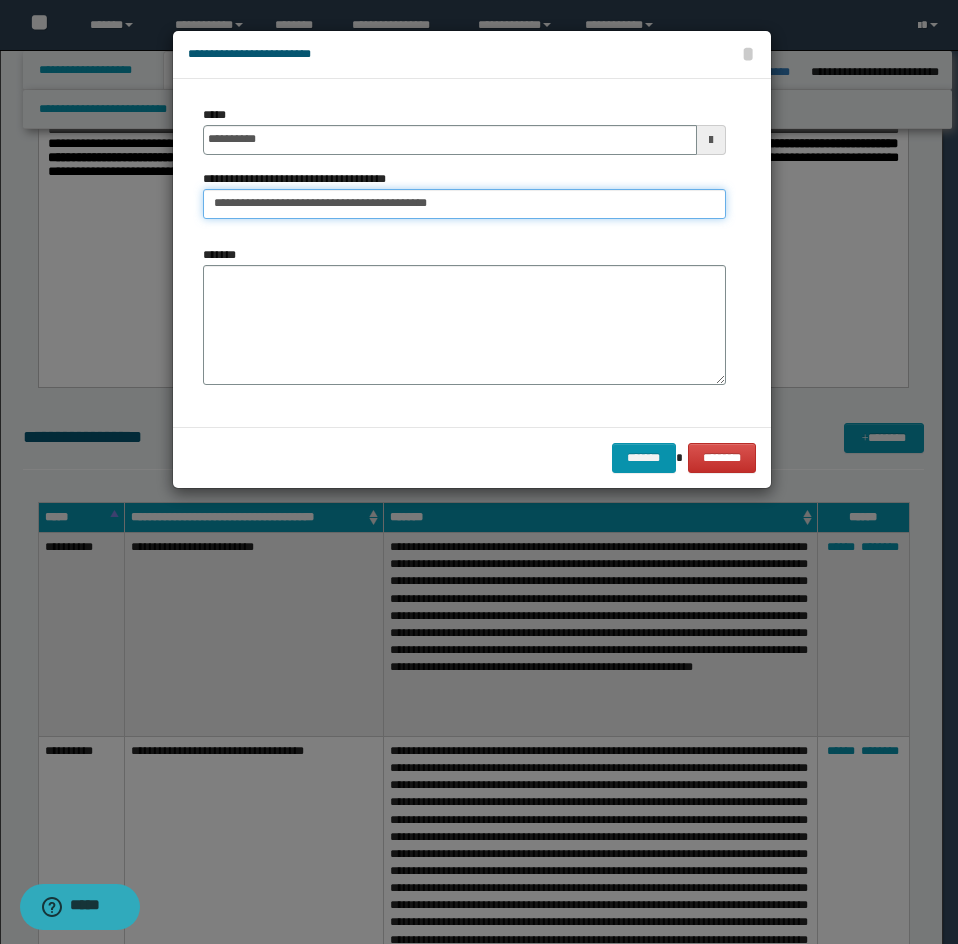 type on "**********" 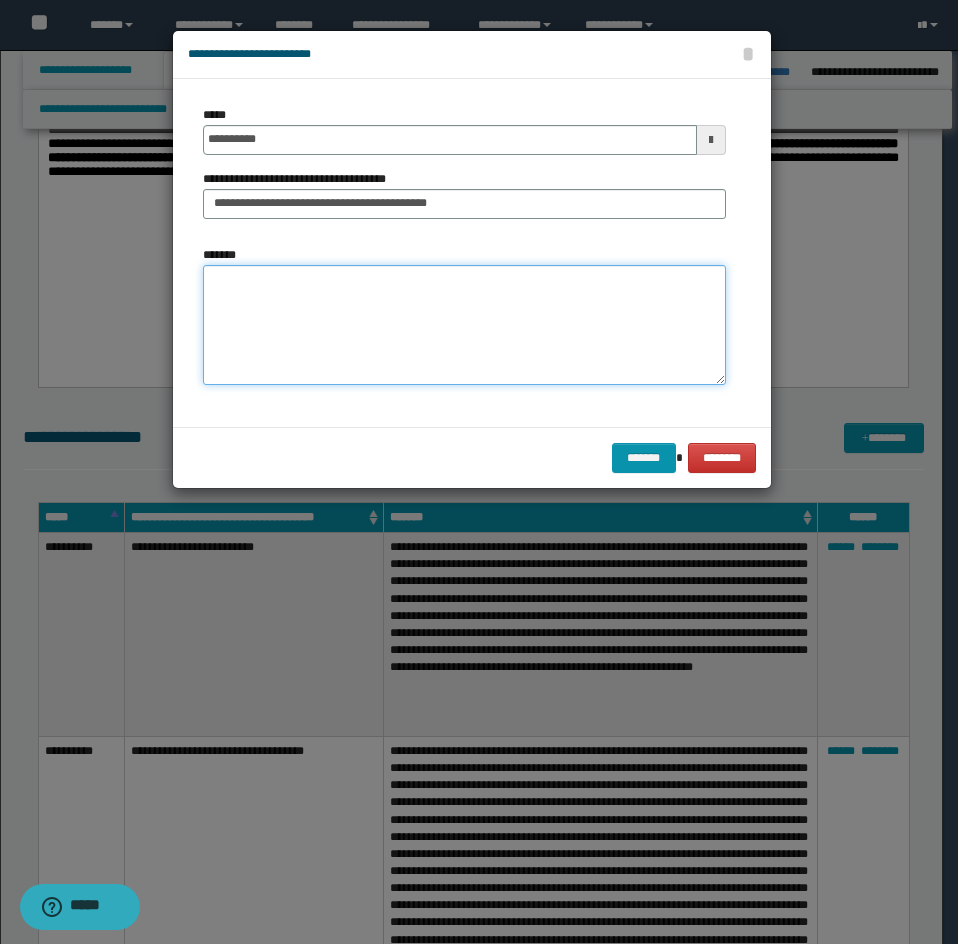 click on "*******" at bounding box center (464, 325) 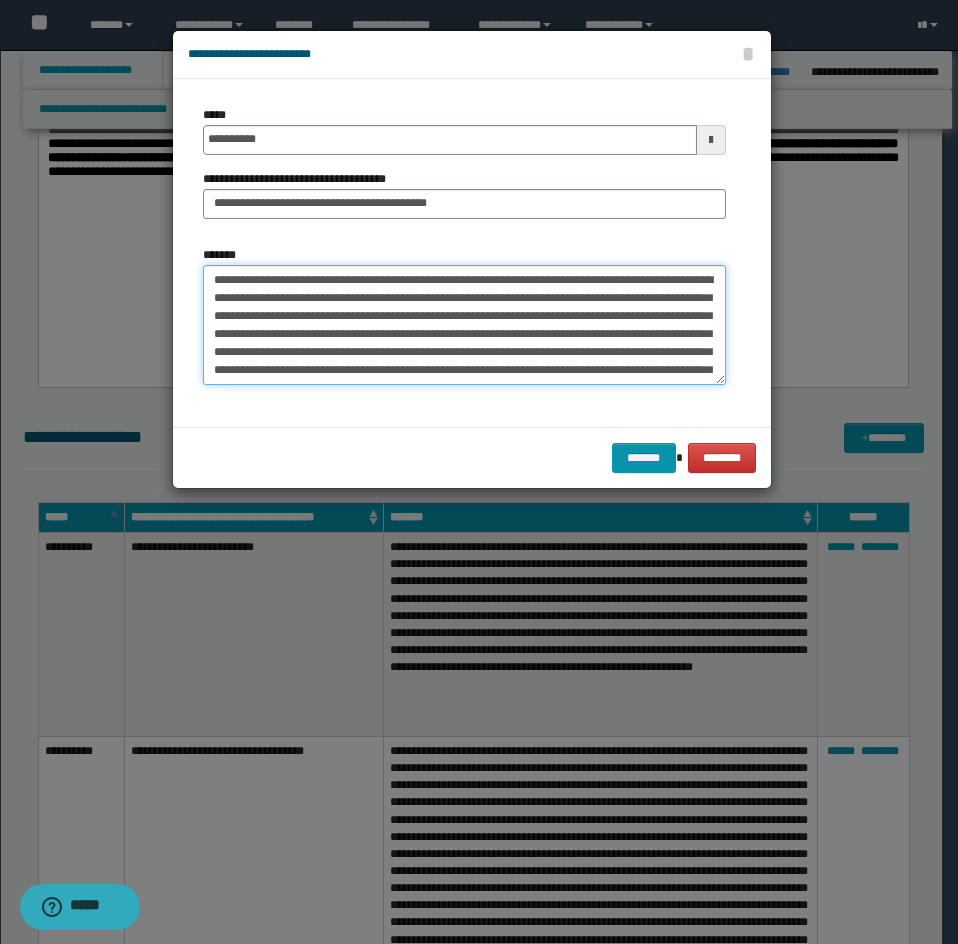 scroll, scrollTop: 390, scrollLeft: 0, axis: vertical 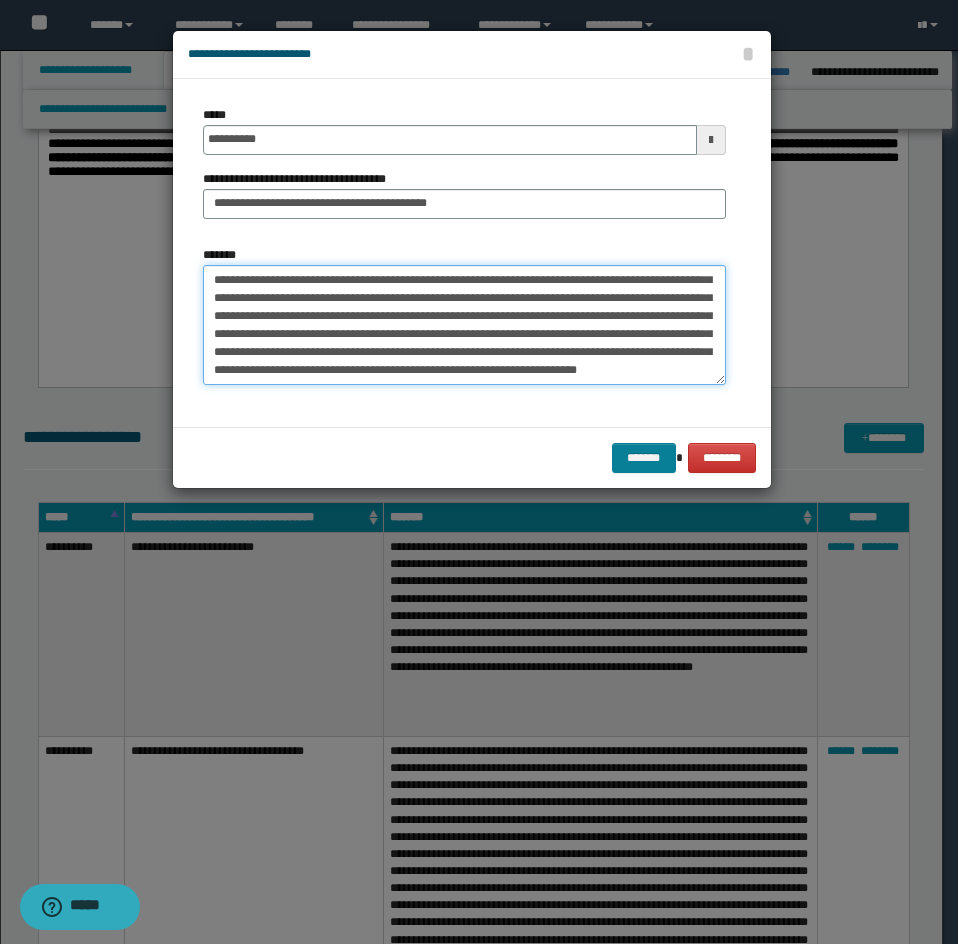type on "**********" 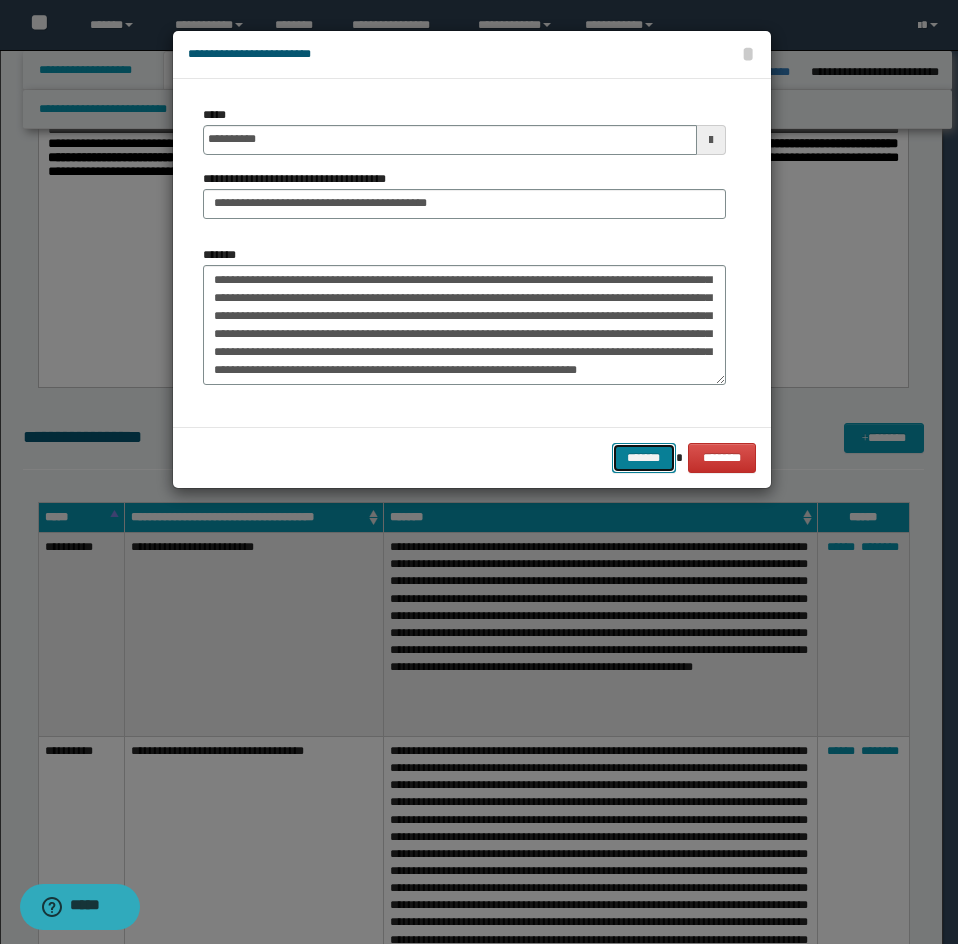 click on "*******" at bounding box center (644, 458) 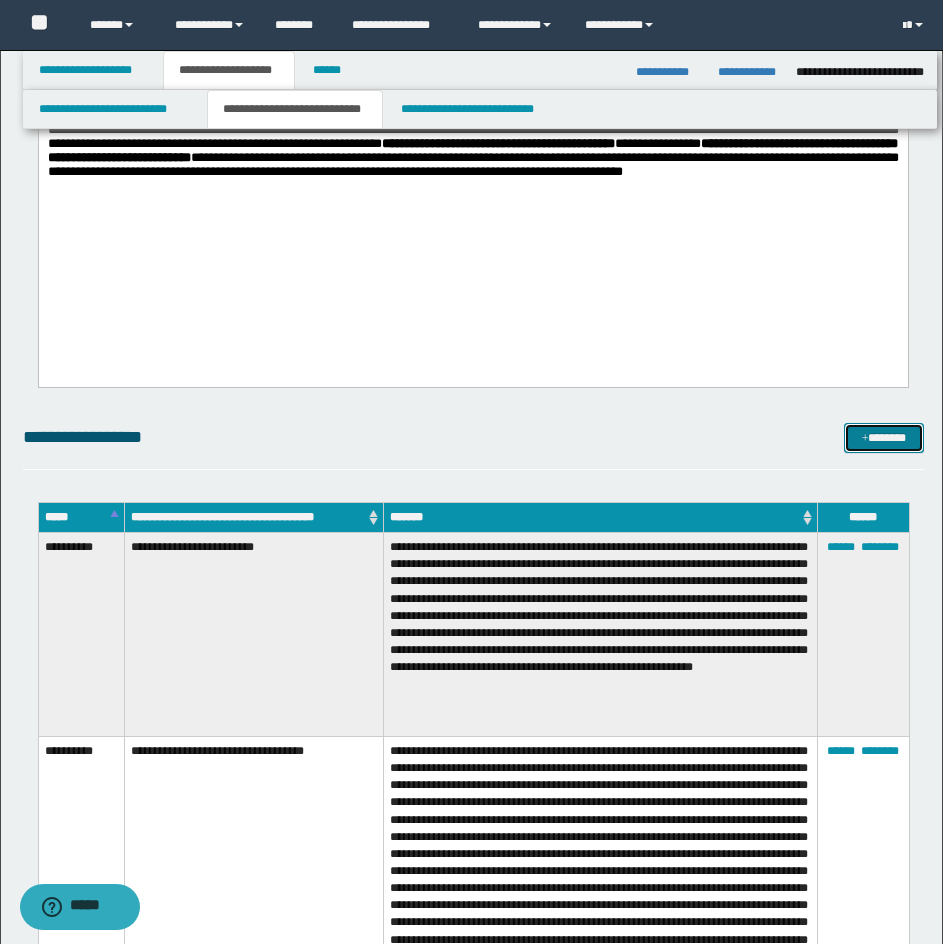 click on "*******" at bounding box center [884, 438] 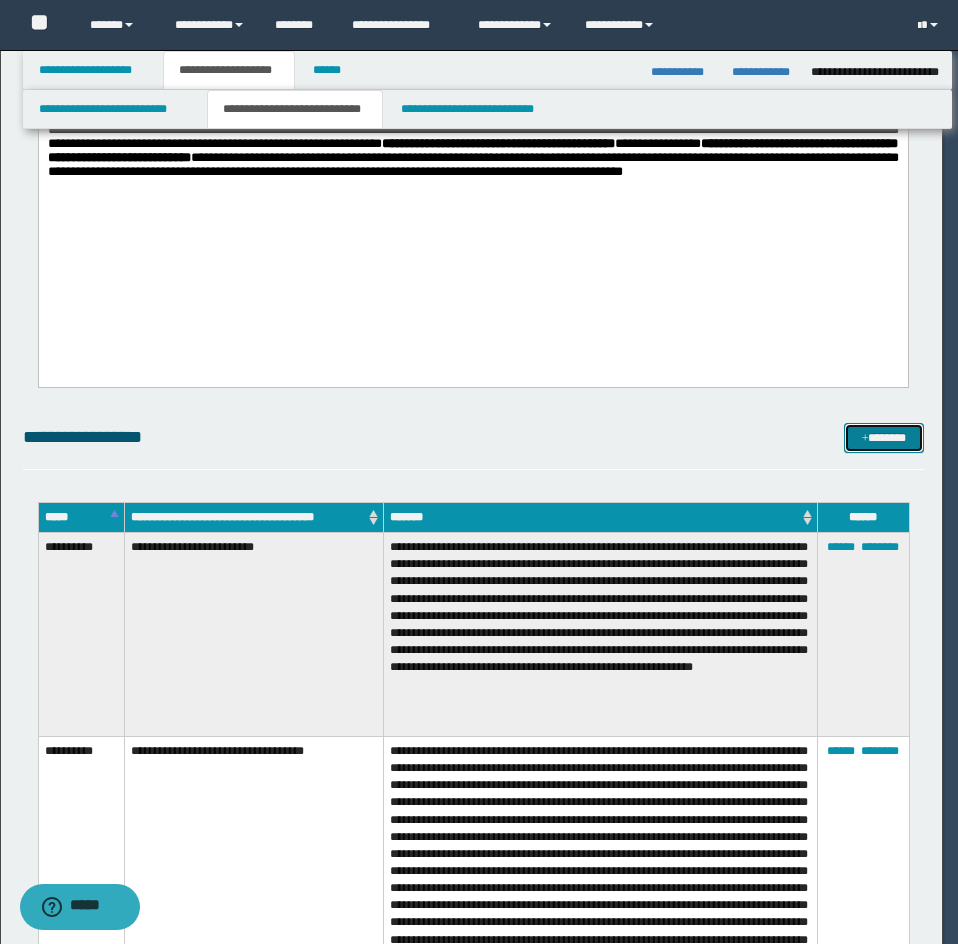 scroll, scrollTop: 0, scrollLeft: 0, axis: both 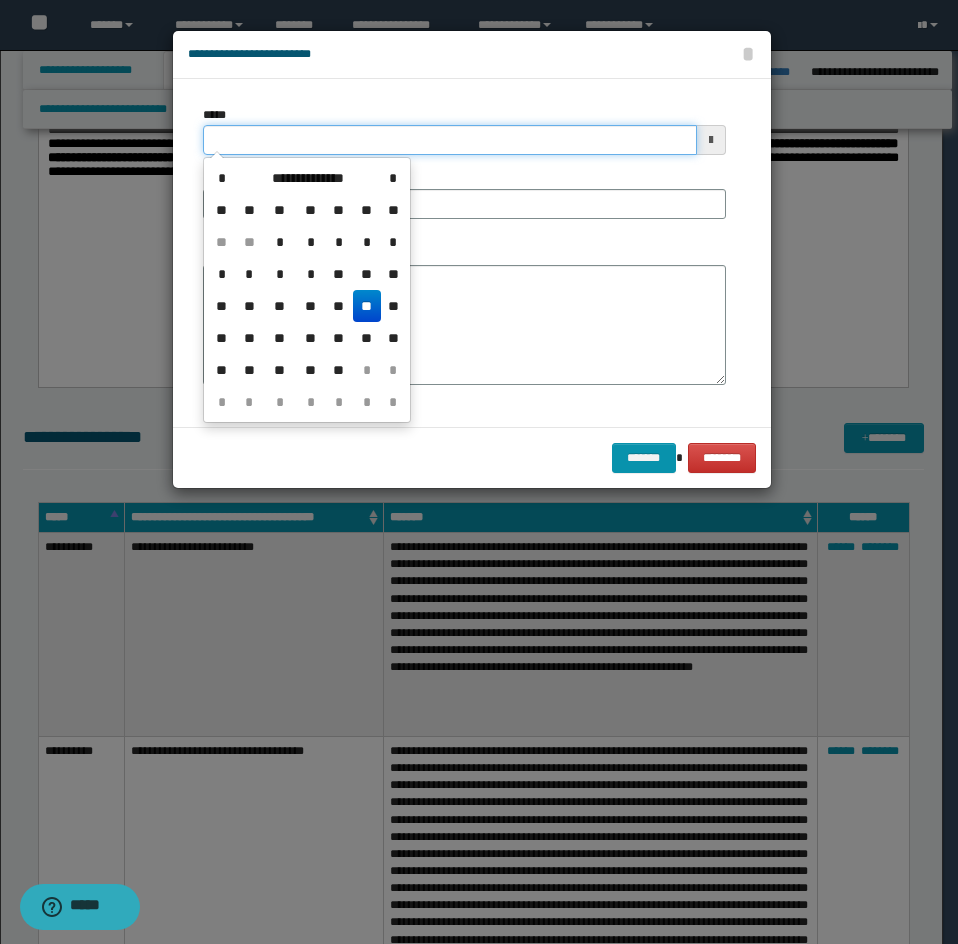 click on "*****" at bounding box center (450, 140) 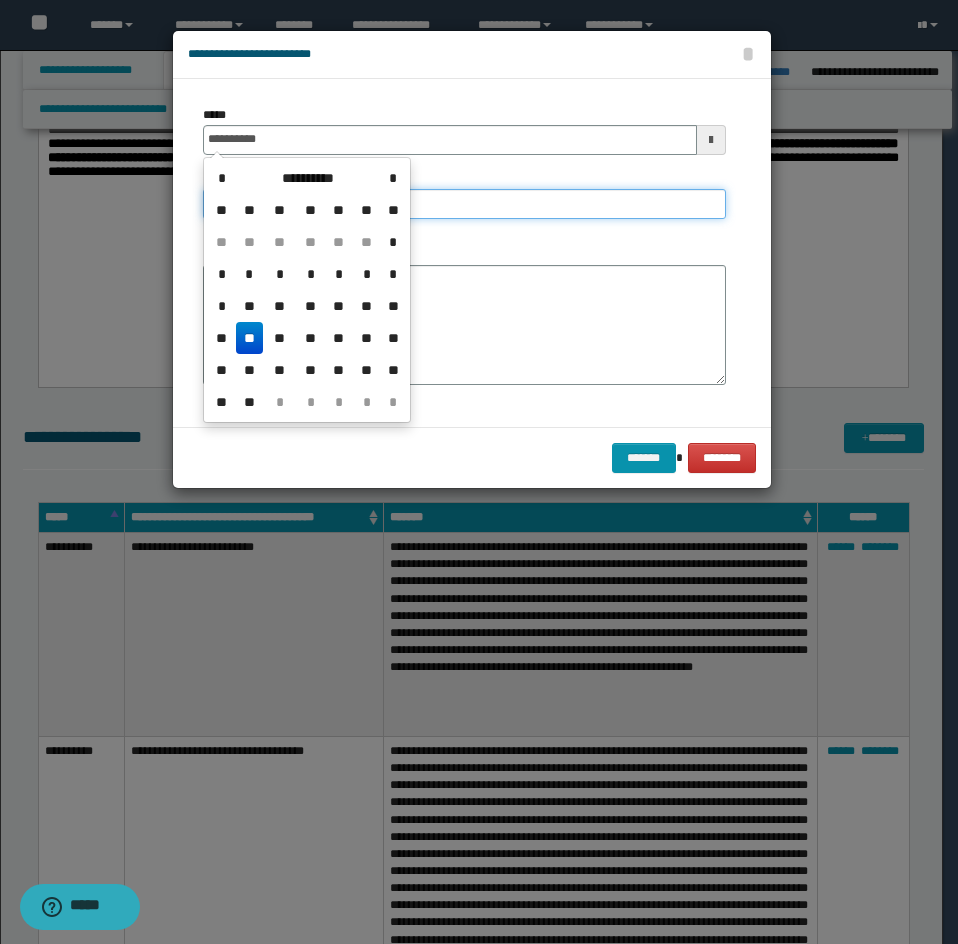 type on "**********" 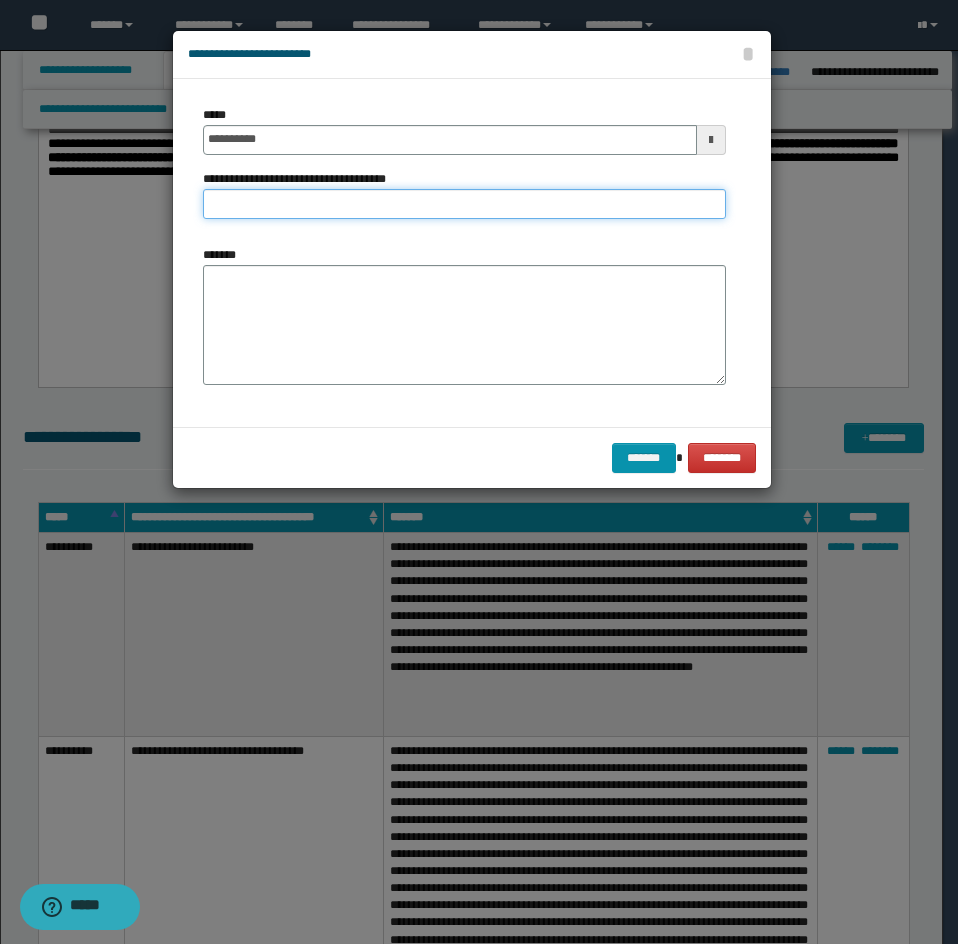 click on "**********" at bounding box center (464, 204) 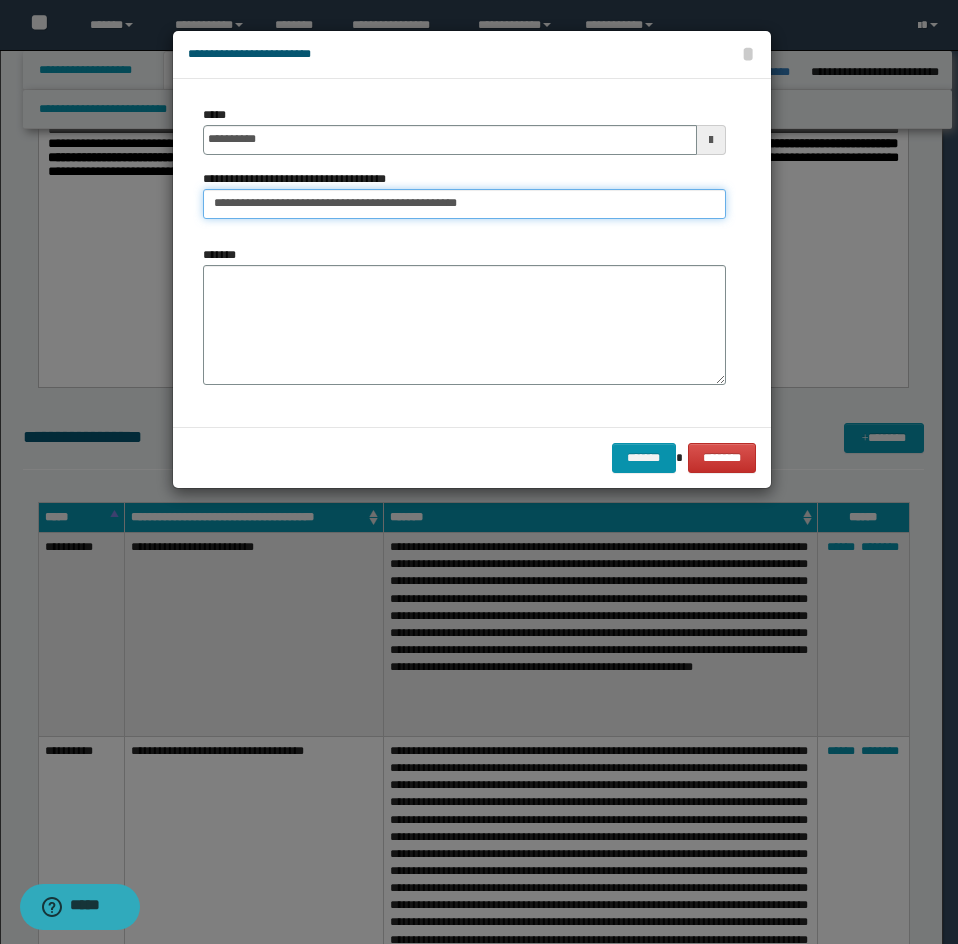 type on "**********" 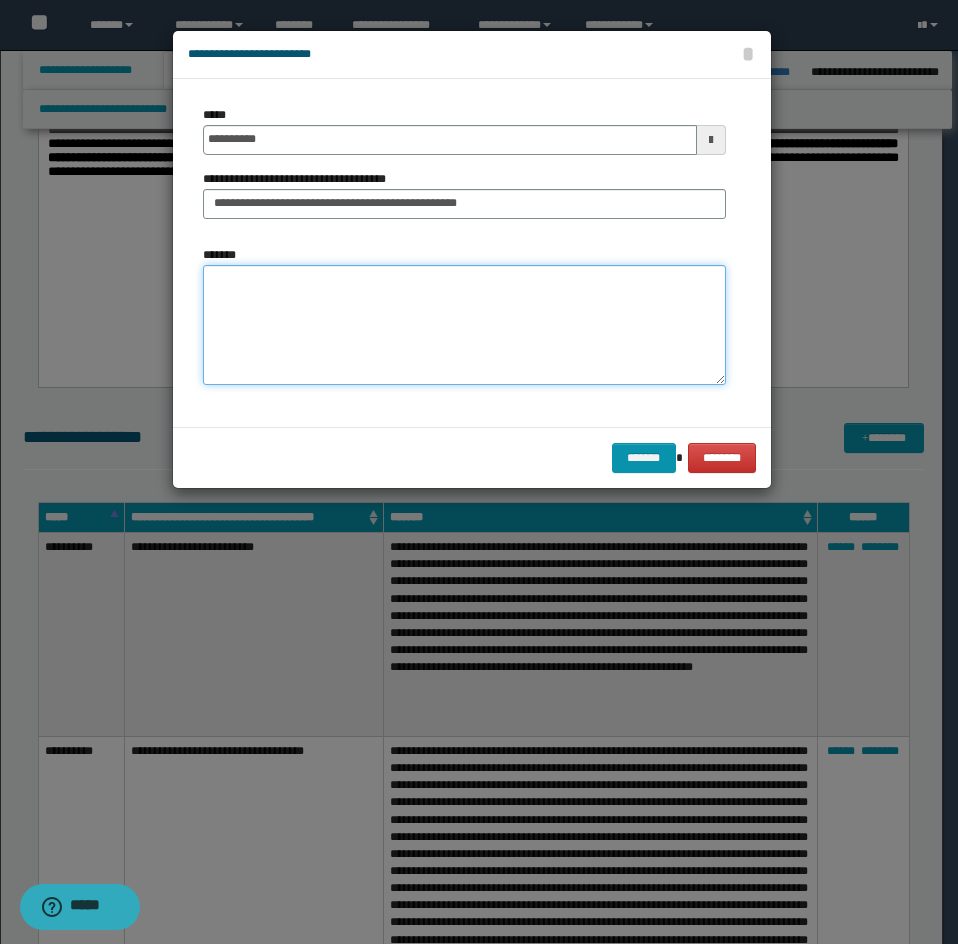 click on "*******" at bounding box center (464, 325) 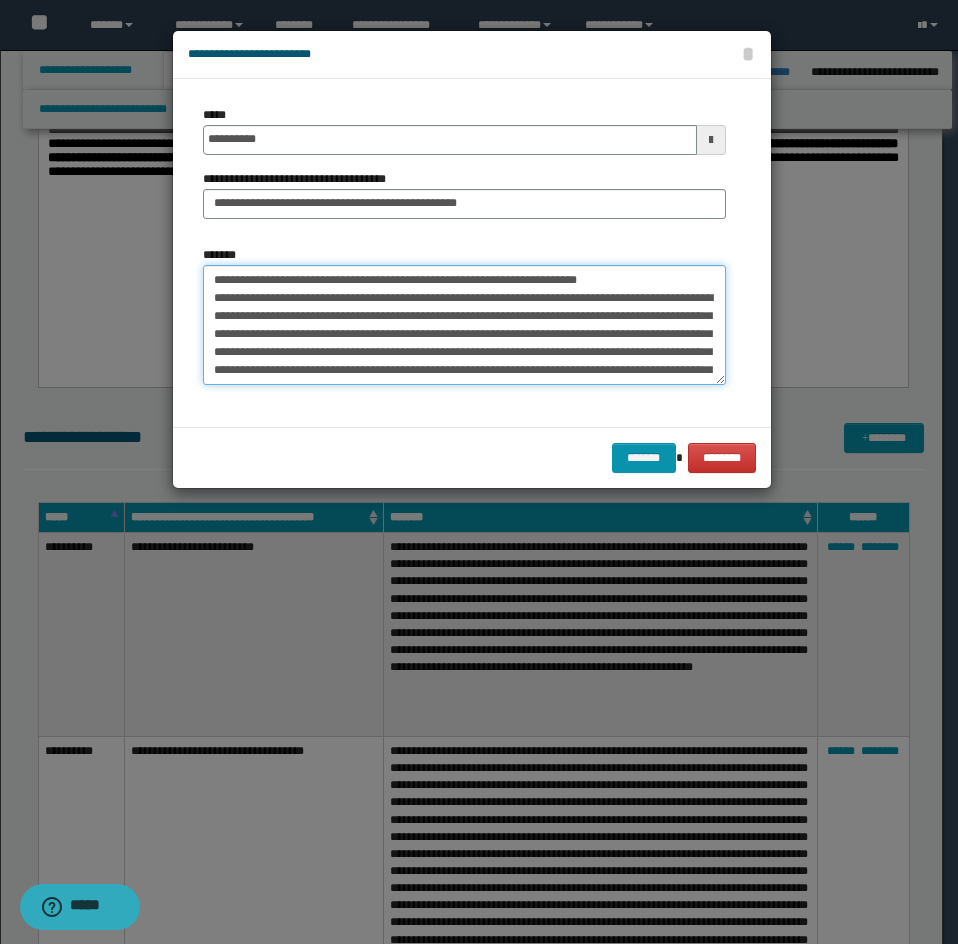 scroll, scrollTop: 66, scrollLeft: 0, axis: vertical 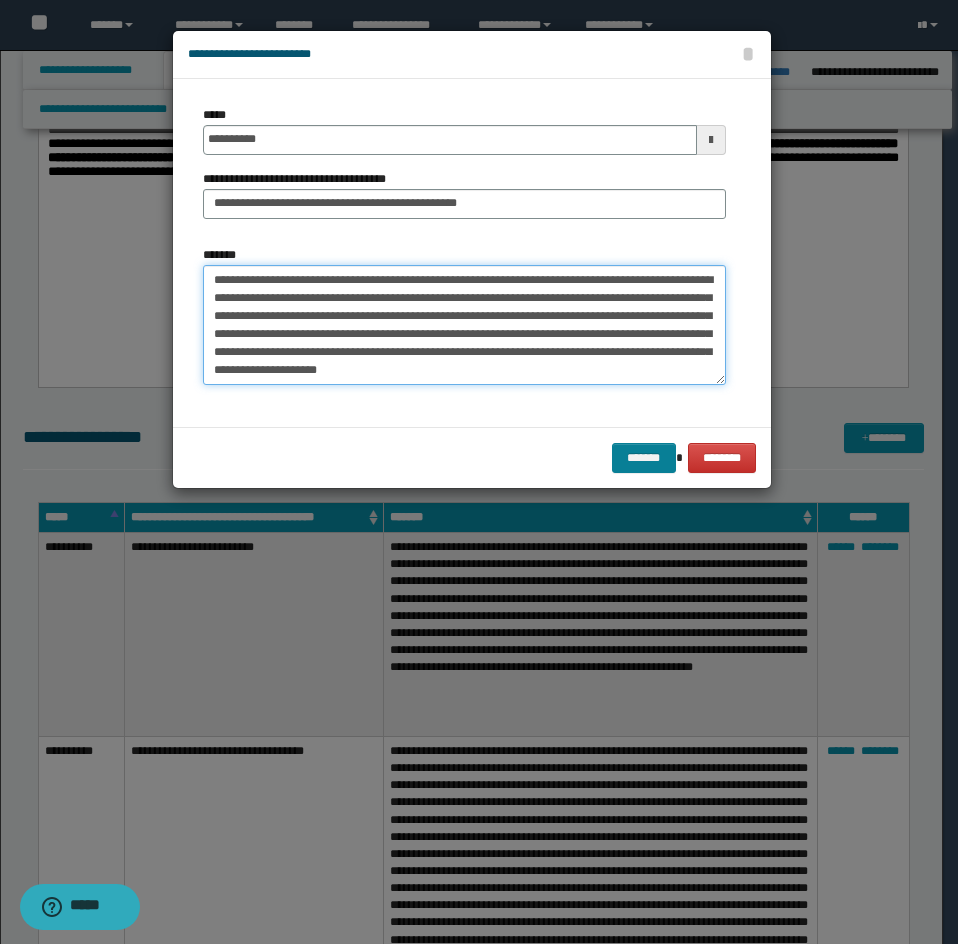 type on "**********" 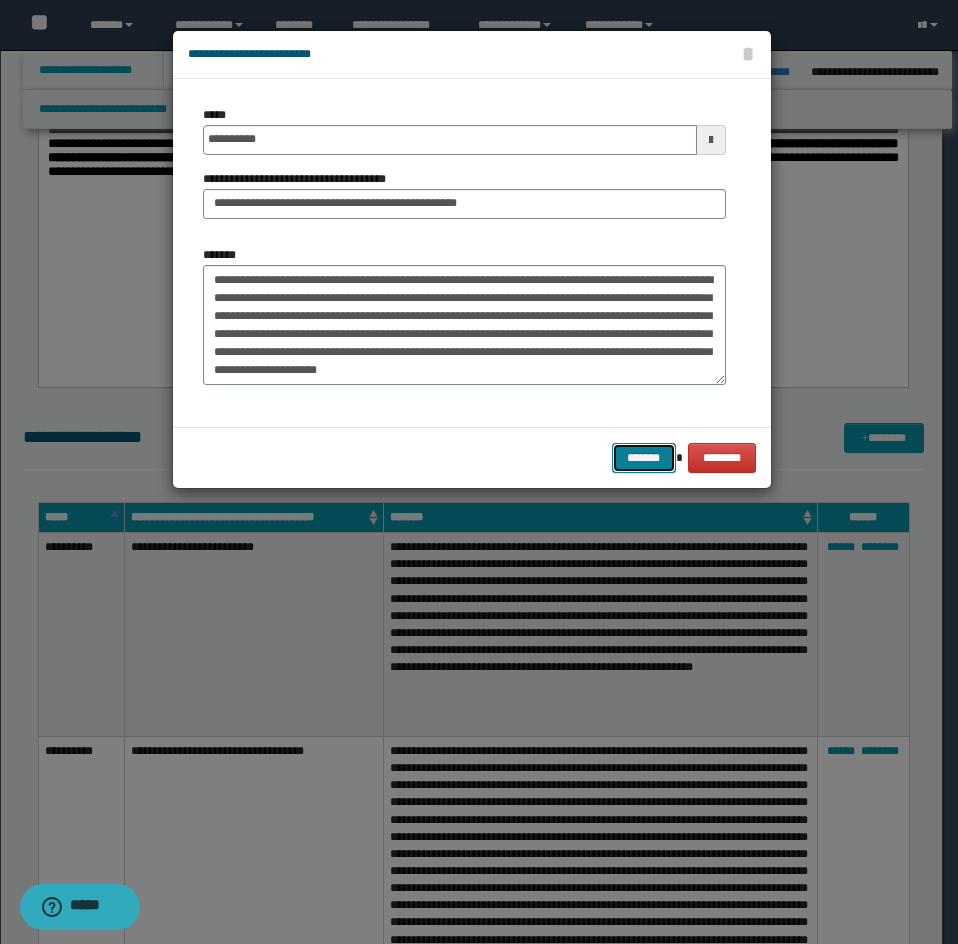 click on "*******" at bounding box center [644, 458] 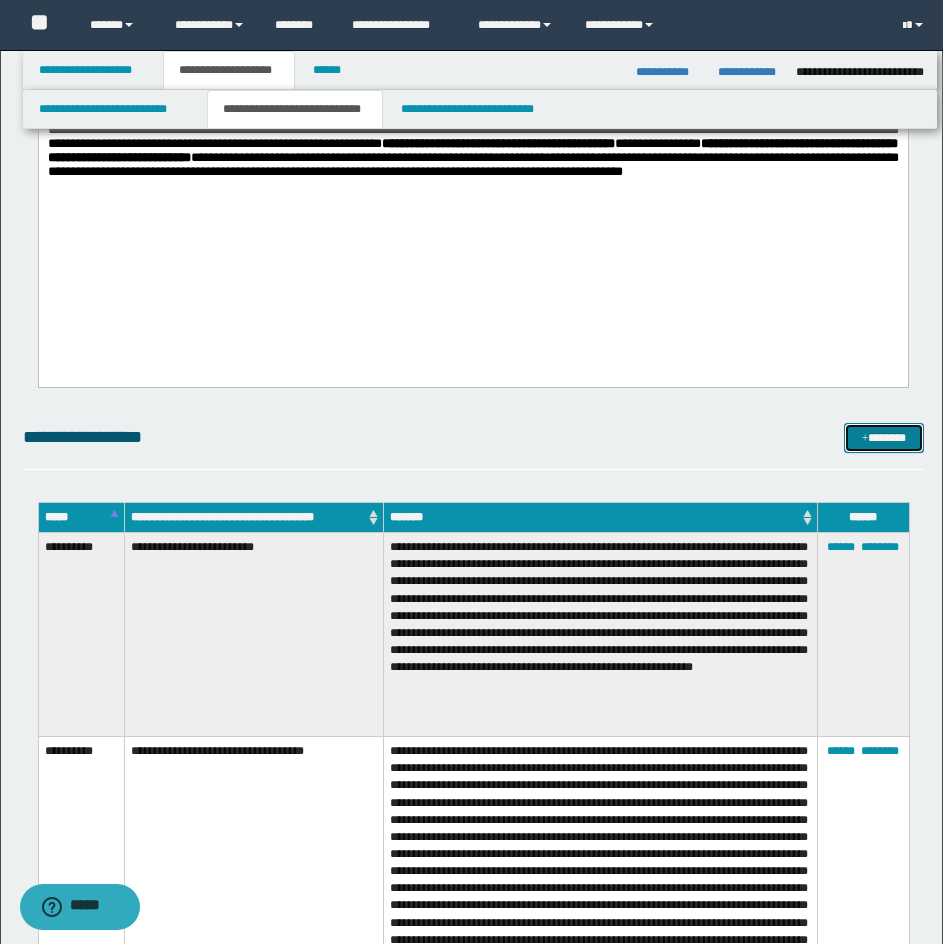 click on "*******" at bounding box center (884, 438) 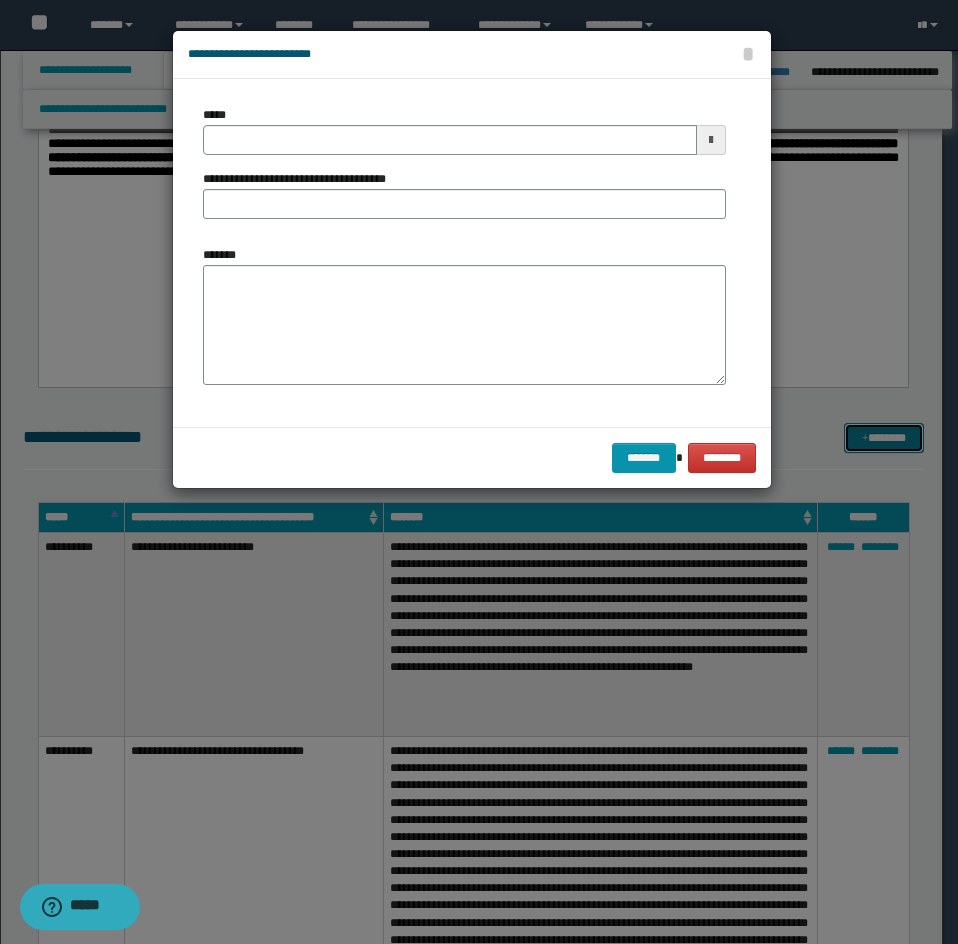 scroll, scrollTop: 0, scrollLeft: 0, axis: both 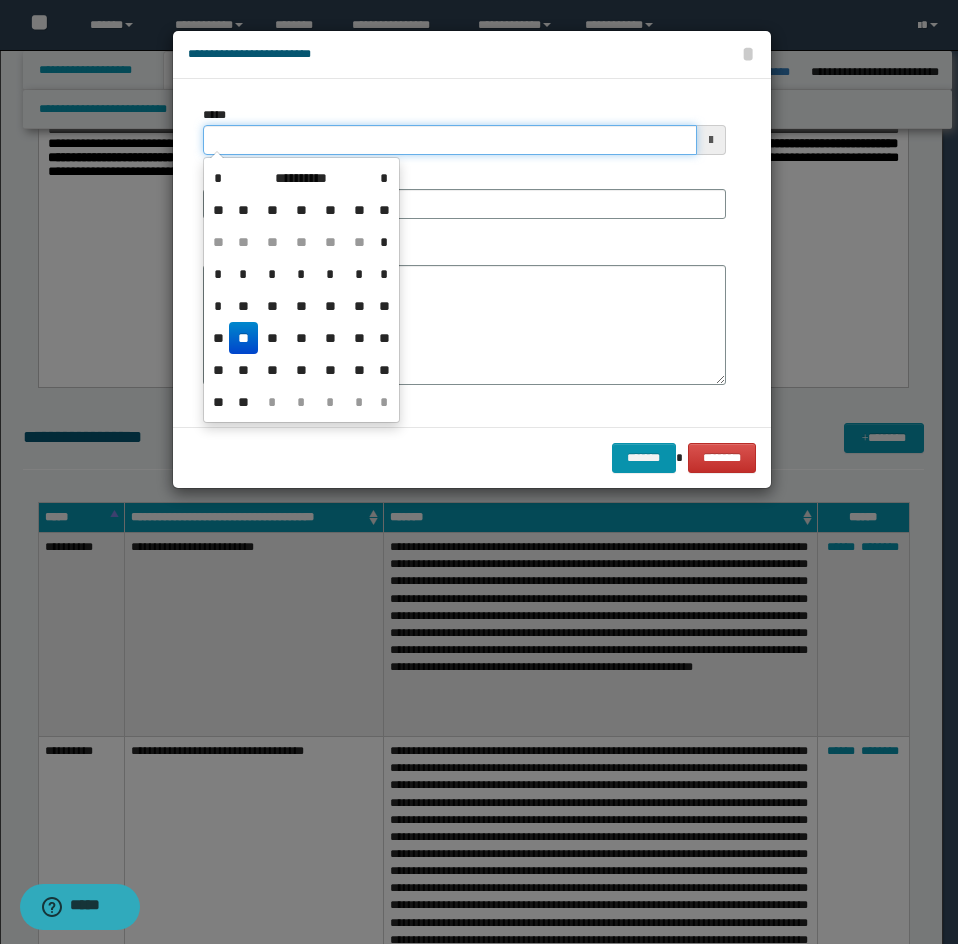 click on "*****" at bounding box center [450, 140] 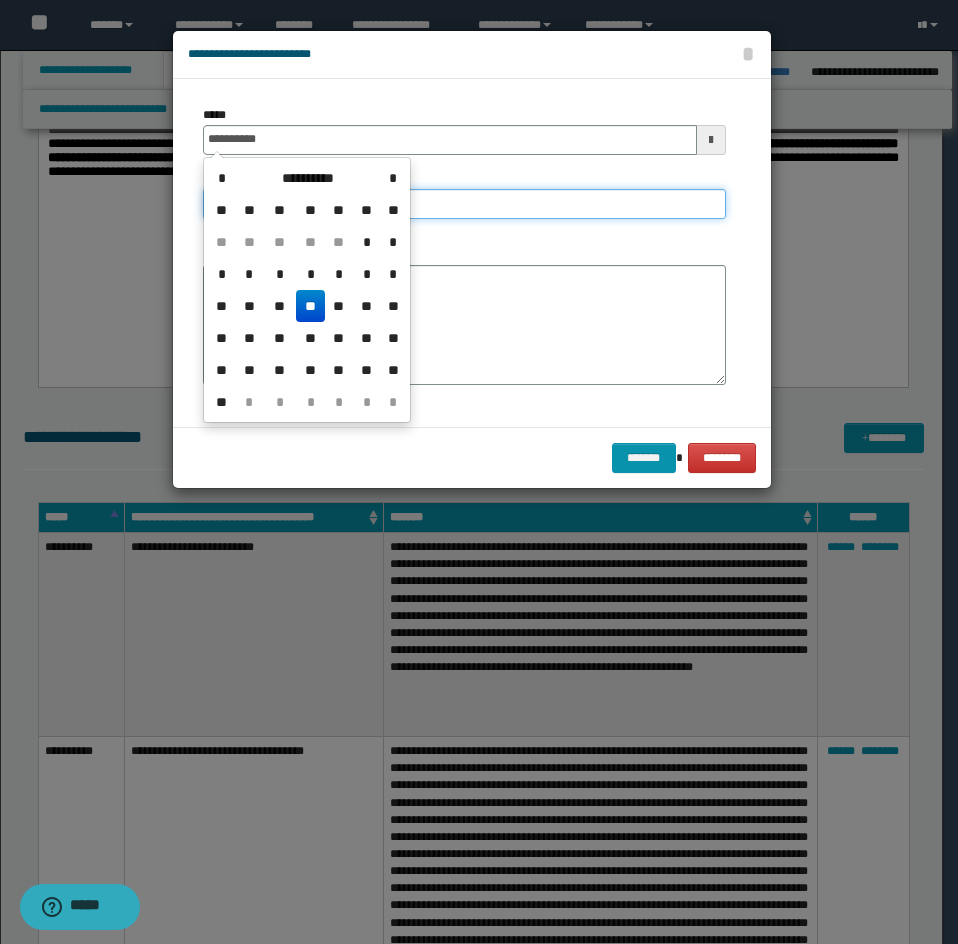 type on "**********" 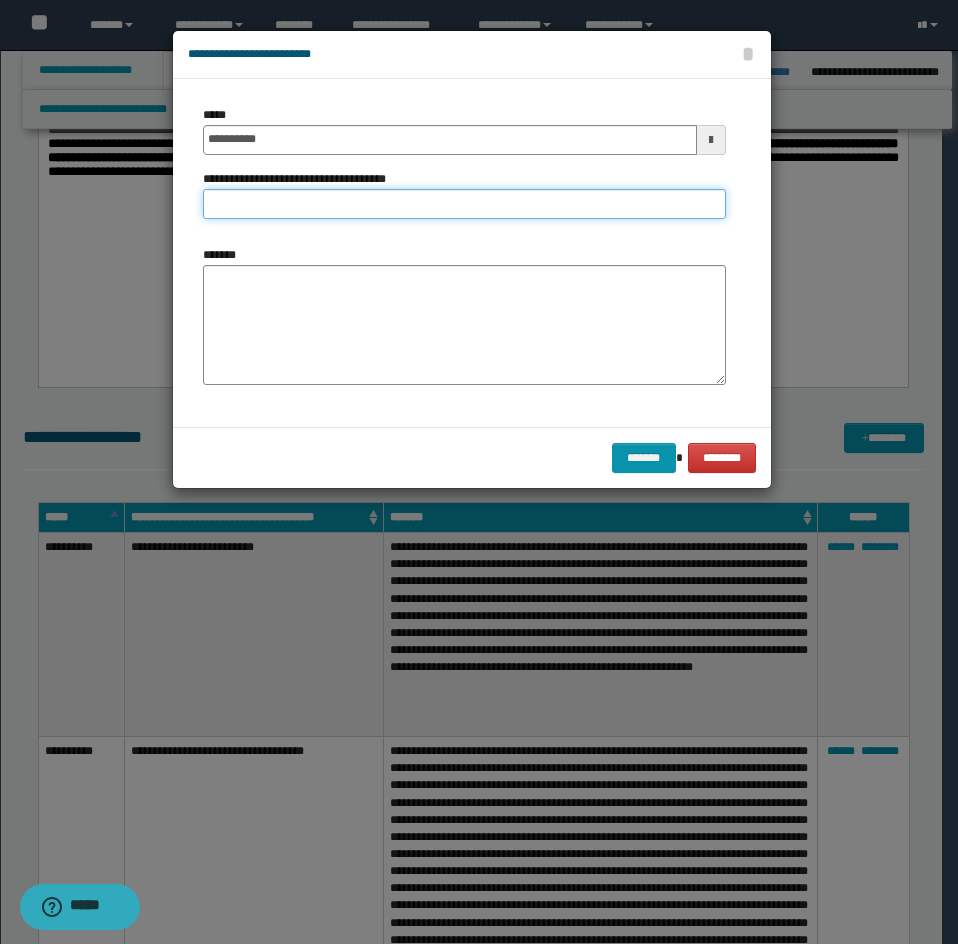 click on "**********" at bounding box center (464, 204) 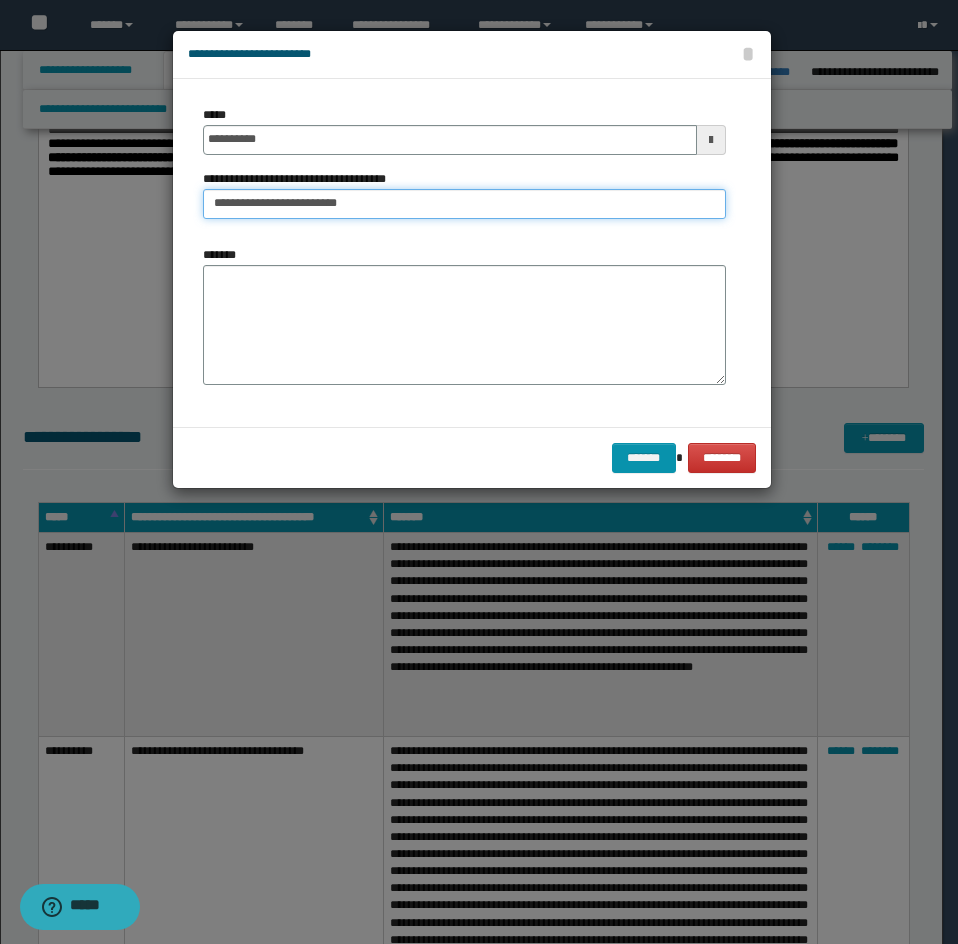 type on "**********" 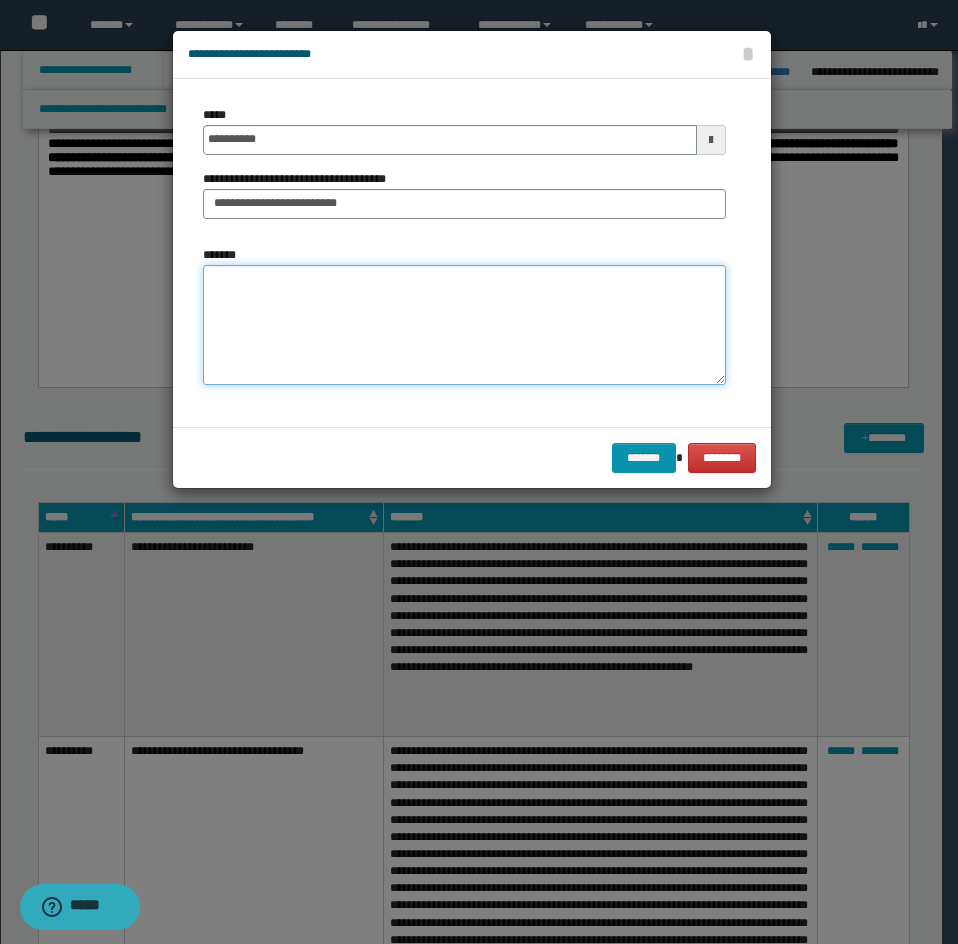 drag, startPoint x: 253, startPoint y: 298, endPoint x: 226, endPoint y: 312, distance: 30.413813 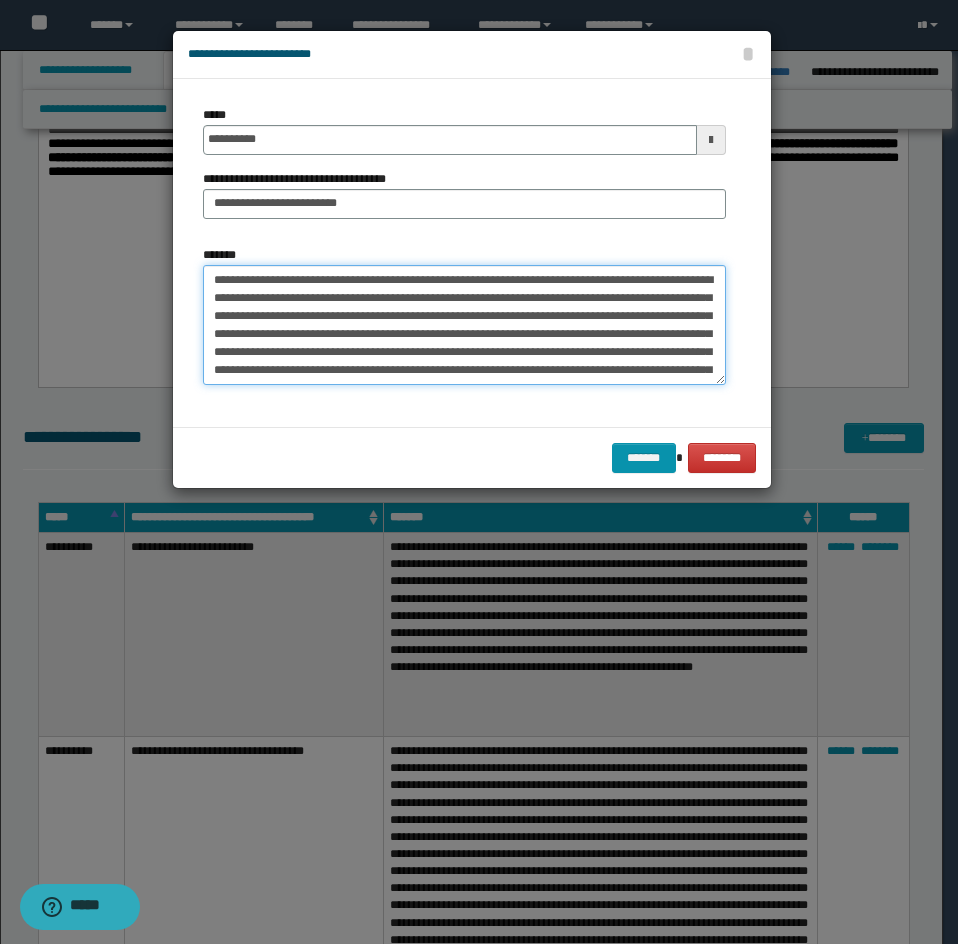 scroll, scrollTop: 228, scrollLeft: 0, axis: vertical 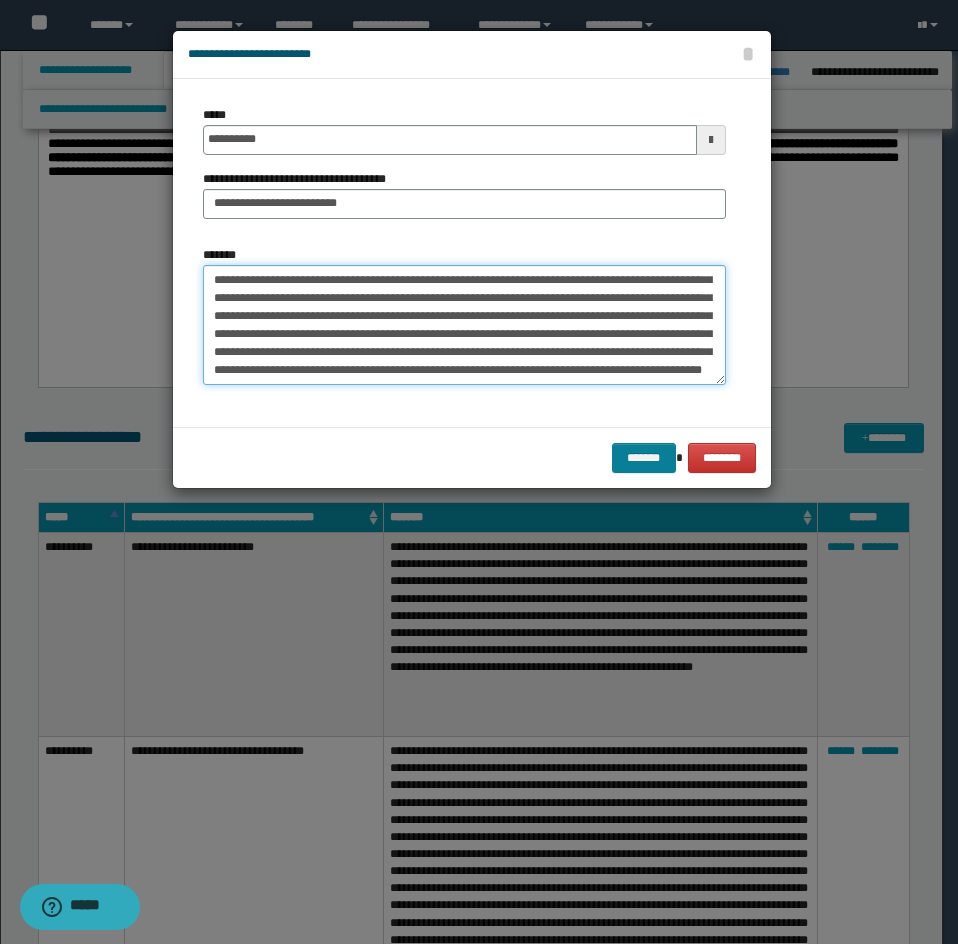 type on "**********" 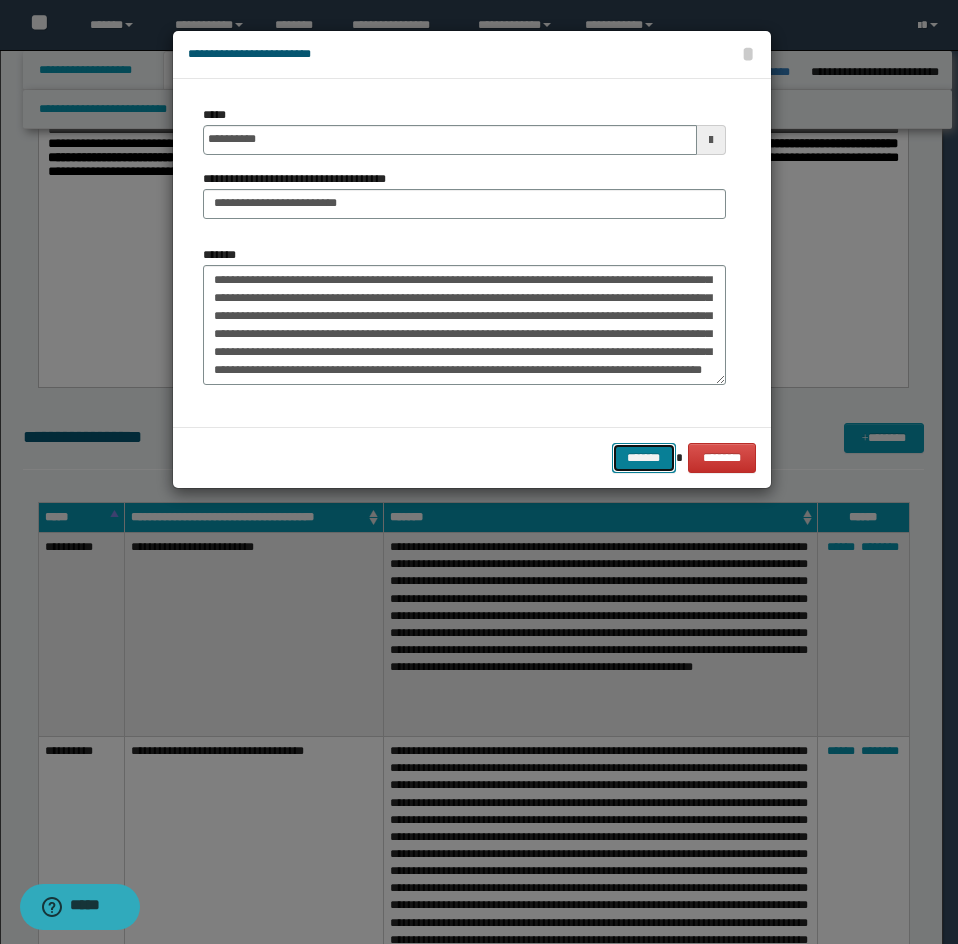 click on "*******" at bounding box center [644, 458] 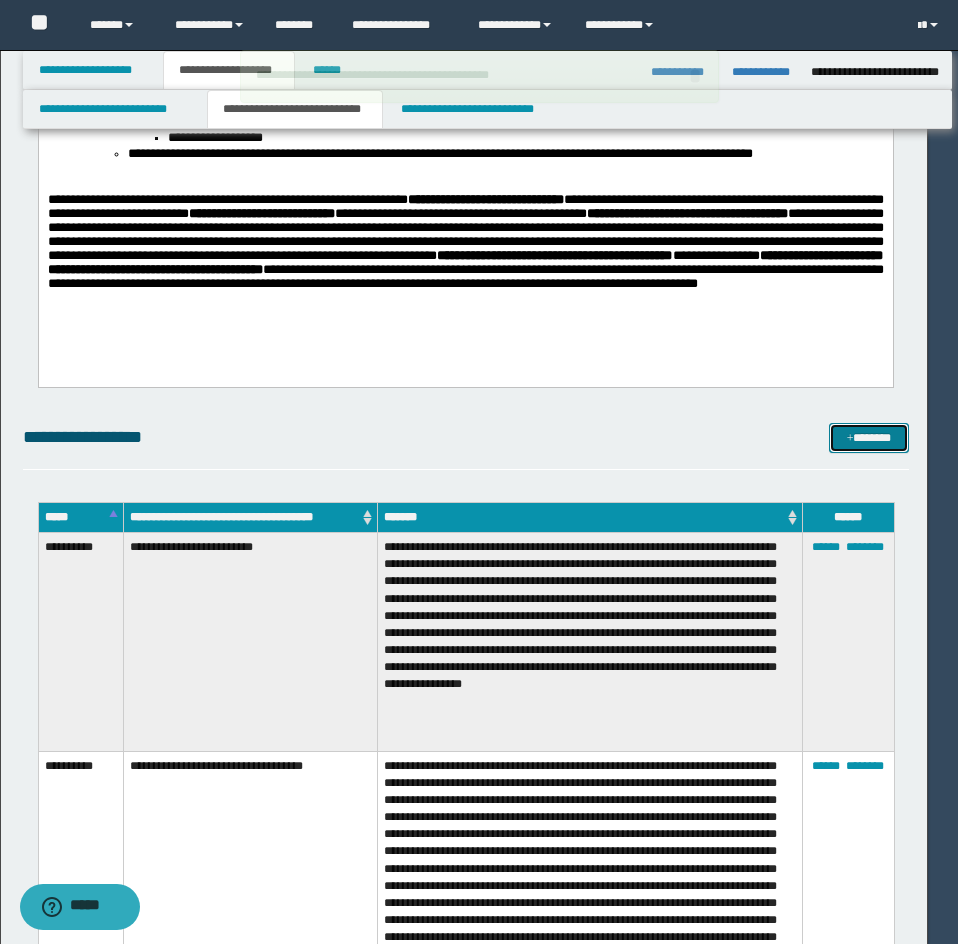 type 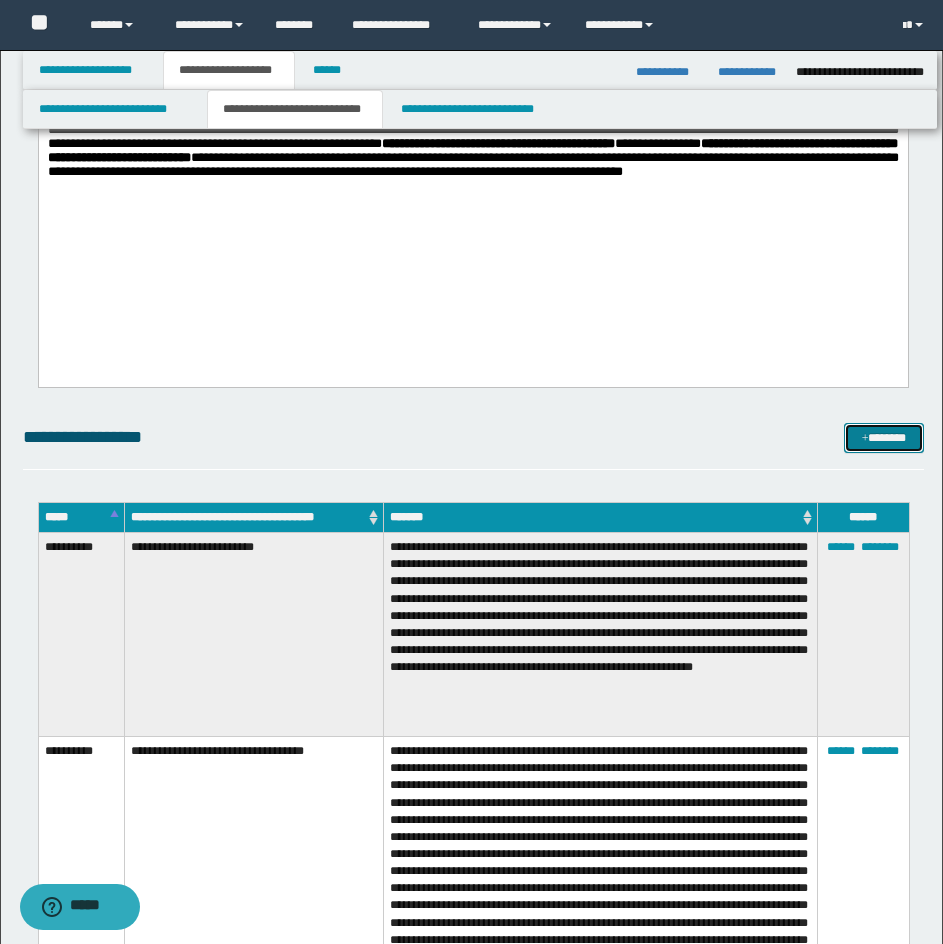 click on "*******" at bounding box center [884, 438] 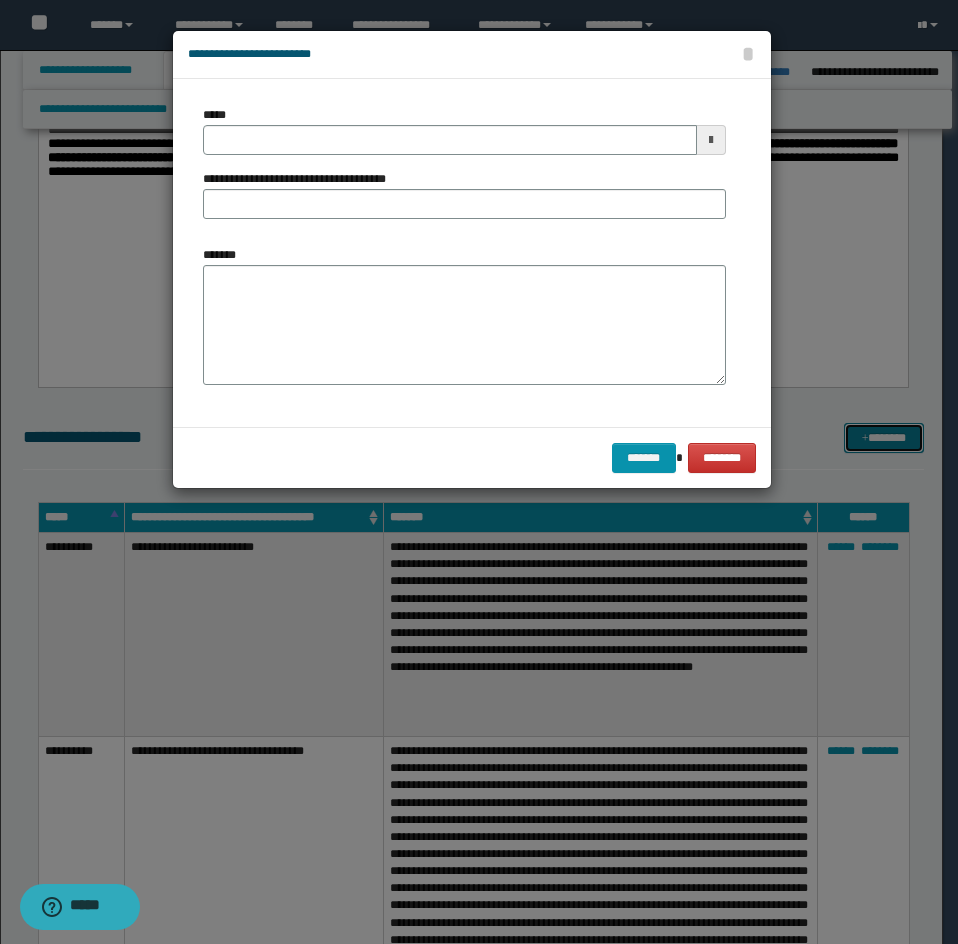 scroll, scrollTop: 0, scrollLeft: 0, axis: both 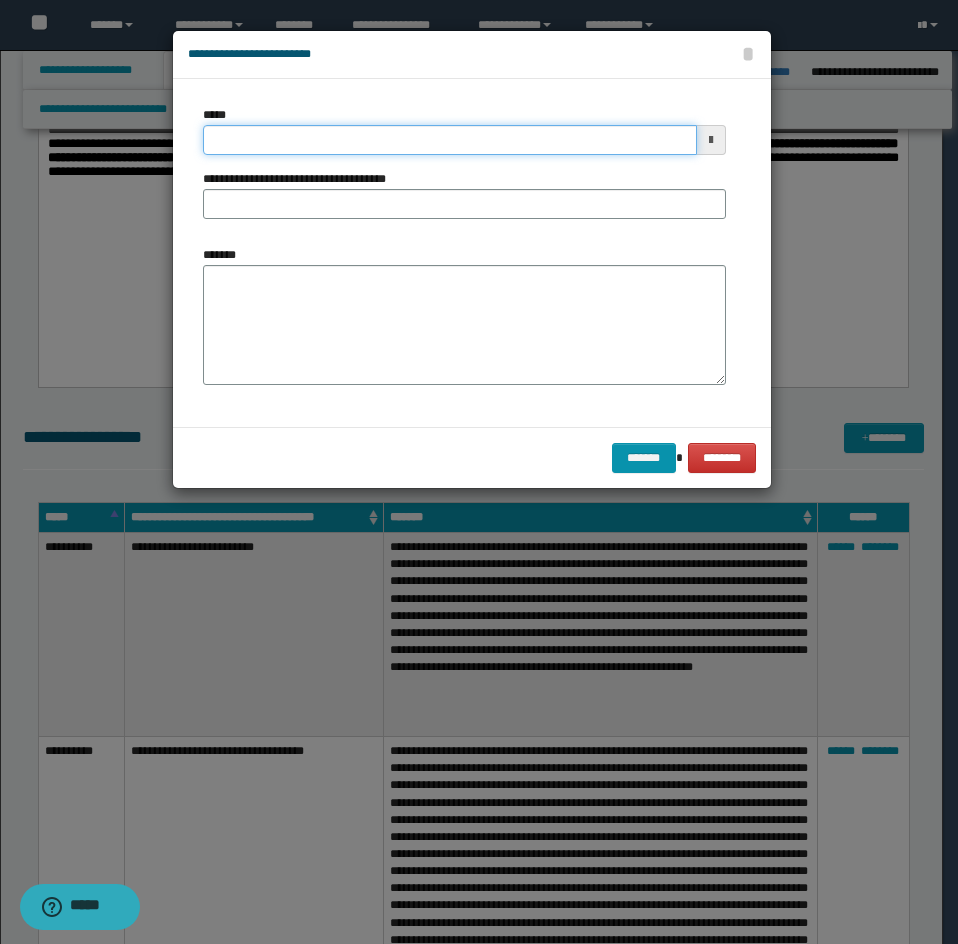 click on "*****" at bounding box center (450, 140) 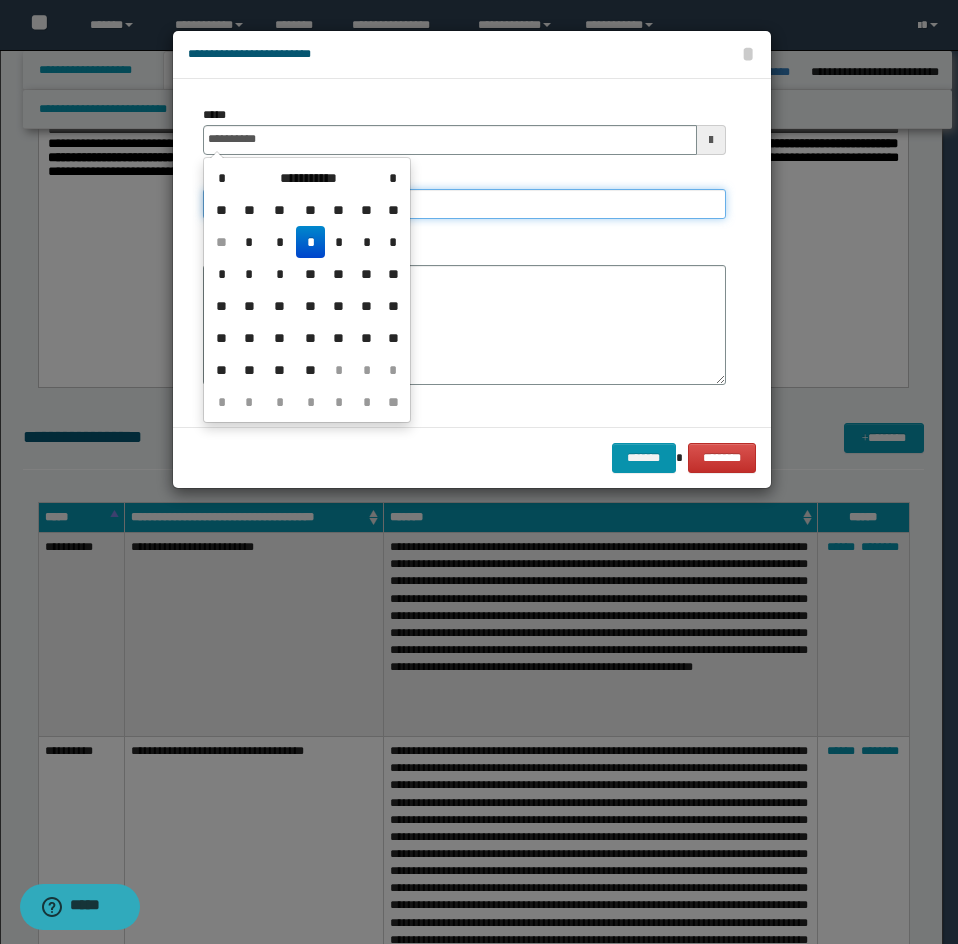 type on "**********" 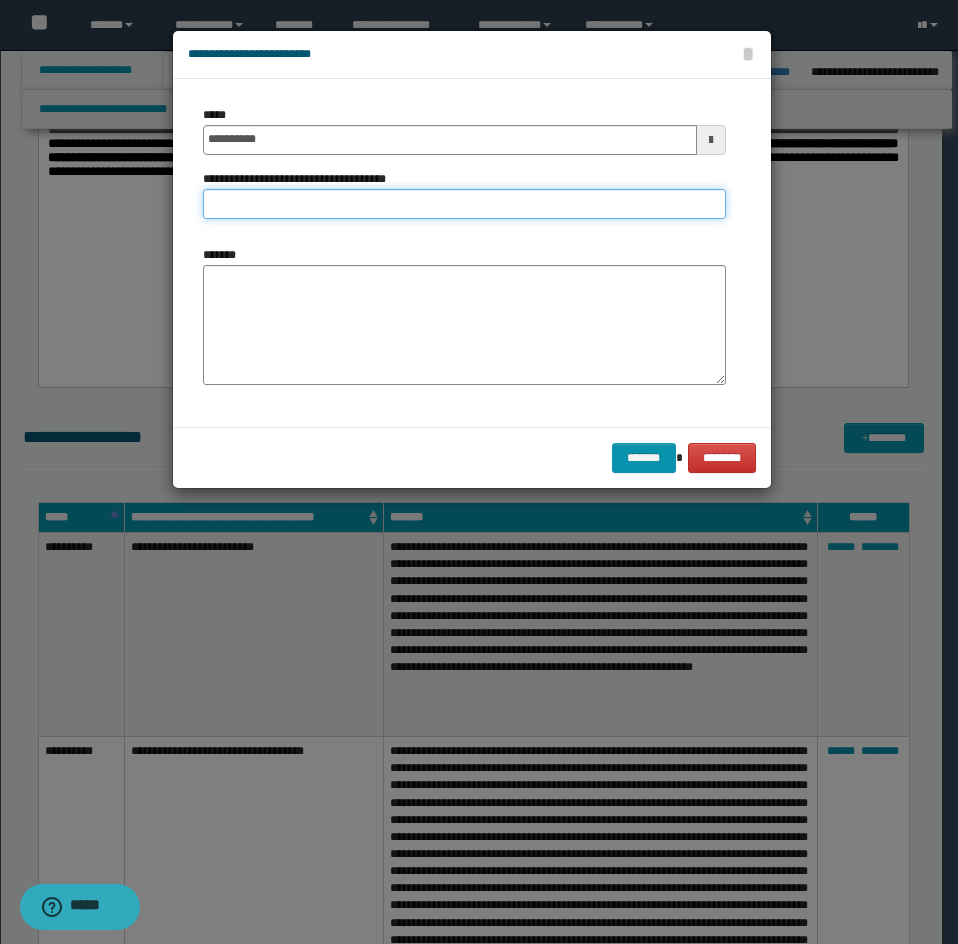 click on "**********" at bounding box center [464, 204] 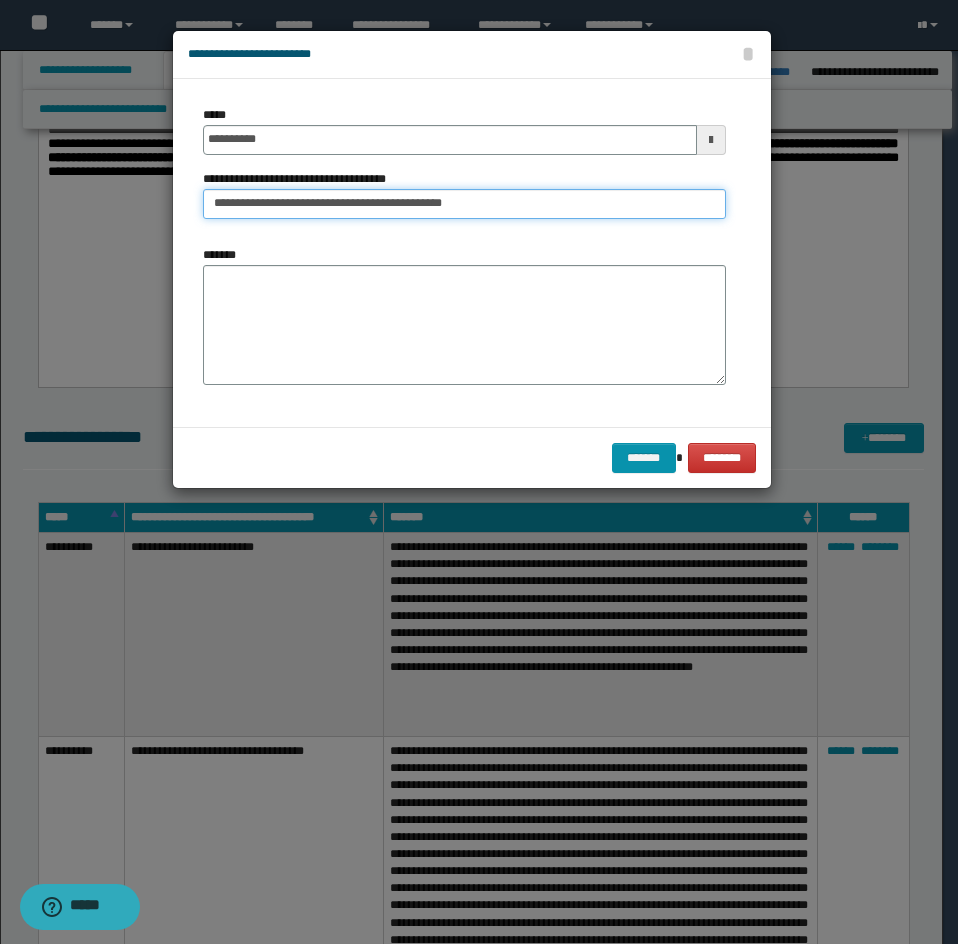 type on "**********" 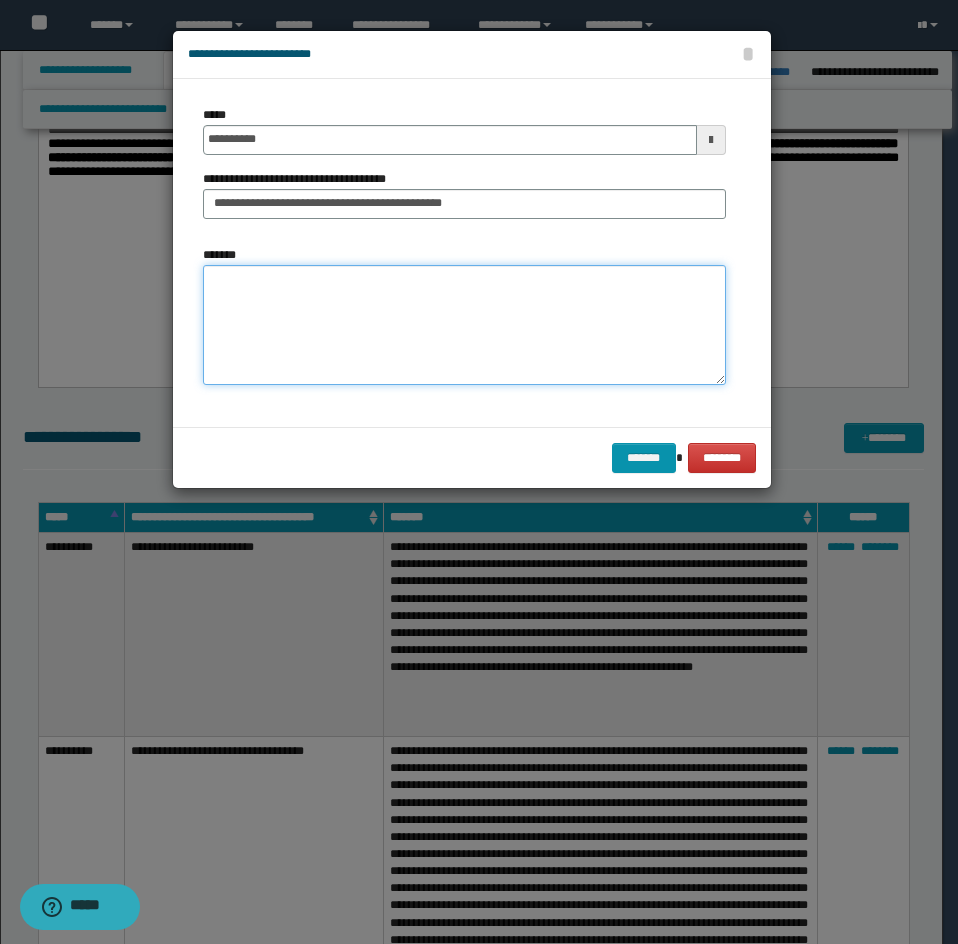 click on "*******" at bounding box center (464, 325) 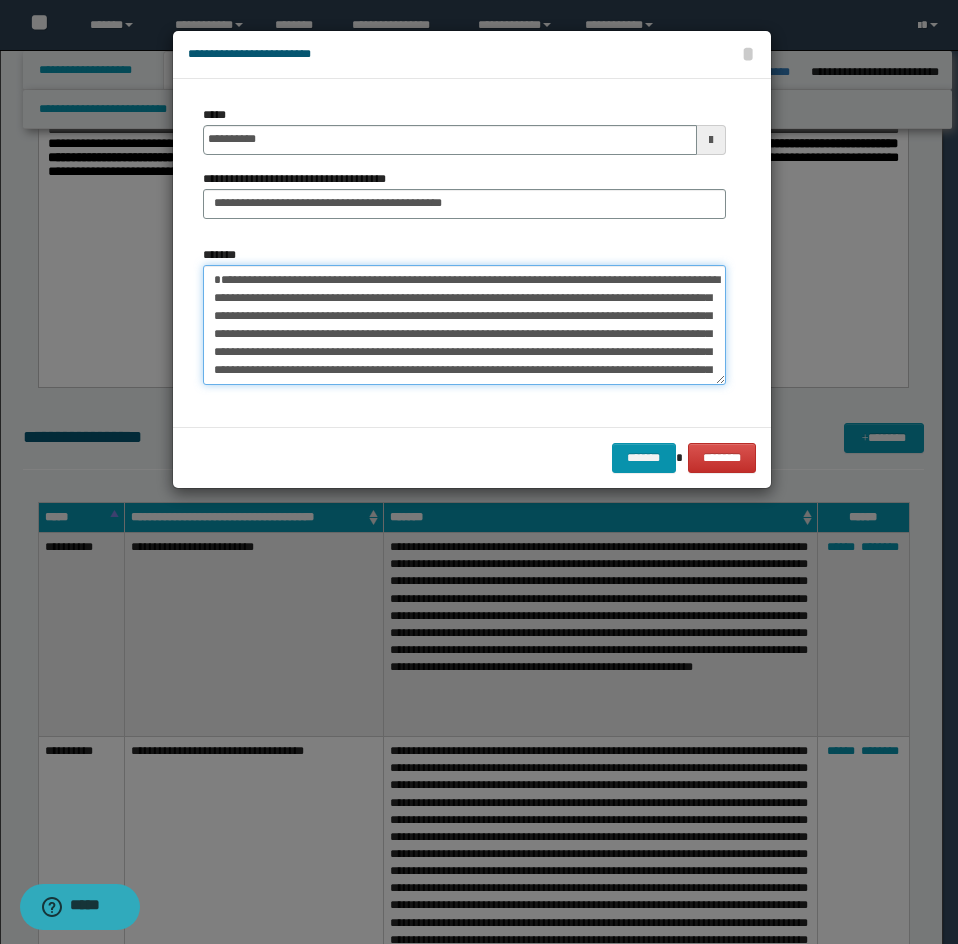 scroll, scrollTop: 246, scrollLeft: 0, axis: vertical 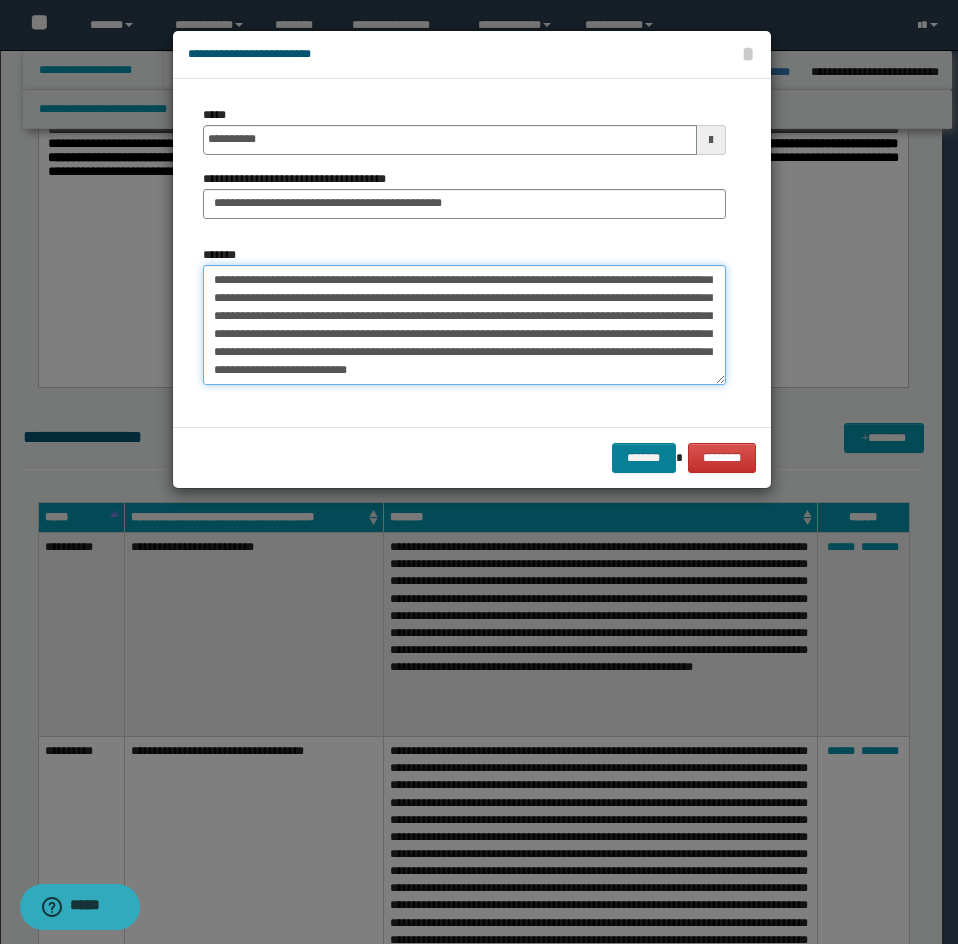 type on "**********" 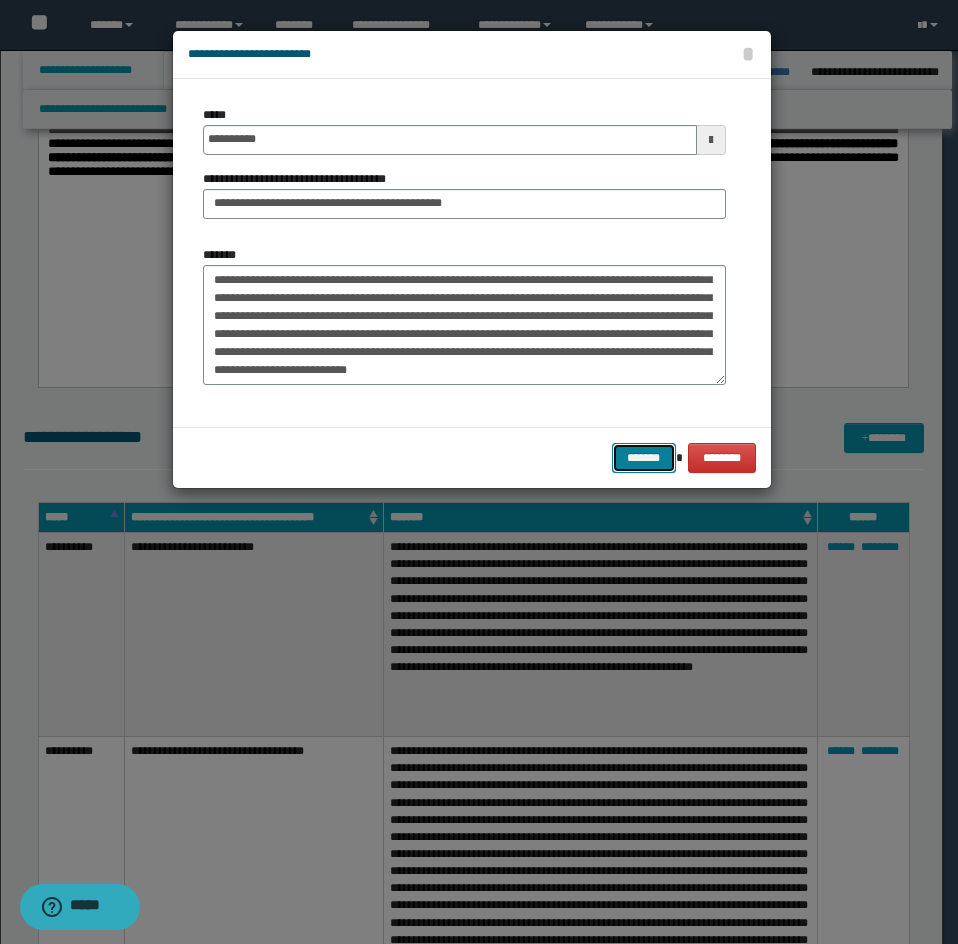 click on "*******" at bounding box center (644, 458) 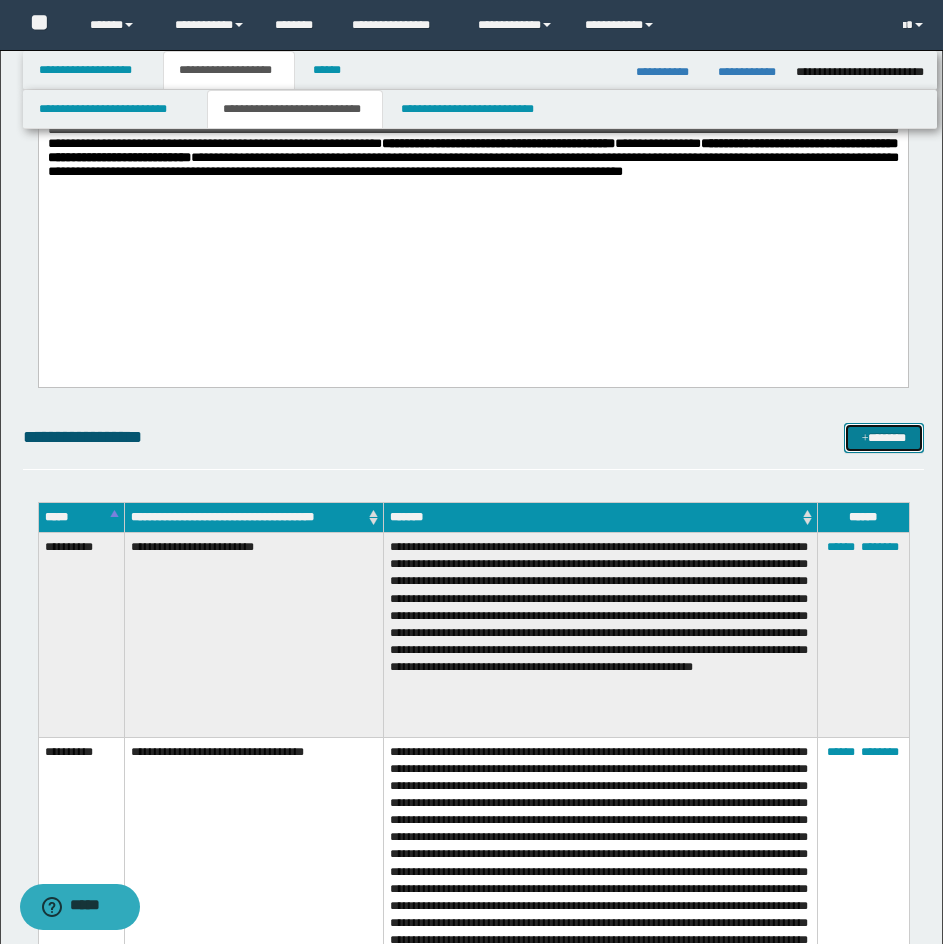 click on "*******" at bounding box center (884, 438) 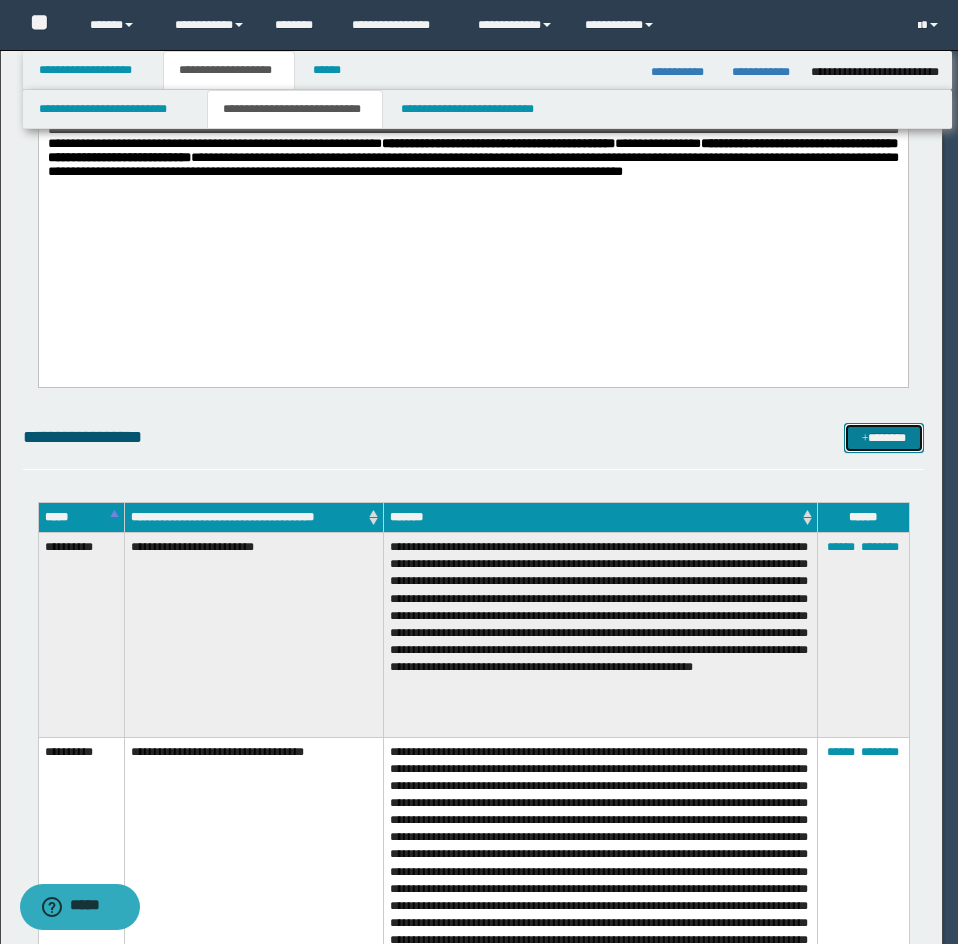 scroll, scrollTop: 0, scrollLeft: 0, axis: both 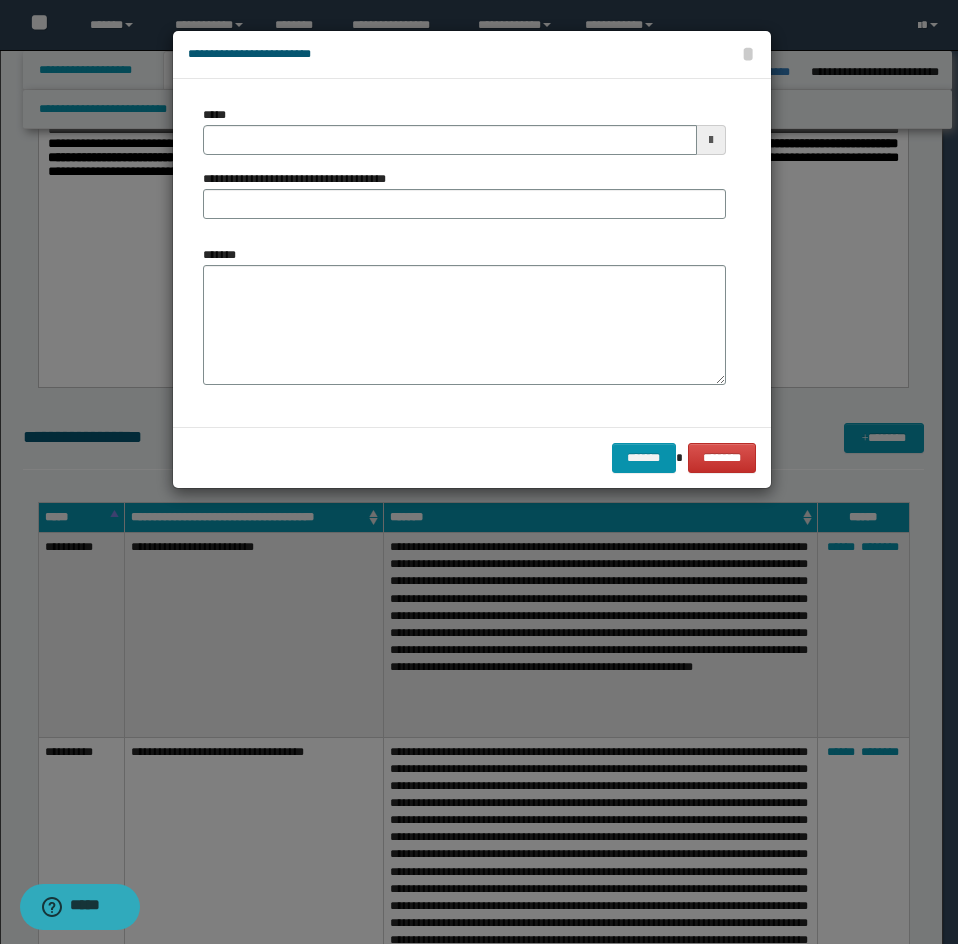 click on "*****" at bounding box center (464, 130) 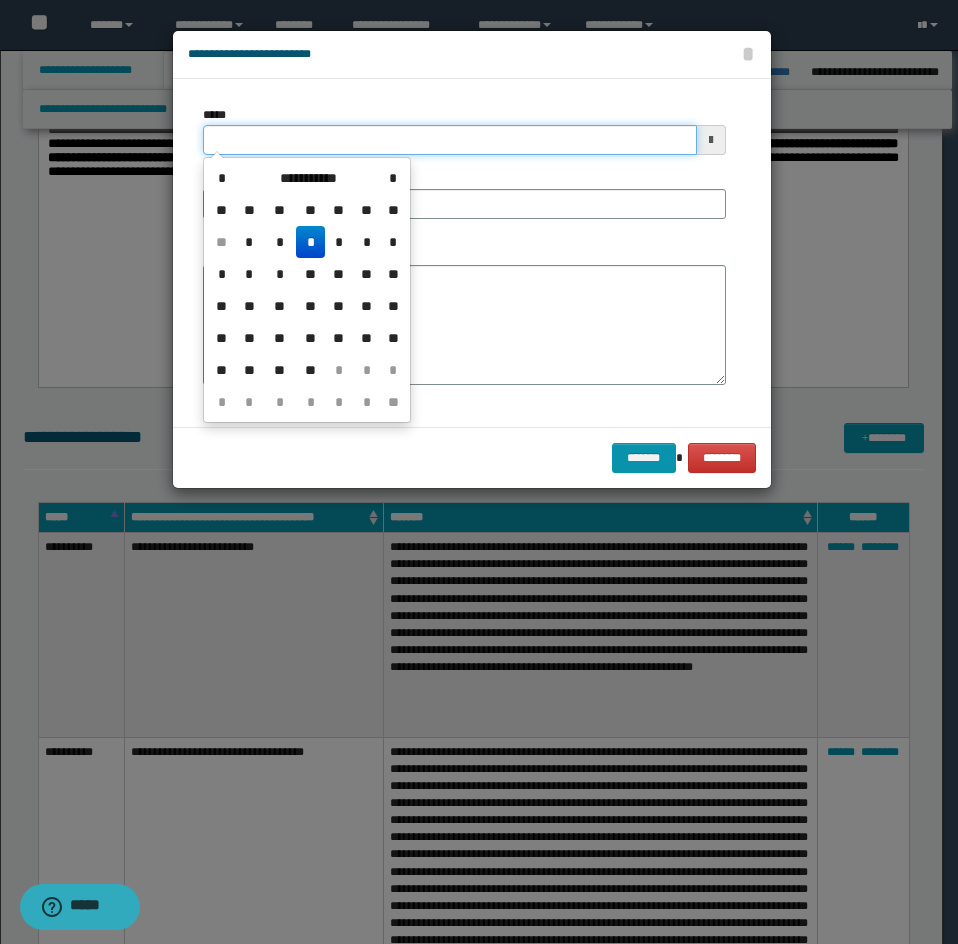 click on "*****" at bounding box center (450, 140) 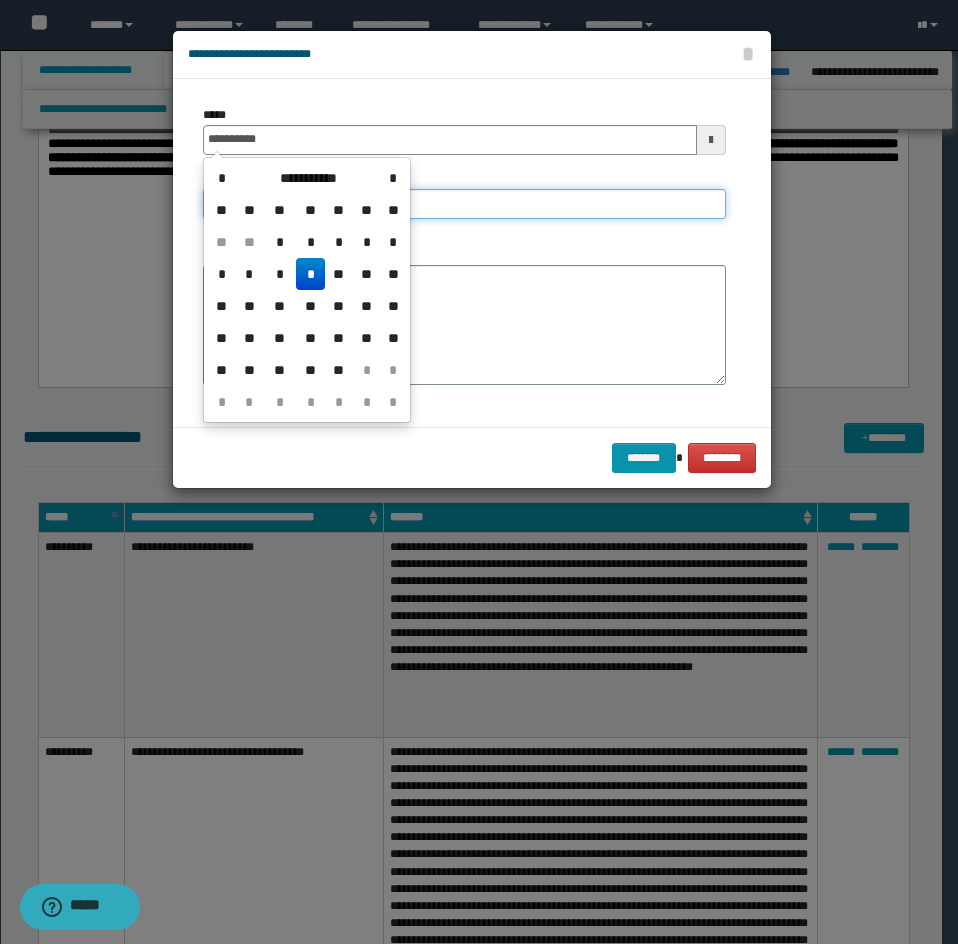 type on "**********" 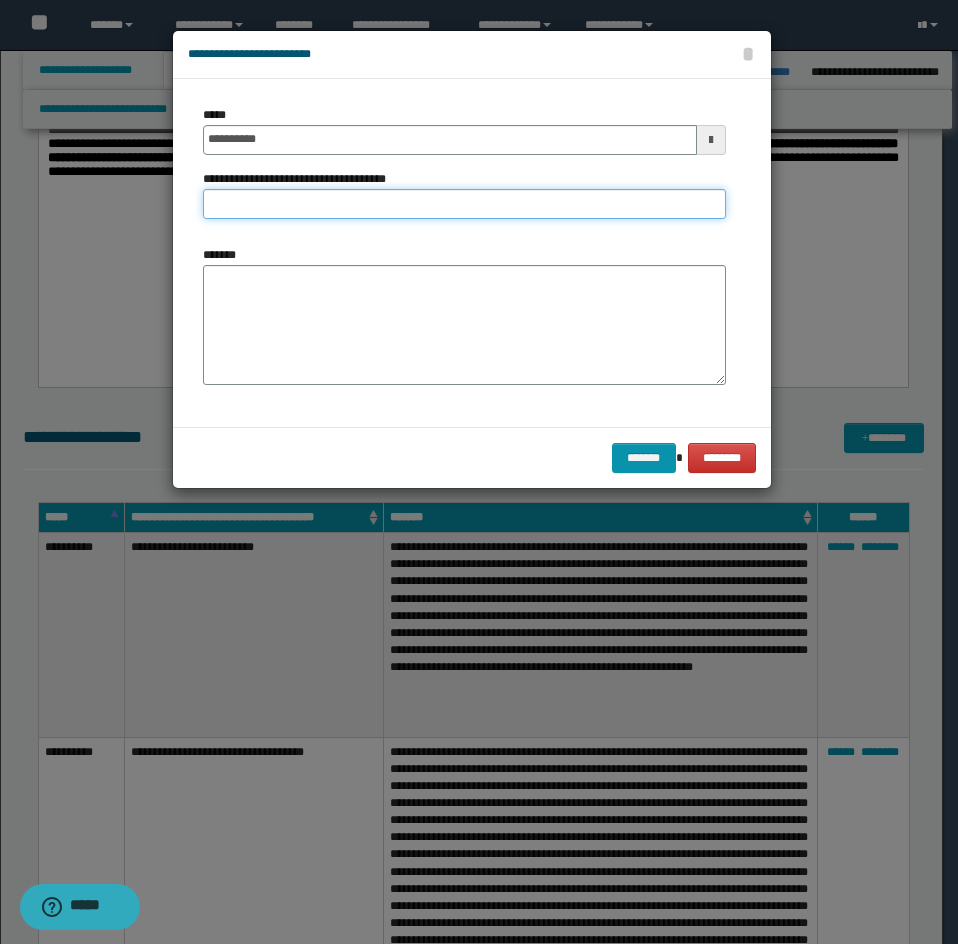click on "**********" at bounding box center (464, 204) 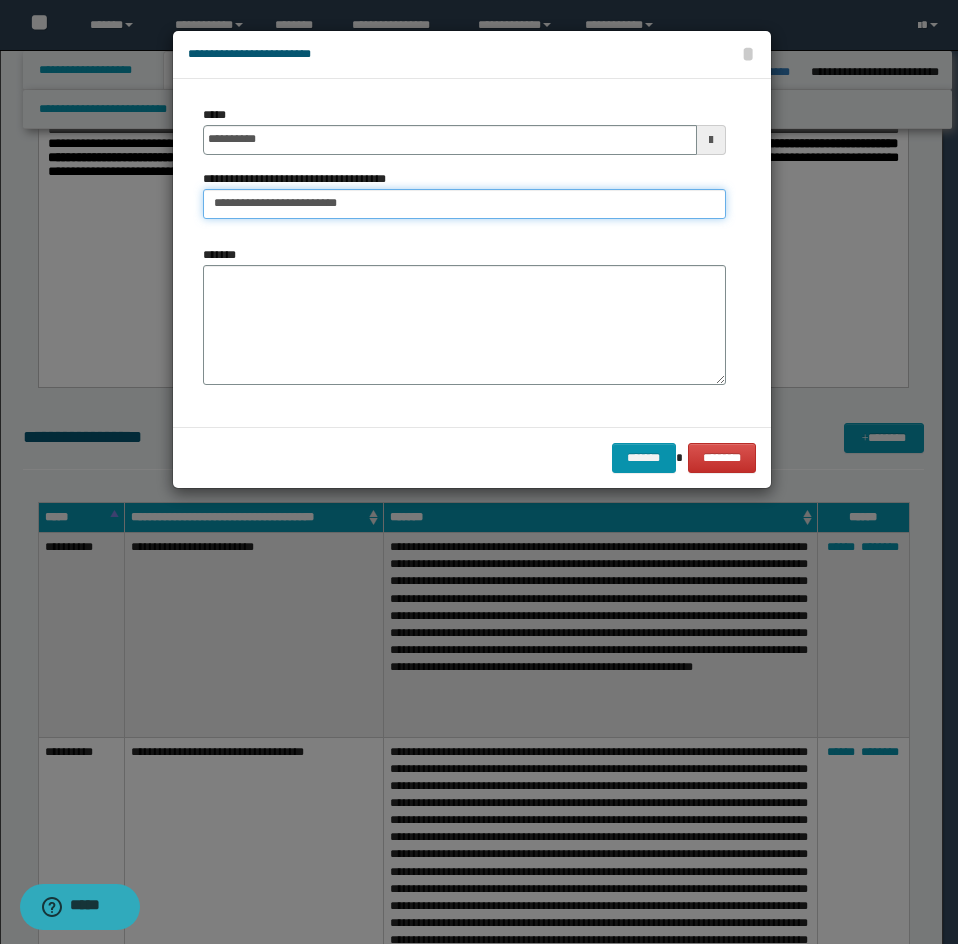 type on "**********" 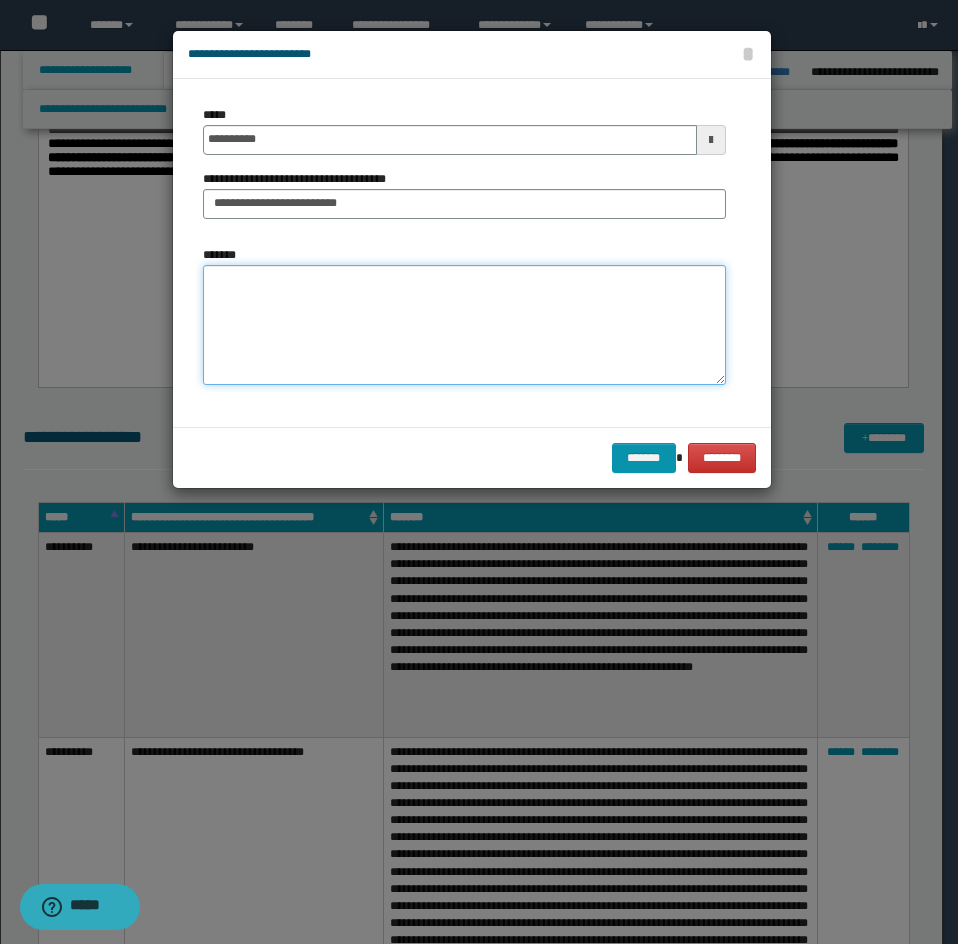 click on "*******" at bounding box center [464, 325] 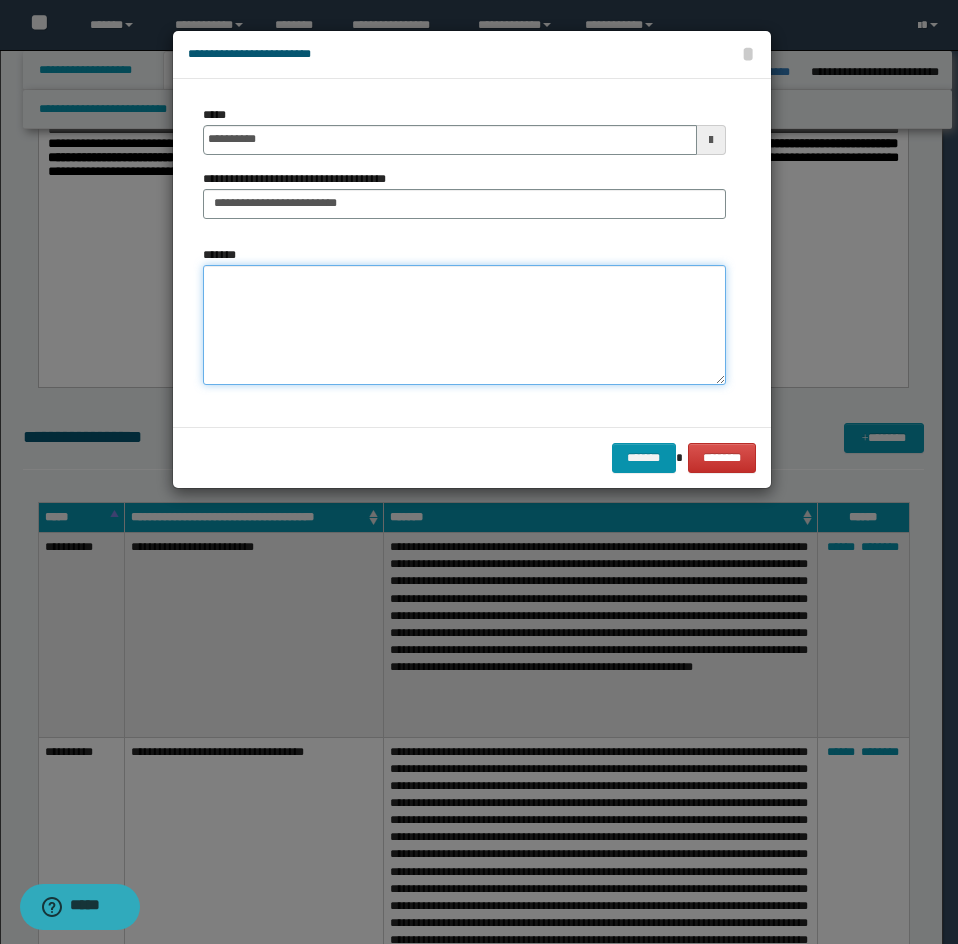 paste on "**********" 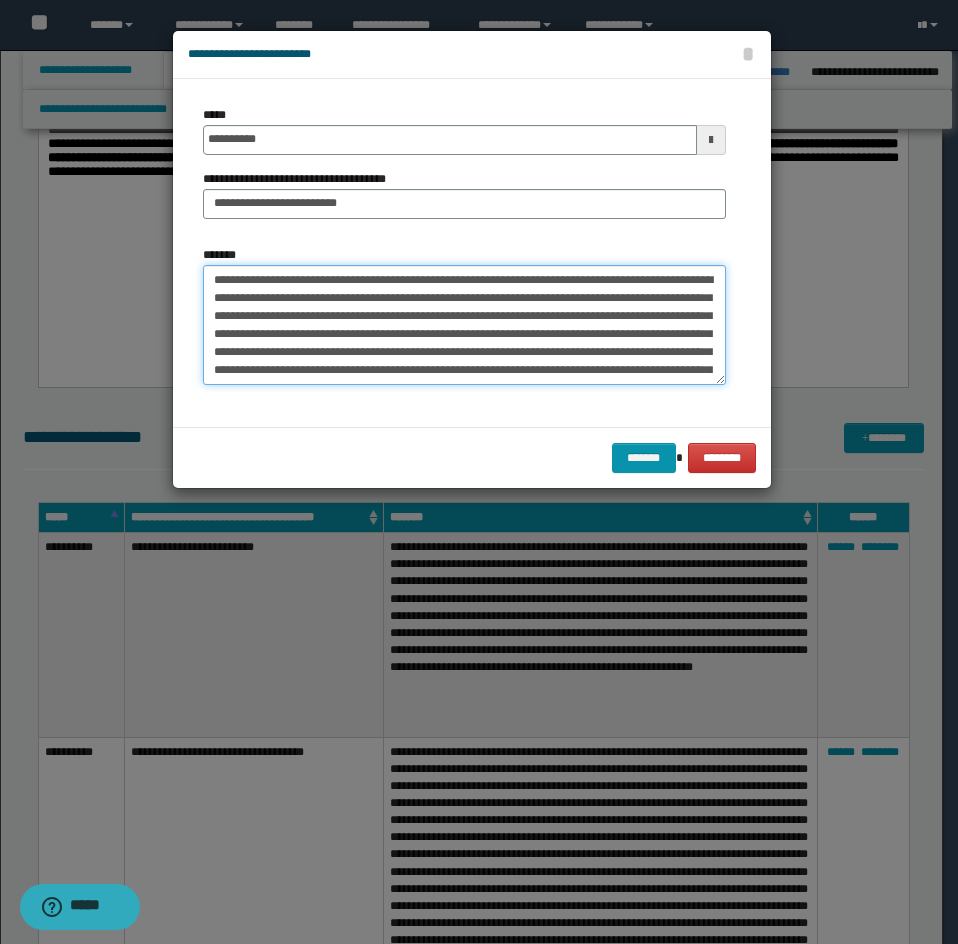 scroll, scrollTop: 156, scrollLeft: 0, axis: vertical 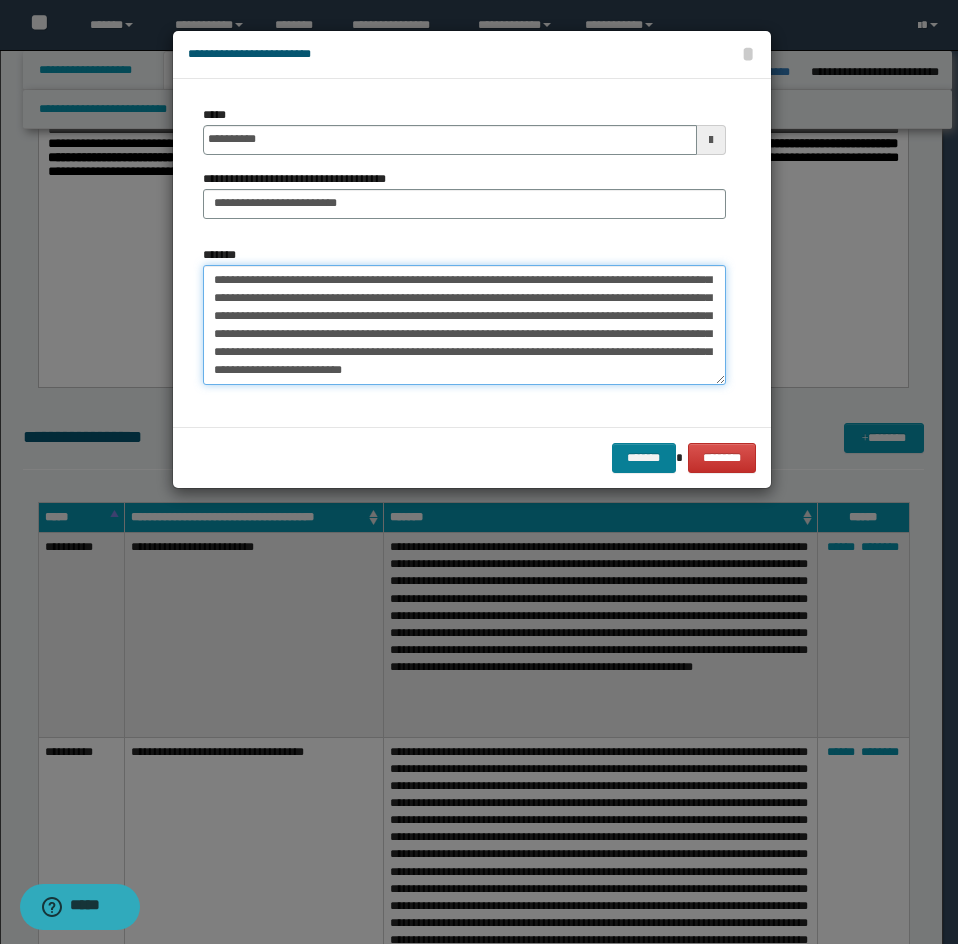 type on "**********" 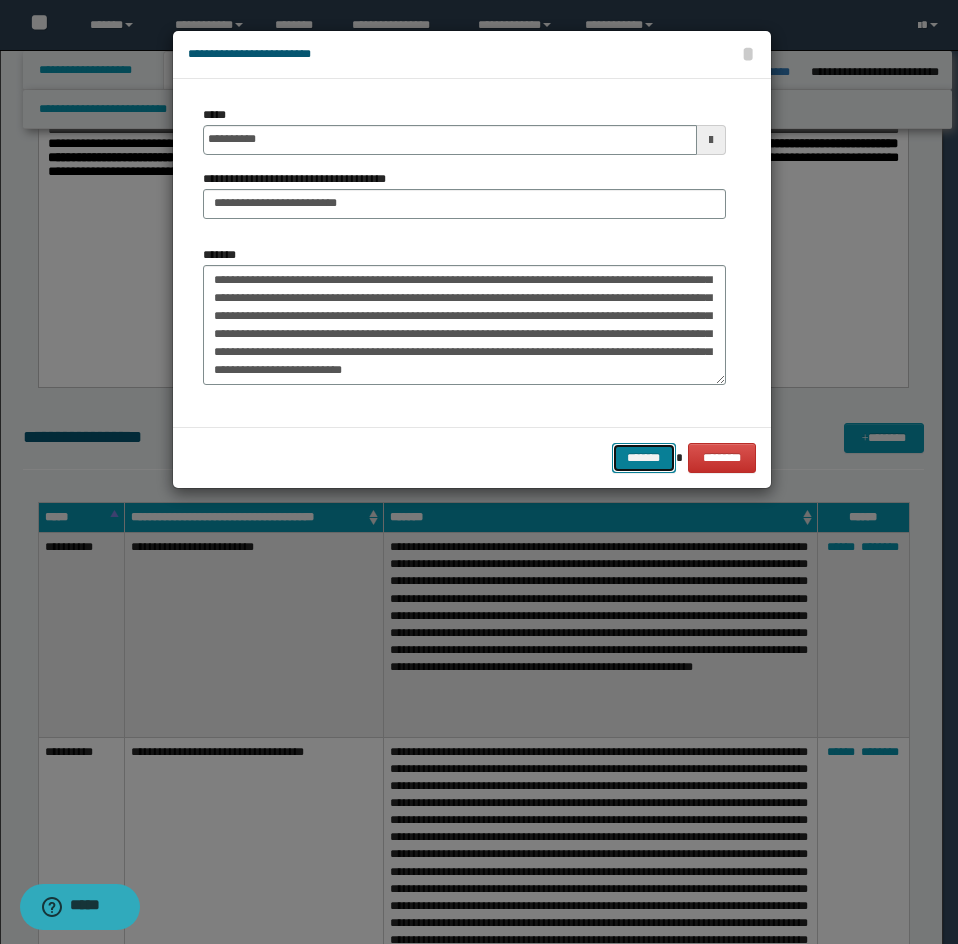 click on "*******" at bounding box center (644, 458) 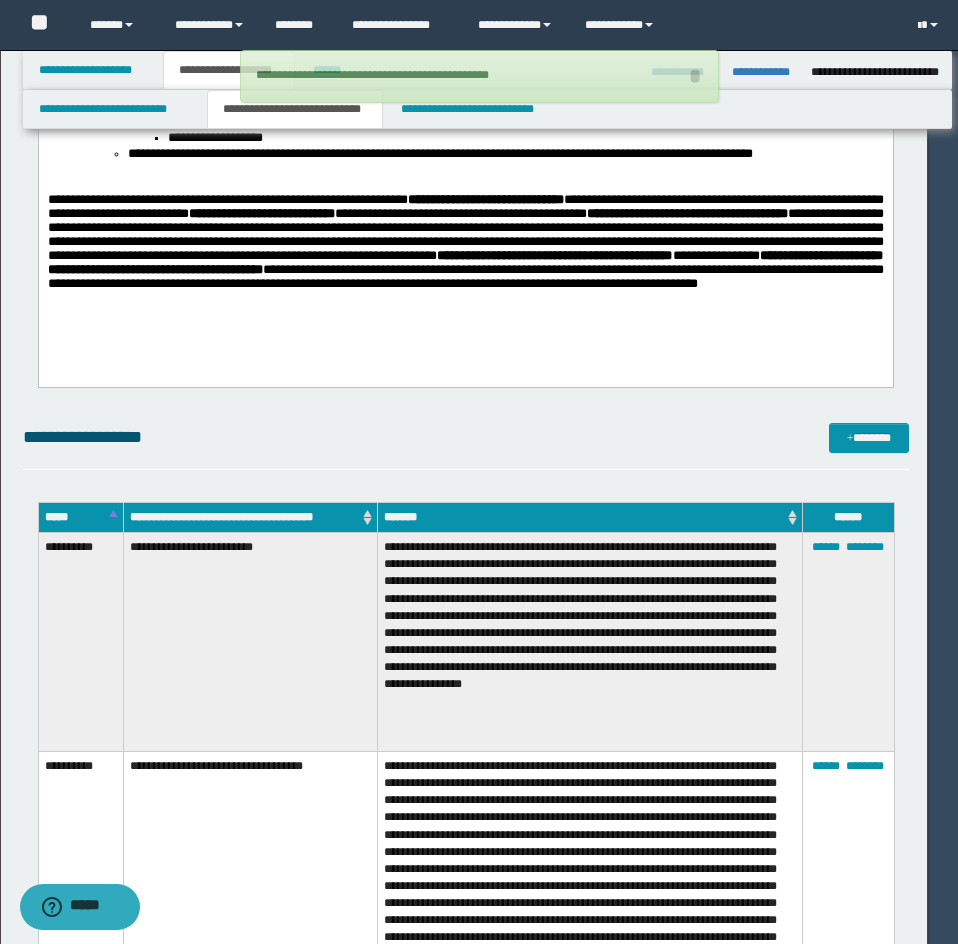 type 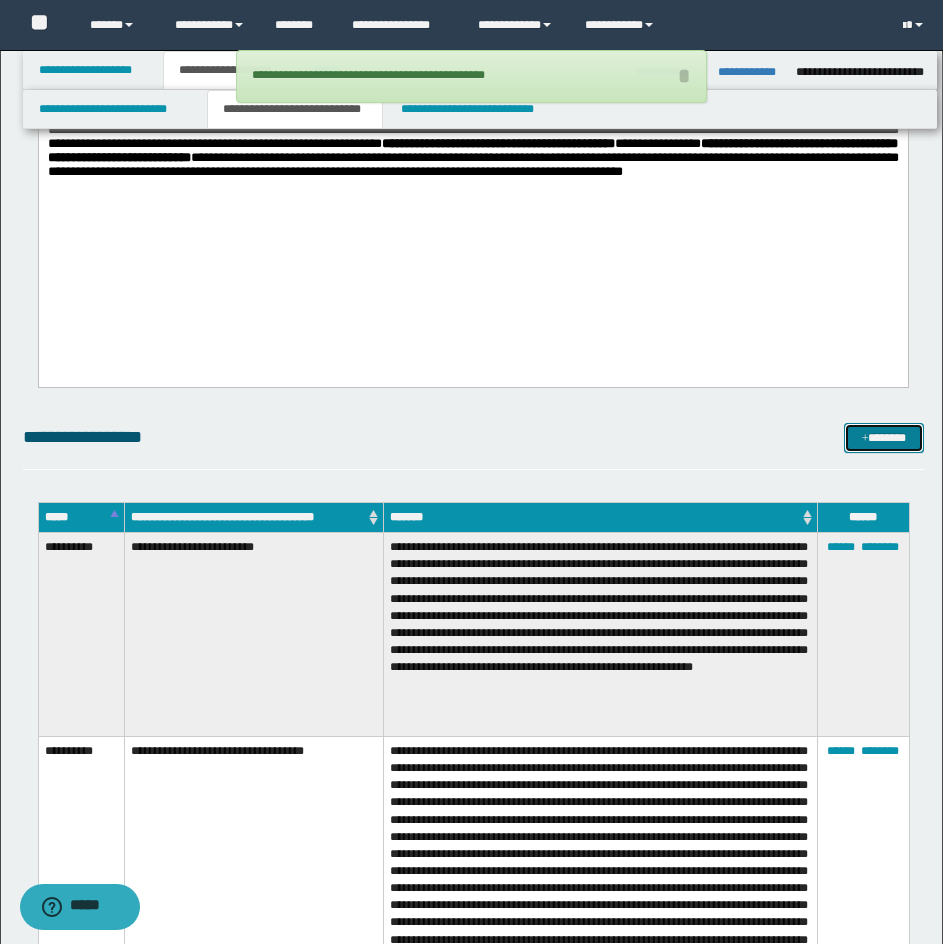 click on "*******" at bounding box center (884, 438) 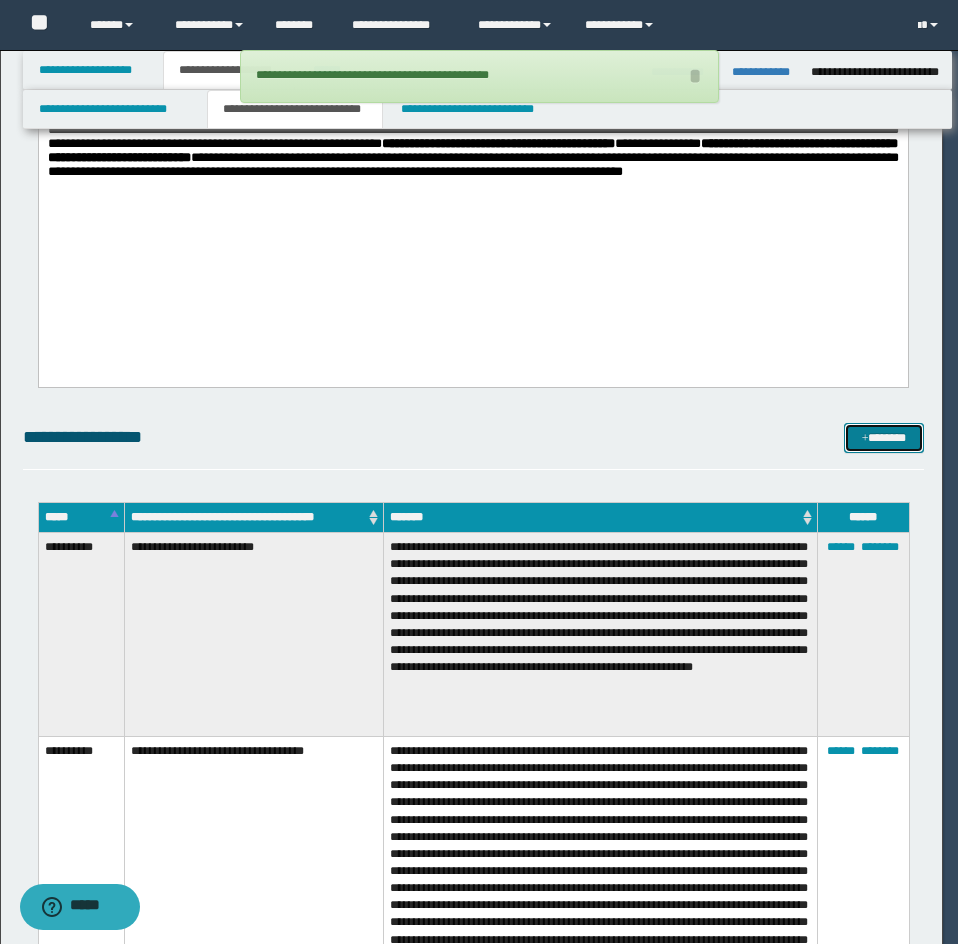 scroll, scrollTop: 0, scrollLeft: 0, axis: both 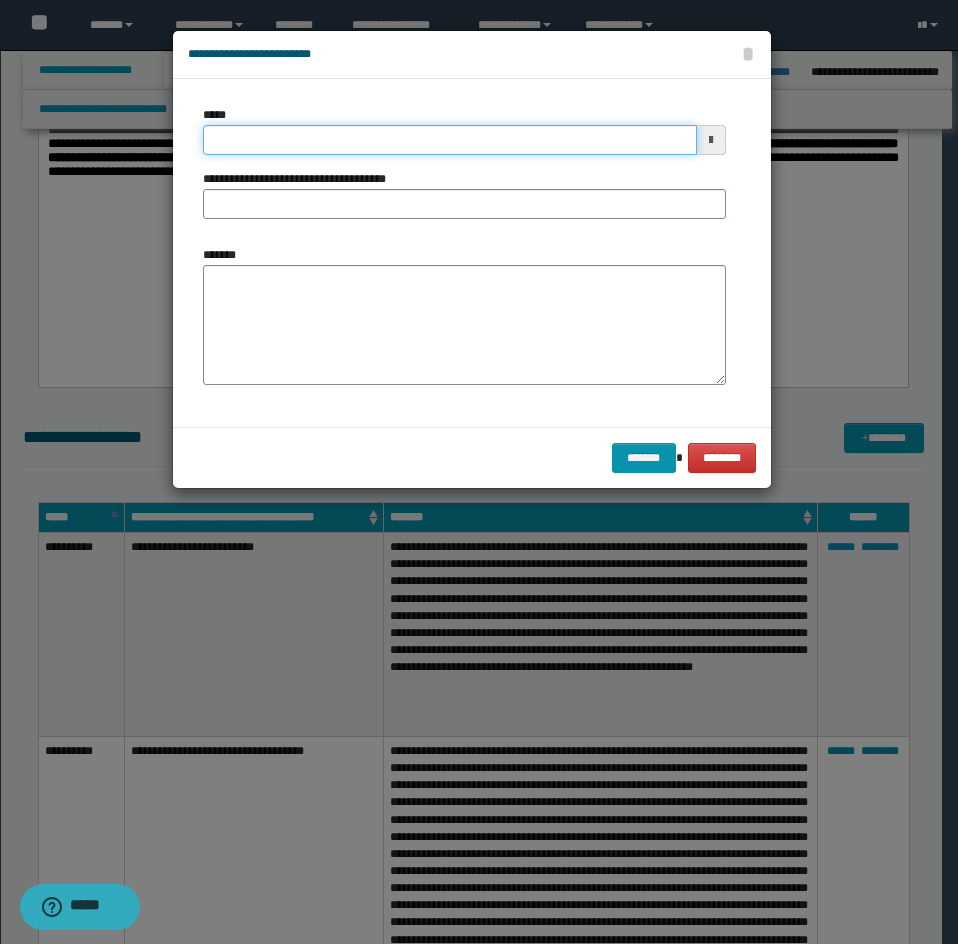click on "*****" at bounding box center [450, 140] 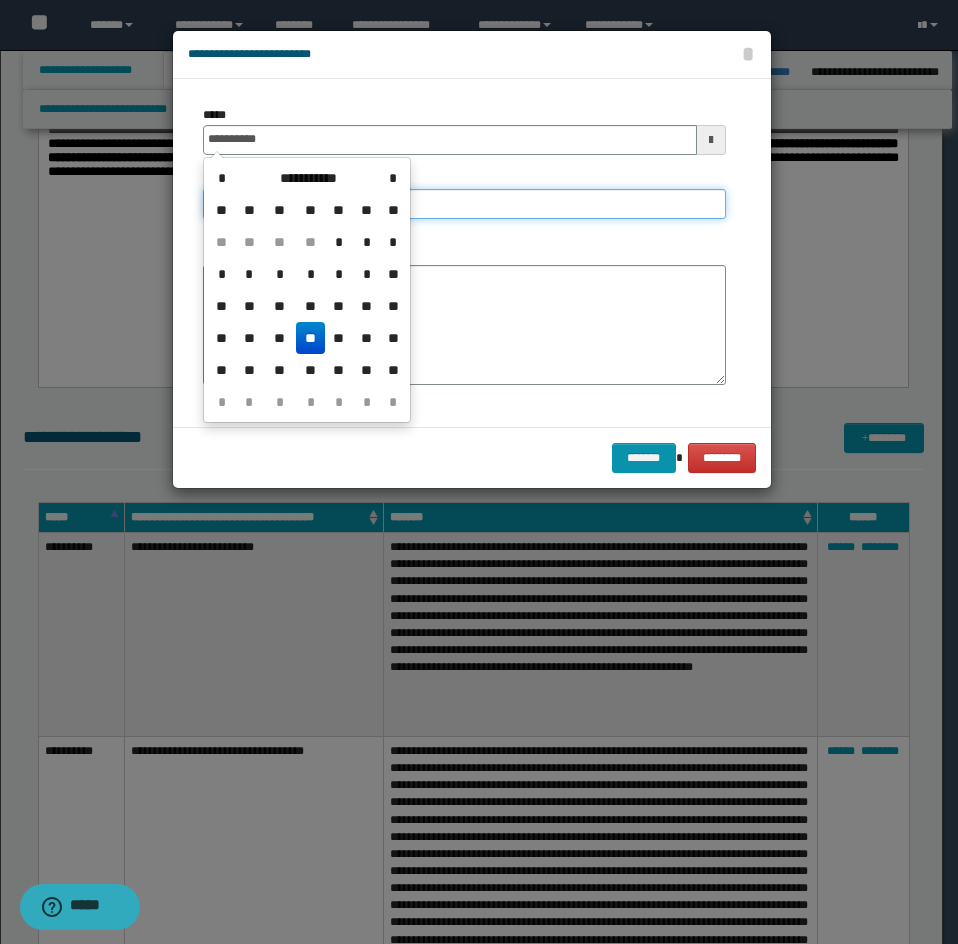 type on "**********" 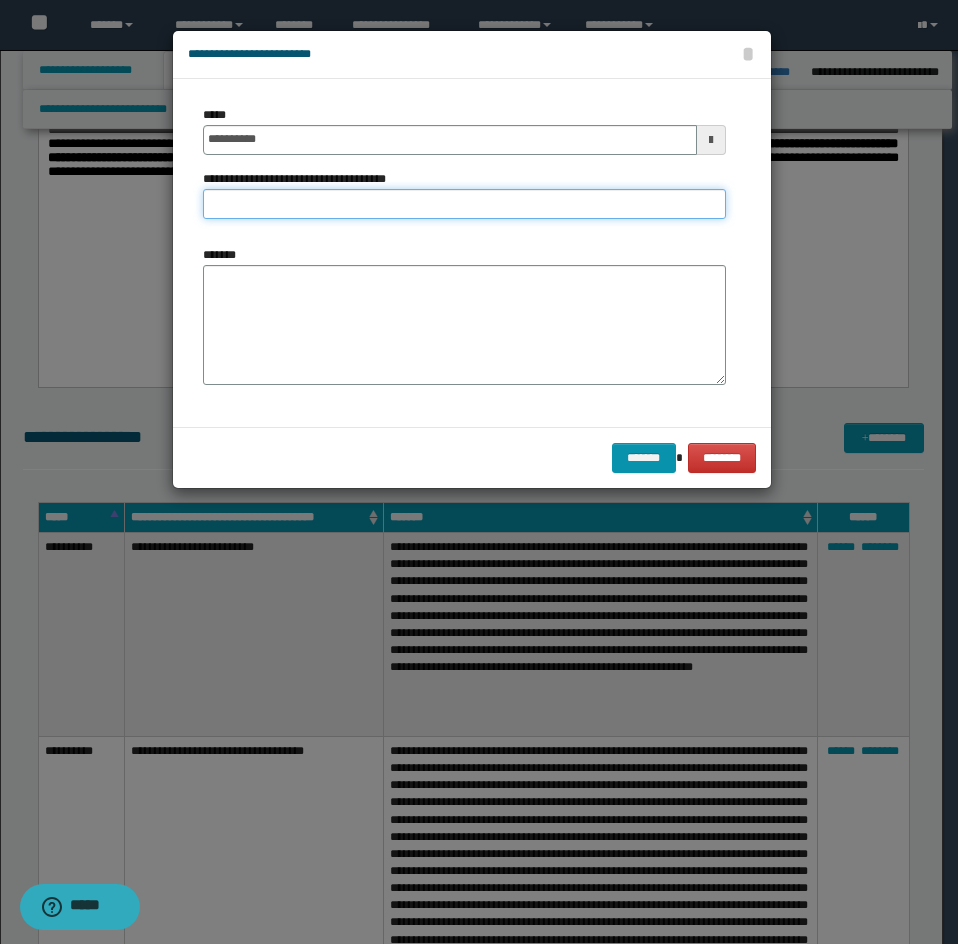 click on "**********" at bounding box center (464, 204) 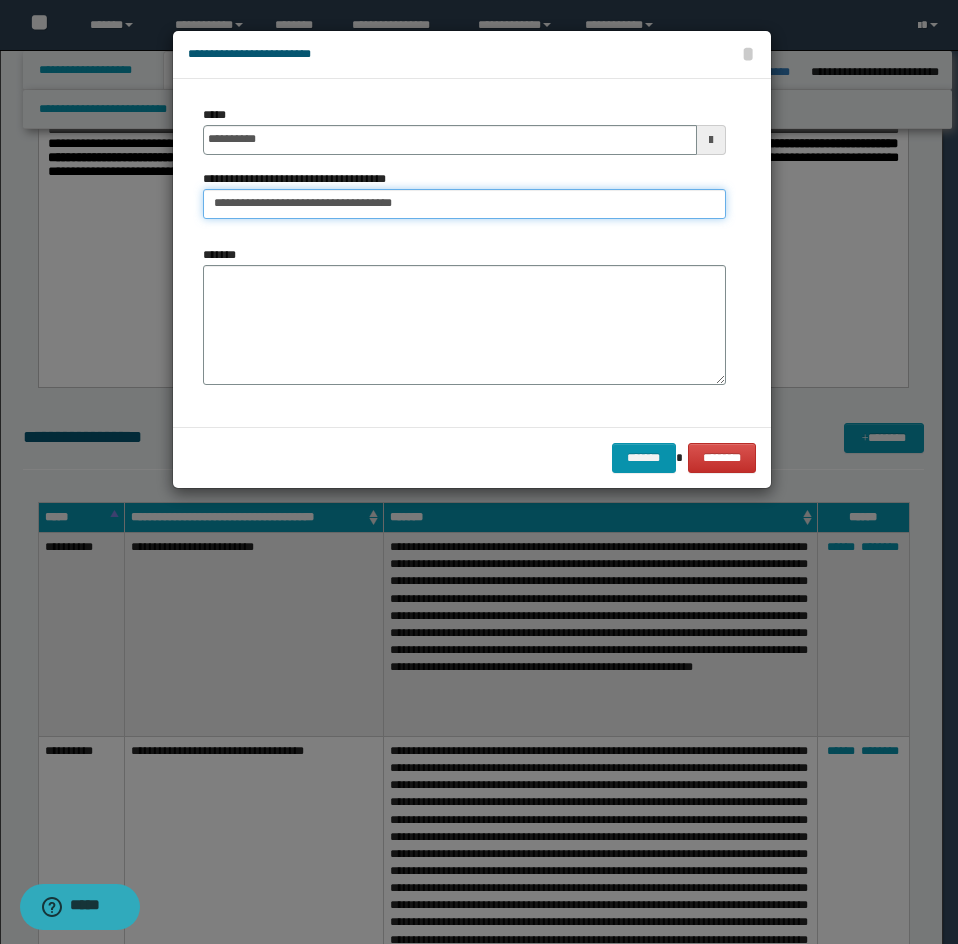 type on "**********" 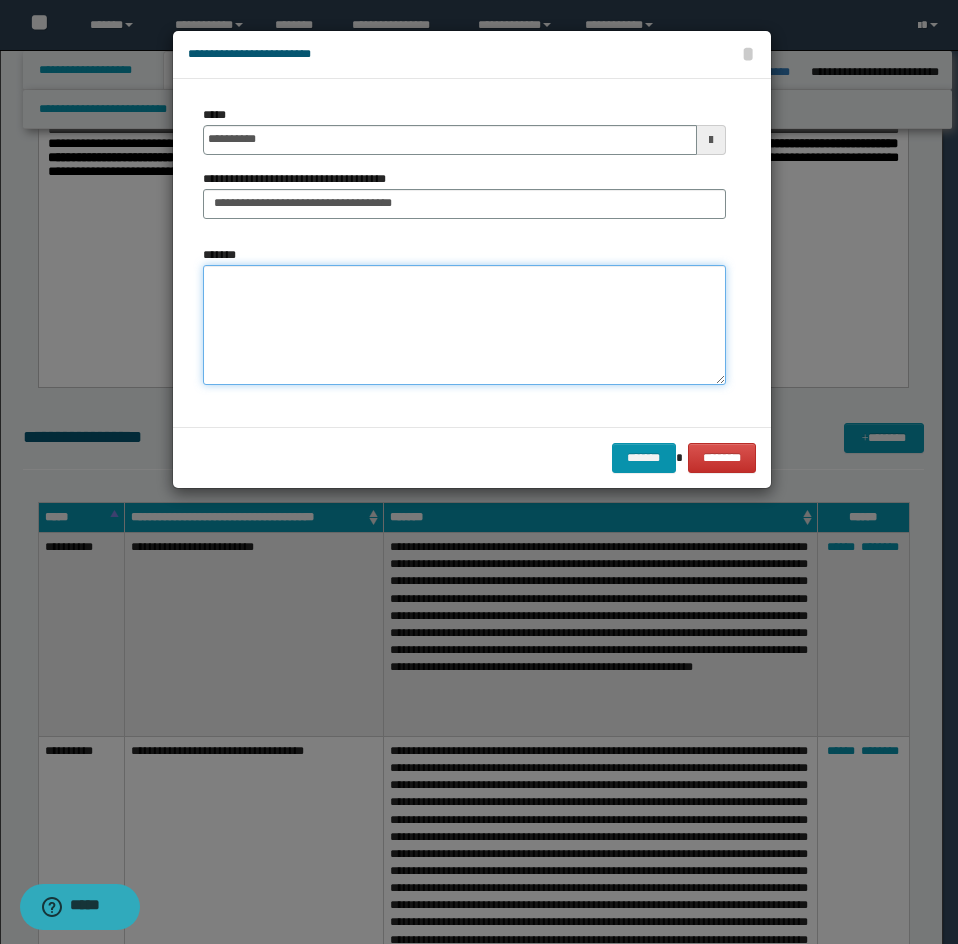 click on "*******" at bounding box center (464, 325) 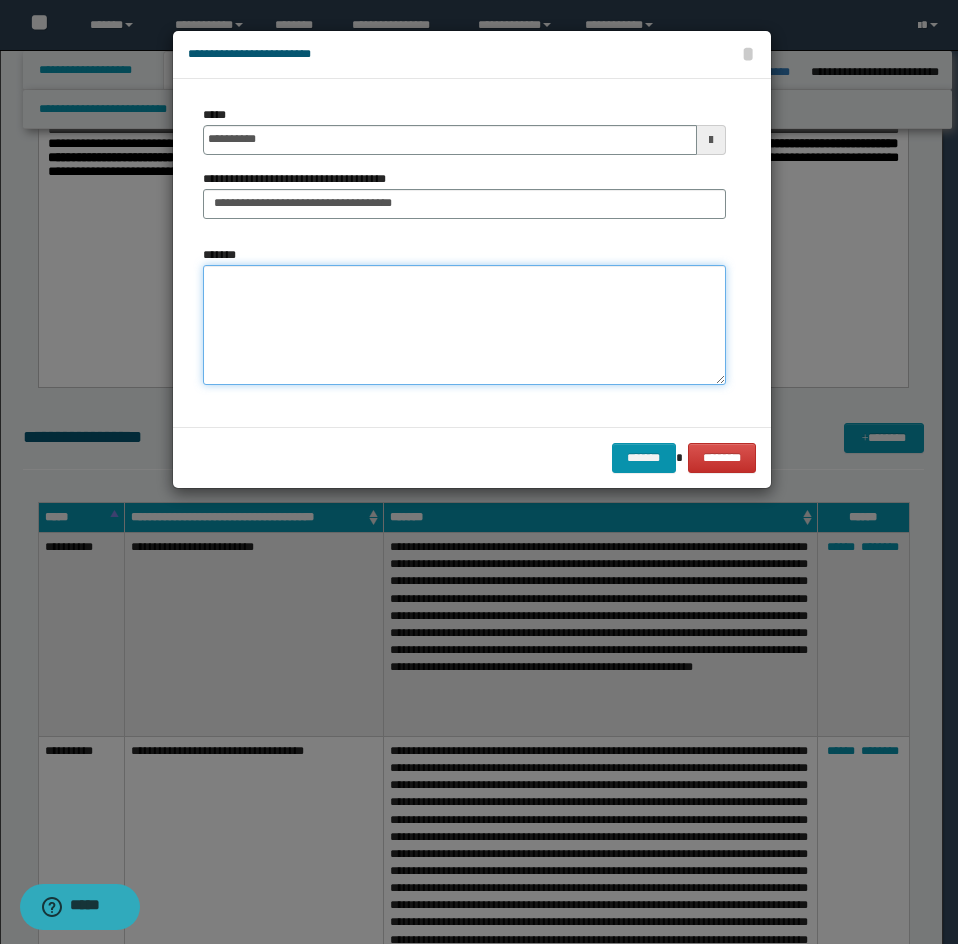 paste on "**********" 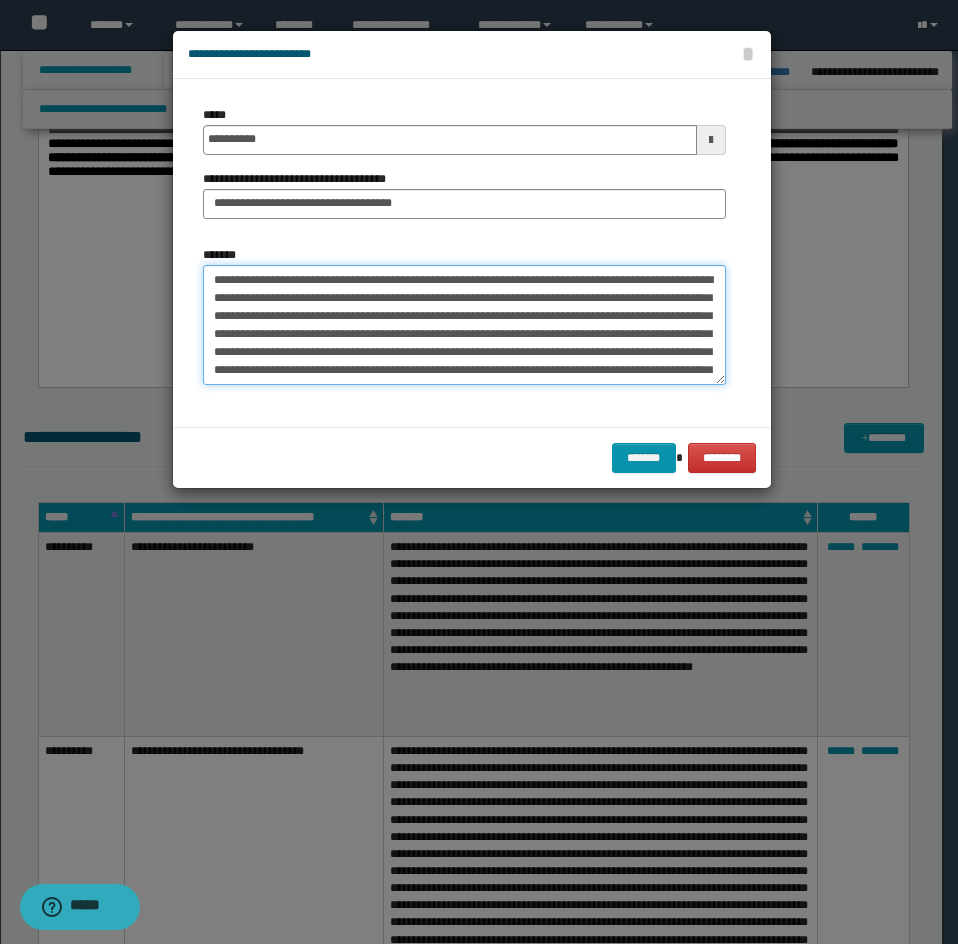 scroll, scrollTop: 156, scrollLeft: 0, axis: vertical 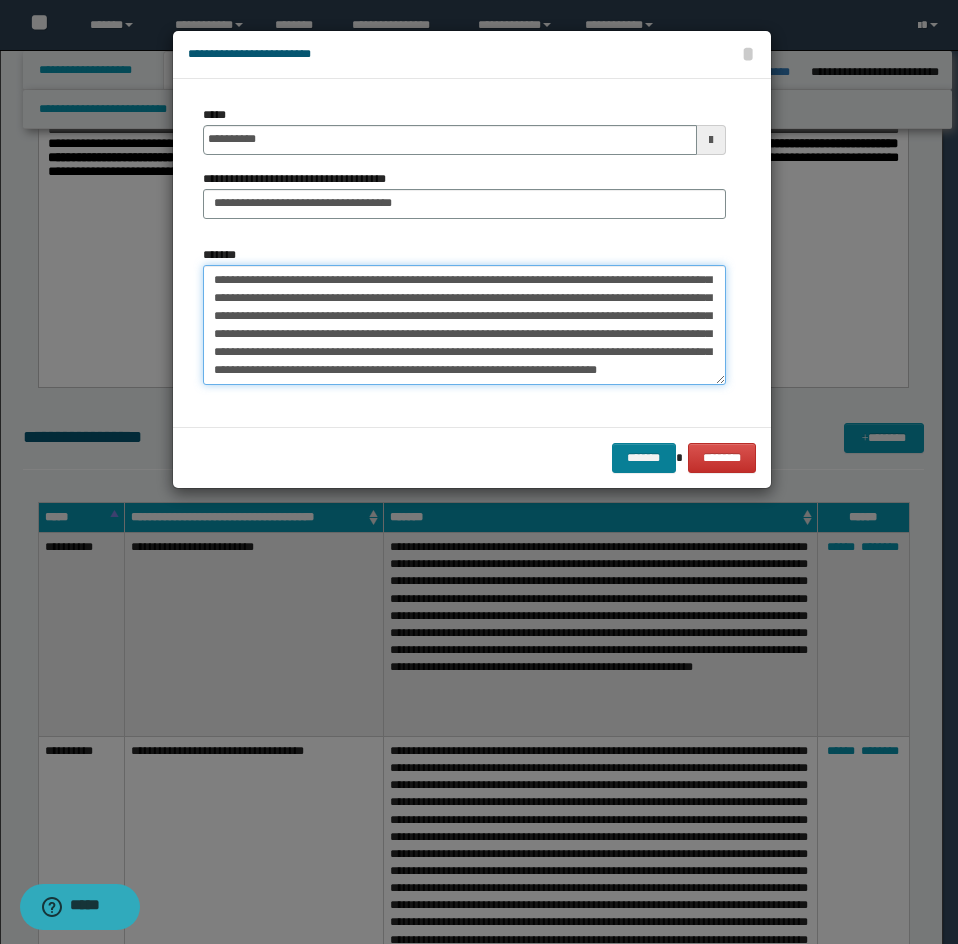 type on "**********" 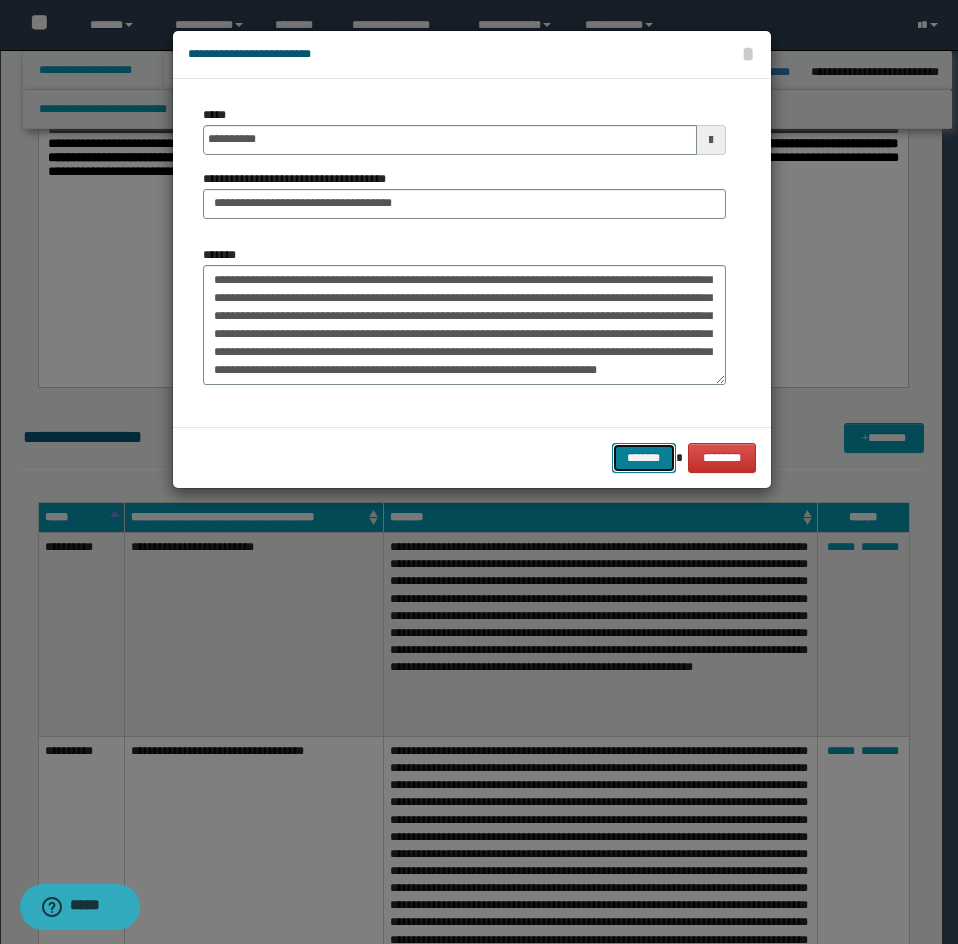 click on "*******" at bounding box center (644, 458) 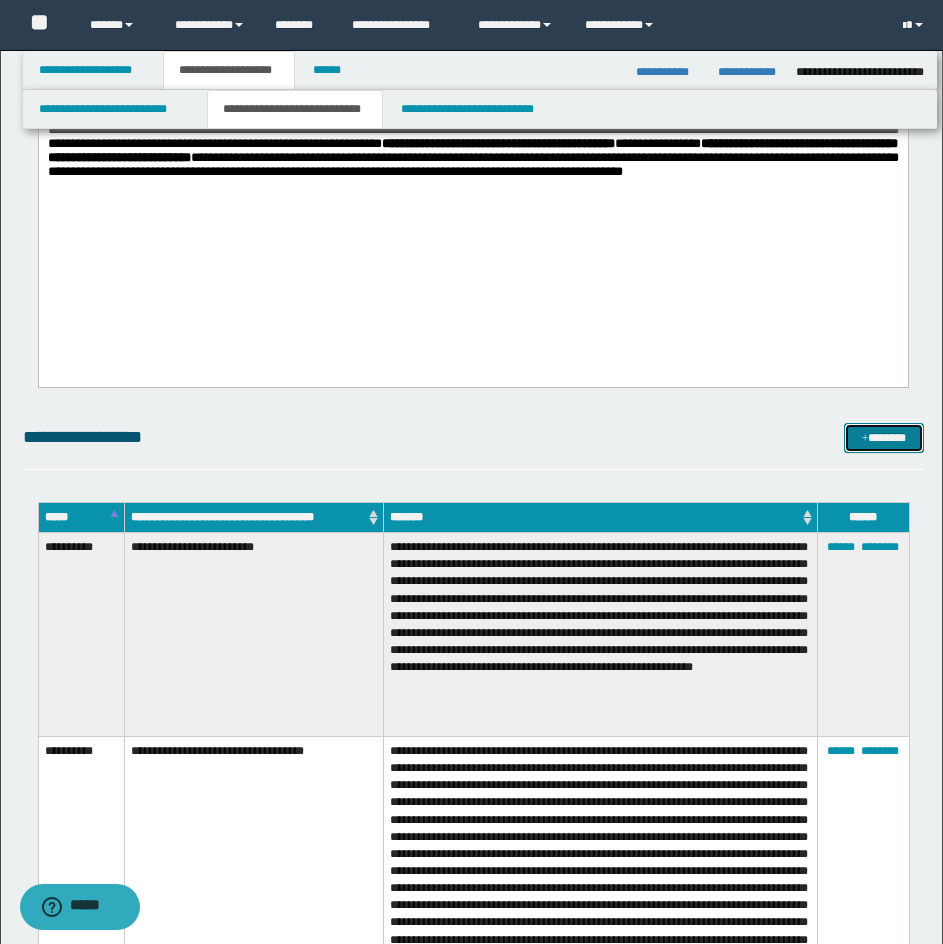 click at bounding box center [865, 439] 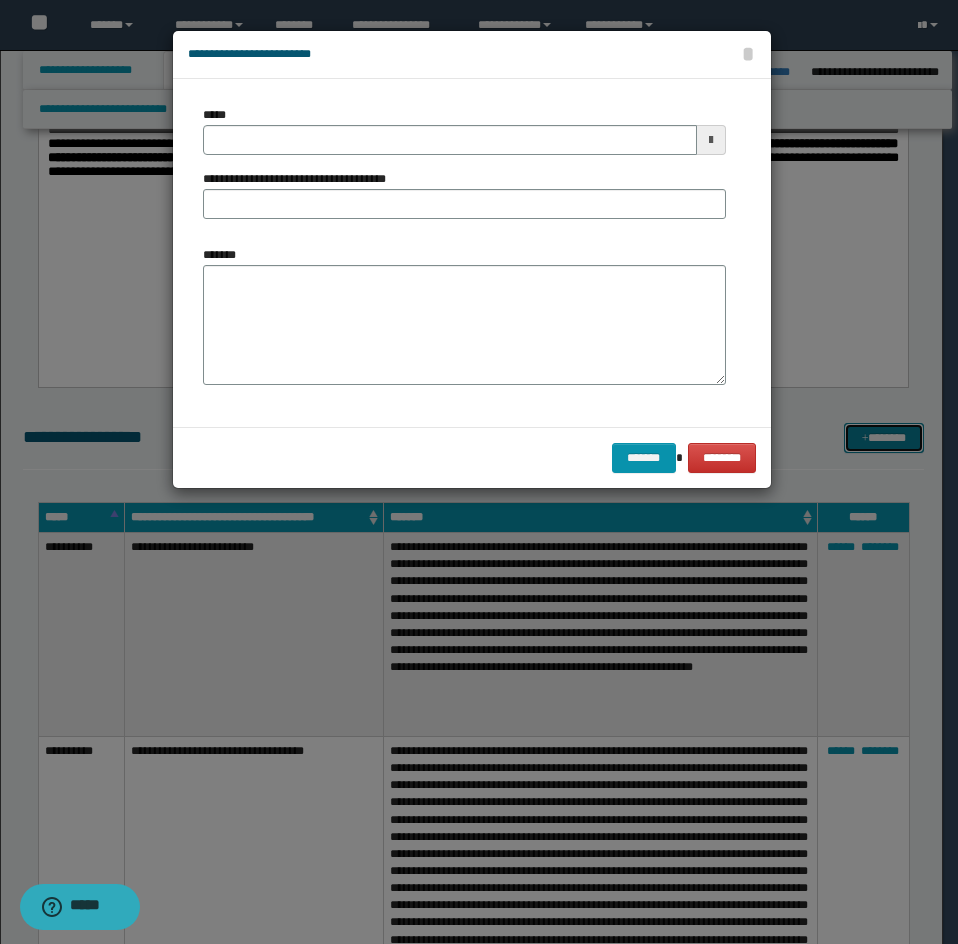 scroll, scrollTop: 0, scrollLeft: 0, axis: both 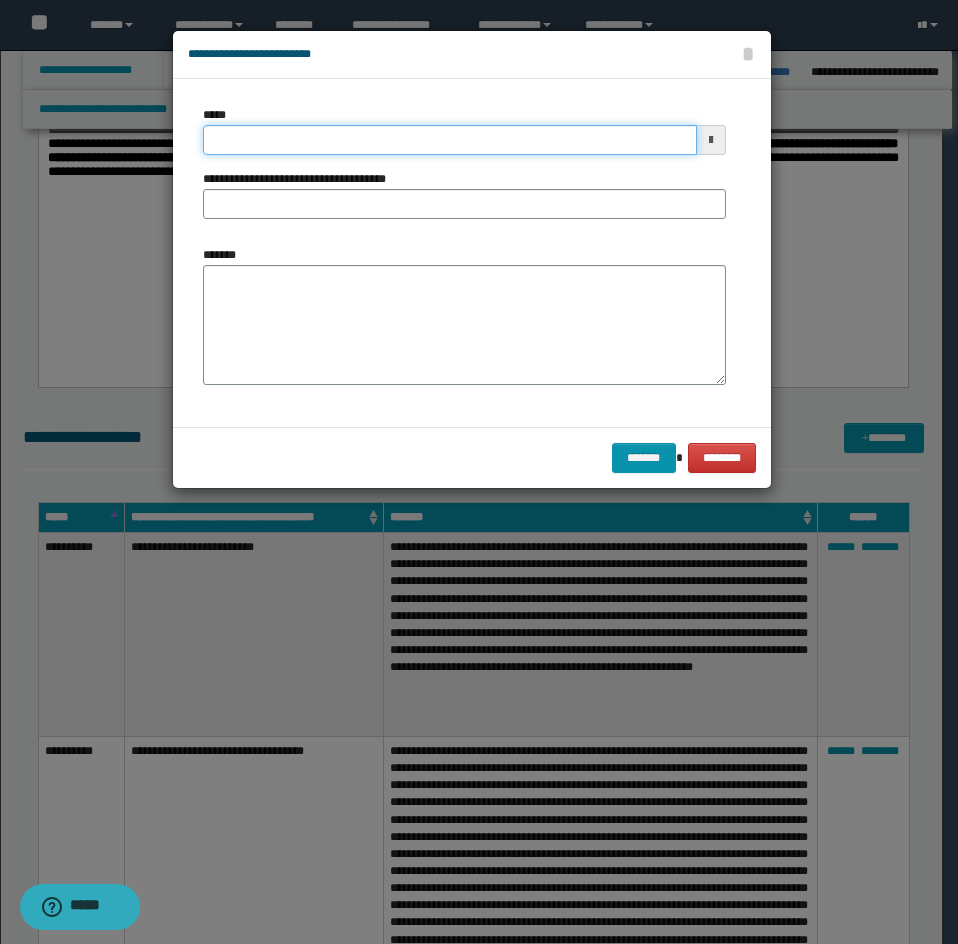 click on "*****" at bounding box center [450, 140] 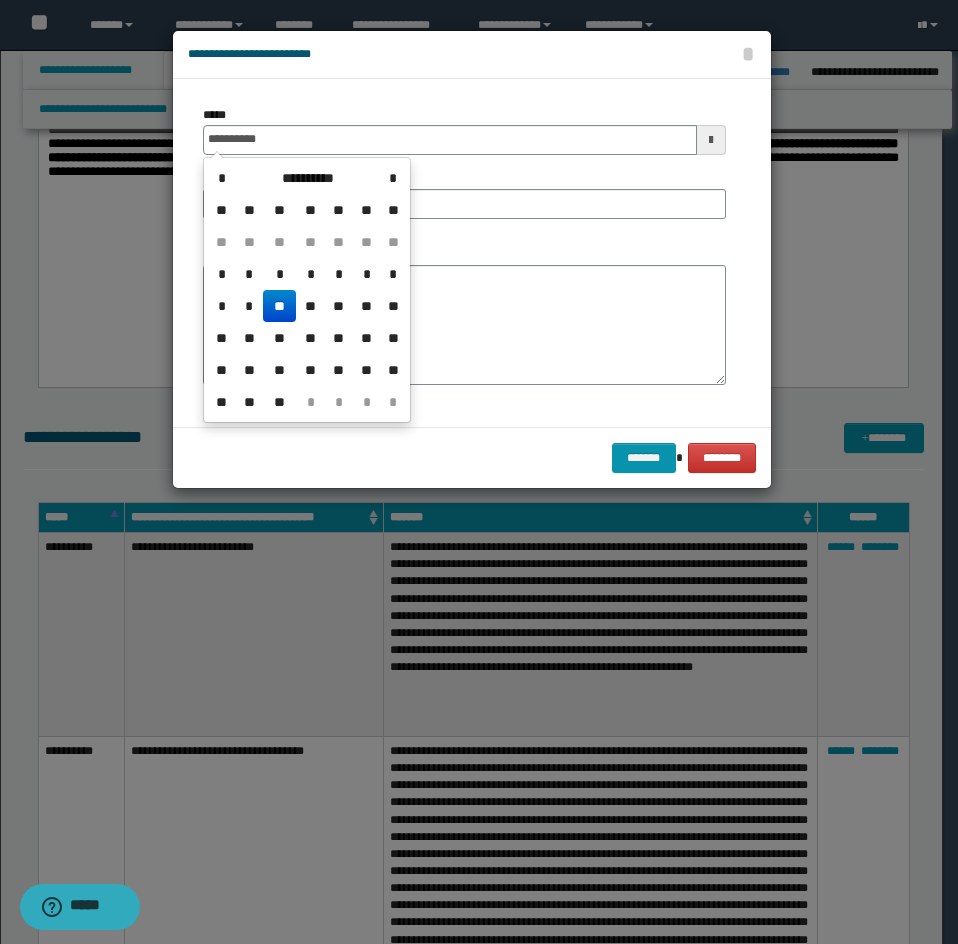 click on "**********" at bounding box center [307, 290] 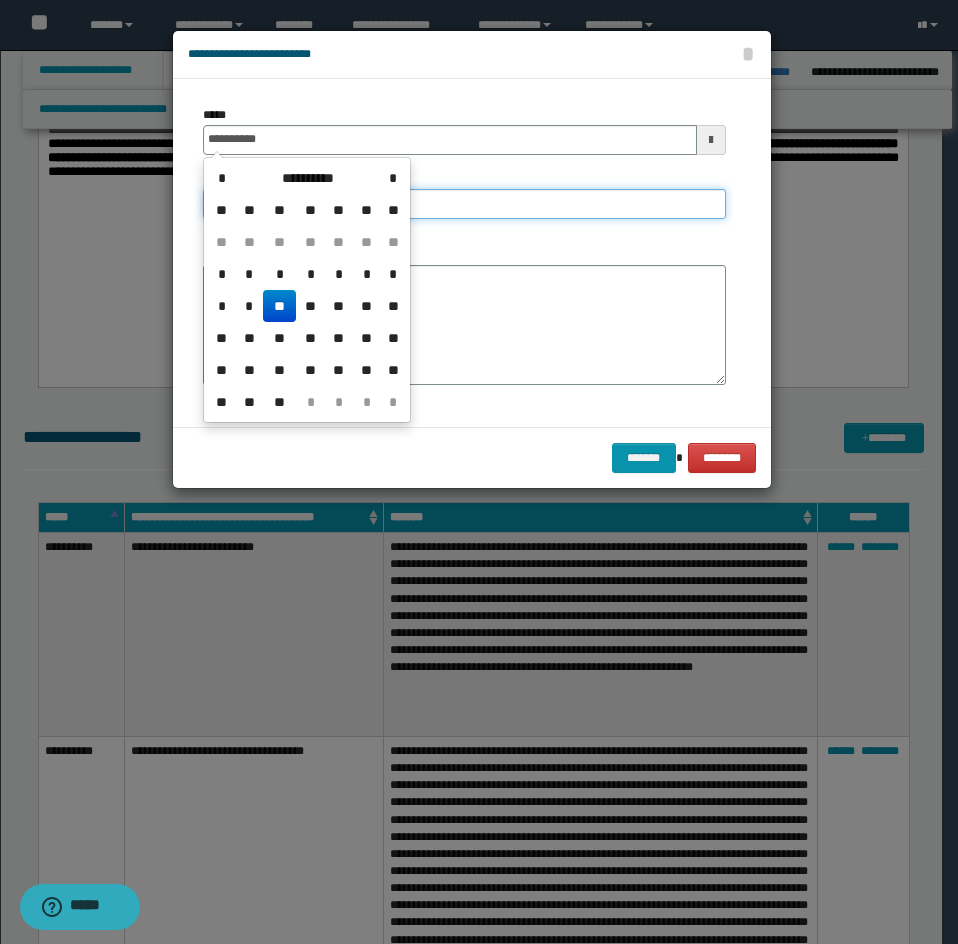 type on "**********" 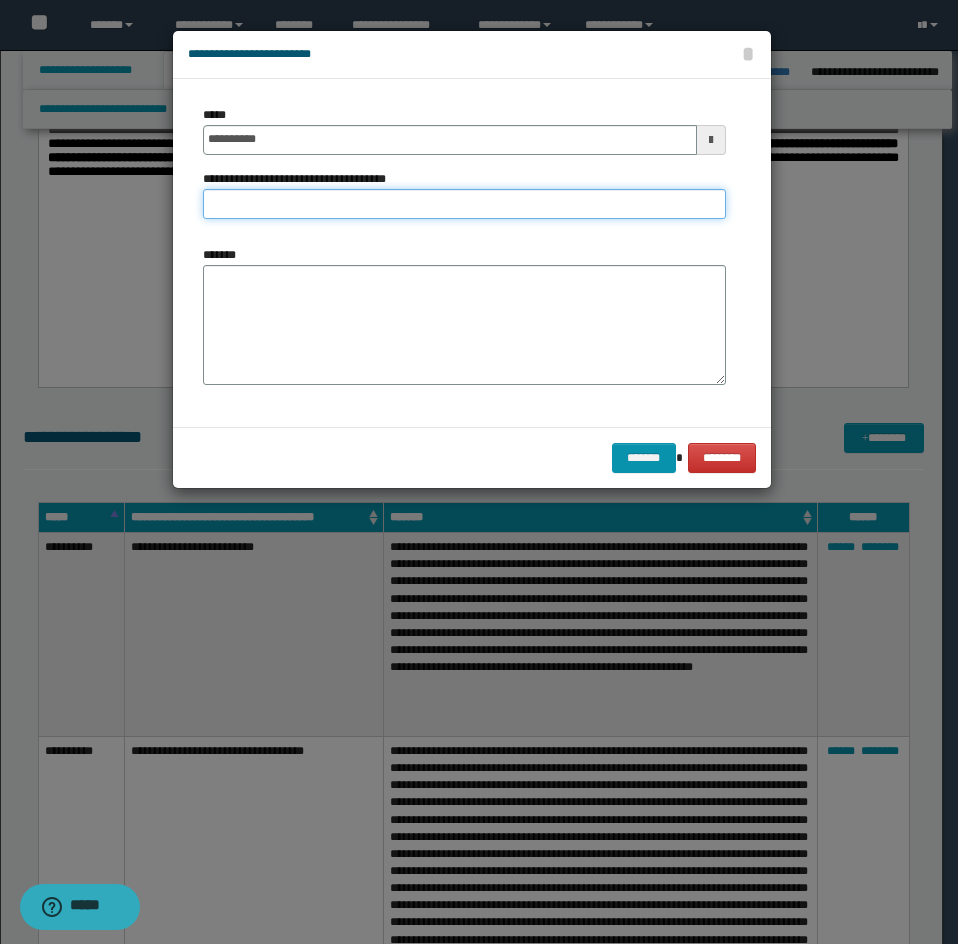 click on "**********" at bounding box center [464, 204] 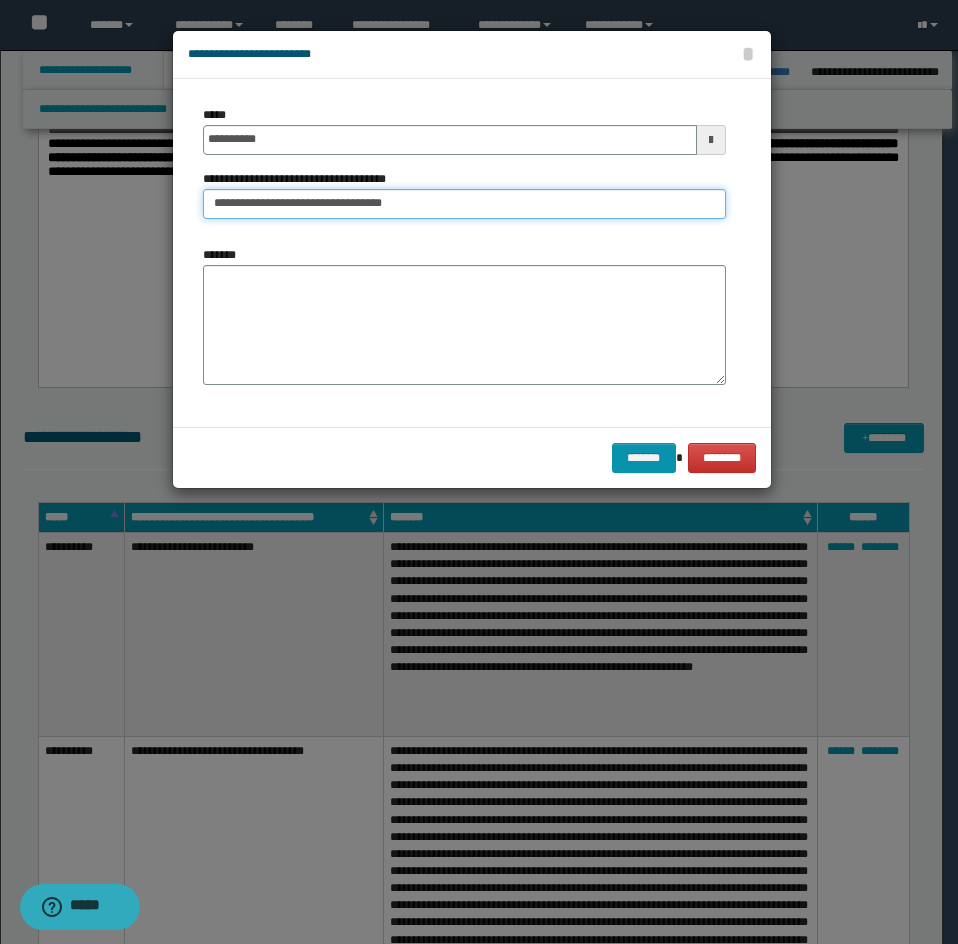 type on "**********" 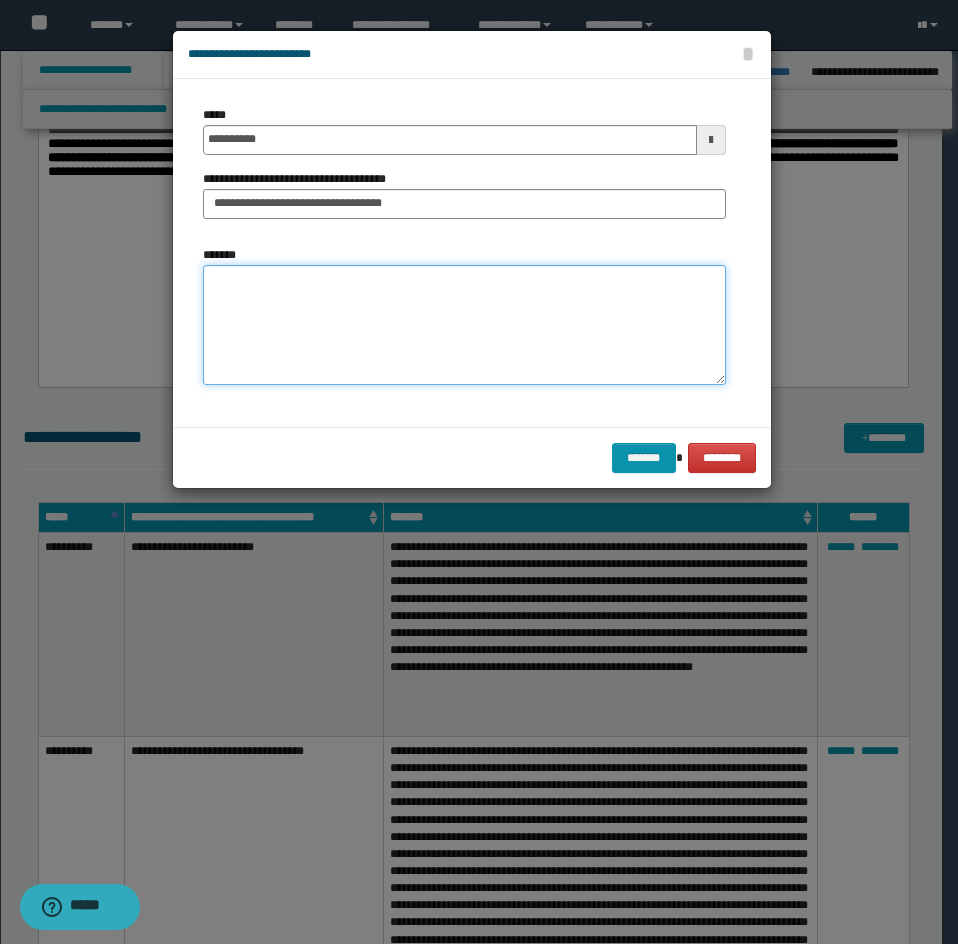 click on "*******" at bounding box center (464, 325) 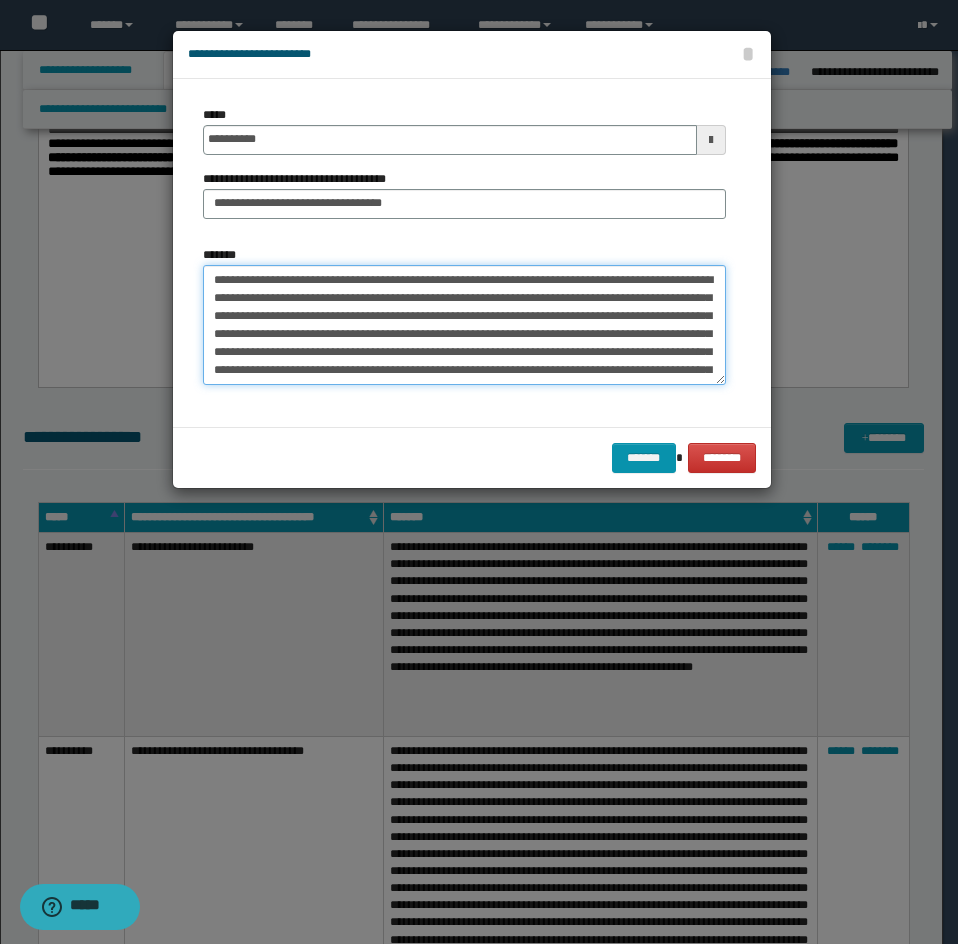 scroll, scrollTop: 264, scrollLeft: 0, axis: vertical 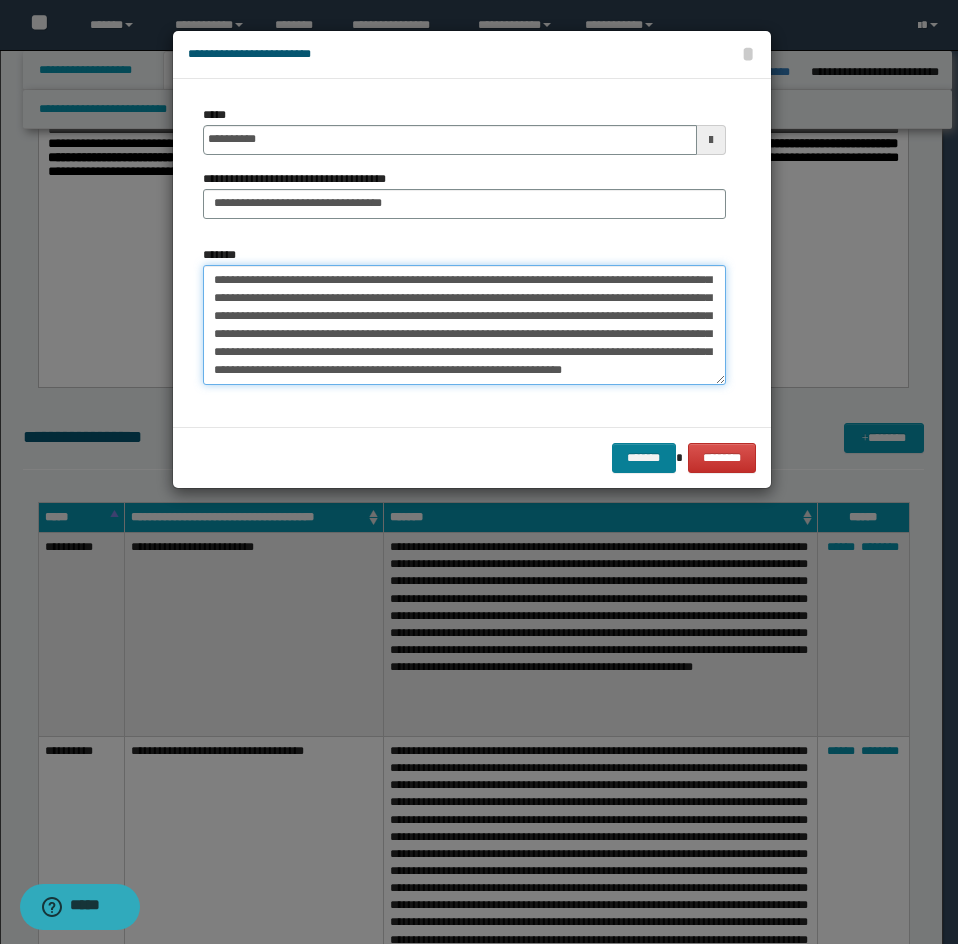 type on "**********" 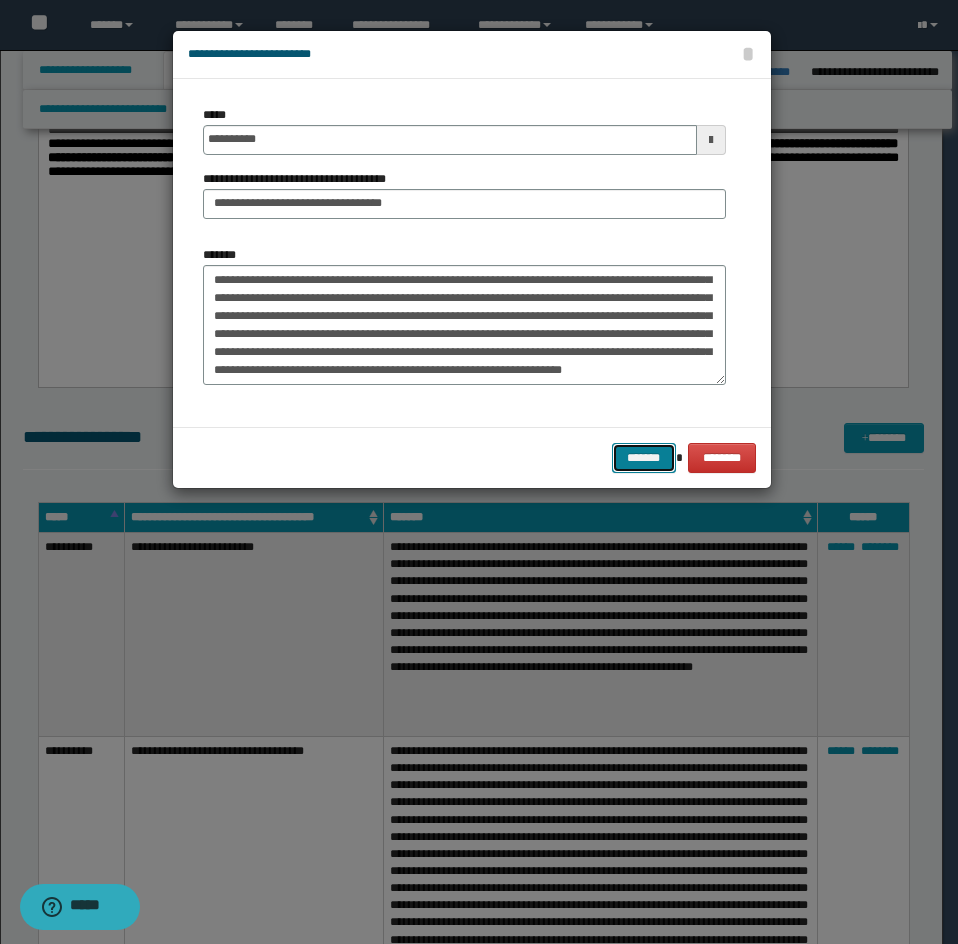 click on "*******" at bounding box center (644, 458) 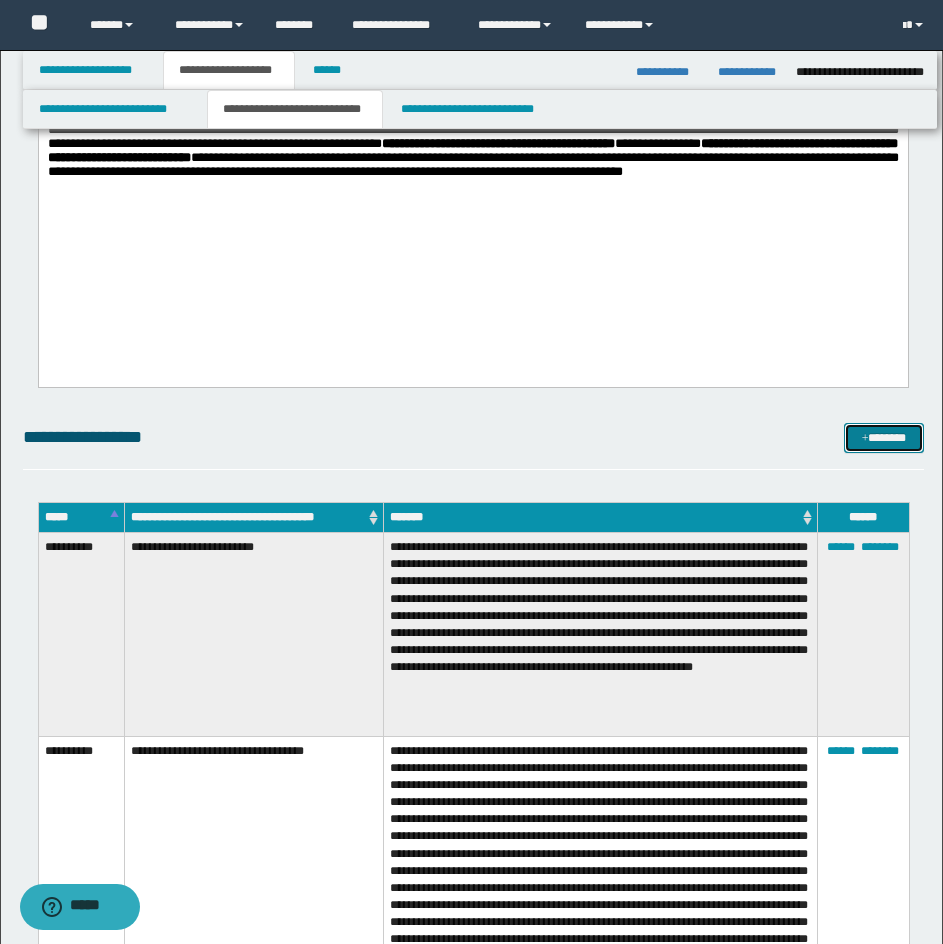 click on "*******" at bounding box center [884, 438] 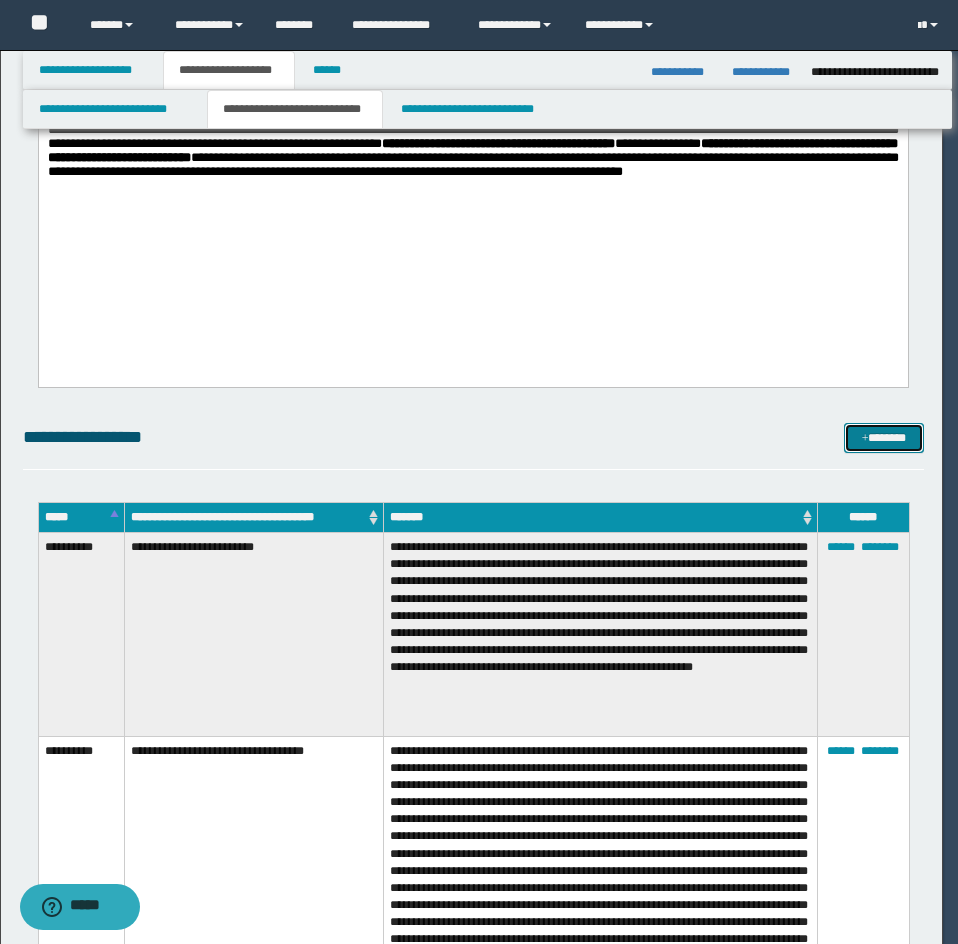 scroll, scrollTop: 0, scrollLeft: 0, axis: both 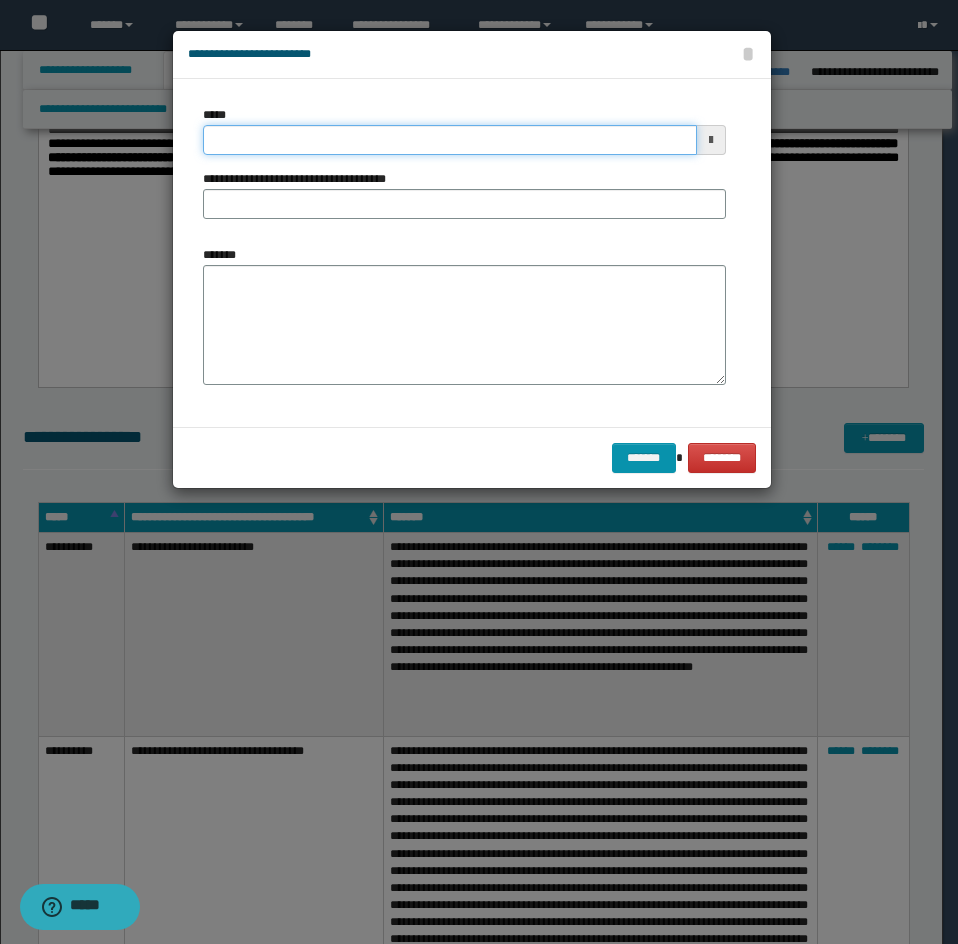 click on "*****" at bounding box center (450, 140) 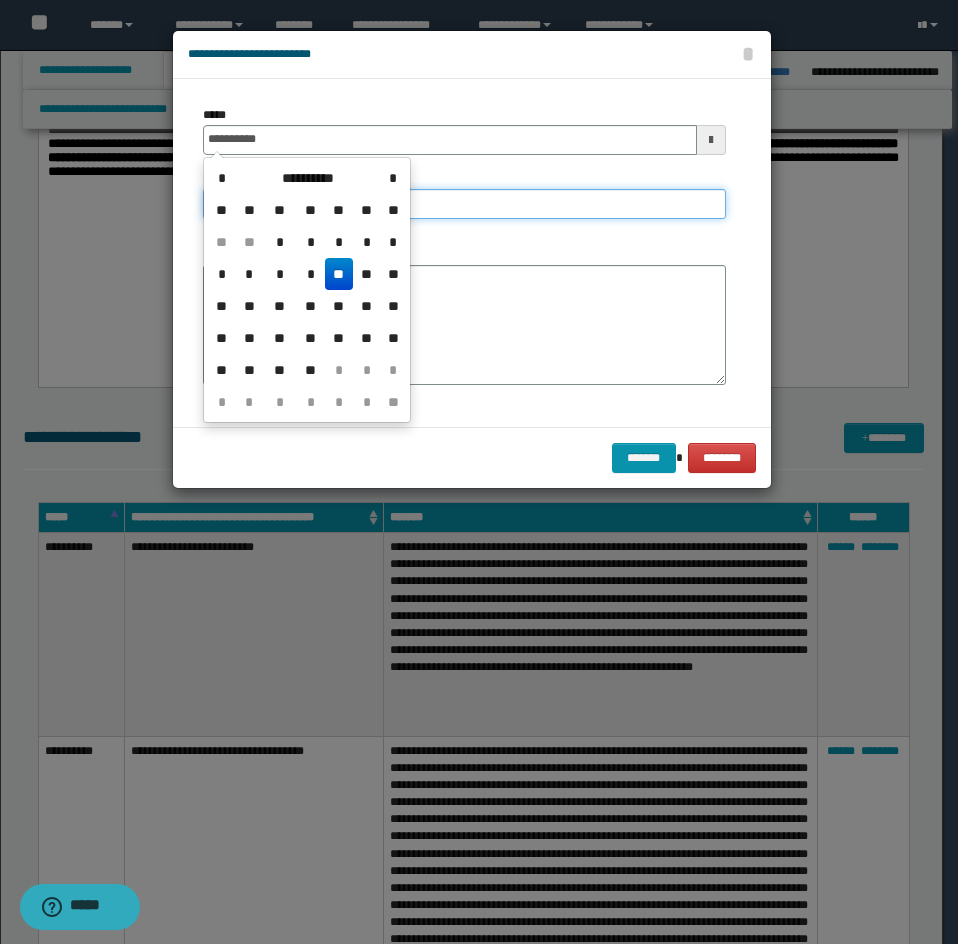 type on "**********" 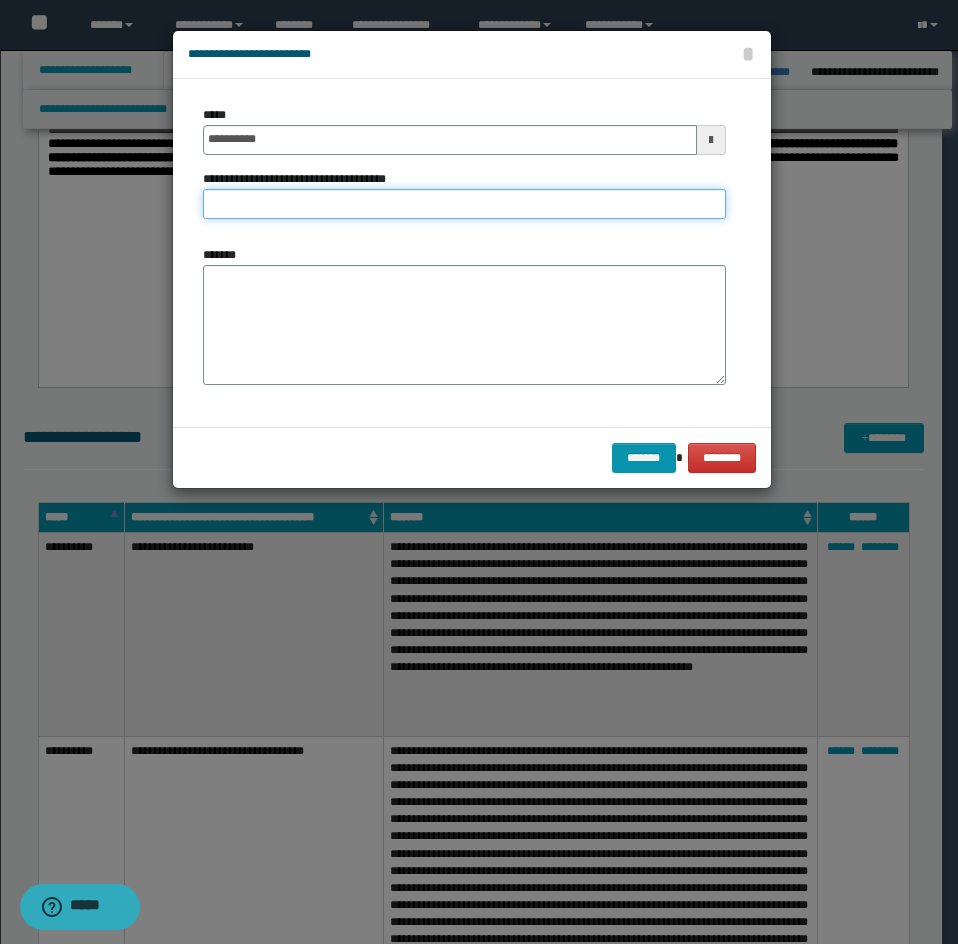 click on "**********" at bounding box center (464, 204) 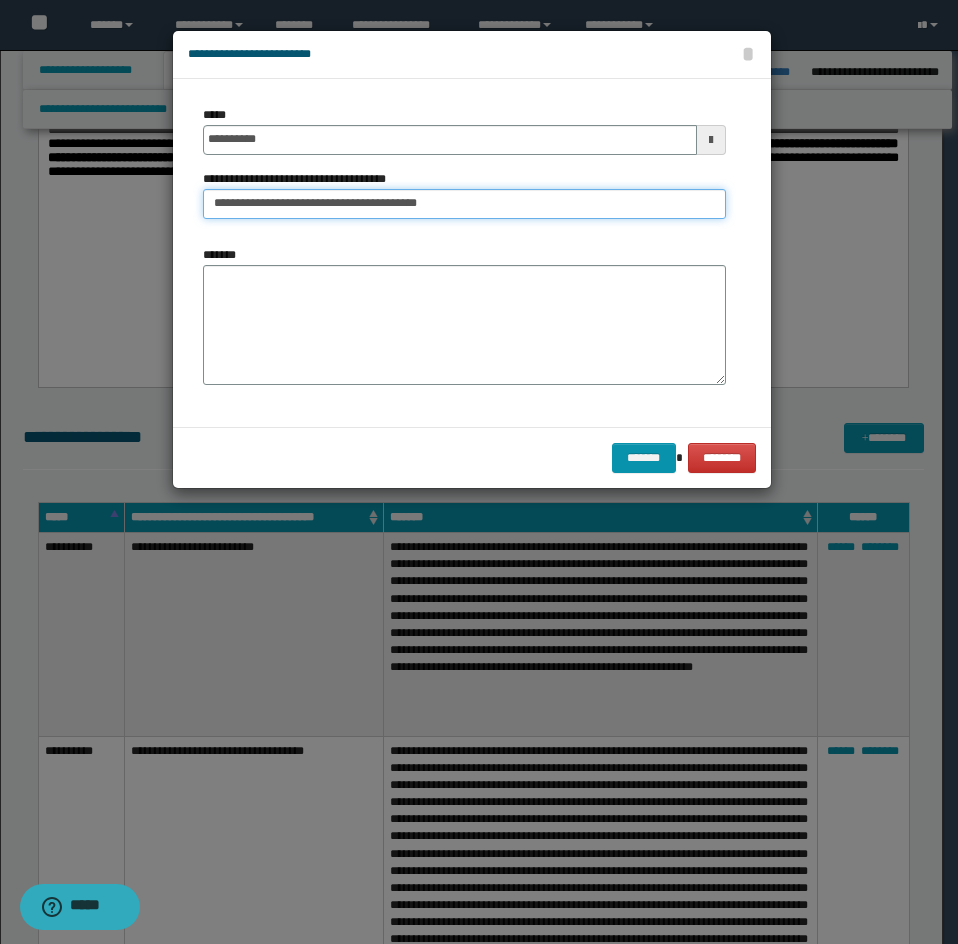type on "**********" 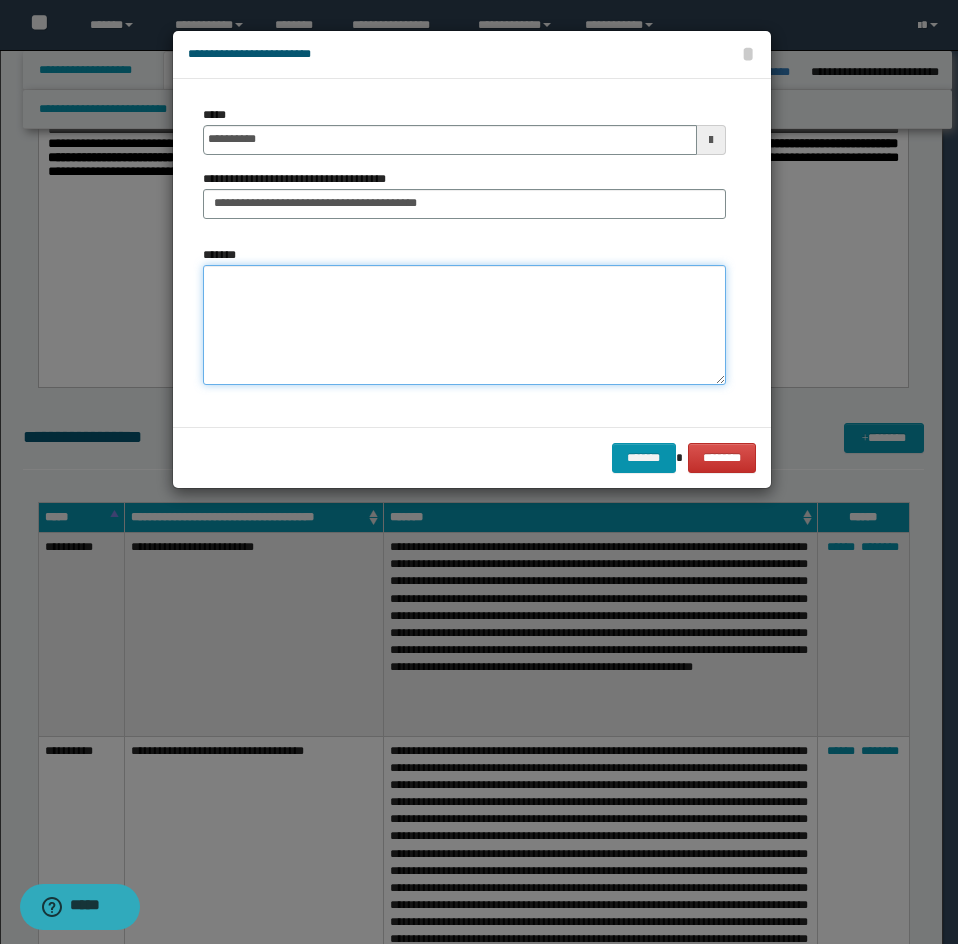 click on "*******" at bounding box center [464, 325] 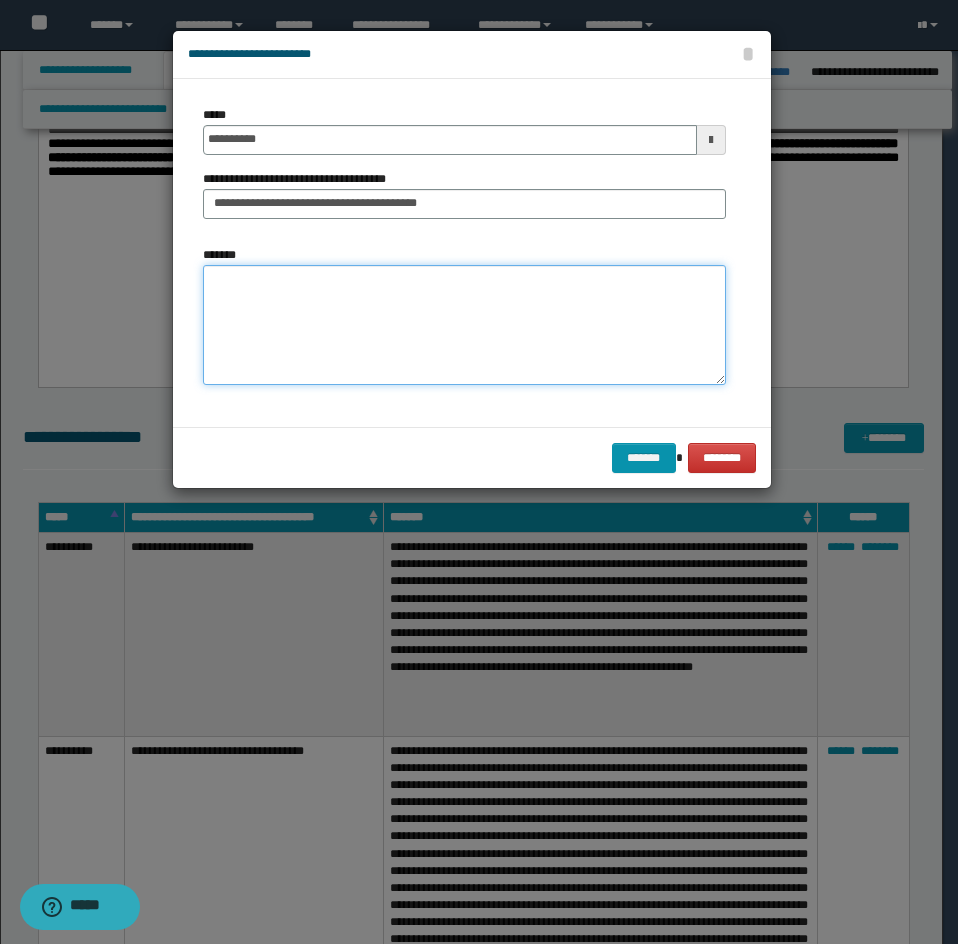 paste on "**********" 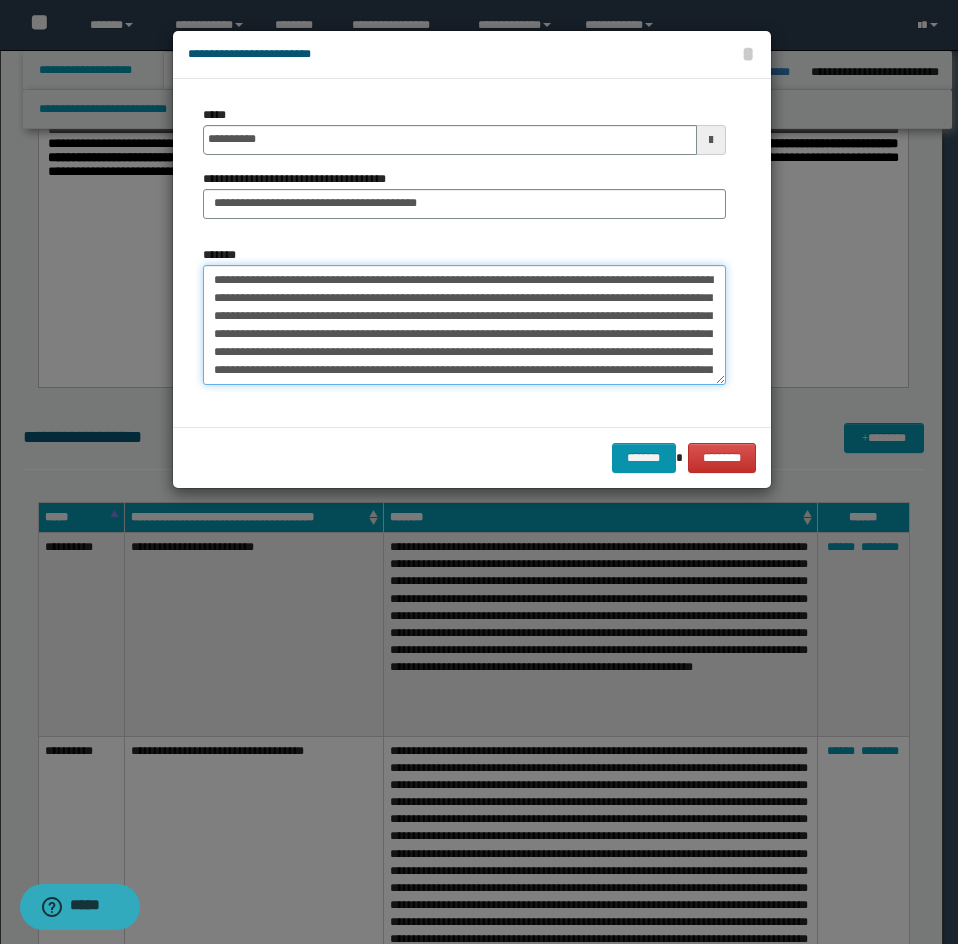 scroll, scrollTop: 66, scrollLeft: 0, axis: vertical 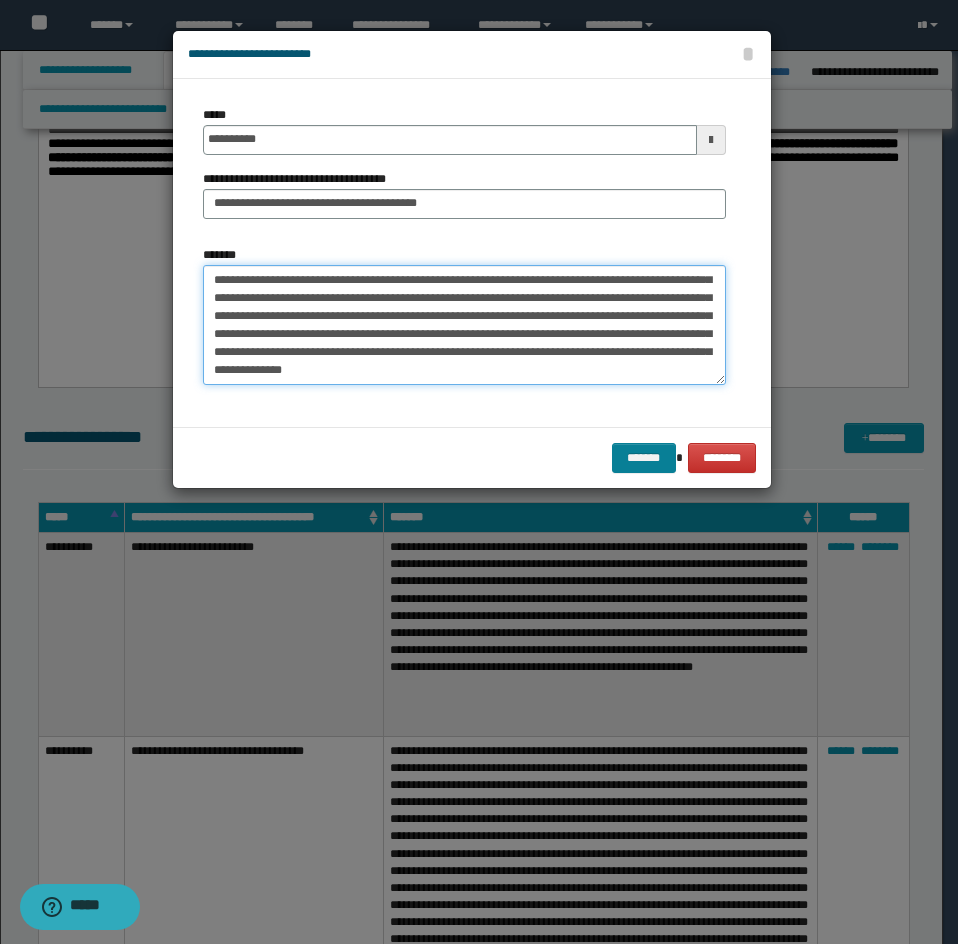 type on "**********" 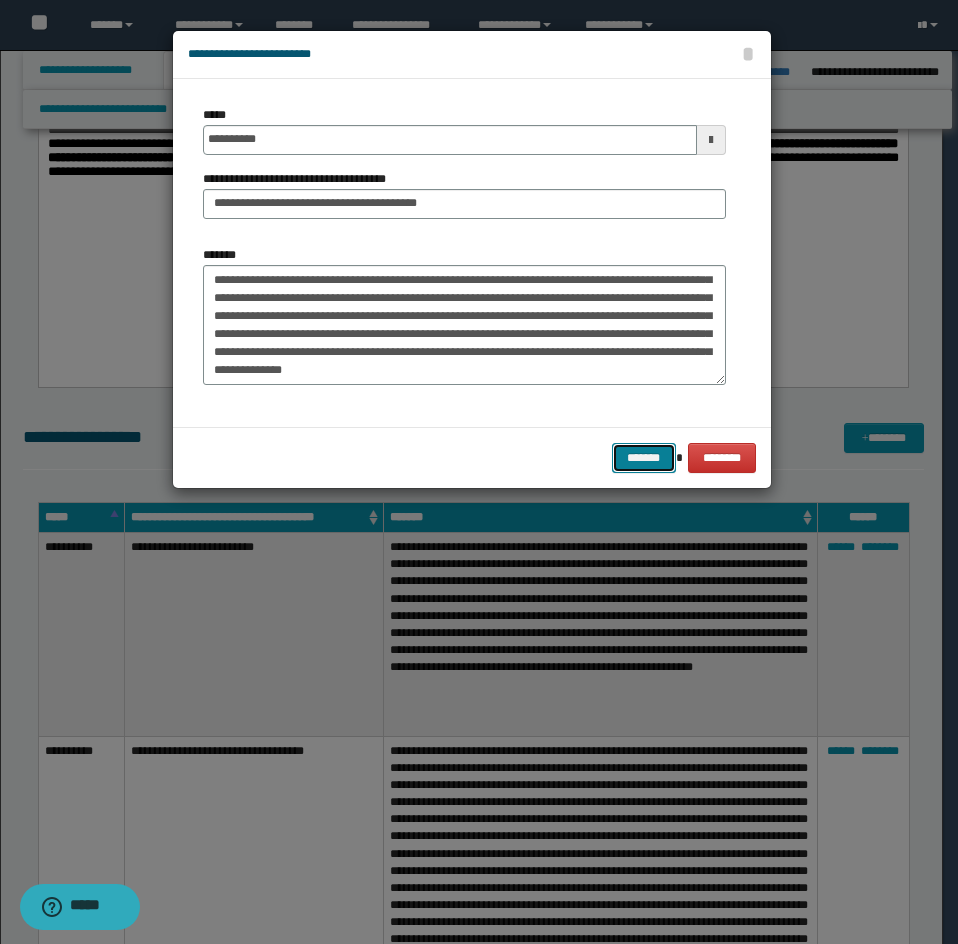 click on "*******" at bounding box center (644, 458) 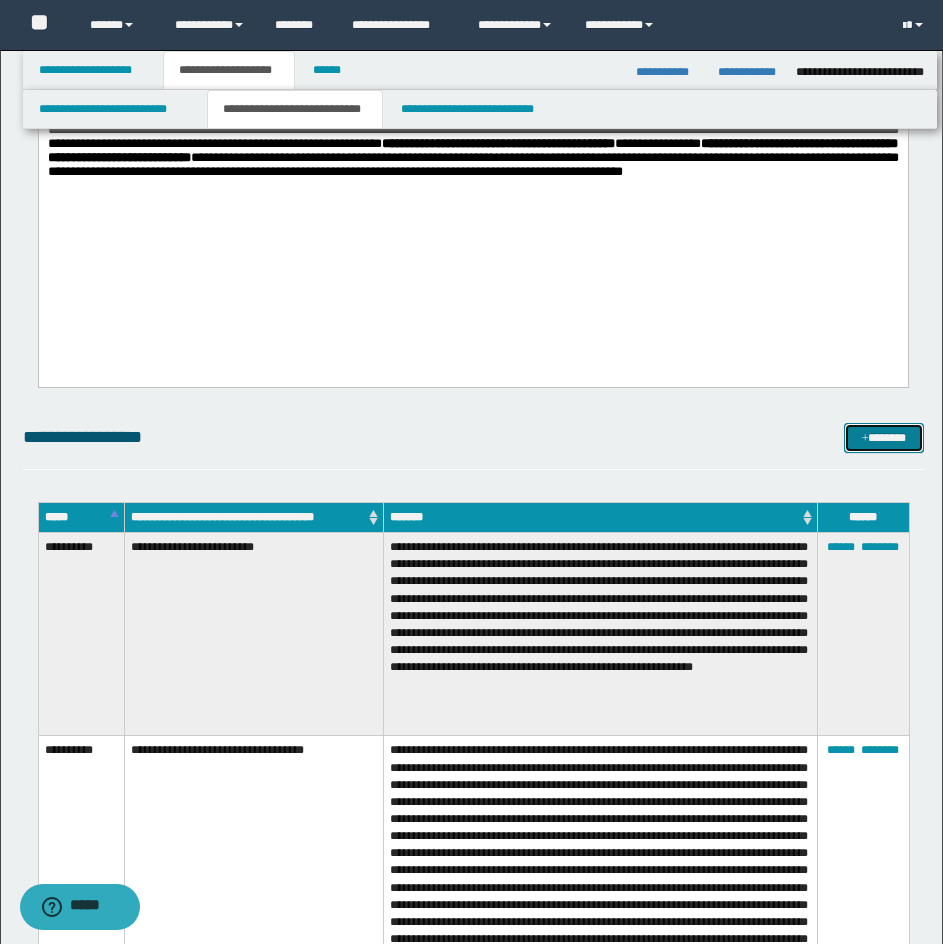 click on "*******" at bounding box center [884, 438] 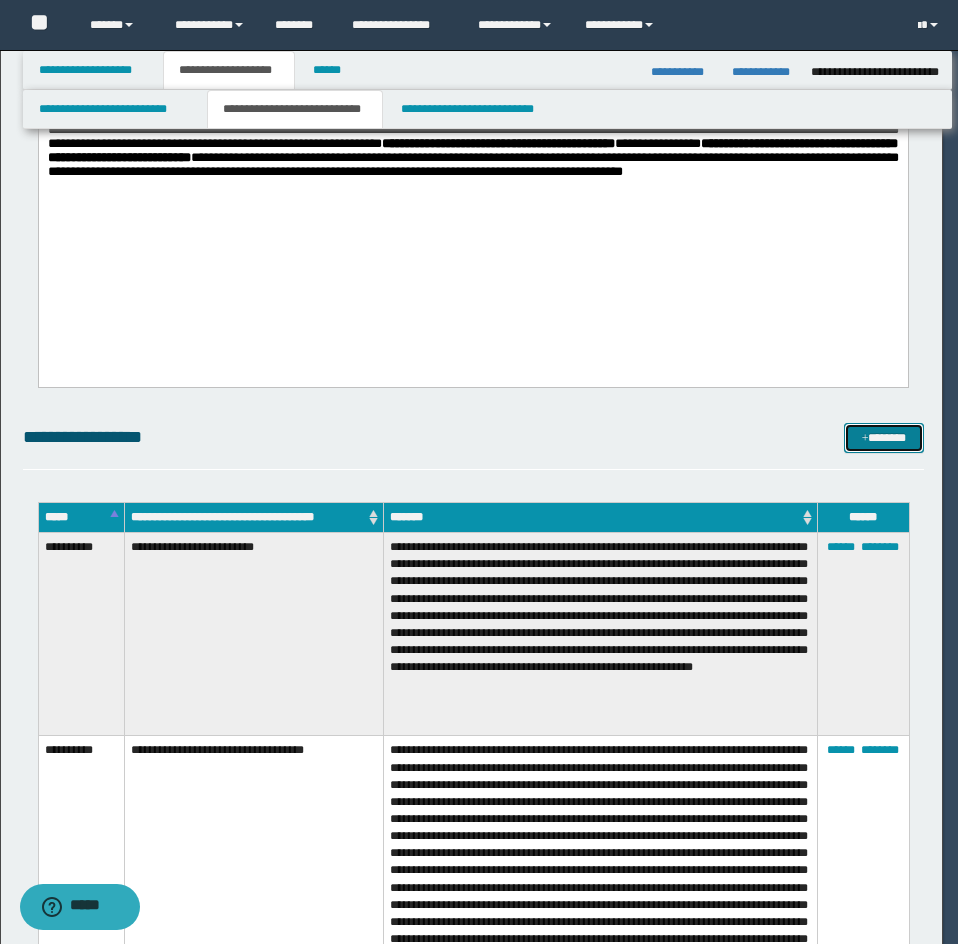 scroll, scrollTop: 0, scrollLeft: 0, axis: both 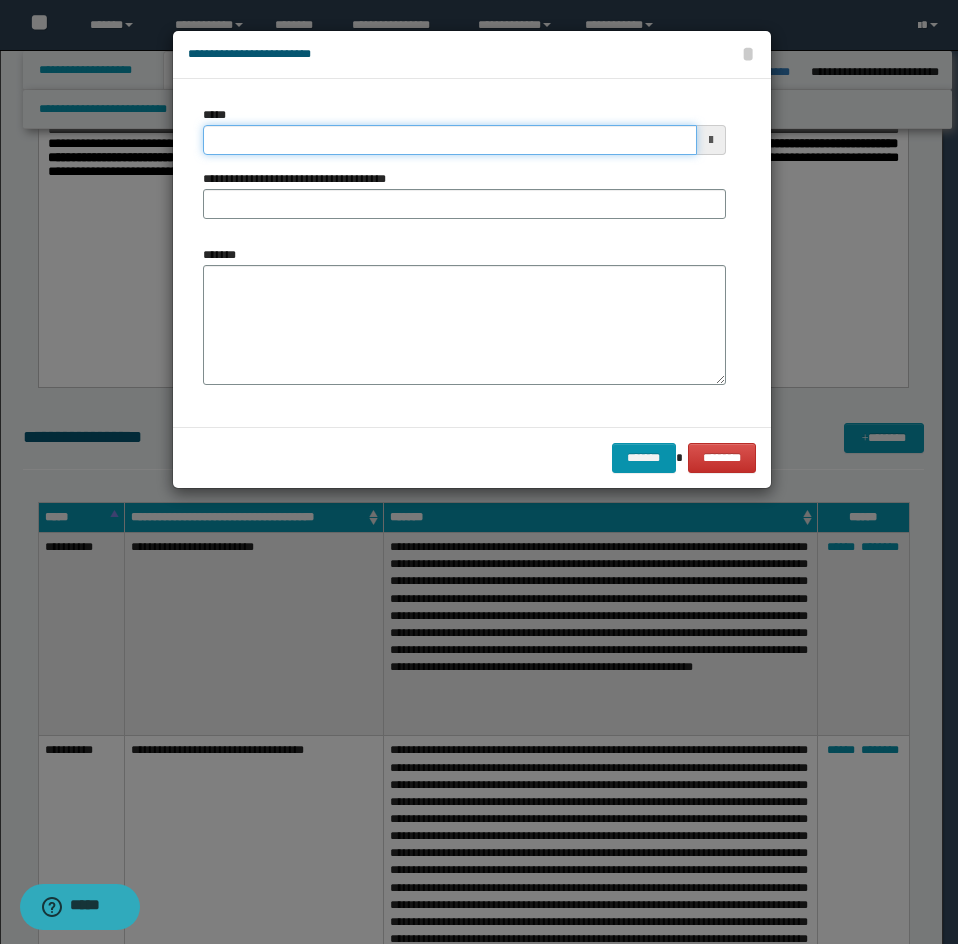 click on "*****" at bounding box center [450, 140] 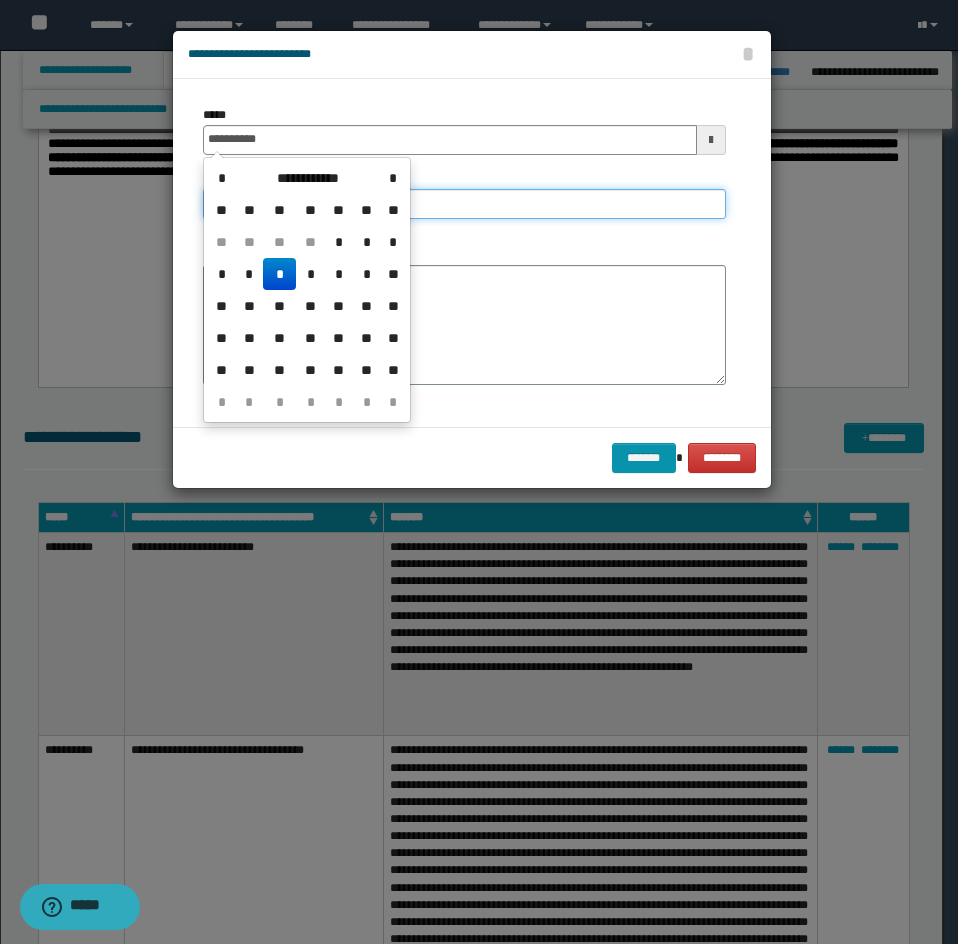 type on "**********" 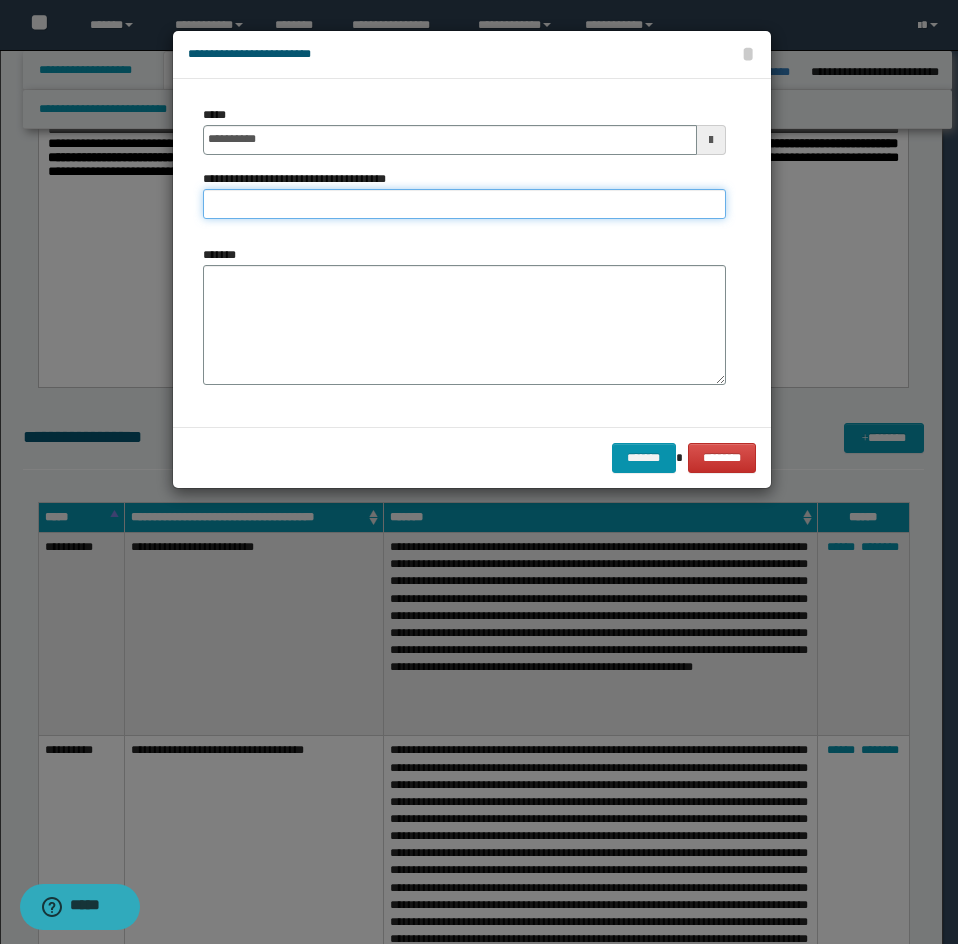 click on "**********" at bounding box center (464, 204) 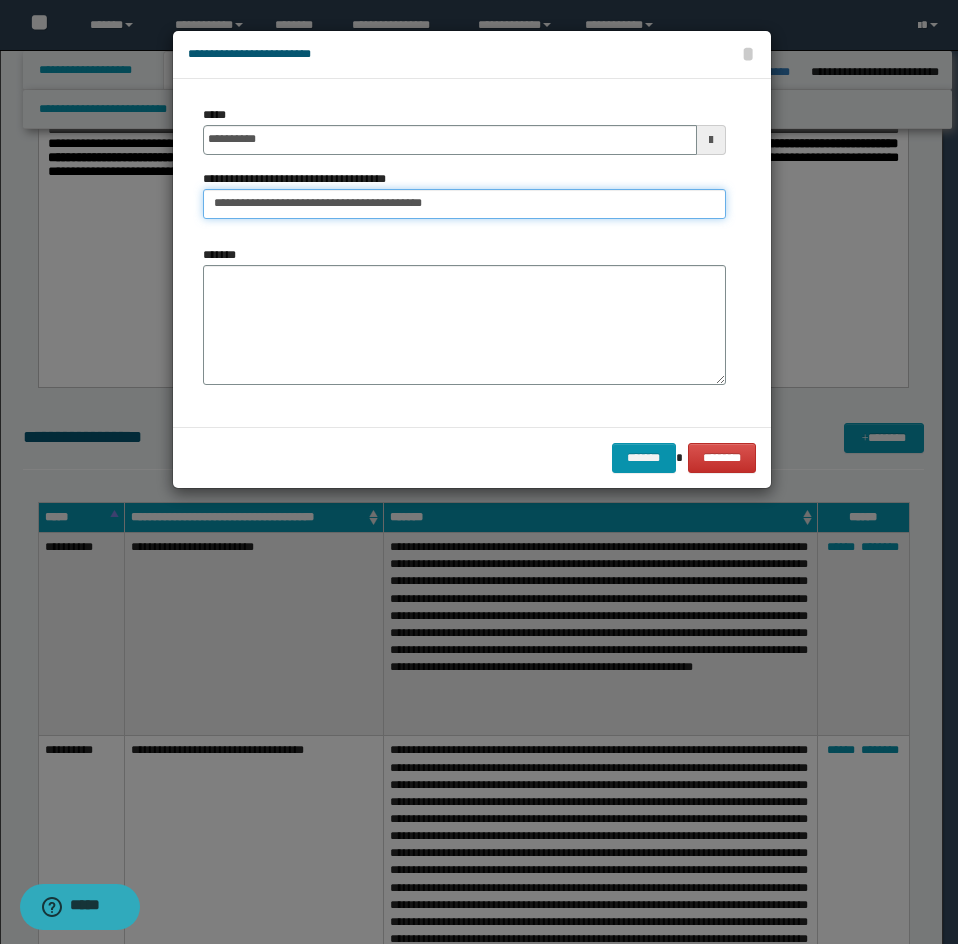 type on "**********" 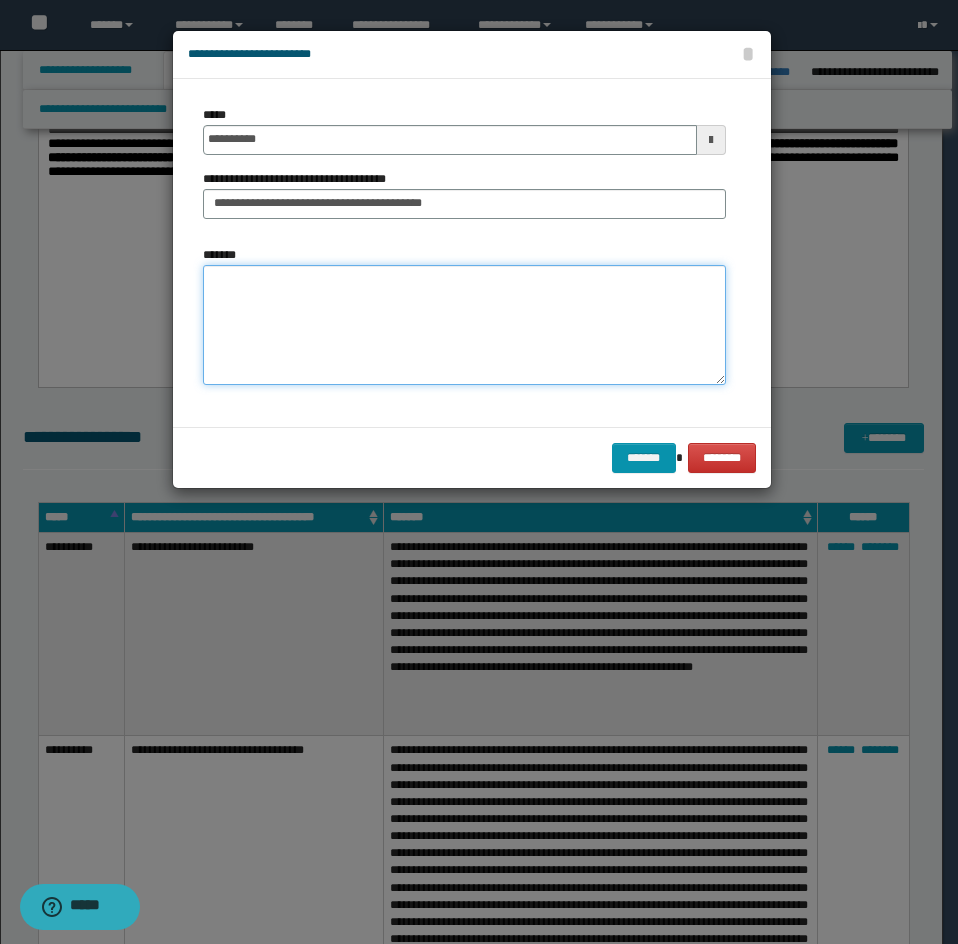 click on "*******" at bounding box center [464, 325] 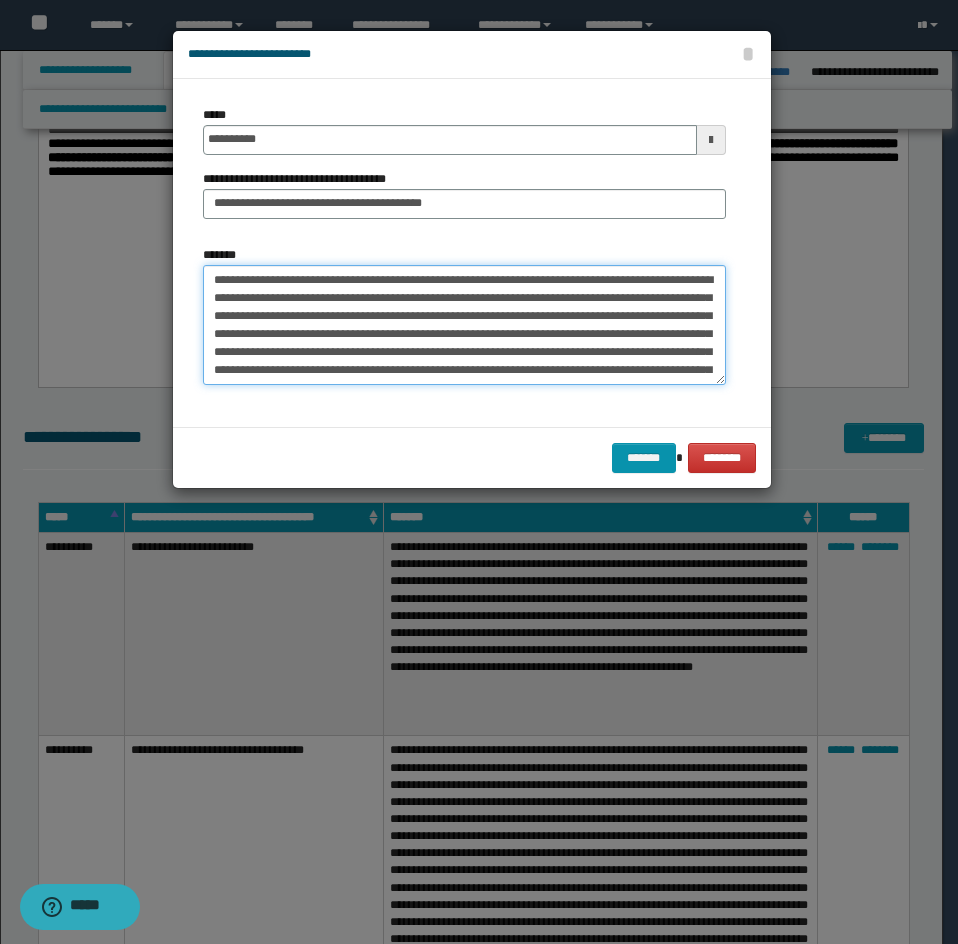 scroll, scrollTop: 192, scrollLeft: 0, axis: vertical 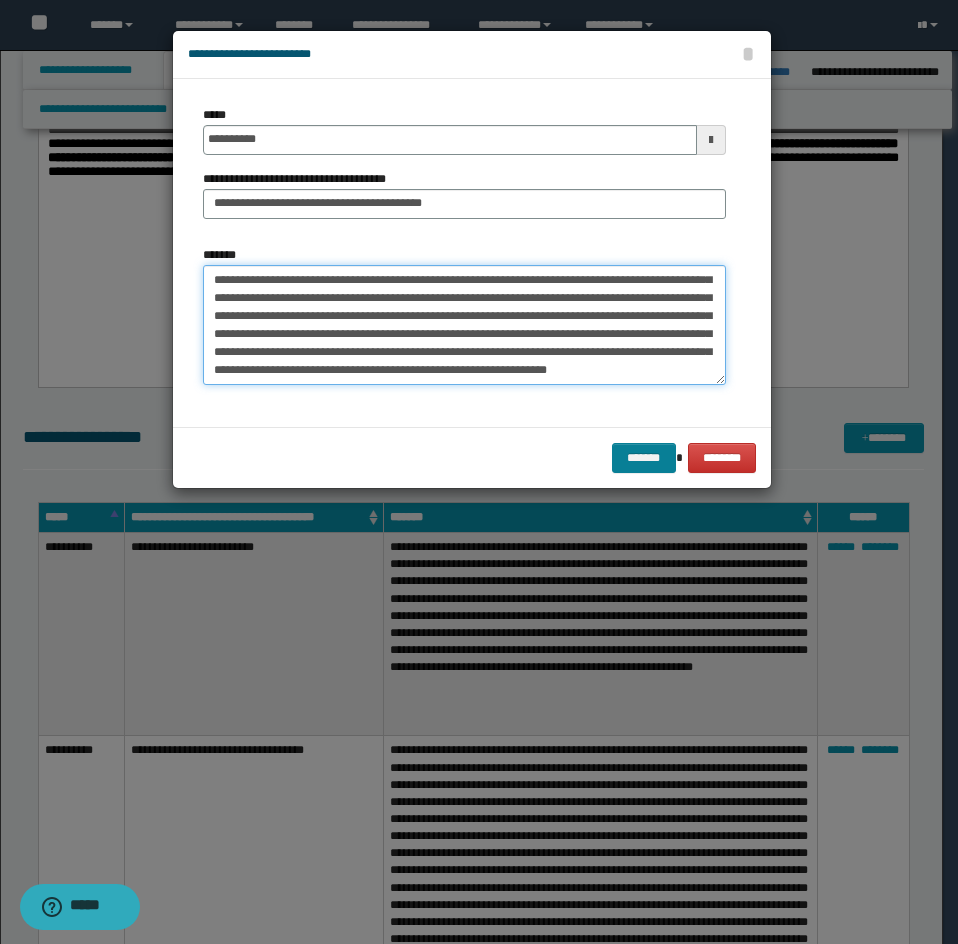 type on "**********" 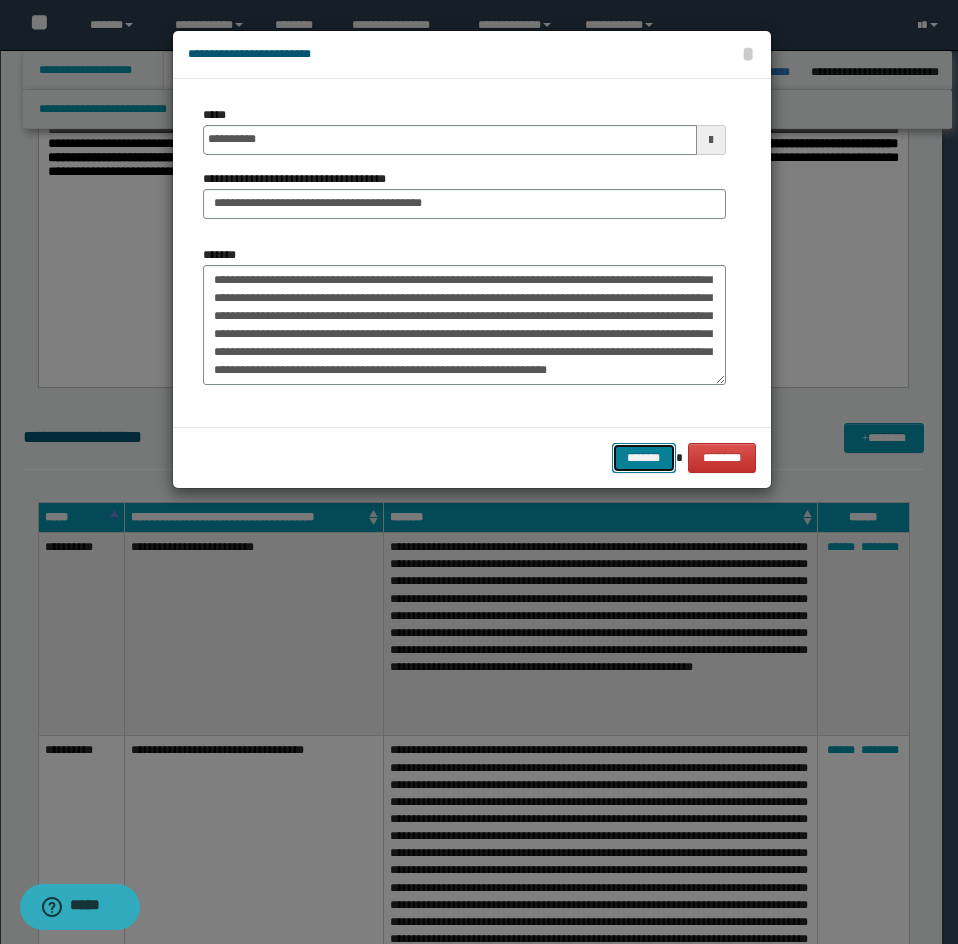 click on "*******" at bounding box center (644, 458) 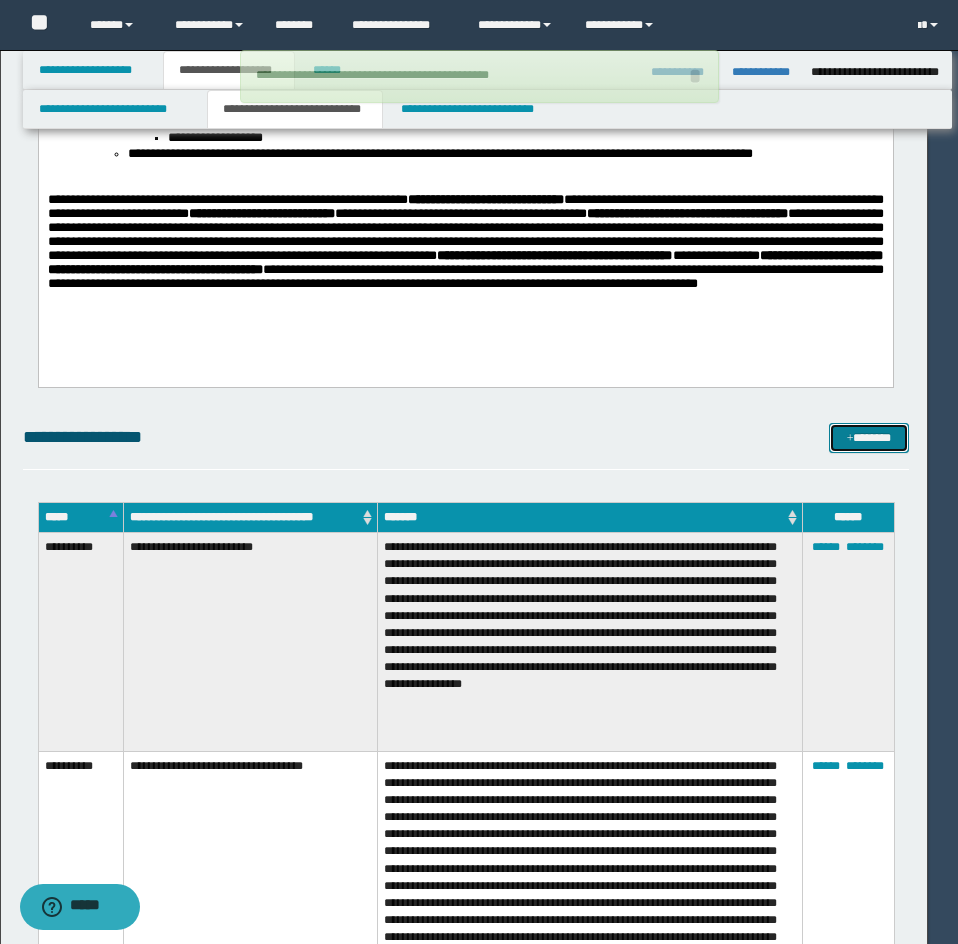 type 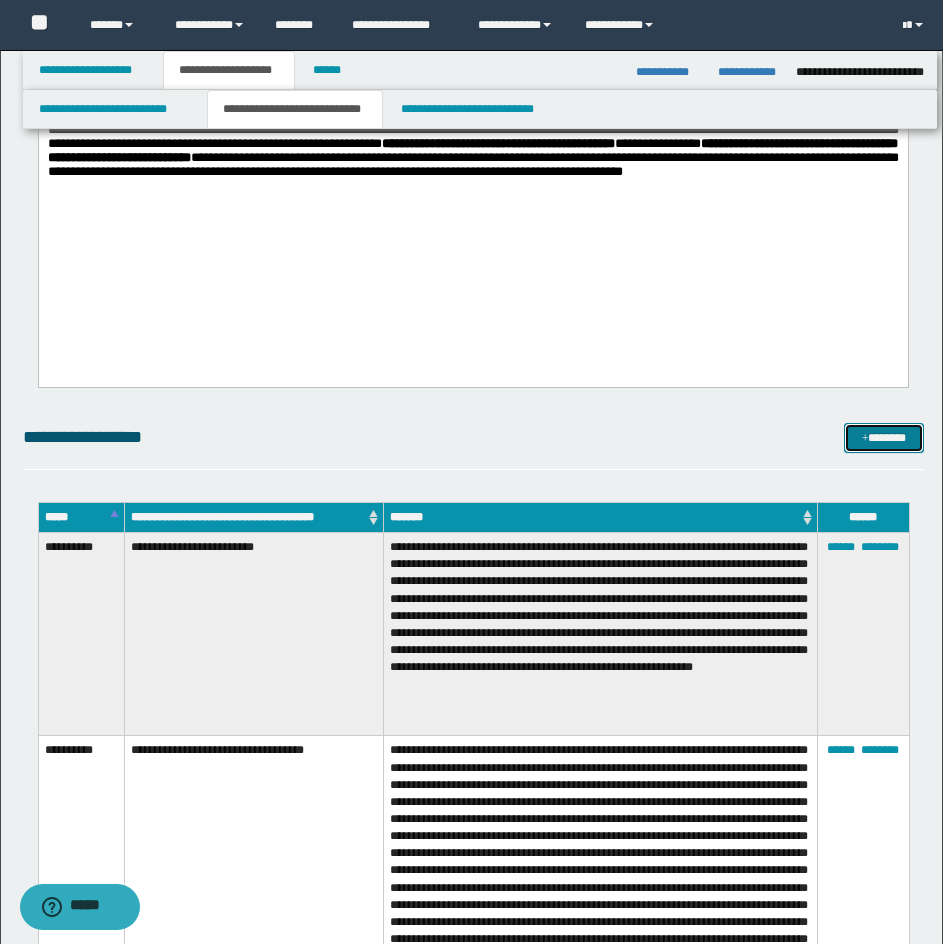 click on "*******" at bounding box center [884, 438] 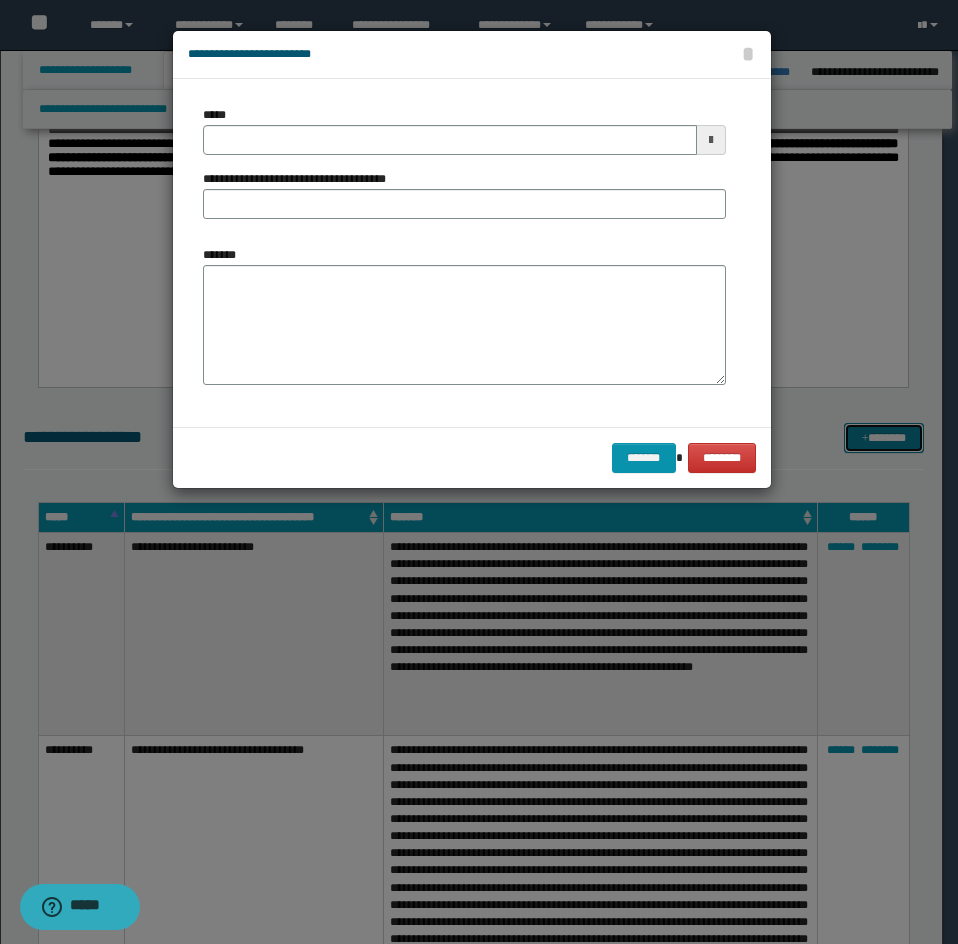 scroll, scrollTop: 0, scrollLeft: 0, axis: both 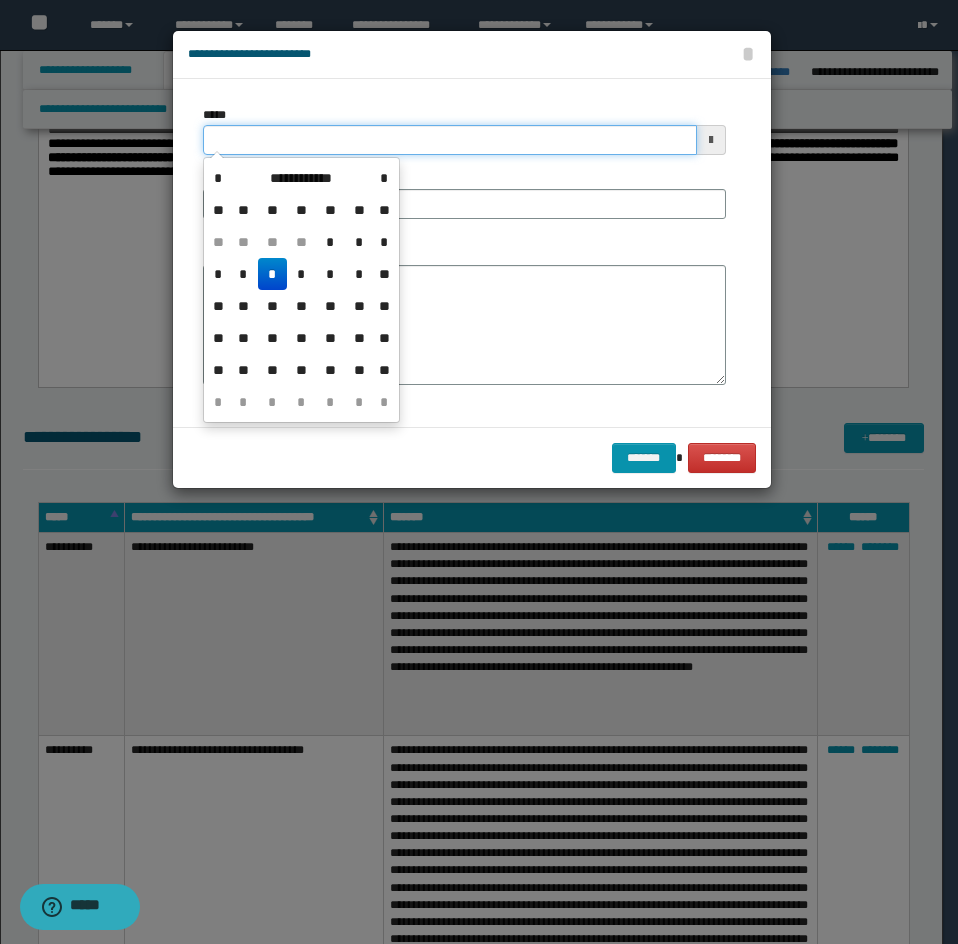 click on "*****" at bounding box center [450, 140] 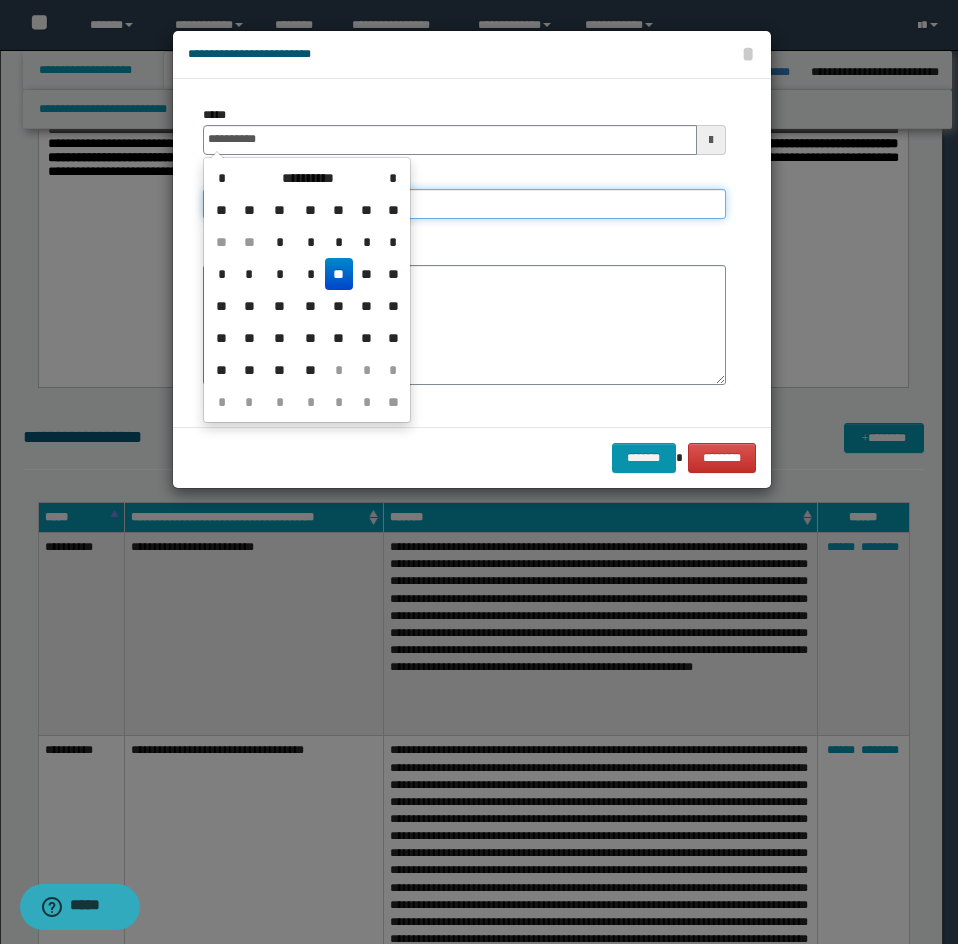 type on "**********" 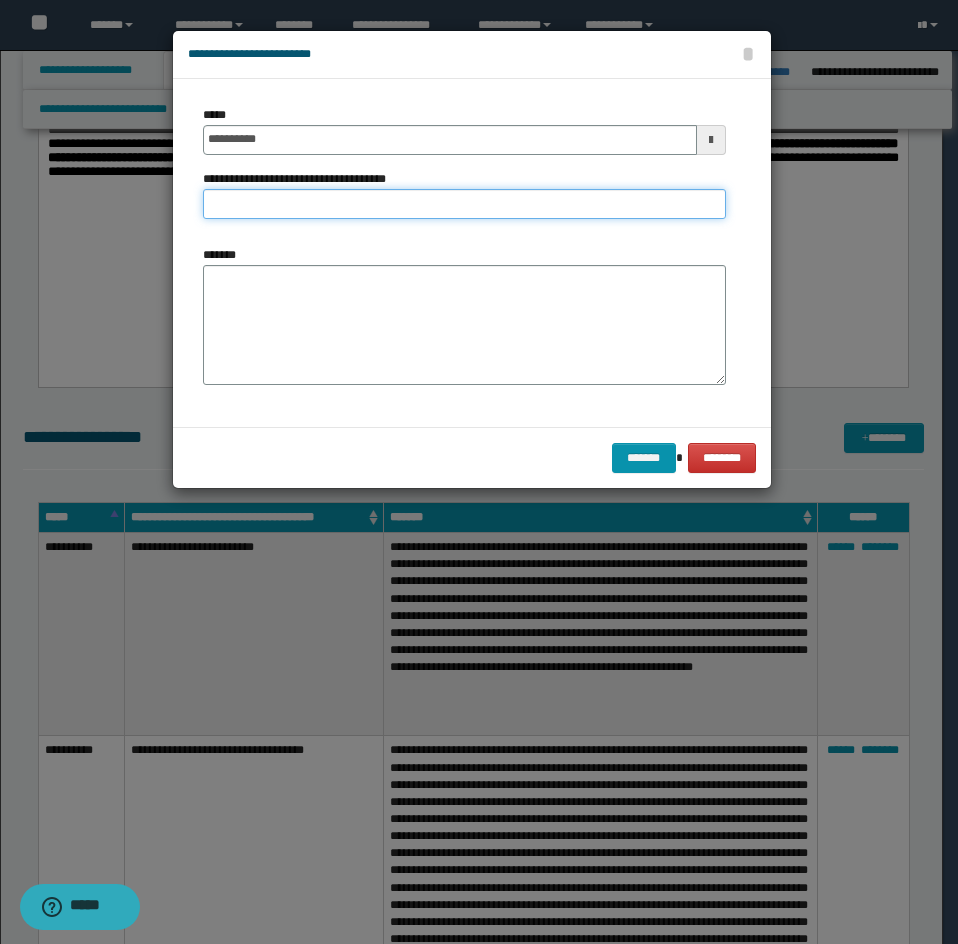 click on "**********" at bounding box center (464, 204) 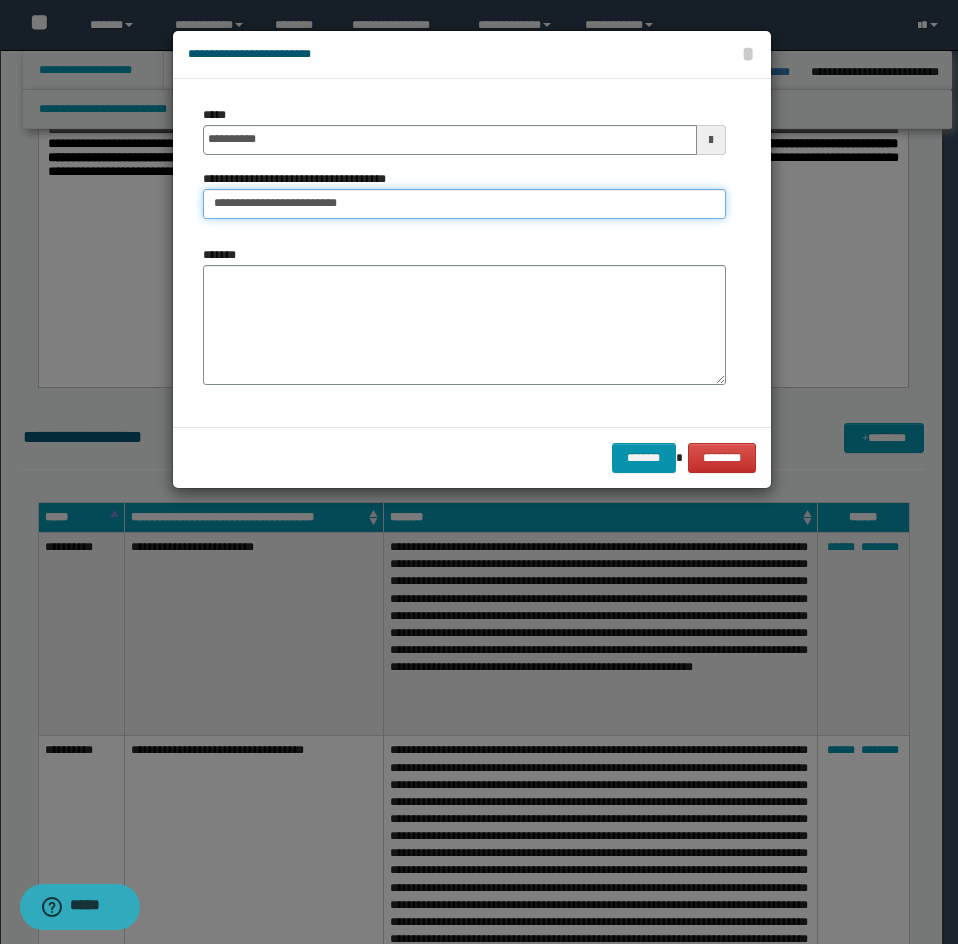 type on "**********" 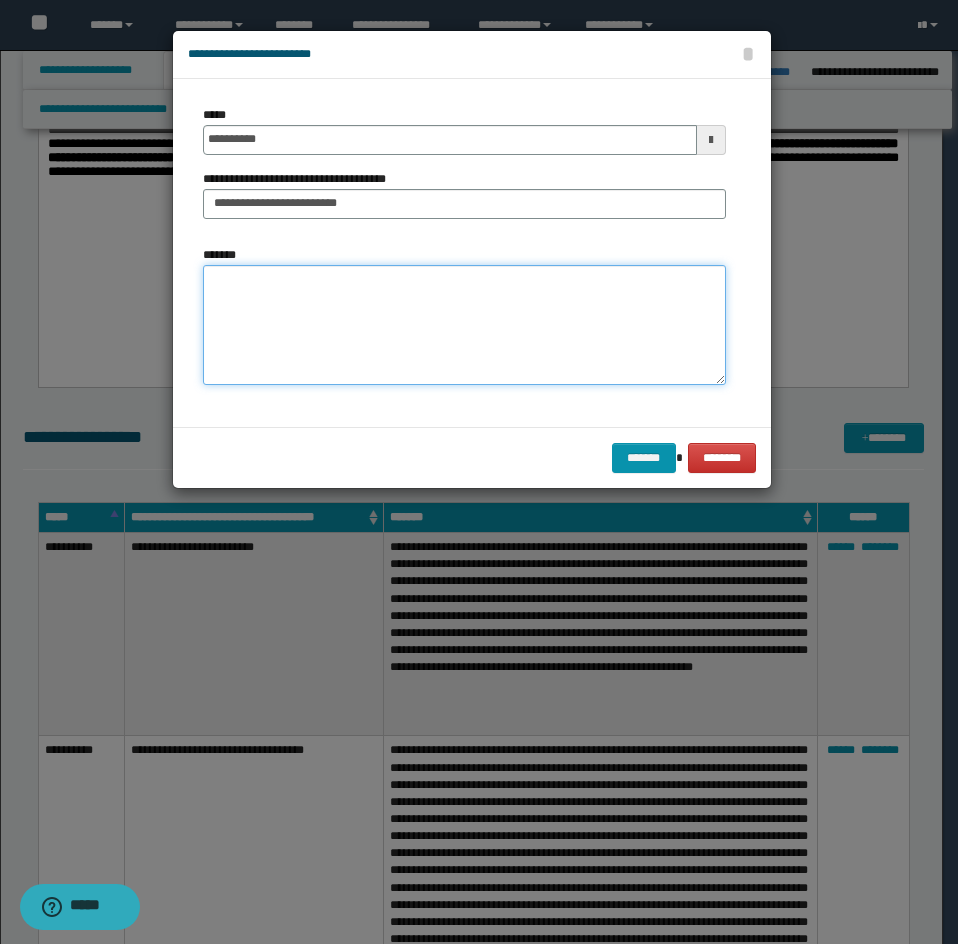 click on "*******" at bounding box center [464, 325] 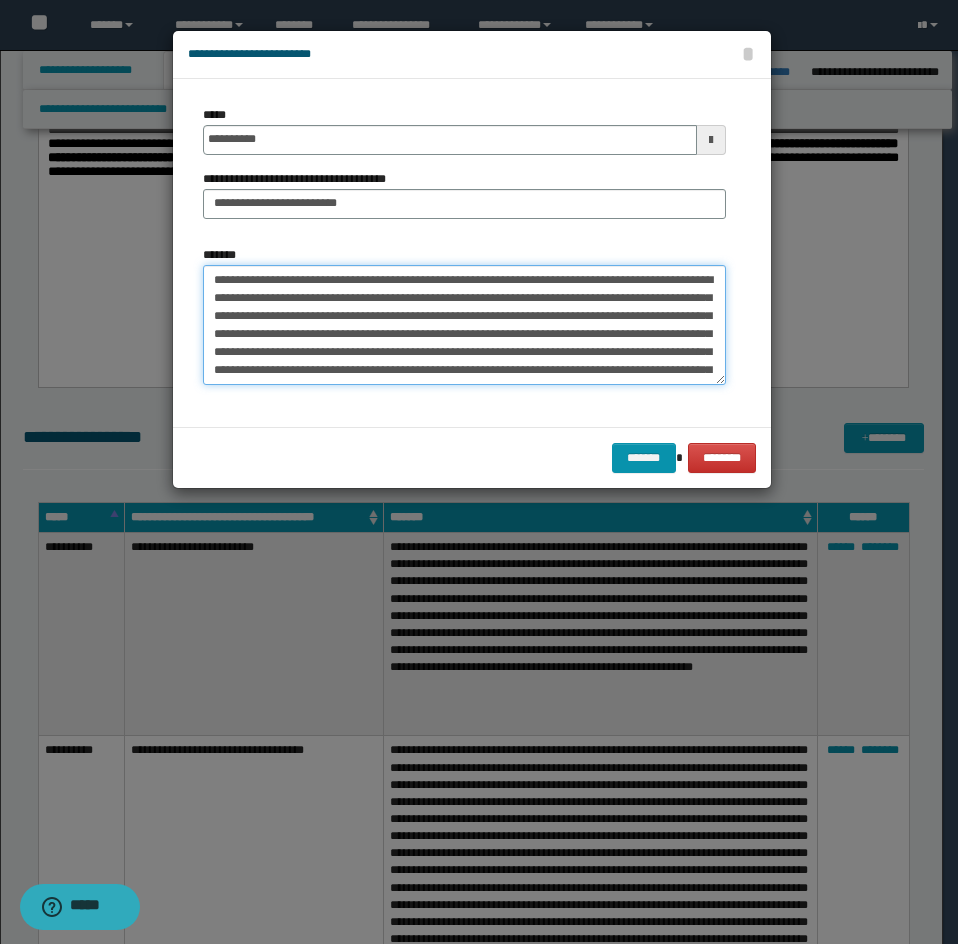 scroll, scrollTop: 66, scrollLeft: 0, axis: vertical 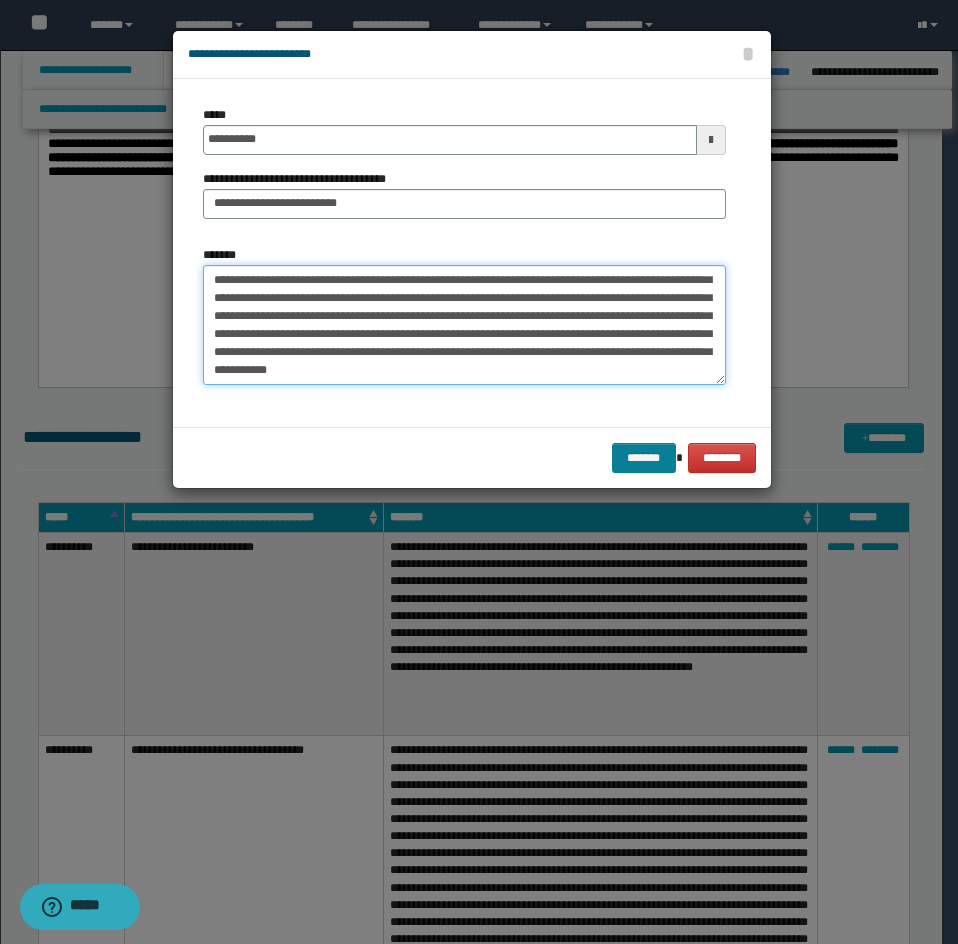 type on "**********" 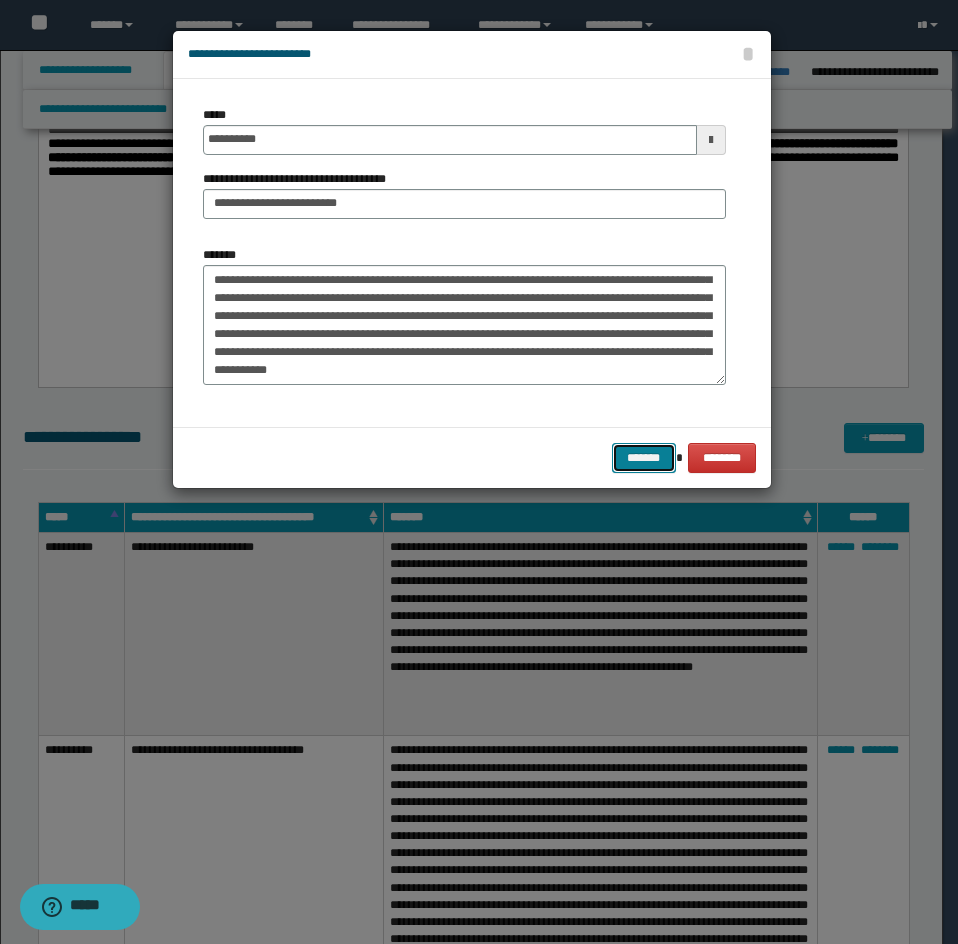 click on "*******" at bounding box center [644, 458] 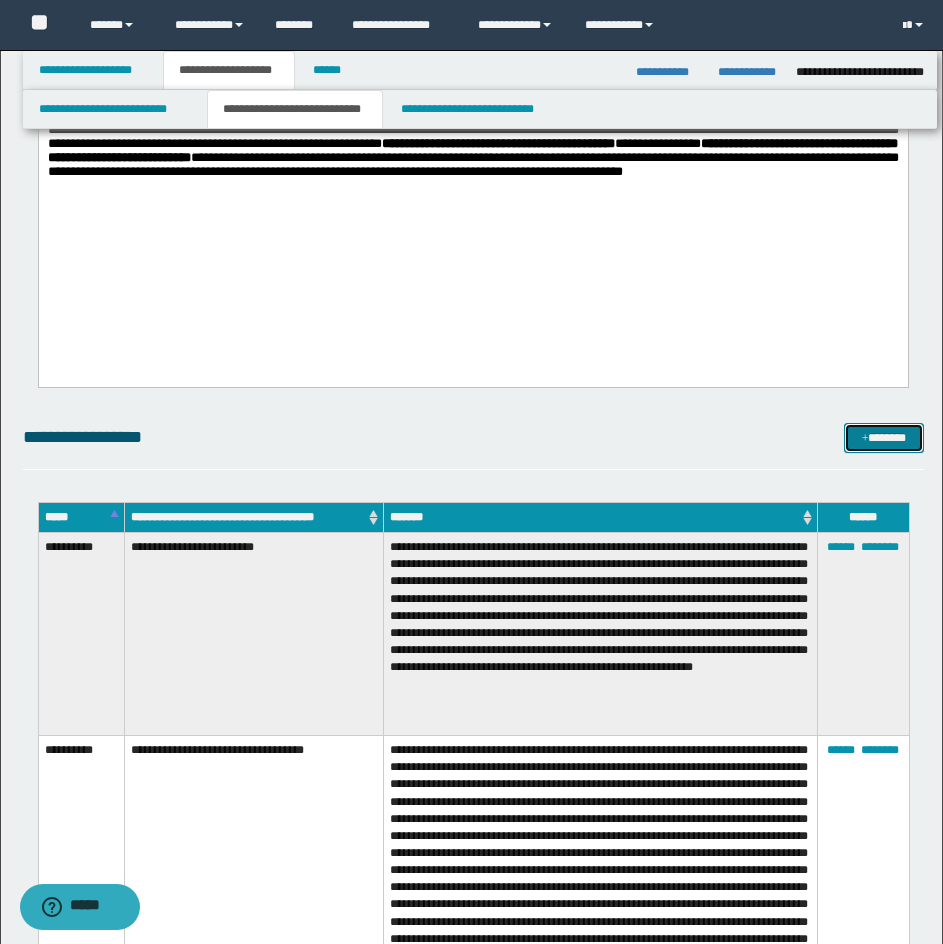 click on "*******" at bounding box center [884, 438] 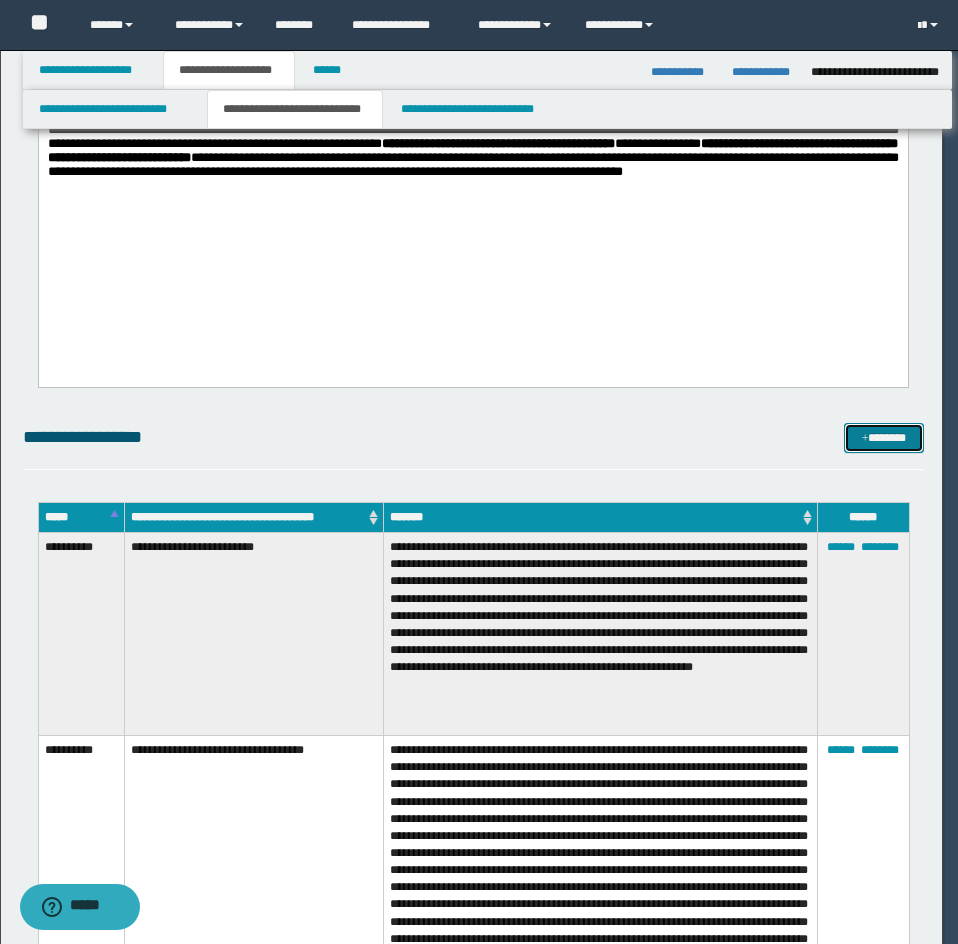 scroll, scrollTop: 0, scrollLeft: 0, axis: both 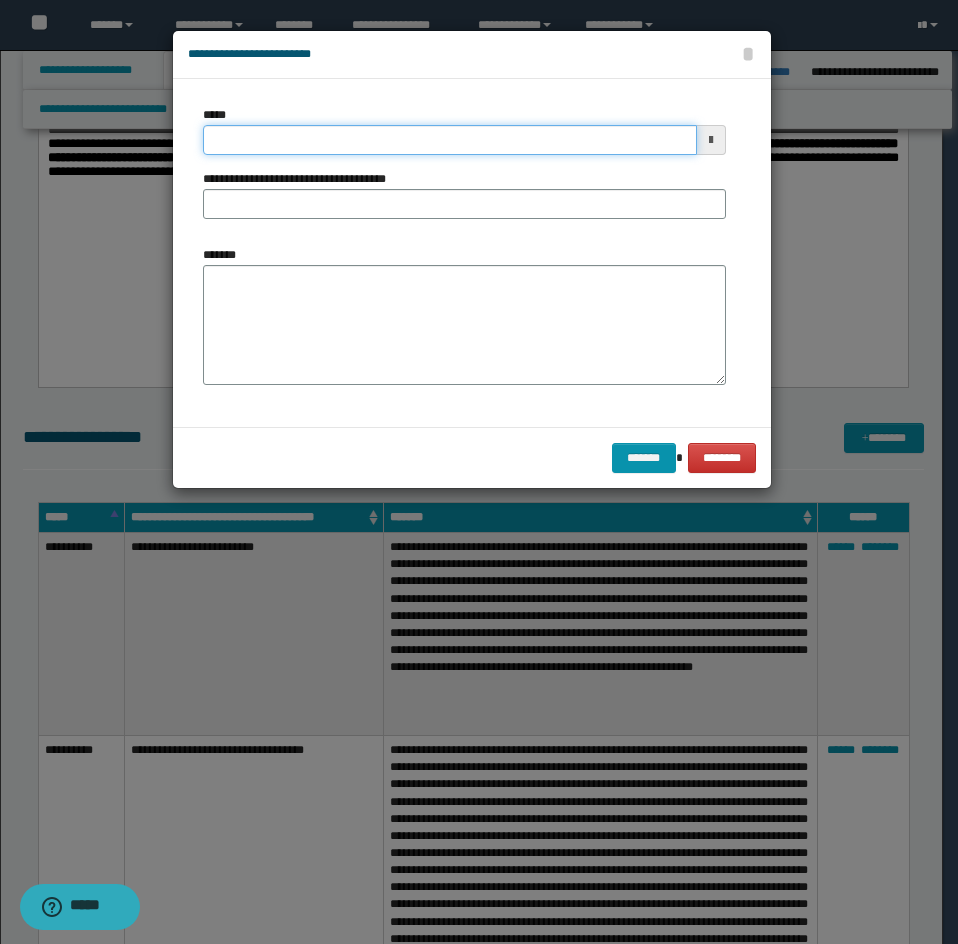 click on "*****" at bounding box center [450, 140] 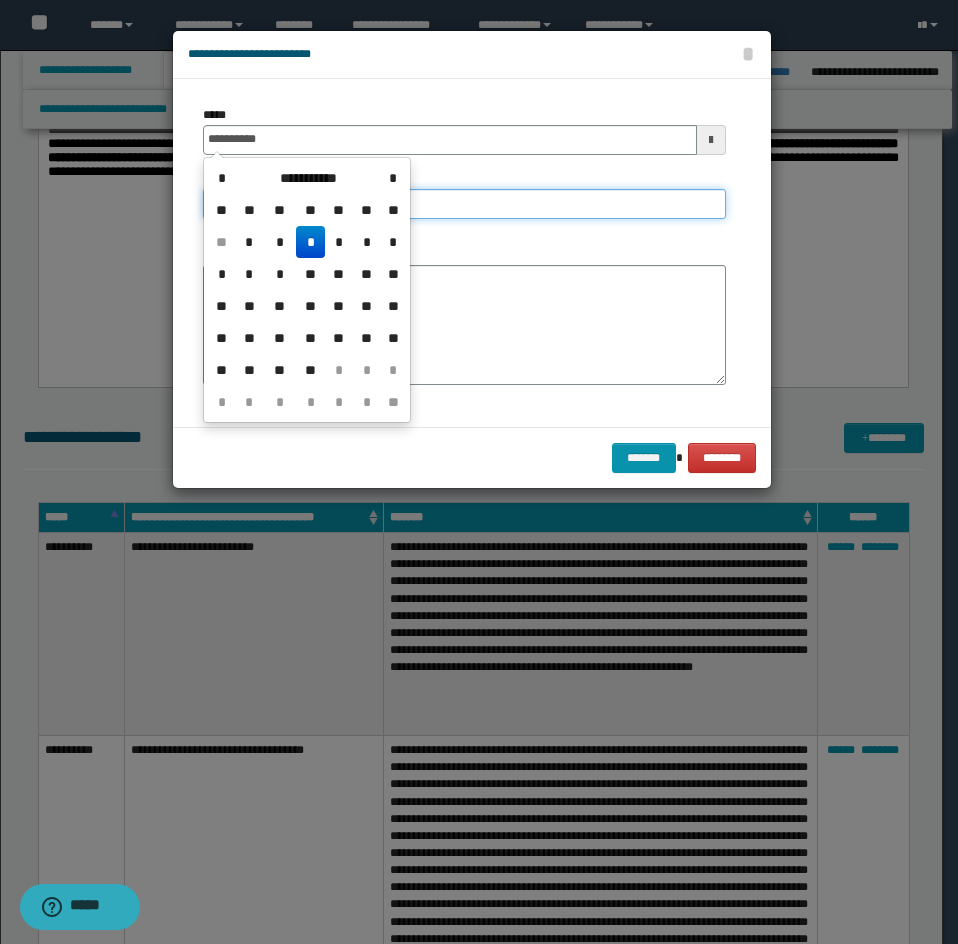 type on "**********" 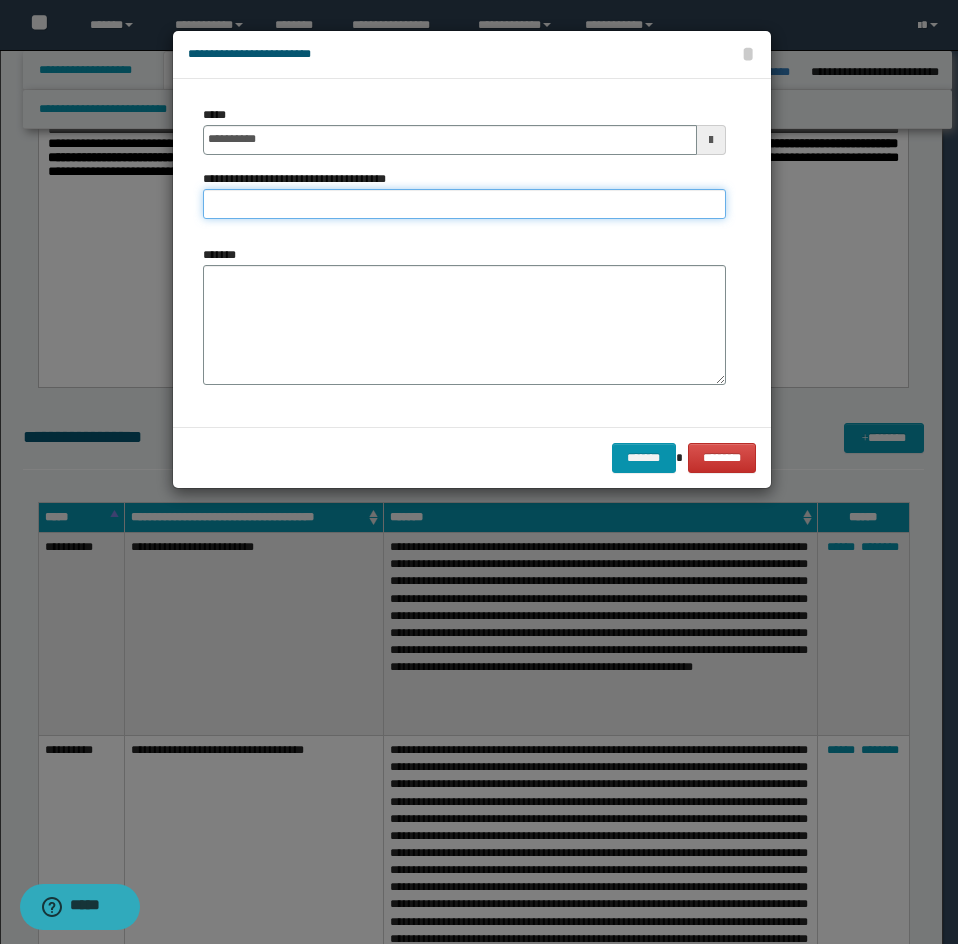 click on "**********" at bounding box center (464, 204) 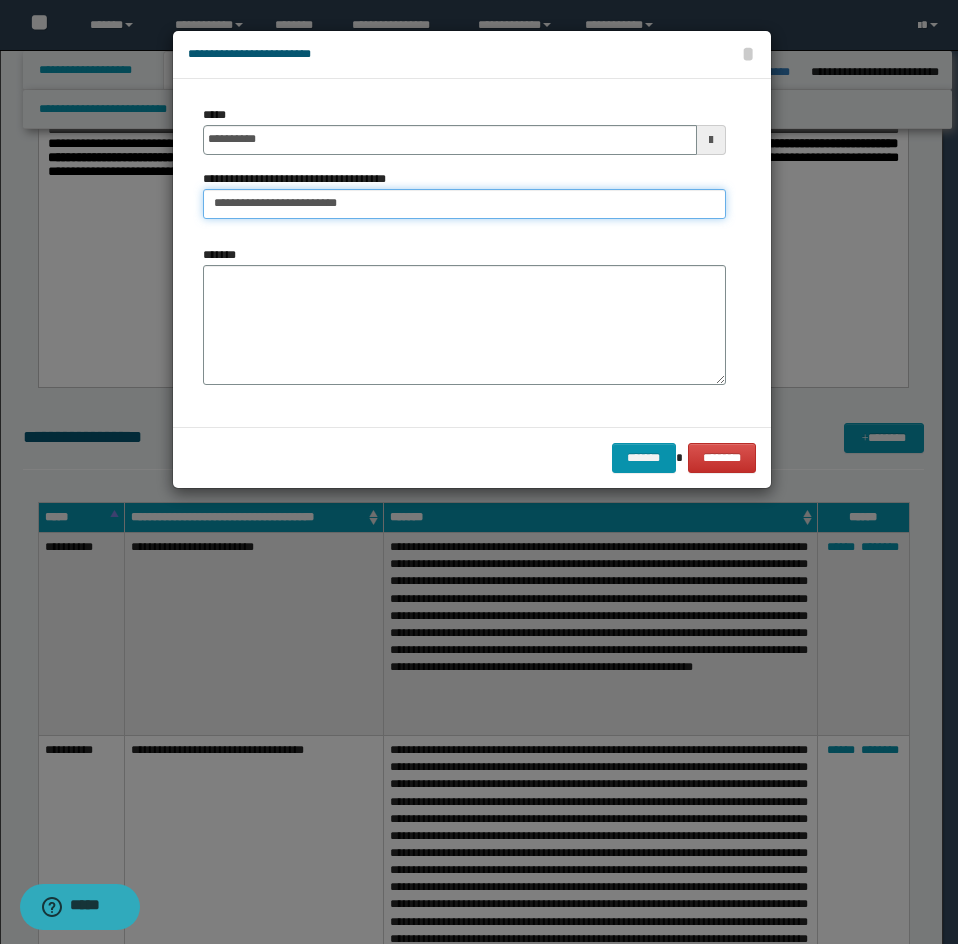 type on "**********" 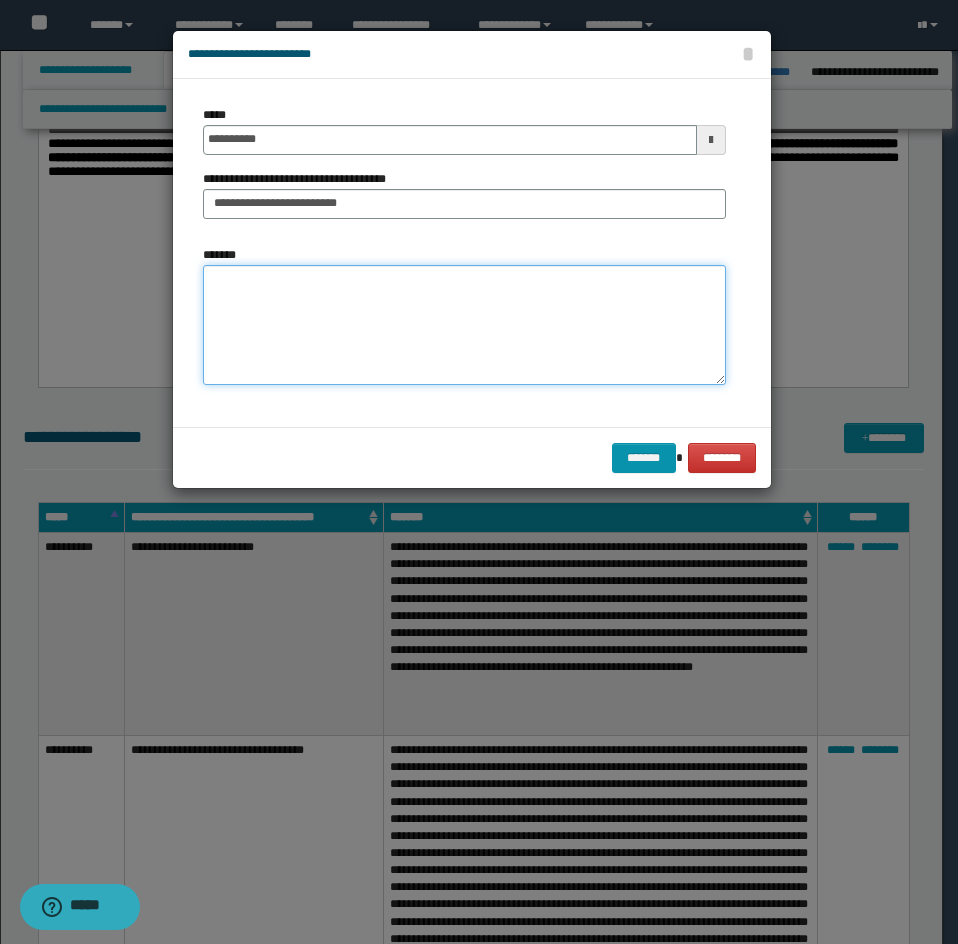 drag, startPoint x: 261, startPoint y: 323, endPoint x: 247, endPoint y: 325, distance: 14.142136 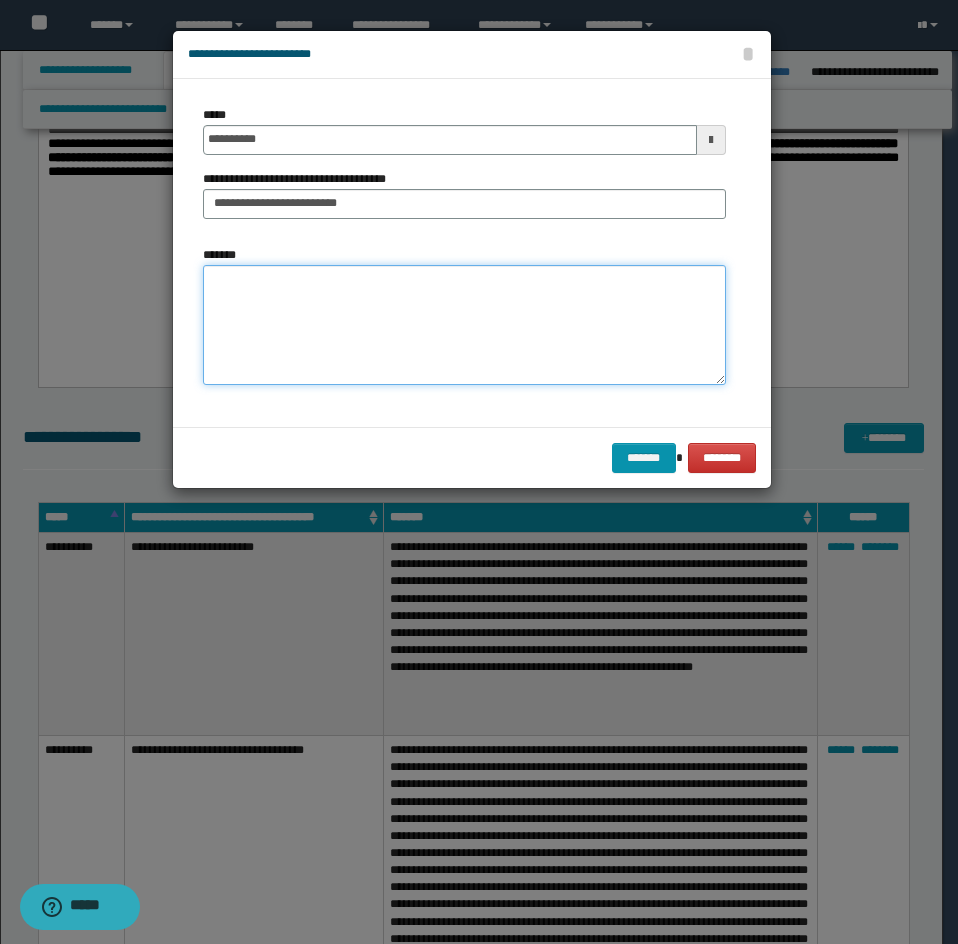 paste on "**********" 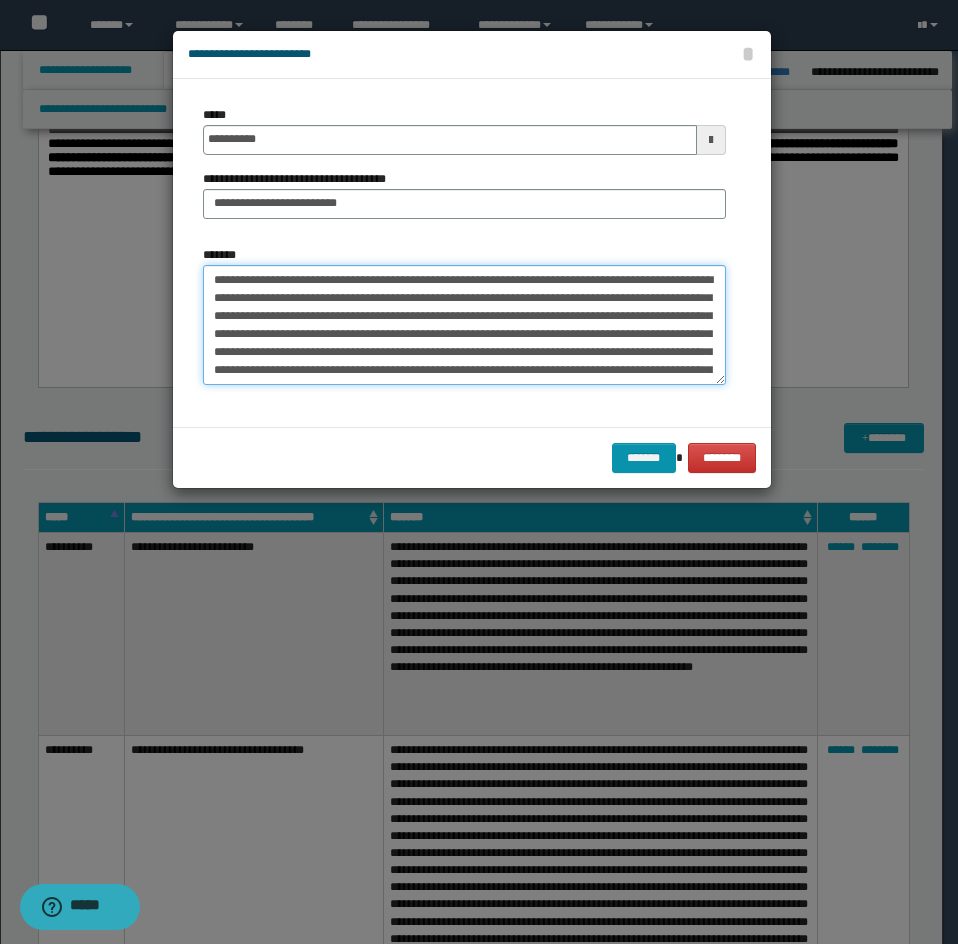 scroll, scrollTop: 174, scrollLeft: 0, axis: vertical 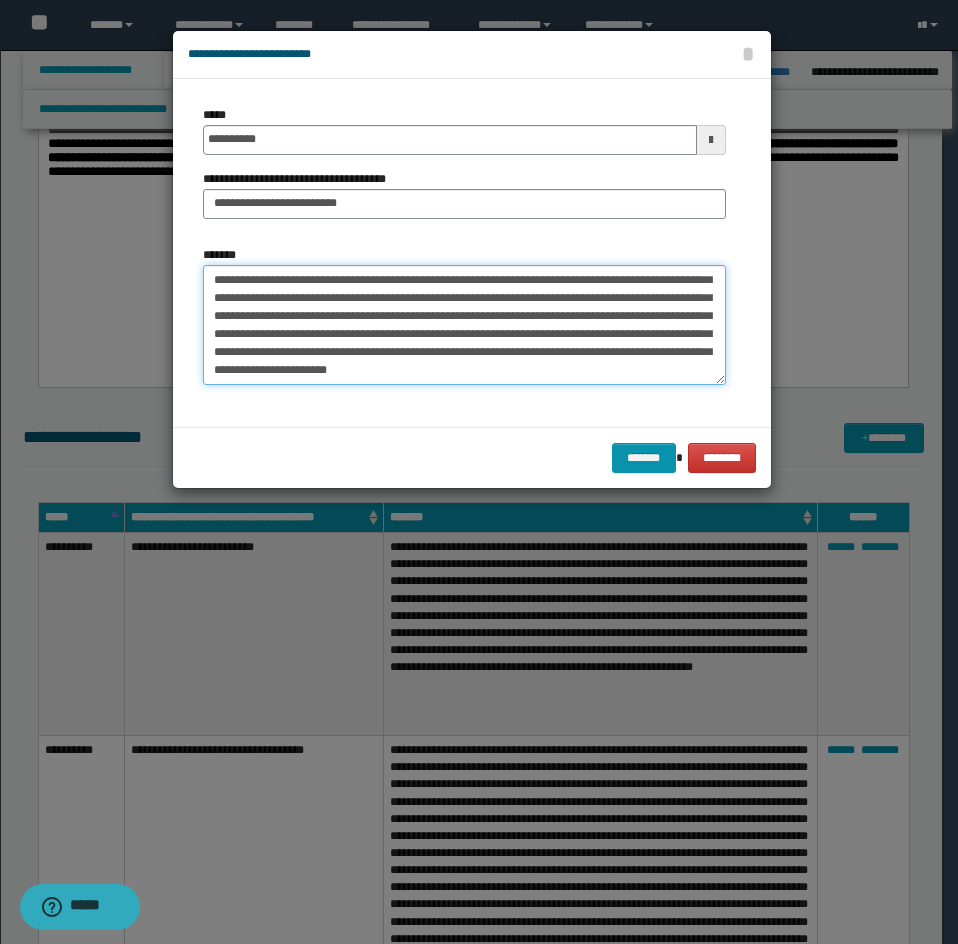 type on "**********" 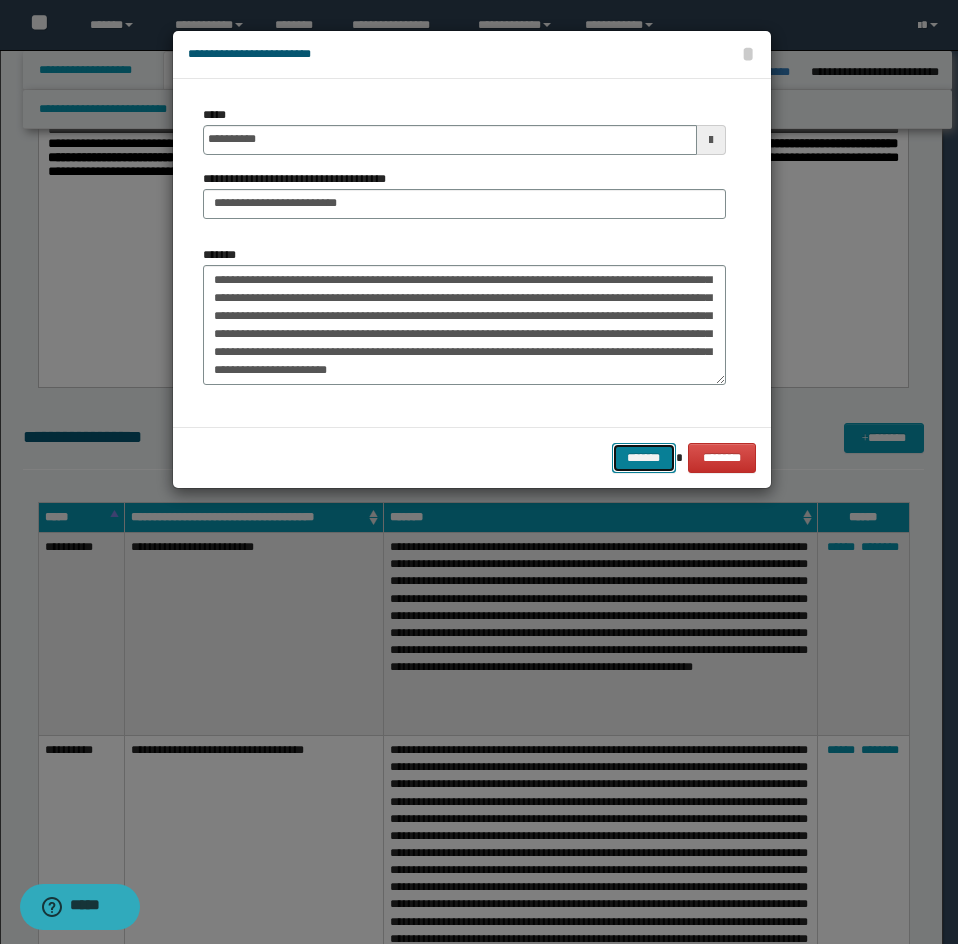 click on "*******" at bounding box center (644, 458) 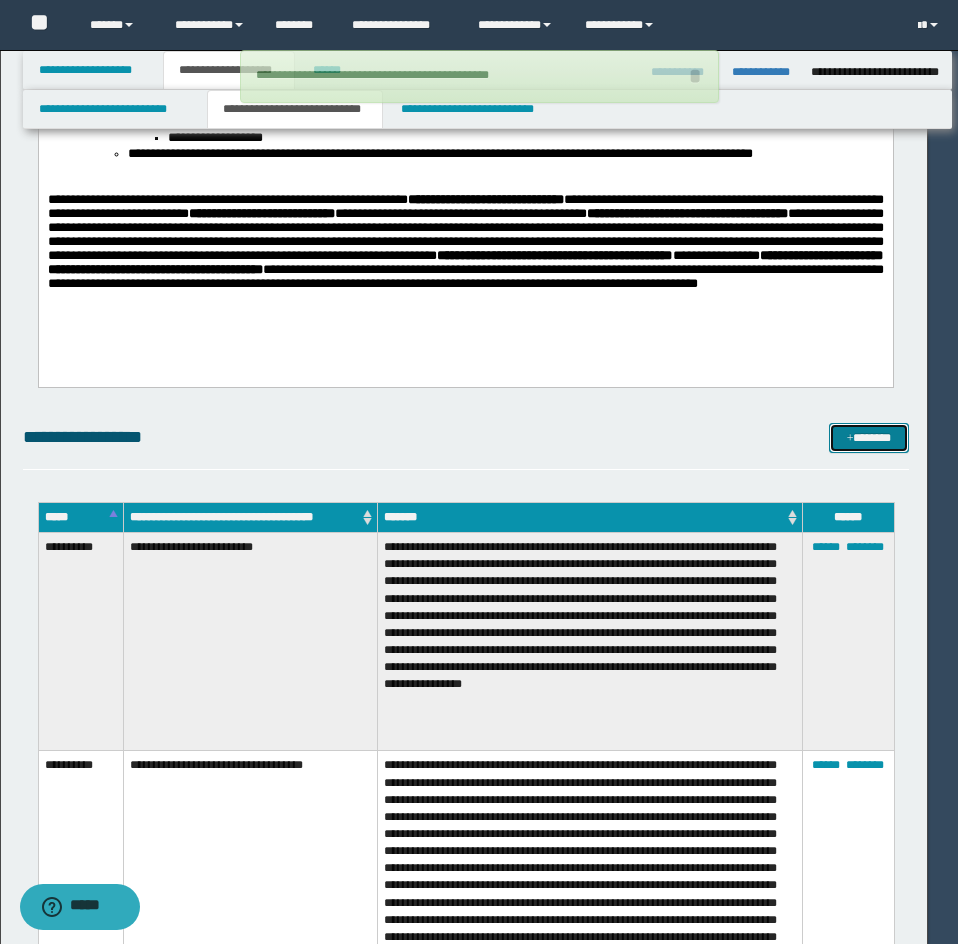 type 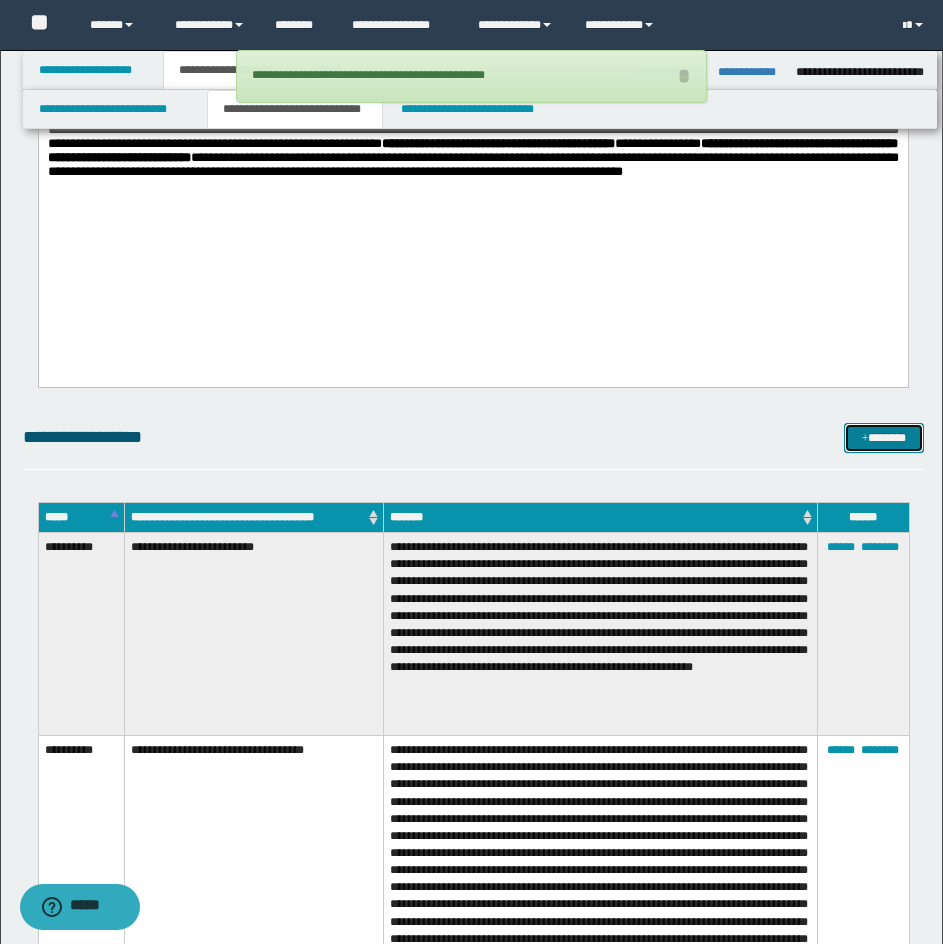 click at bounding box center (865, 439) 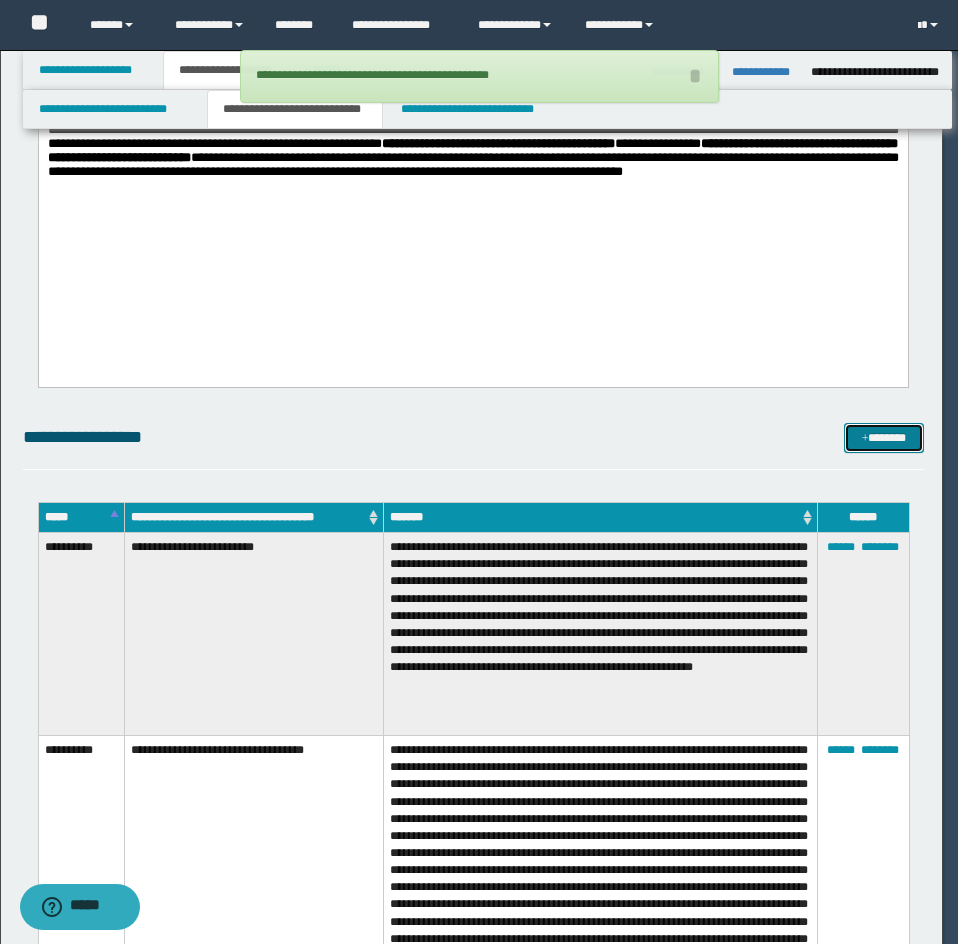 scroll, scrollTop: 0, scrollLeft: 0, axis: both 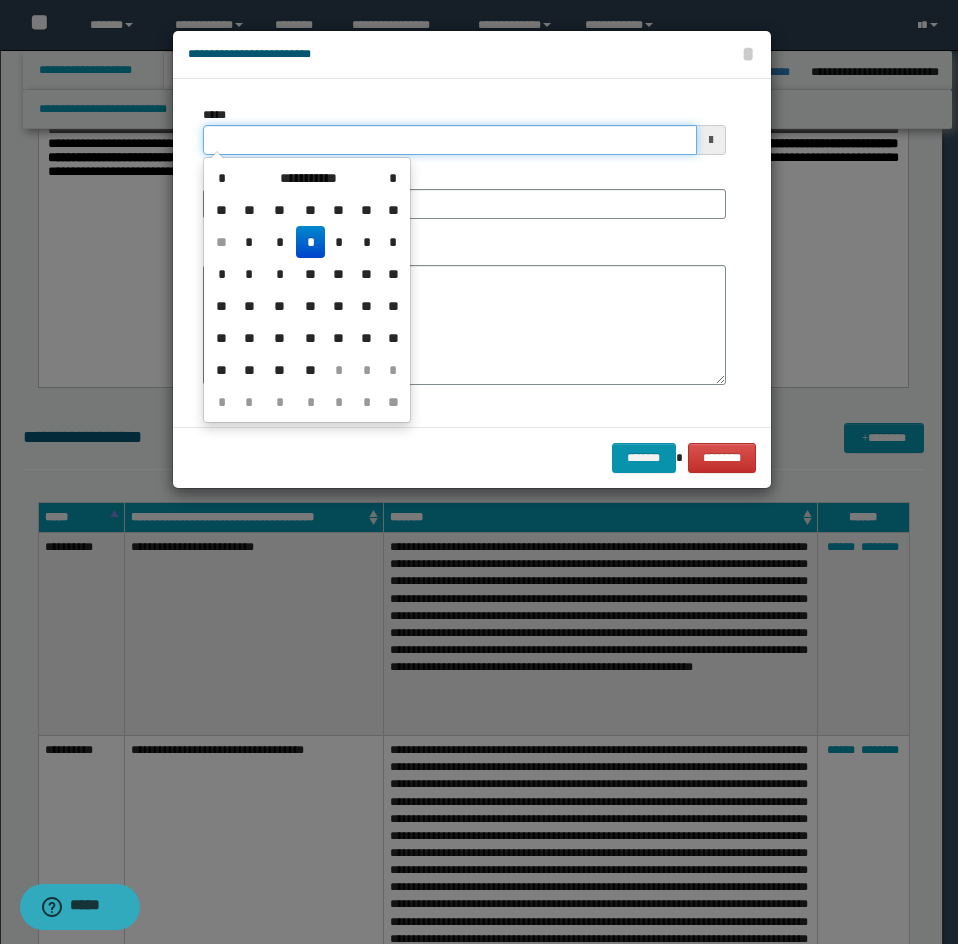 click on "*****" at bounding box center (450, 140) 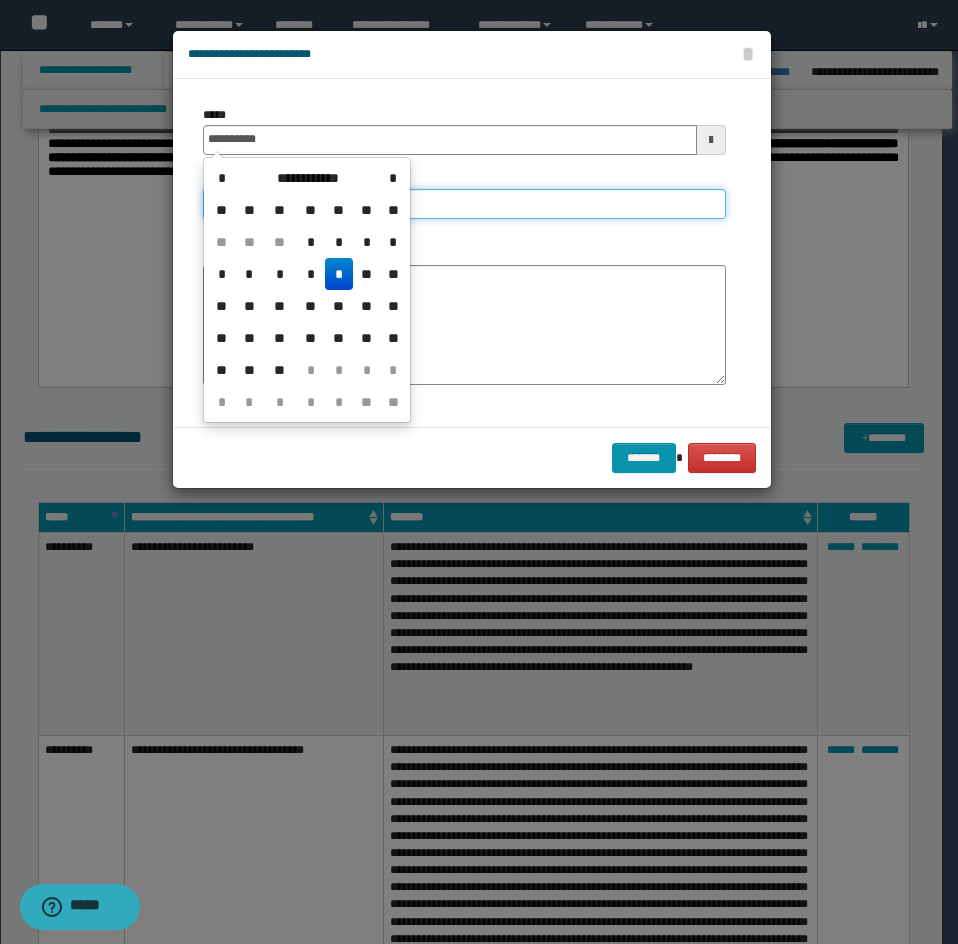type on "**********" 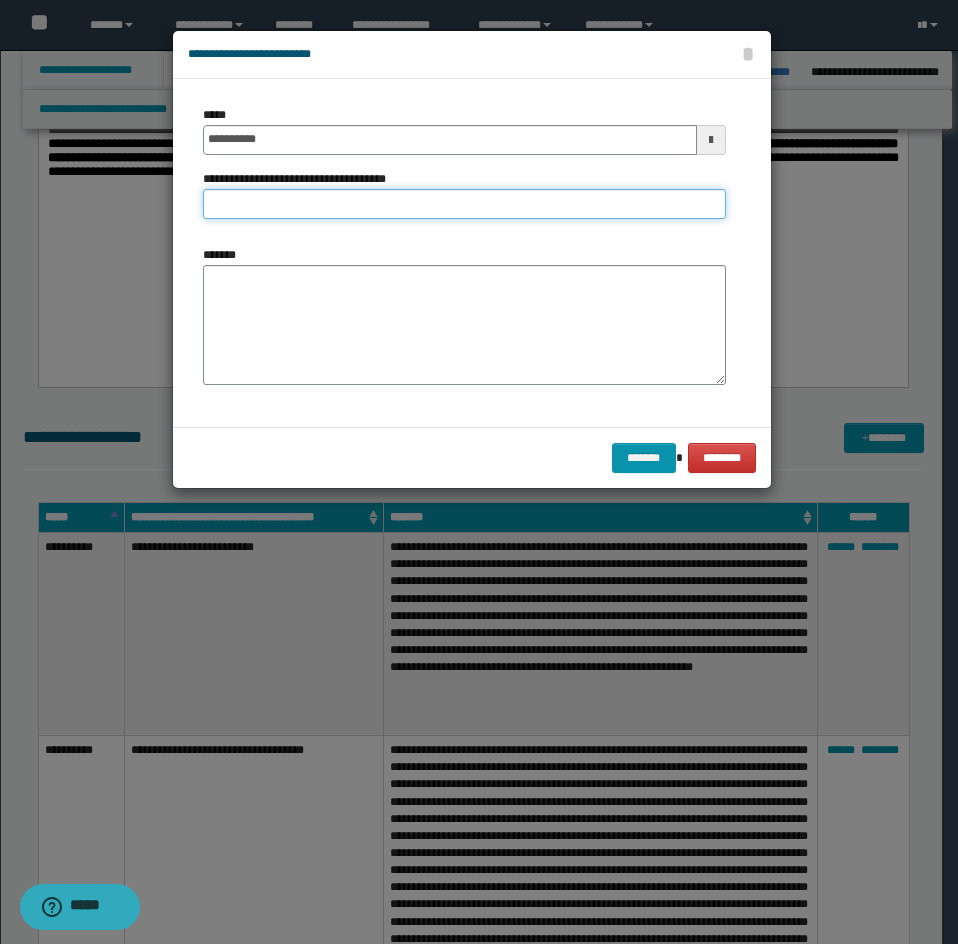 click on "**********" at bounding box center [464, 204] 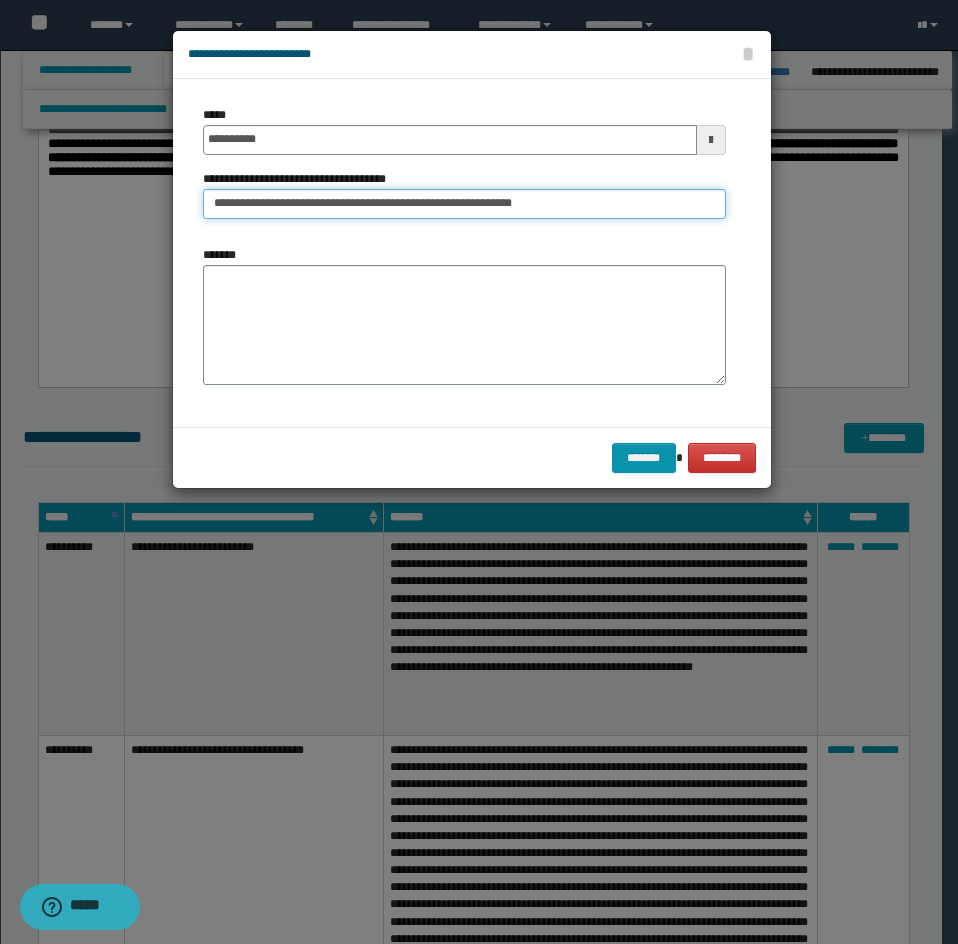 type on "**********" 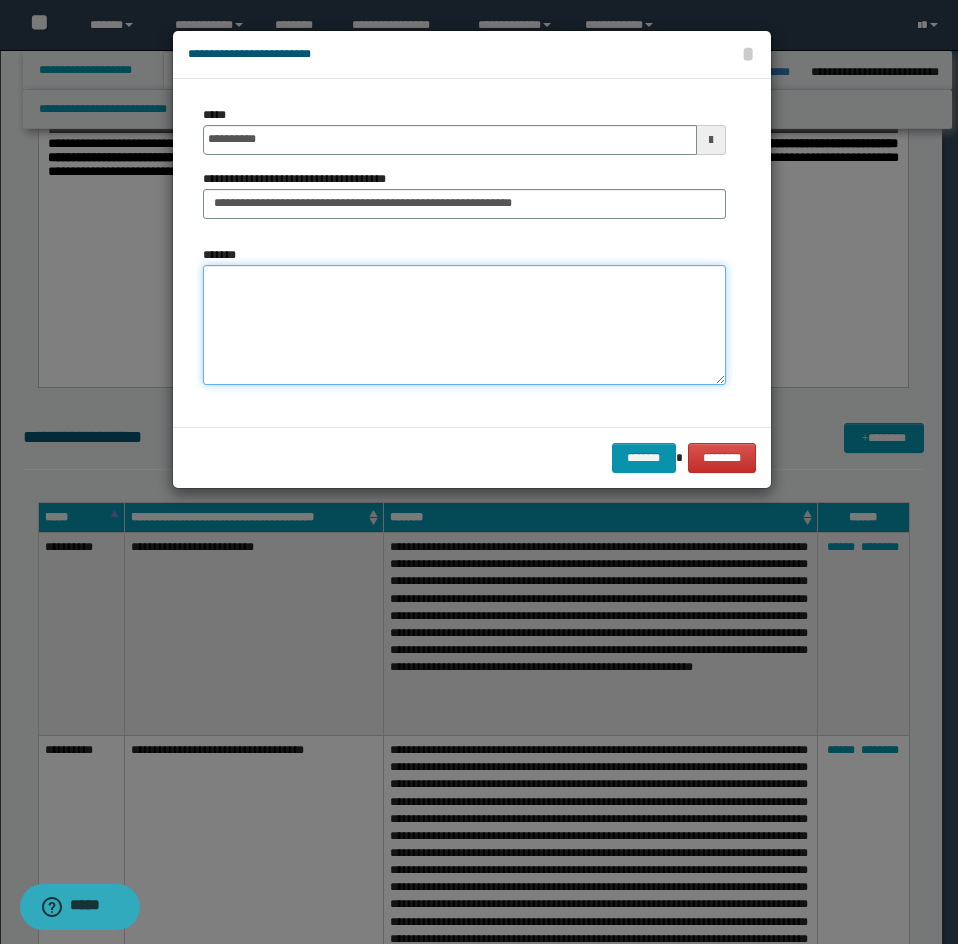 click on "*******" at bounding box center [464, 325] 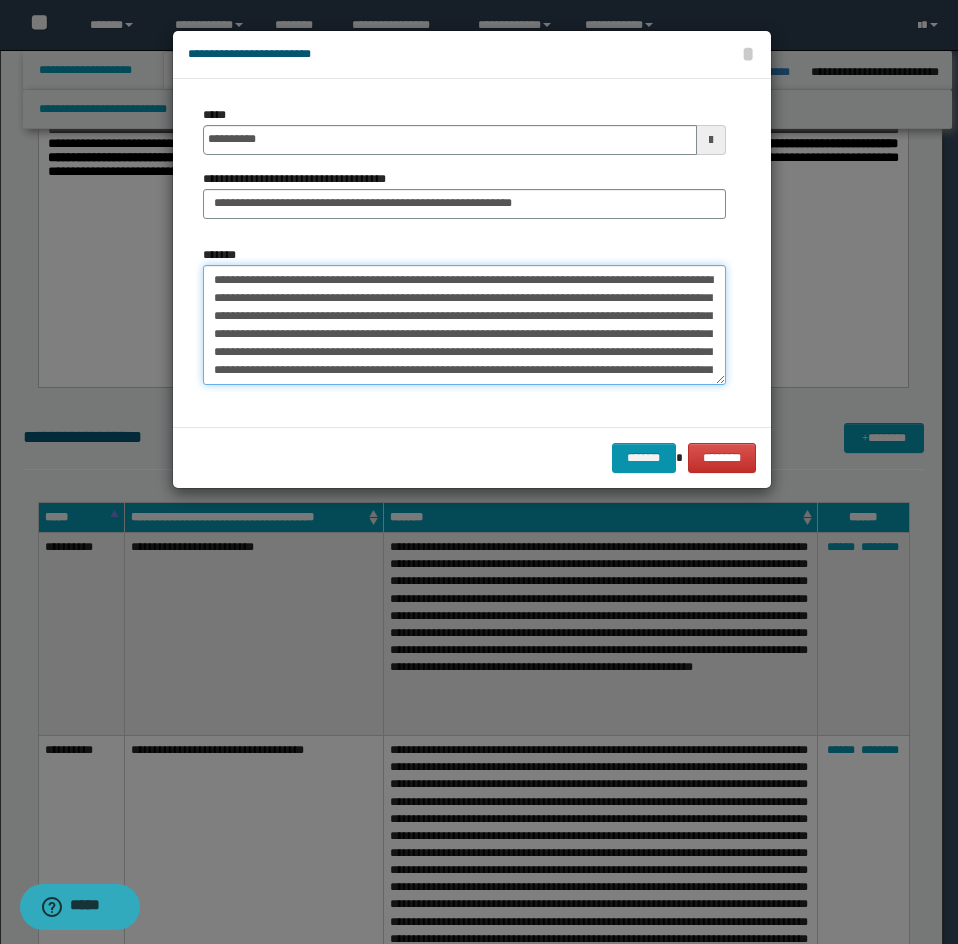 scroll, scrollTop: 426, scrollLeft: 0, axis: vertical 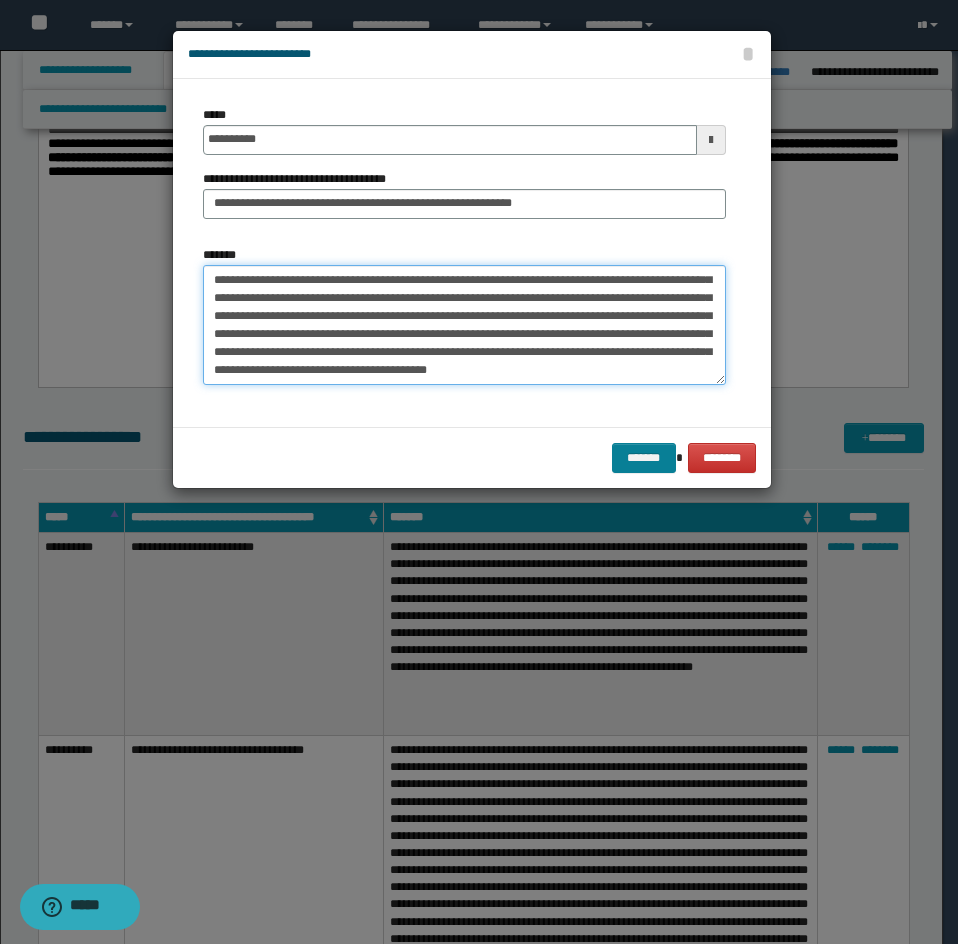 type on "**********" 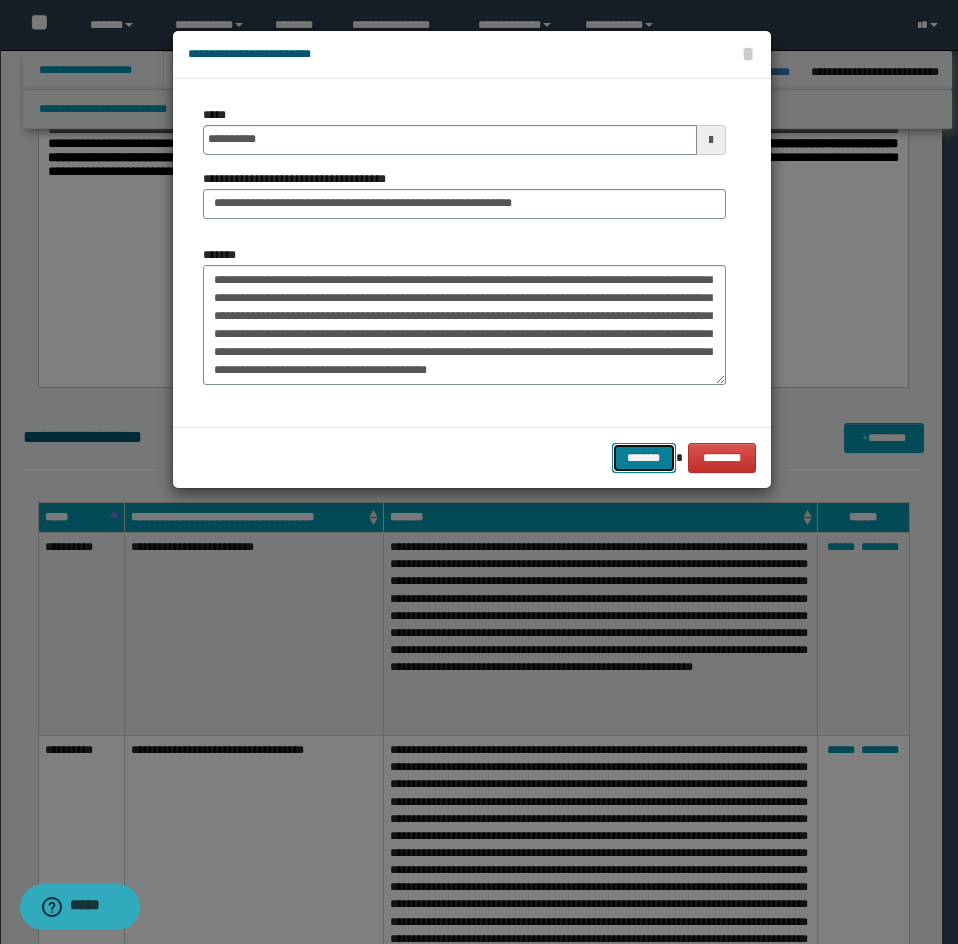 click on "*******" at bounding box center (644, 458) 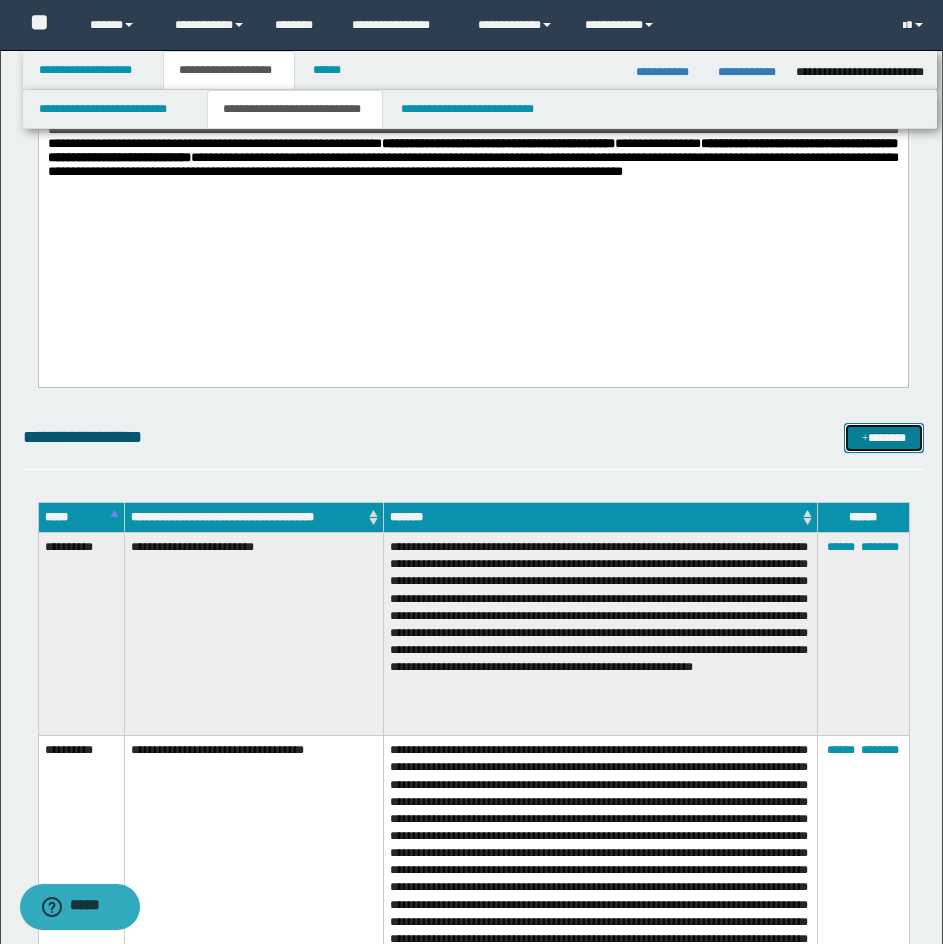 click on "*******" at bounding box center (884, 438) 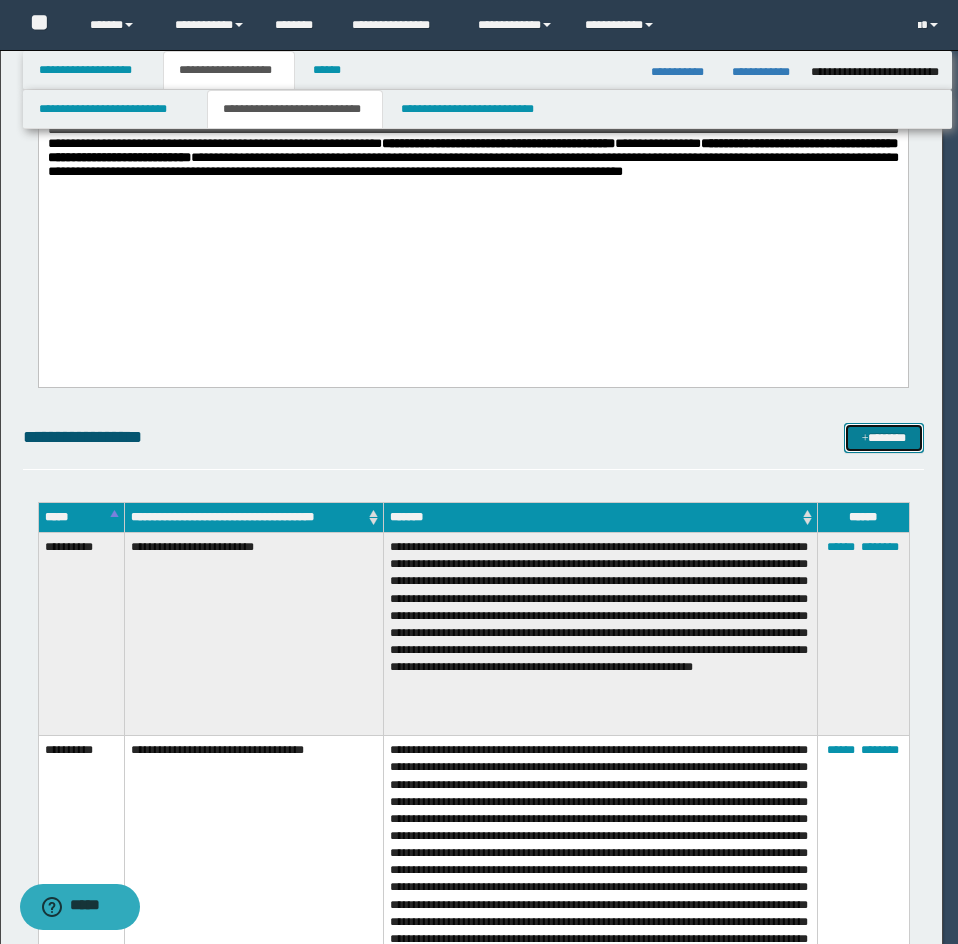 scroll, scrollTop: 0, scrollLeft: 0, axis: both 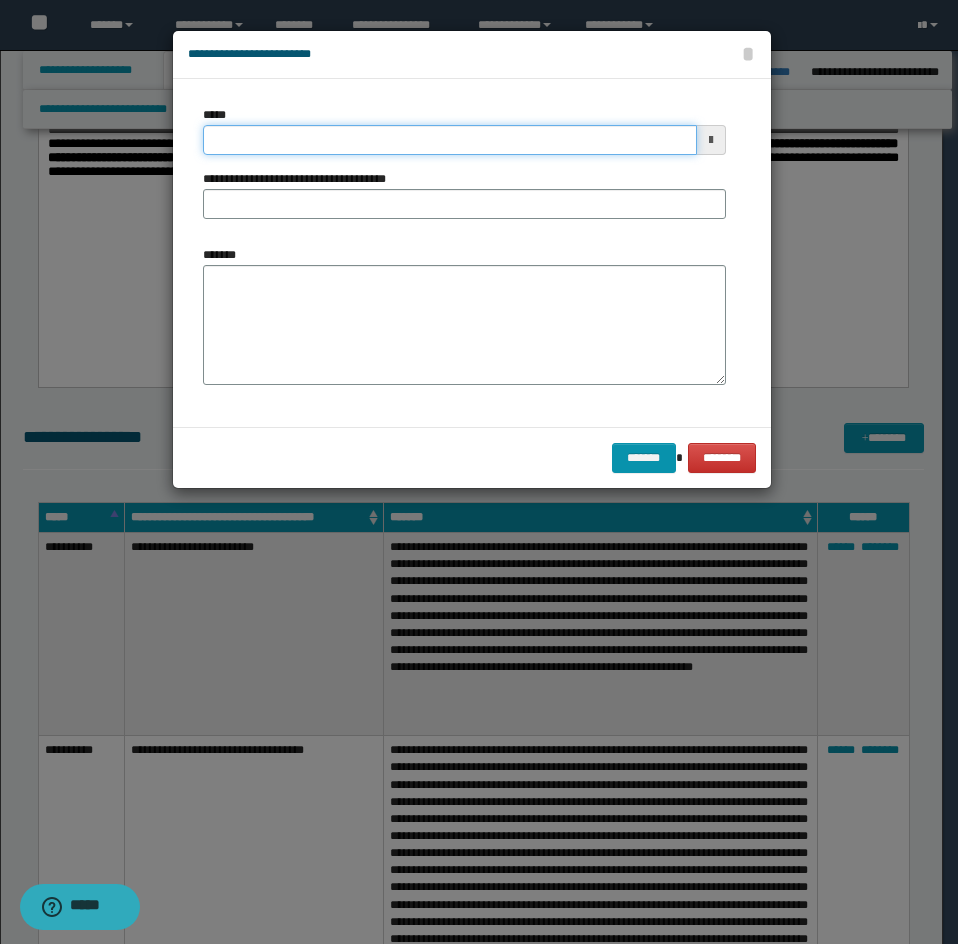 click on "*****" at bounding box center [450, 140] 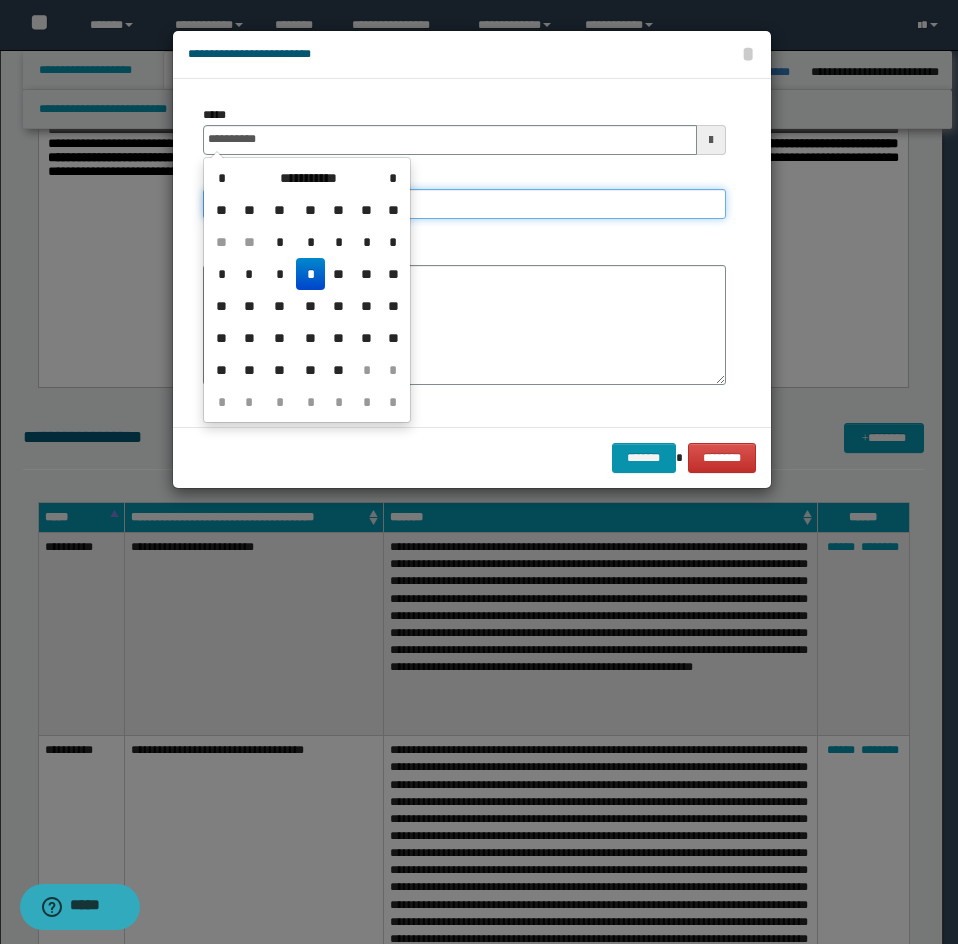 type on "**********" 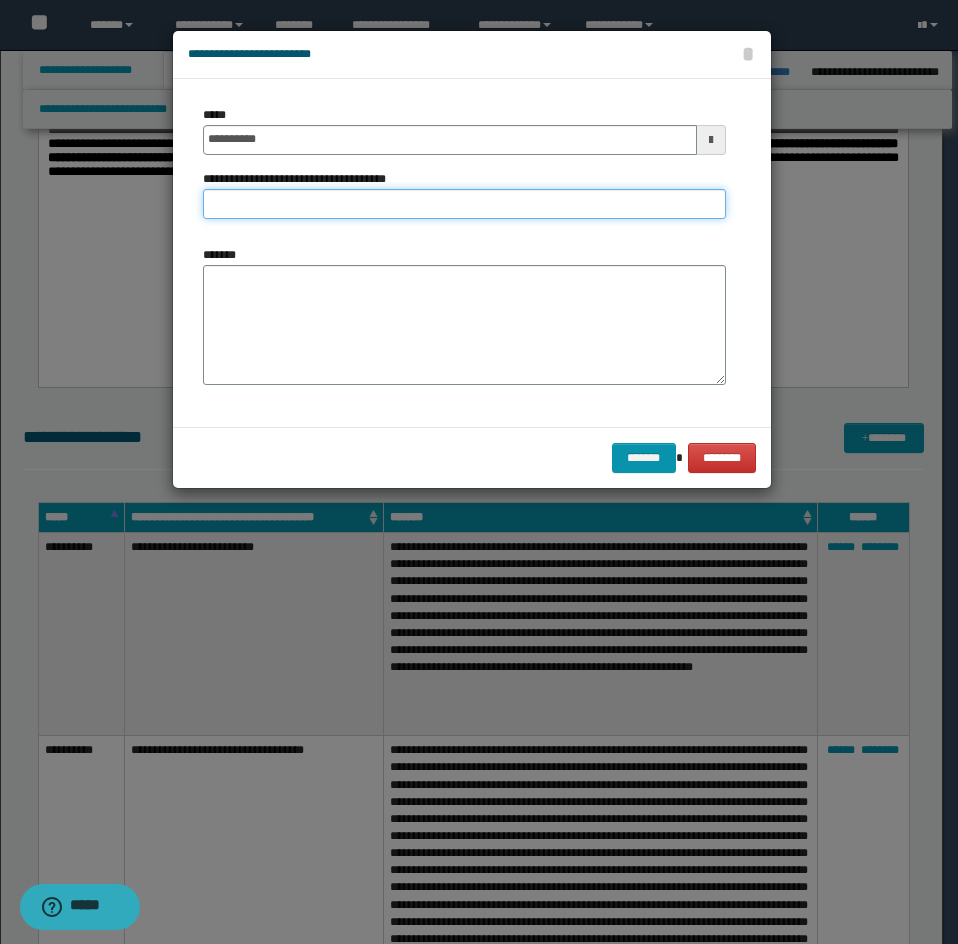 drag, startPoint x: 430, startPoint y: 197, endPoint x: 384, endPoint y: 217, distance: 50.159744 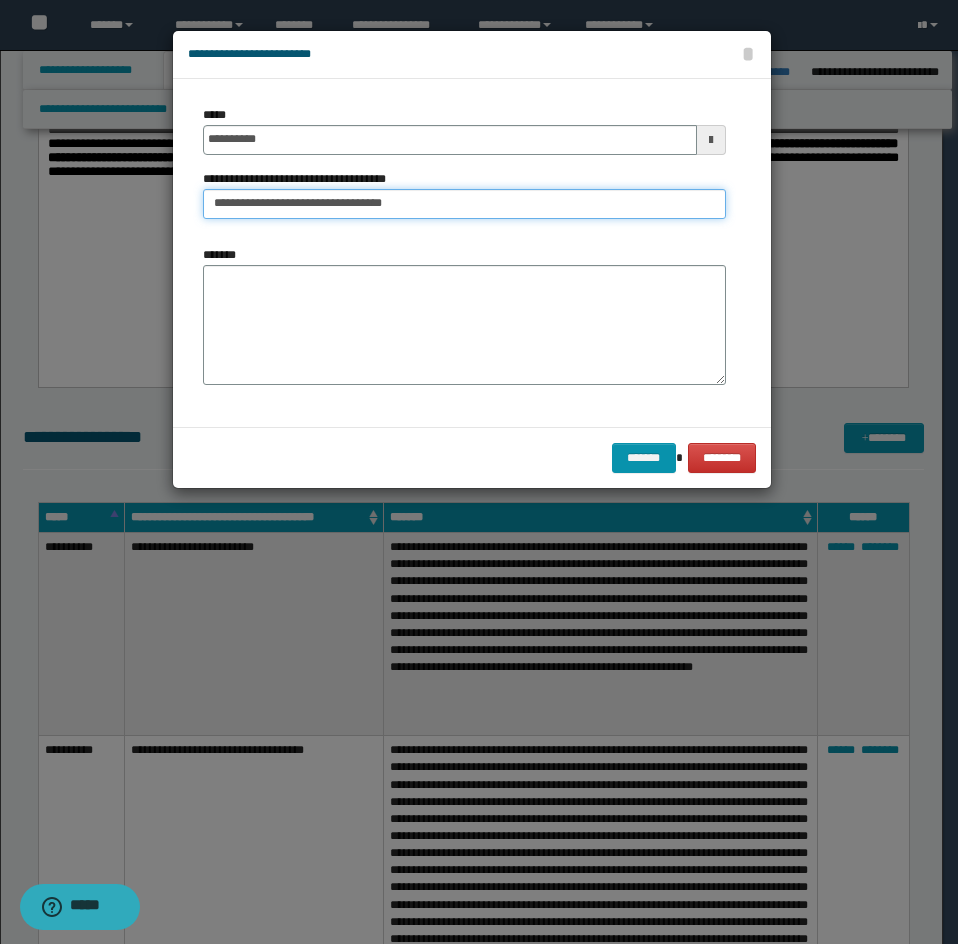 type on "**********" 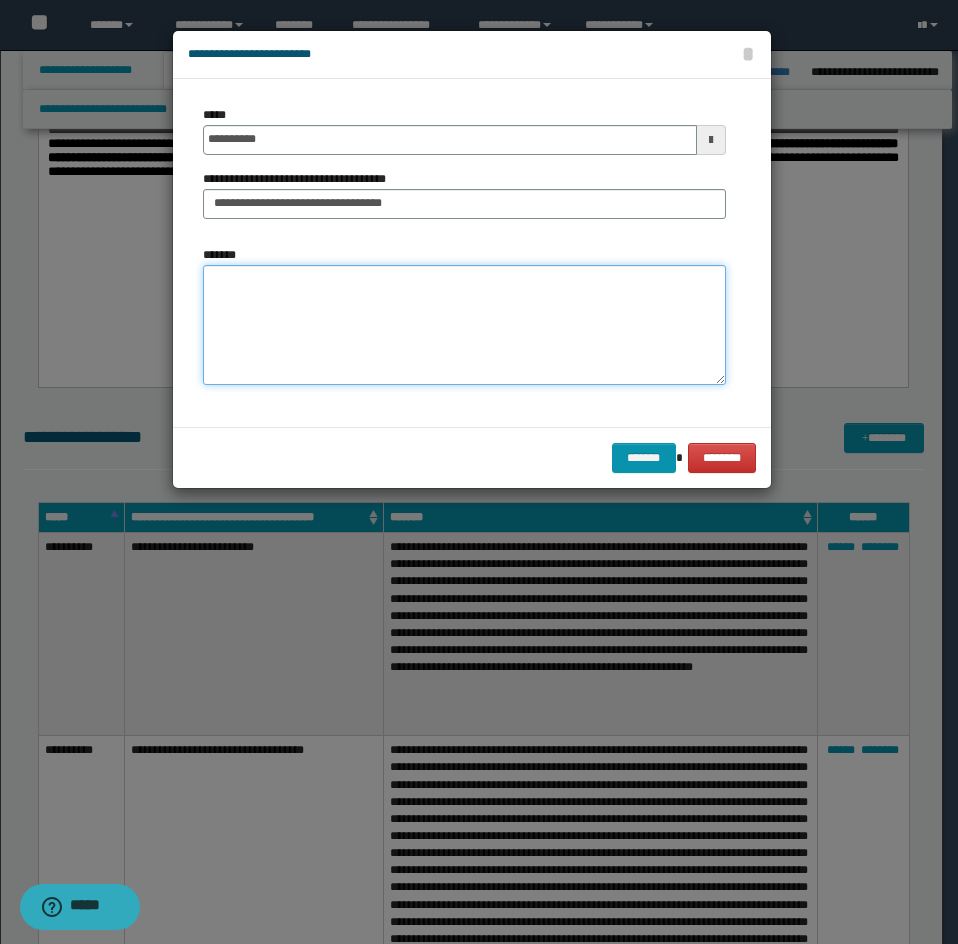 drag, startPoint x: 254, startPoint y: 345, endPoint x: 29, endPoint y: 391, distance: 229.65408 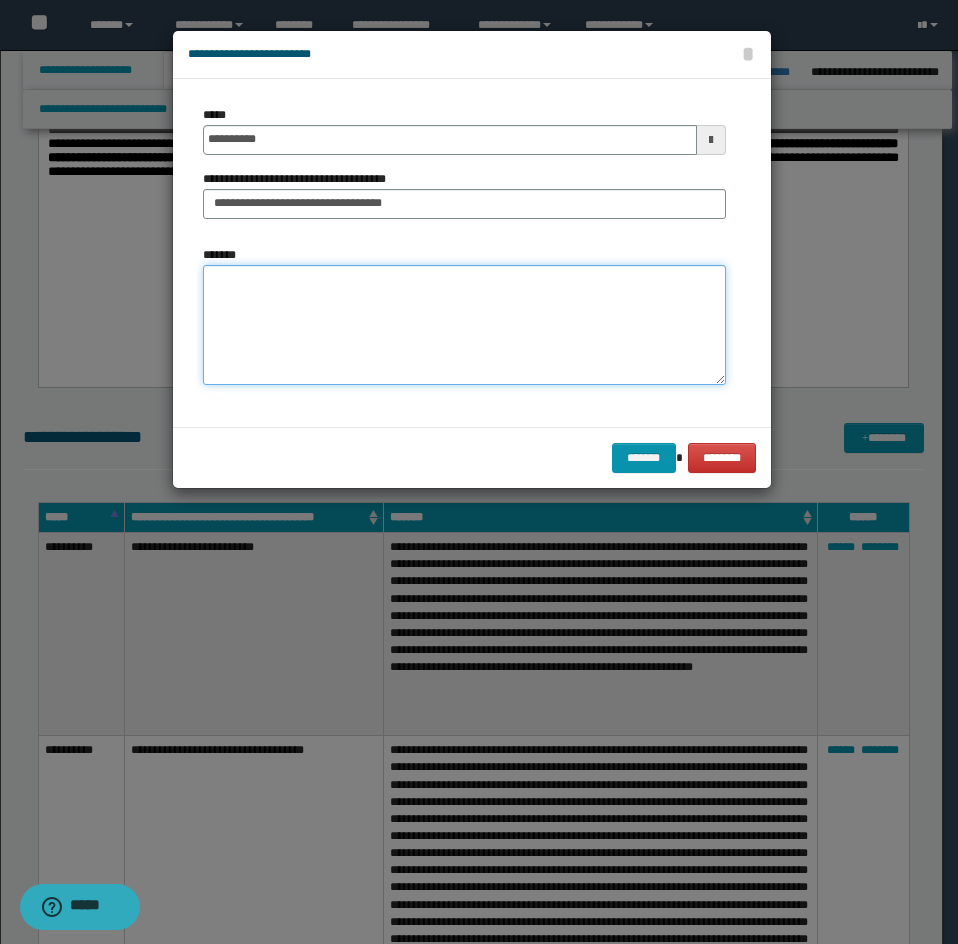 paste on "**********" 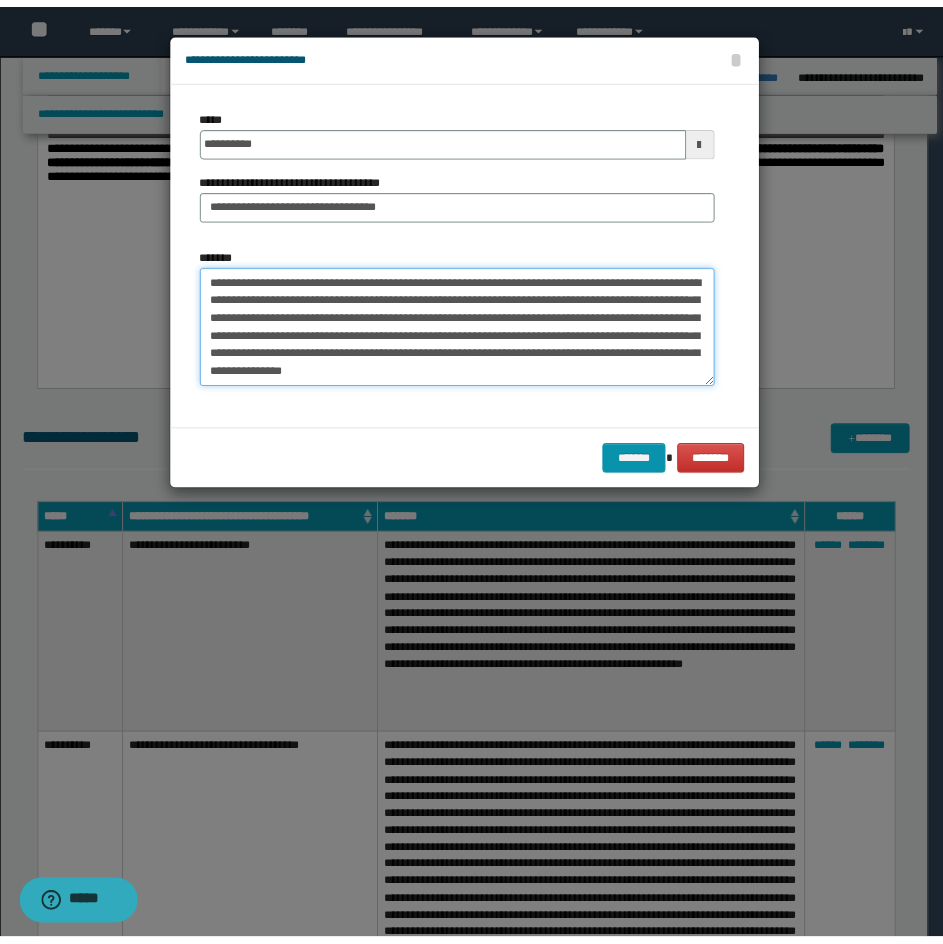 scroll, scrollTop: 30, scrollLeft: 0, axis: vertical 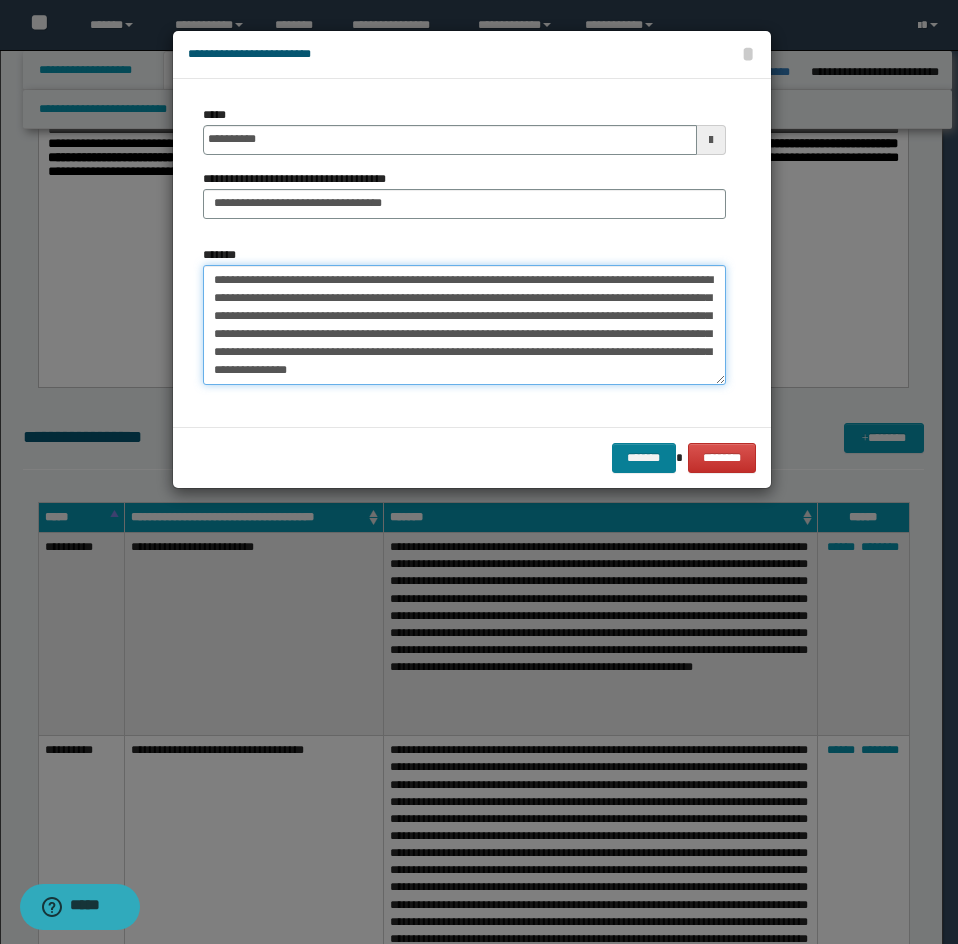 type on "**********" 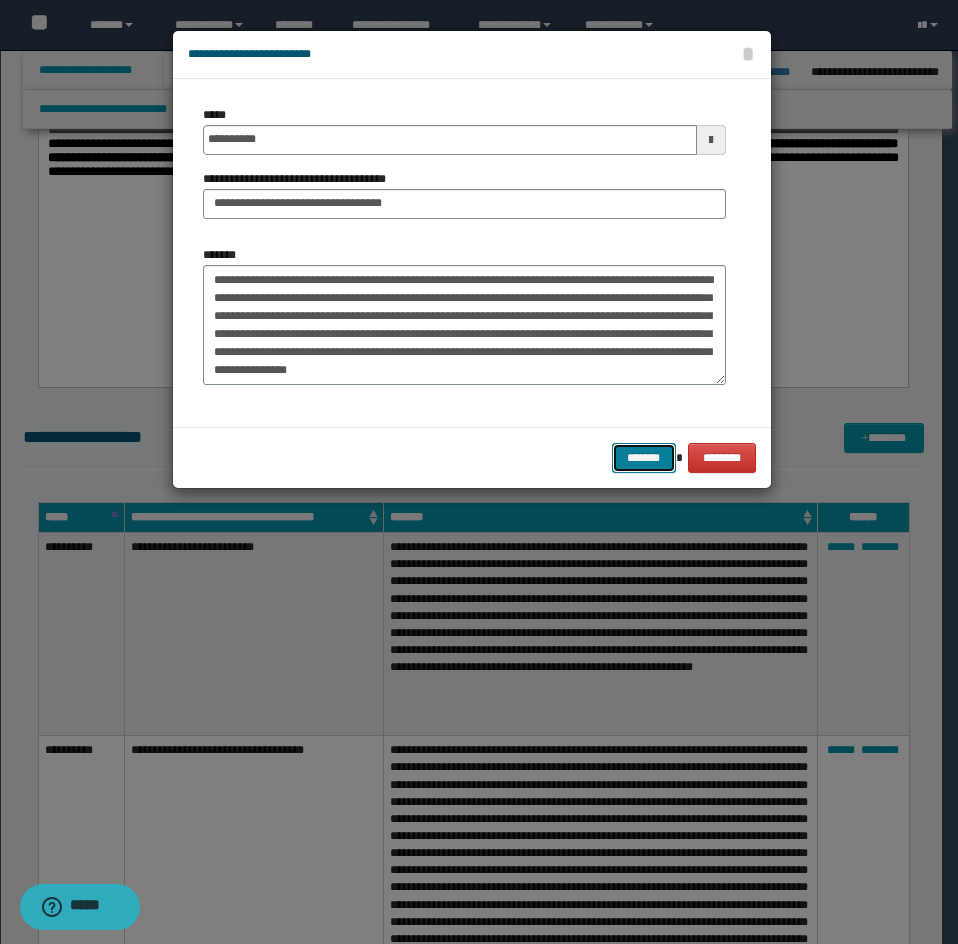 click on "*******" at bounding box center (644, 458) 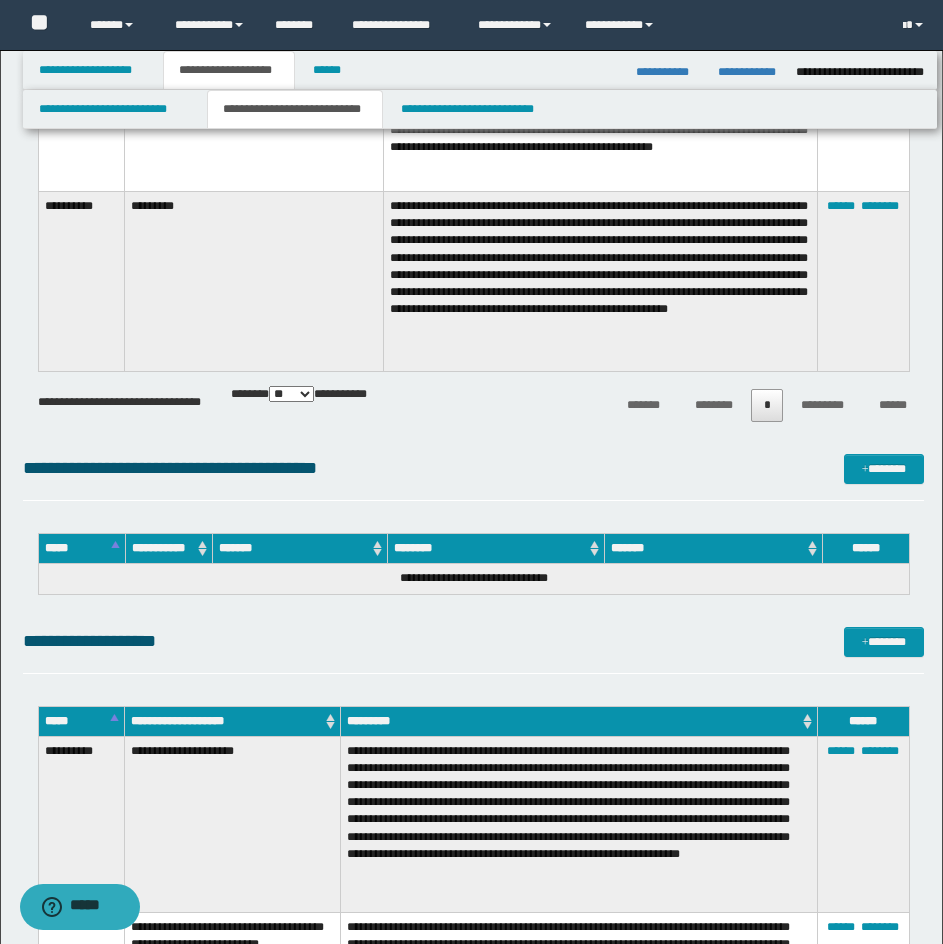scroll, scrollTop: 14600, scrollLeft: 0, axis: vertical 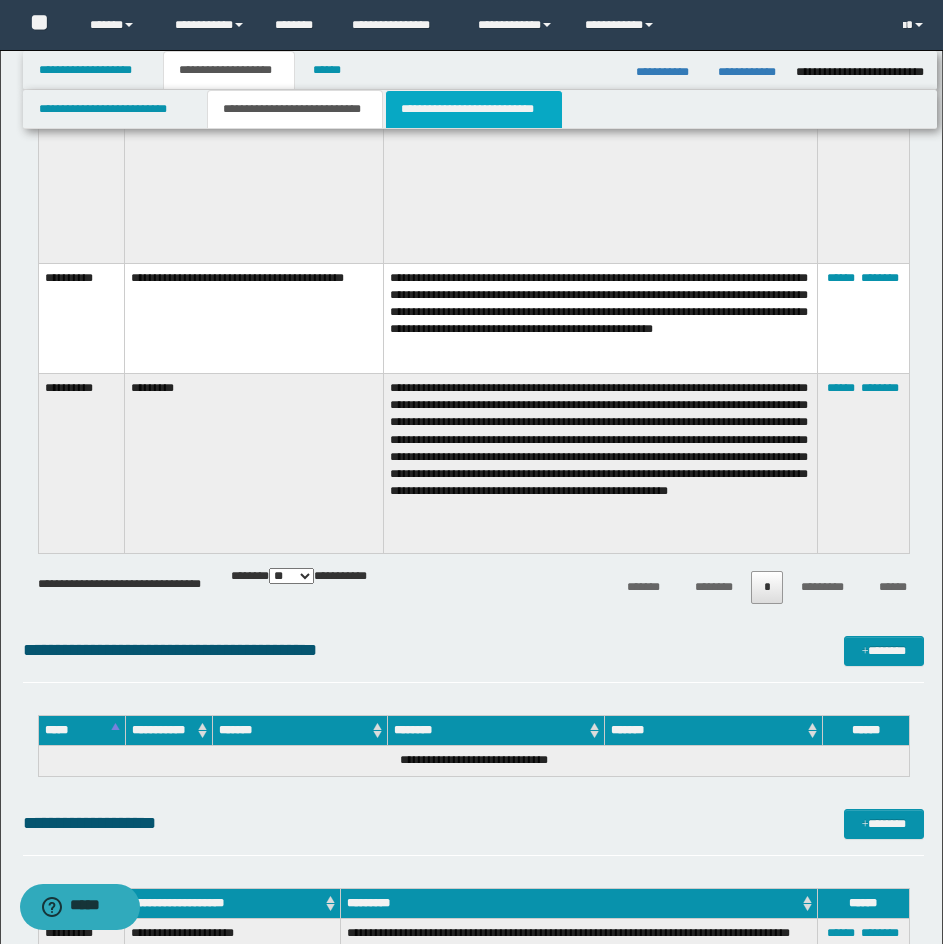 click on "**********" at bounding box center (474, 109) 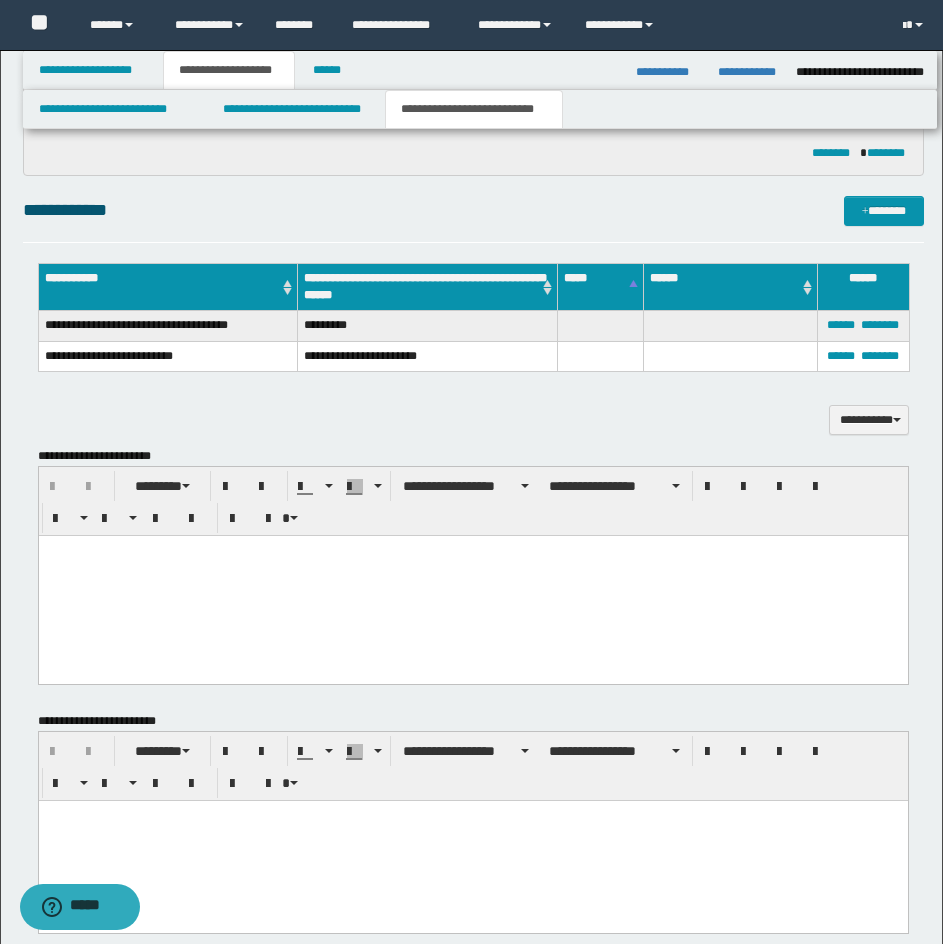 scroll, scrollTop: 870, scrollLeft: 0, axis: vertical 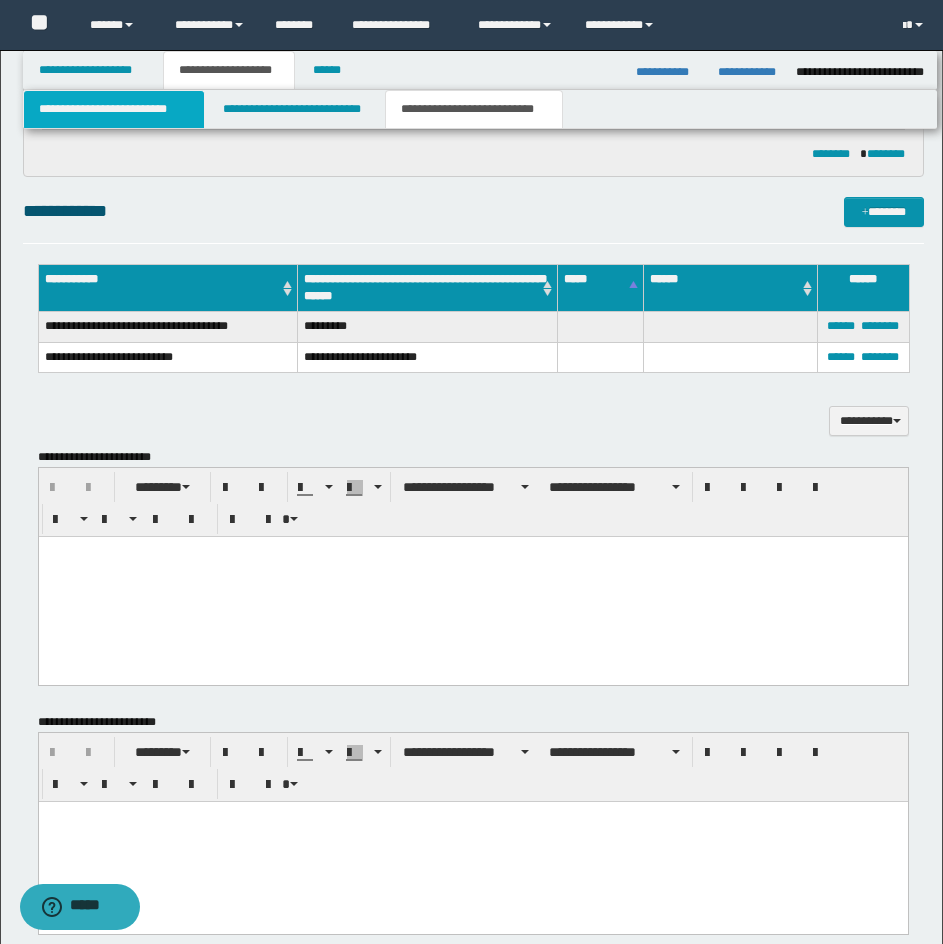 click on "**********" at bounding box center [114, 109] 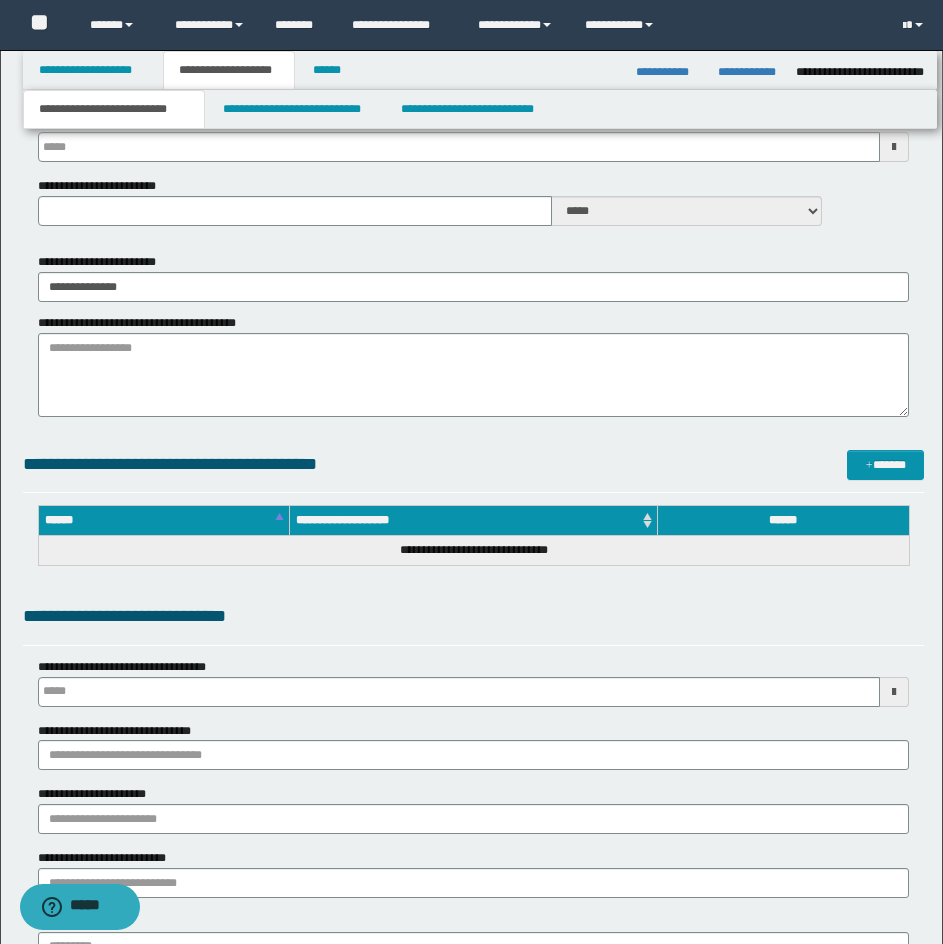 type 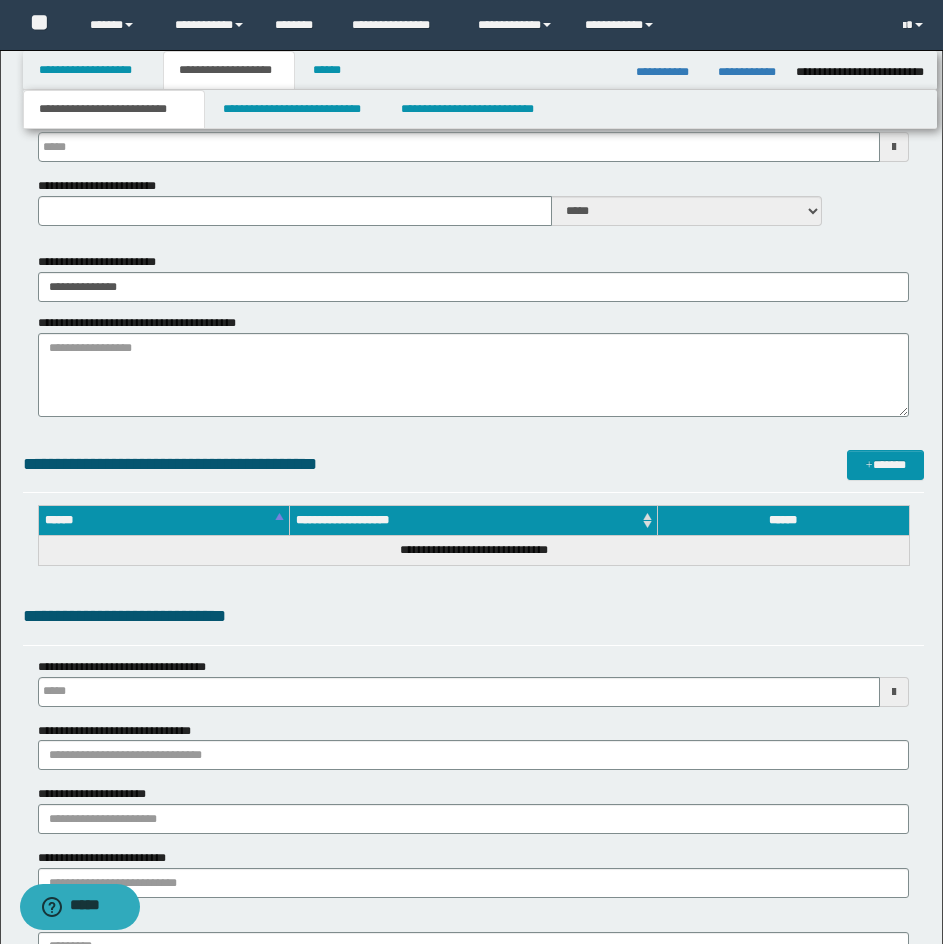 type 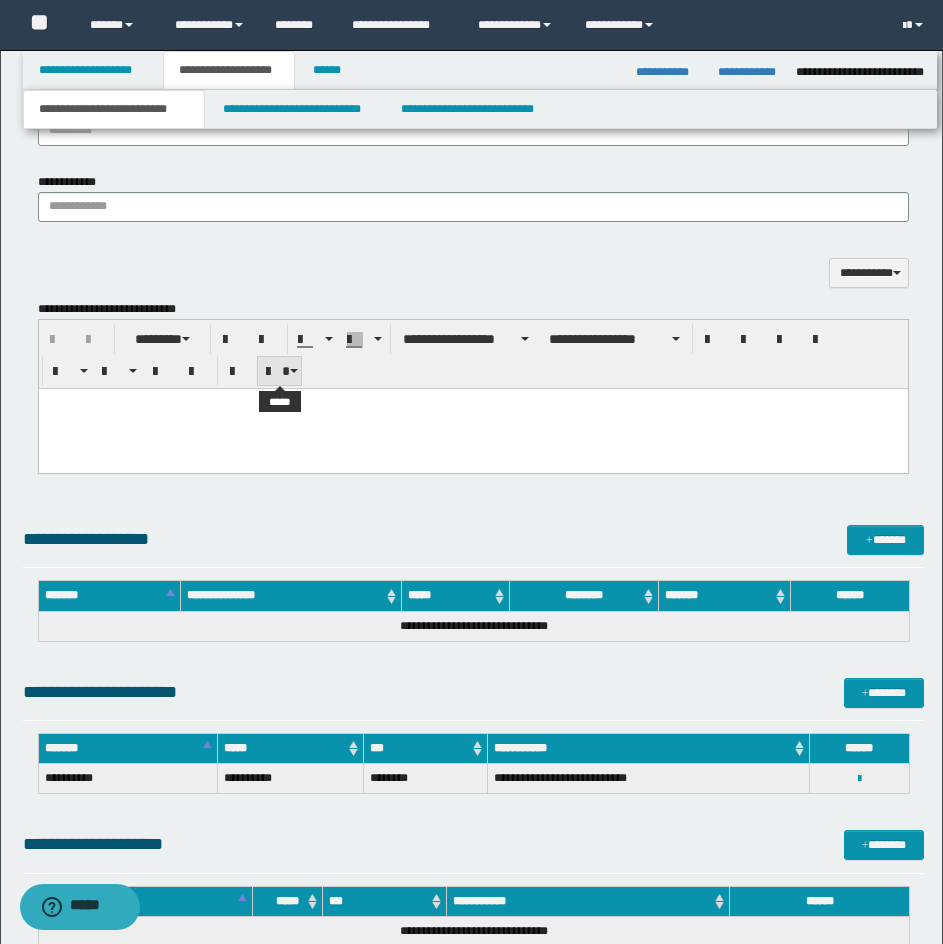 scroll, scrollTop: 1598, scrollLeft: 0, axis: vertical 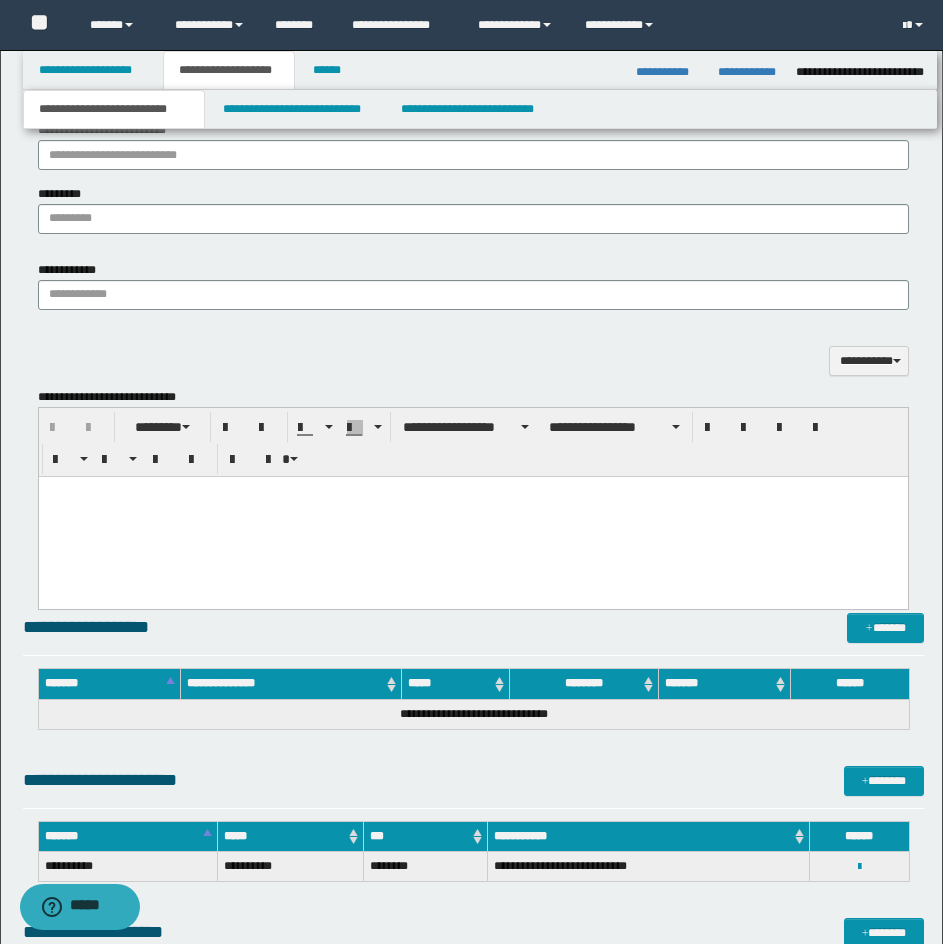 click at bounding box center (472, 492) 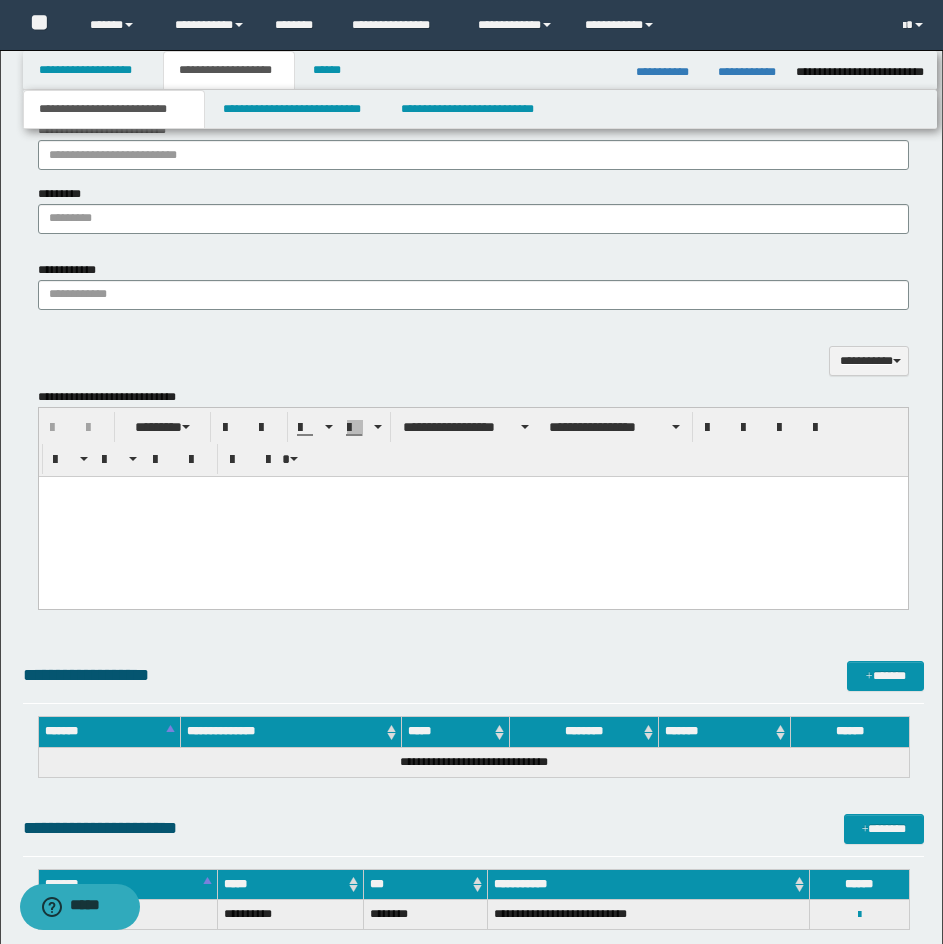 paste 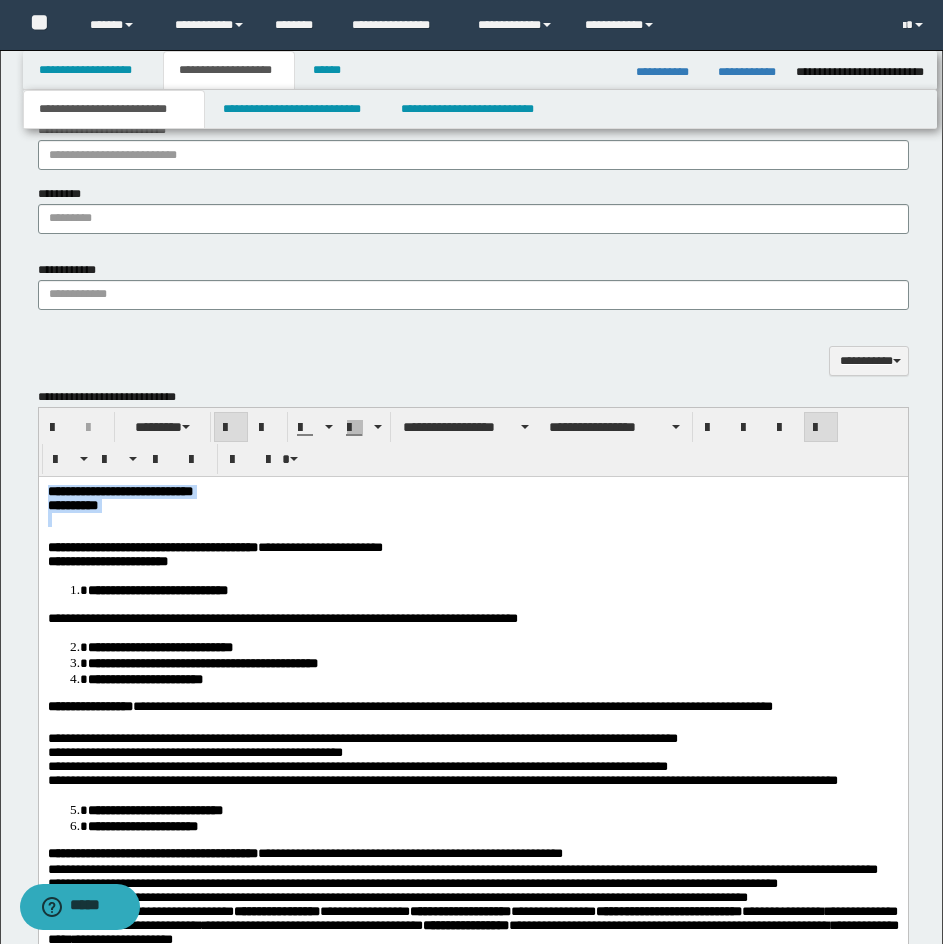 drag, startPoint x: 47, startPoint y: 493, endPoint x: 179, endPoint y: 522, distance: 135.14807 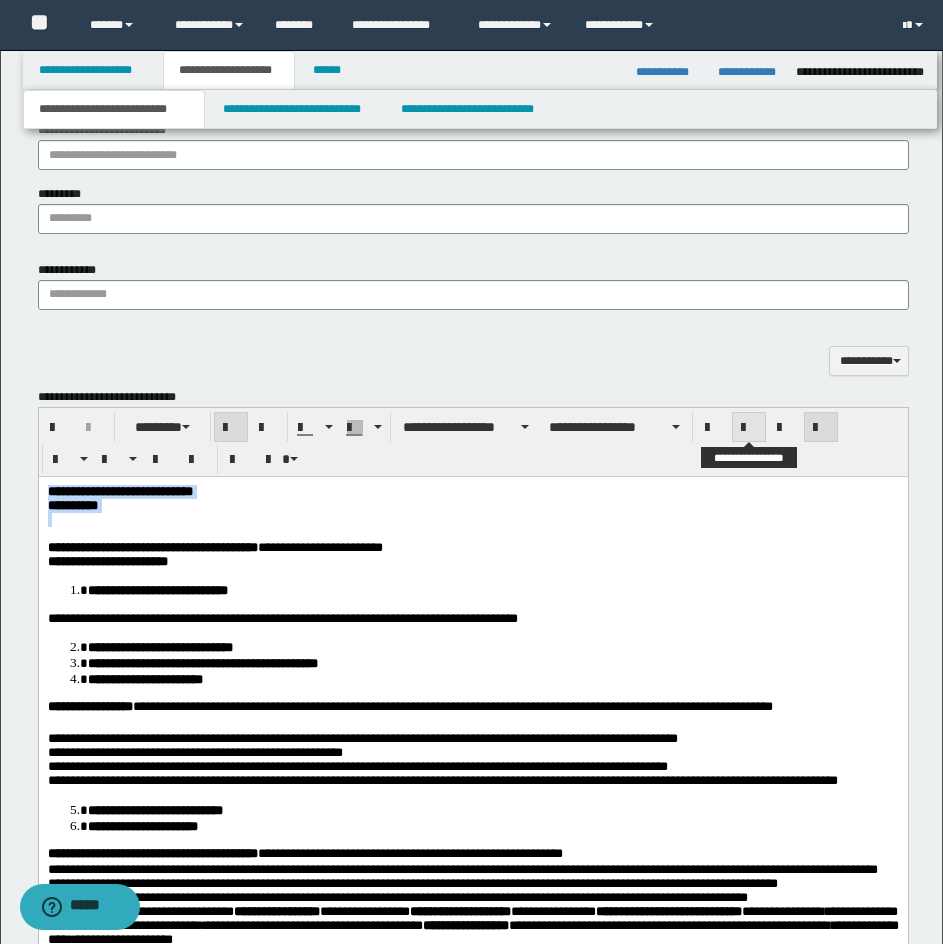 click at bounding box center [749, 428] 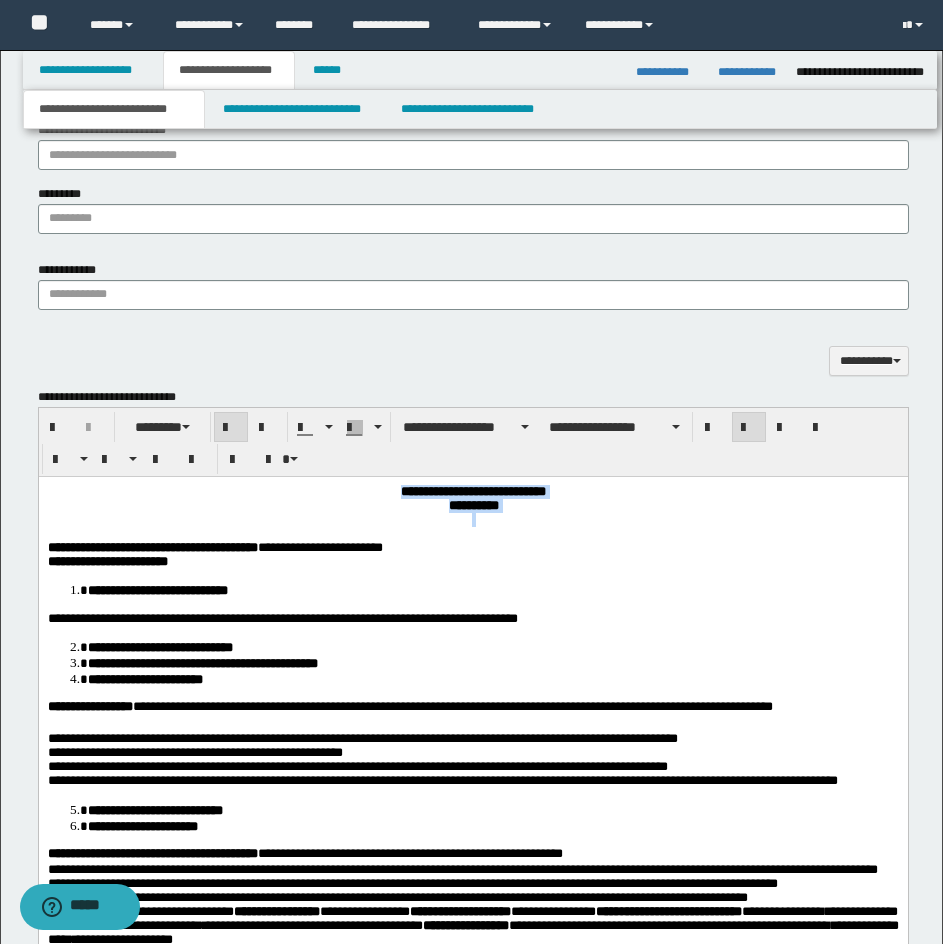 click at bounding box center (472, 520) 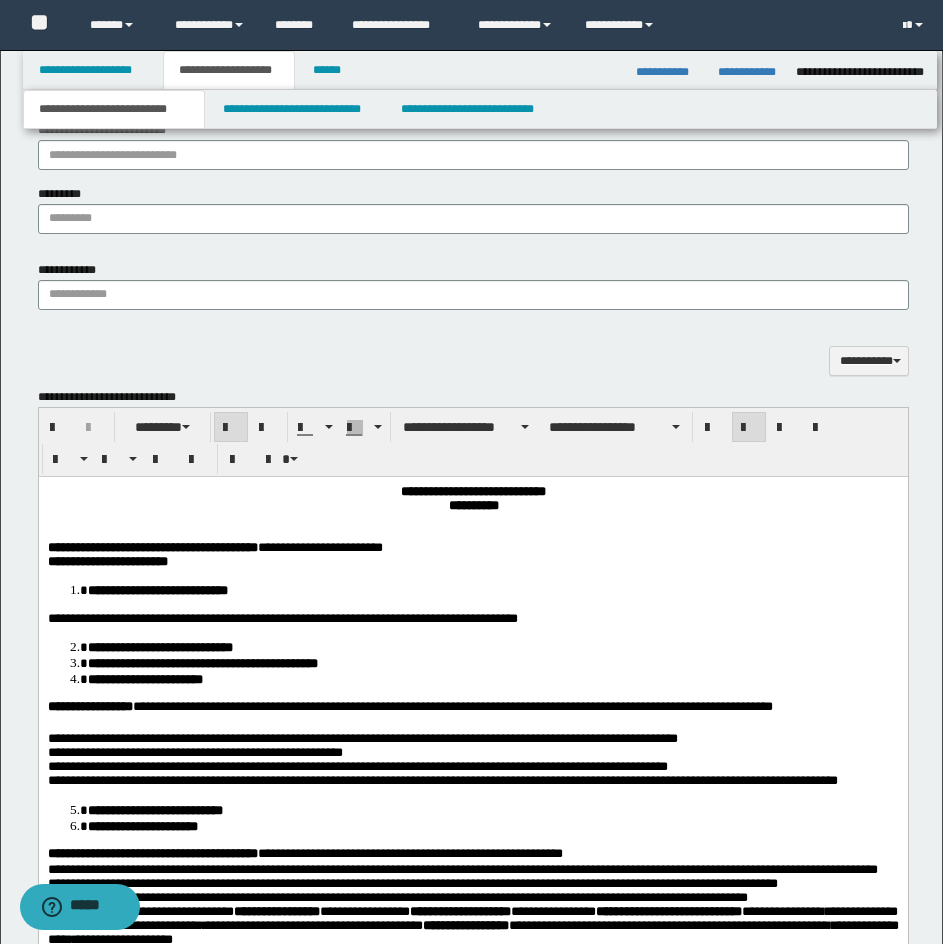 click on "**********" at bounding box center (472, 492) 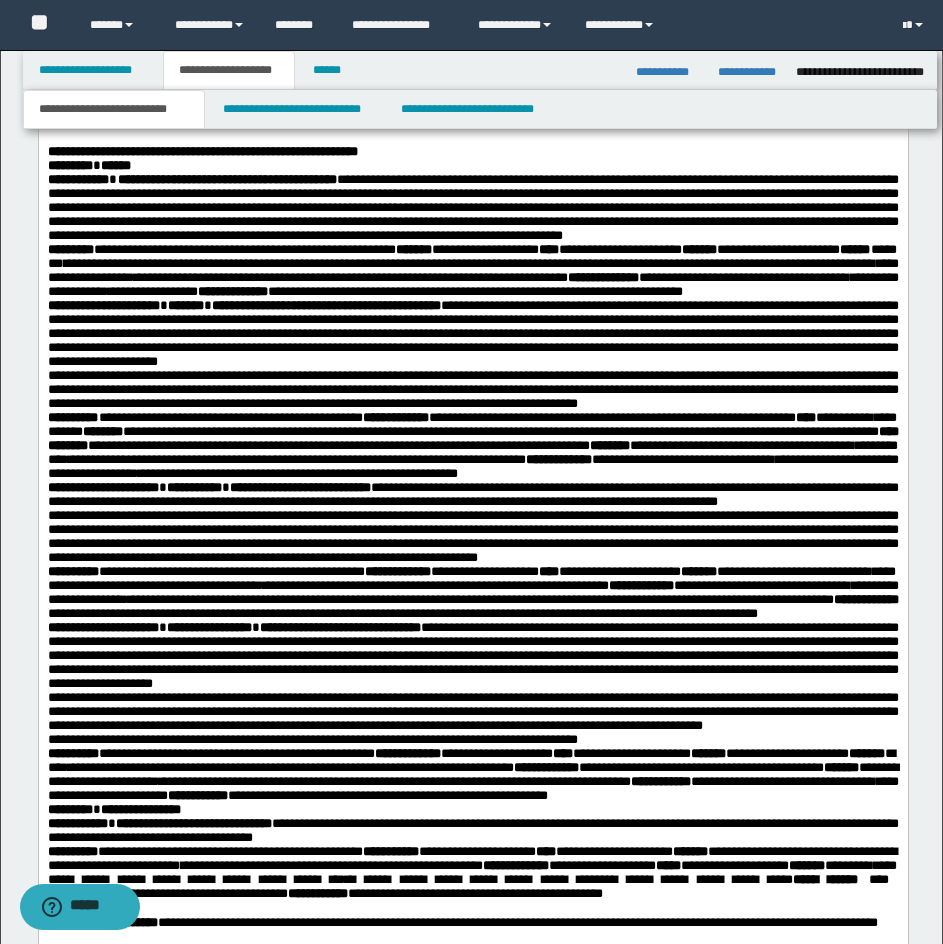 scroll, scrollTop: 2598, scrollLeft: 0, axis: vertical 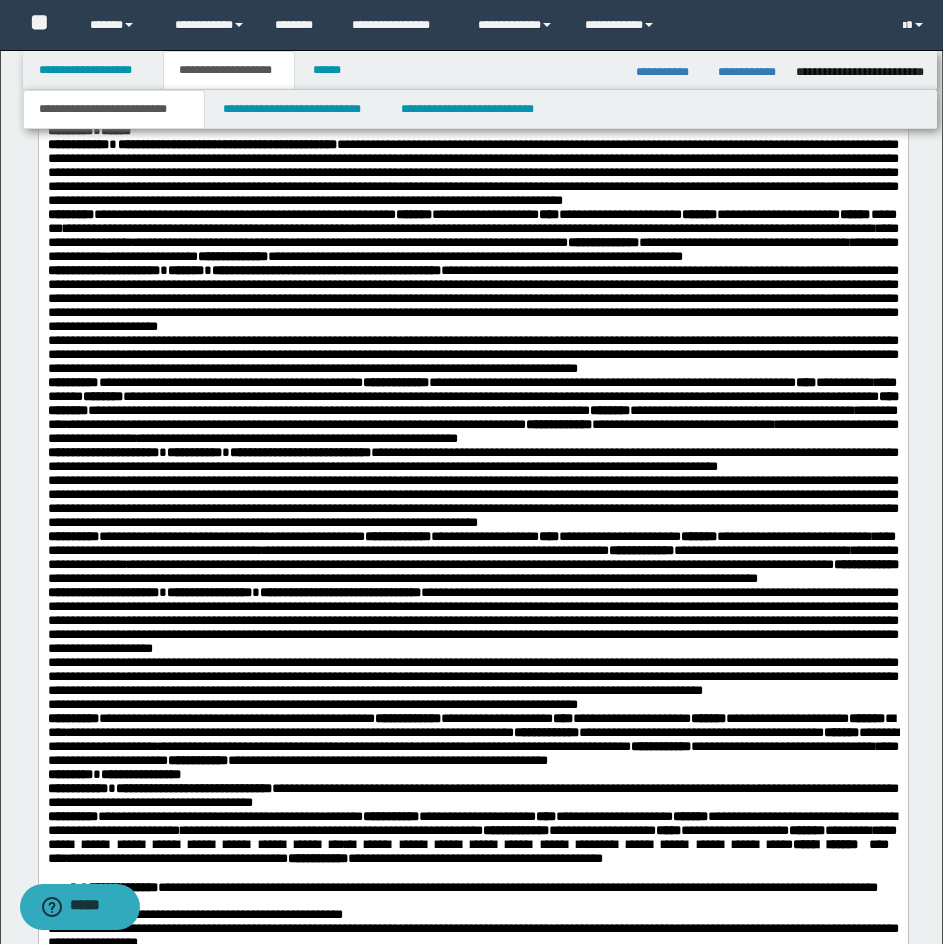click on "**********" at bounding box center (472, 174) 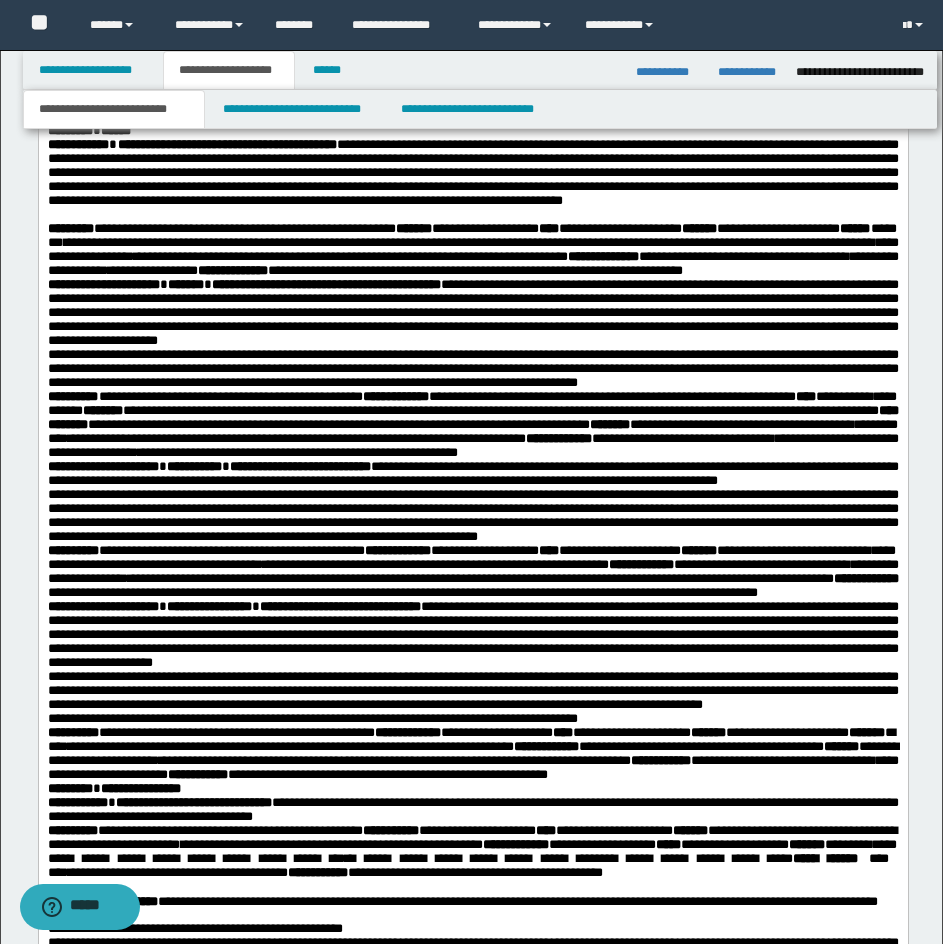 click on "*********   ******" at bounding box center (472, 132) 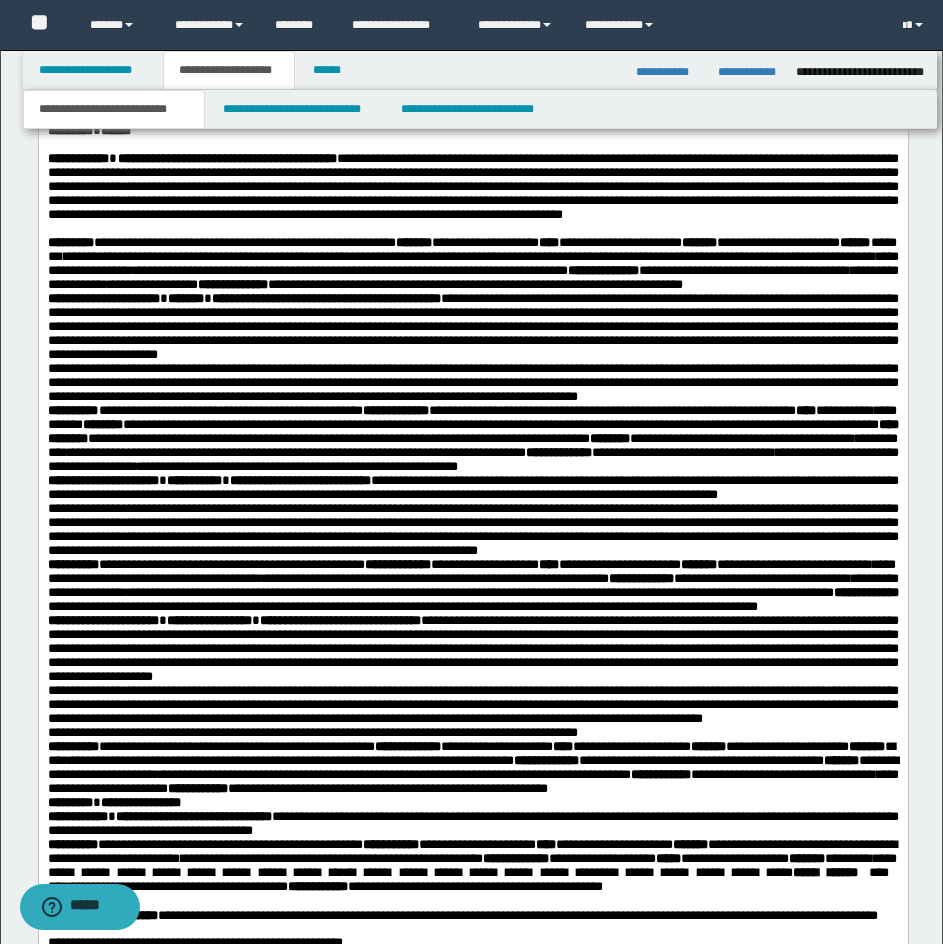 click on "**********" at bounding box center (472, 118) 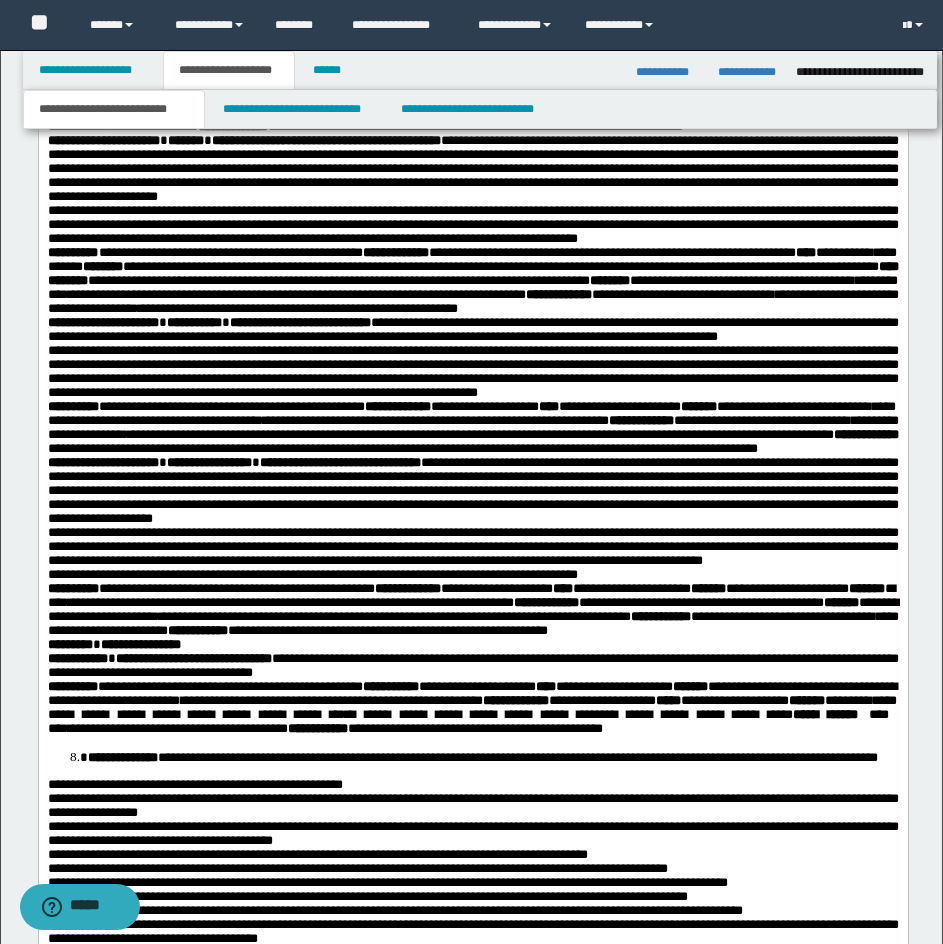 scroll, scrollTop: 2798, scrollLeft: 0, axis: vertical 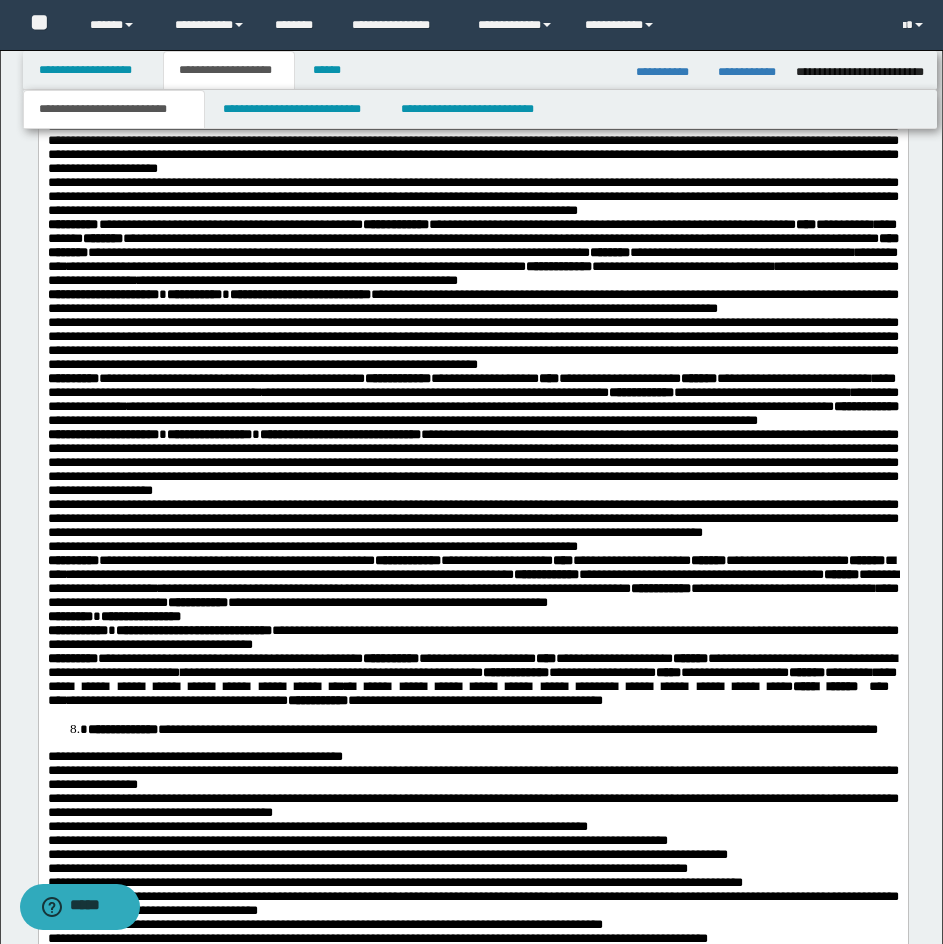 click on "**********" at bounding box center [472, 79] 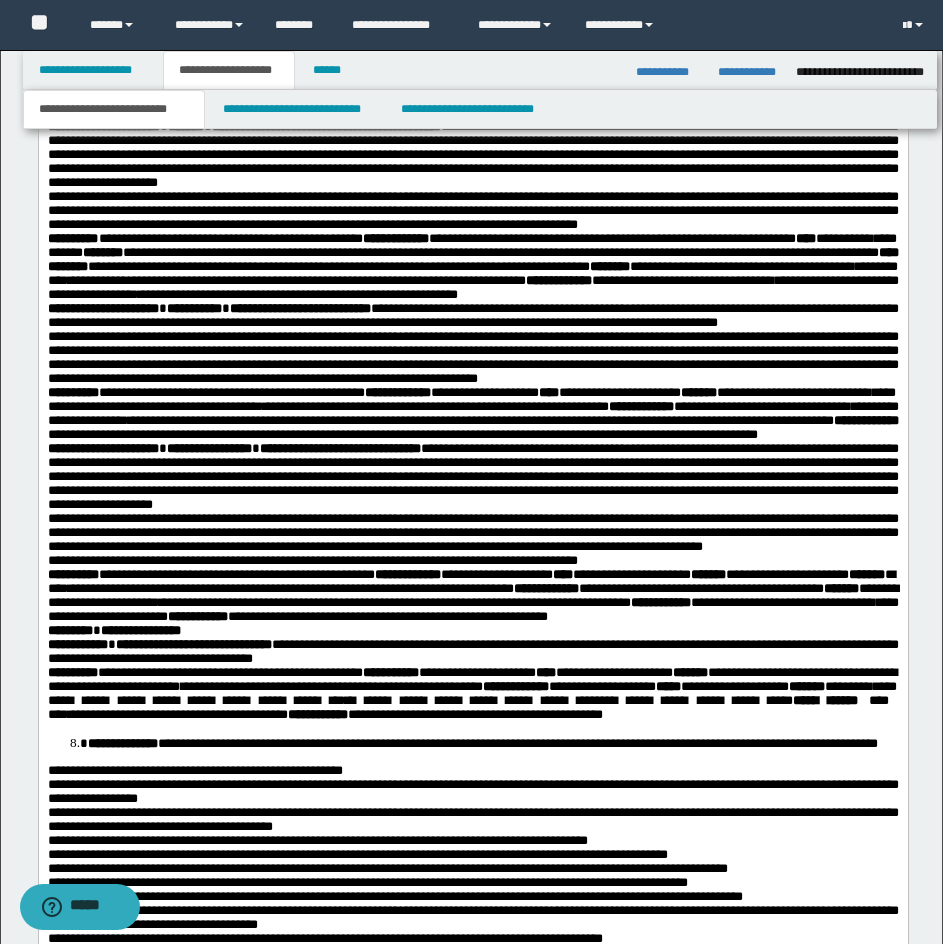 click on "**********" at bounding box center [472, 155] 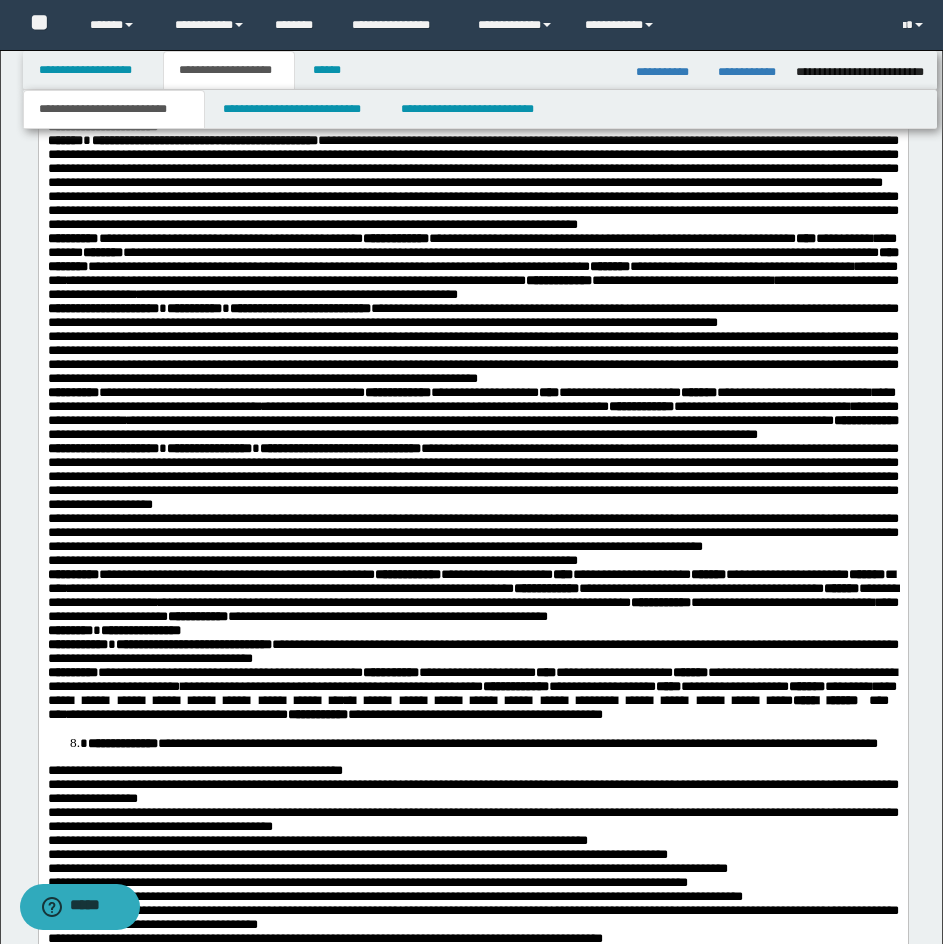 click on "**********" at bounding box center [472, 128] 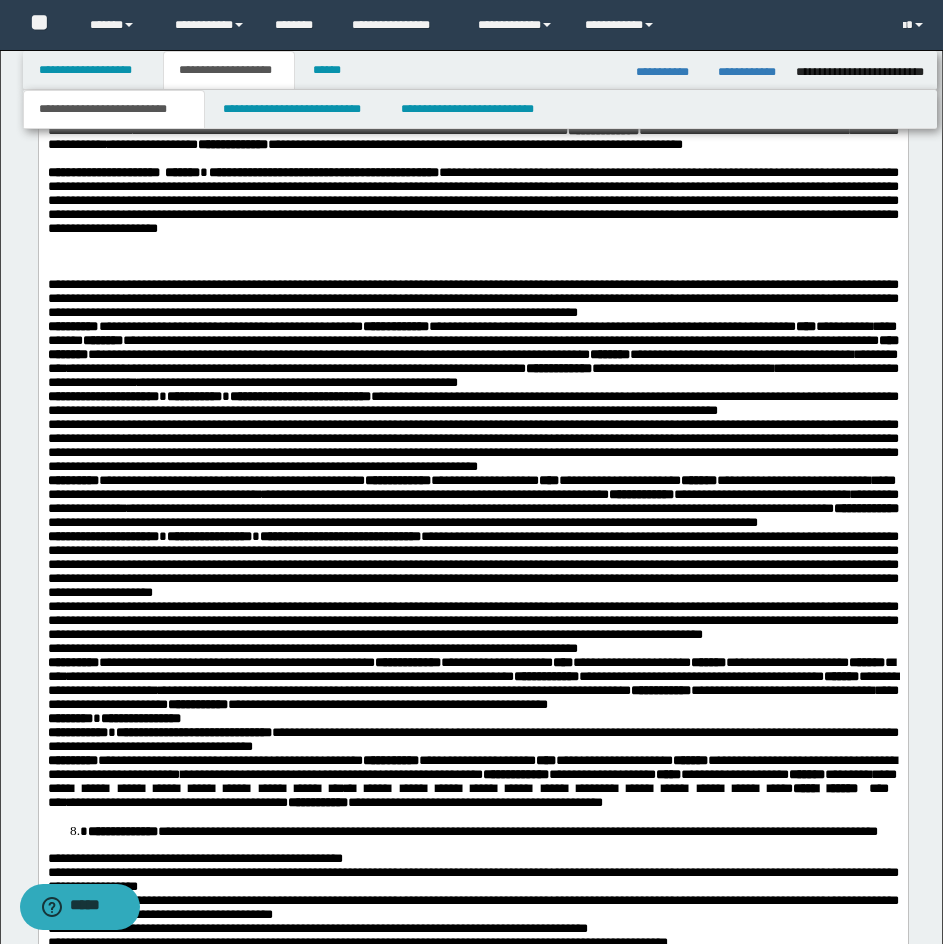 scroll, scrollTop: 2798, scrollLeft: 0, axis: vertical 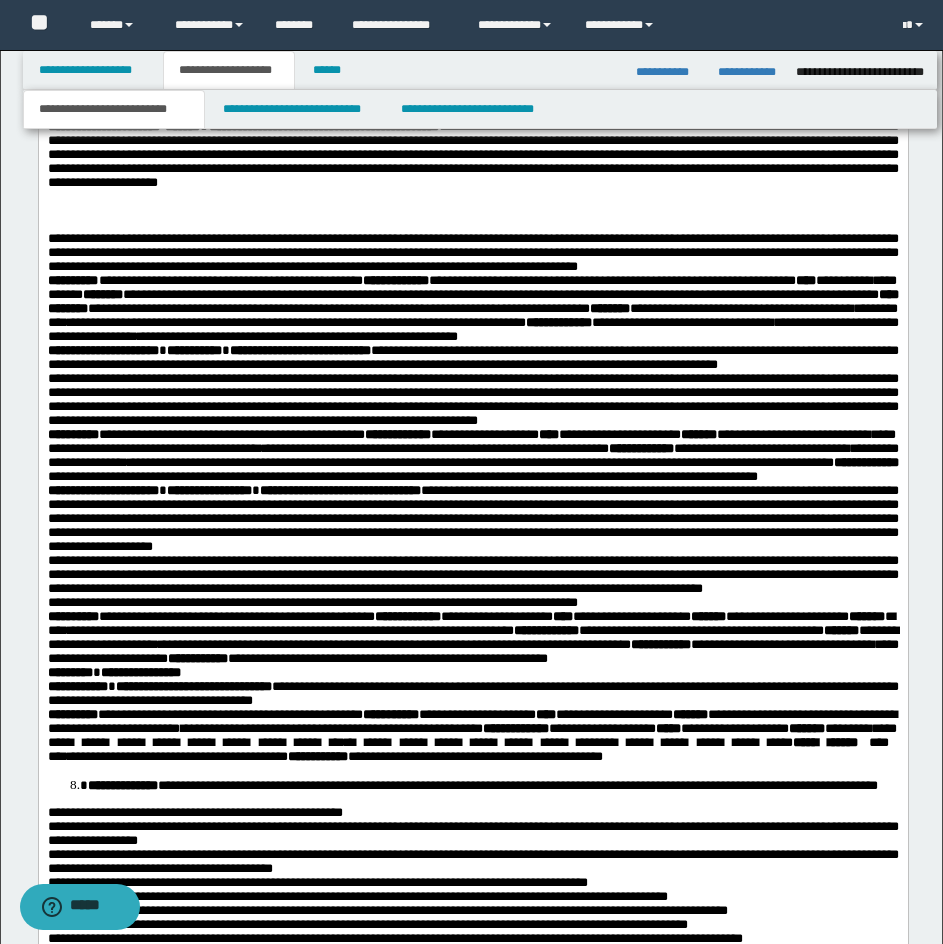 click on "**********" at bounding box center (472, 177) 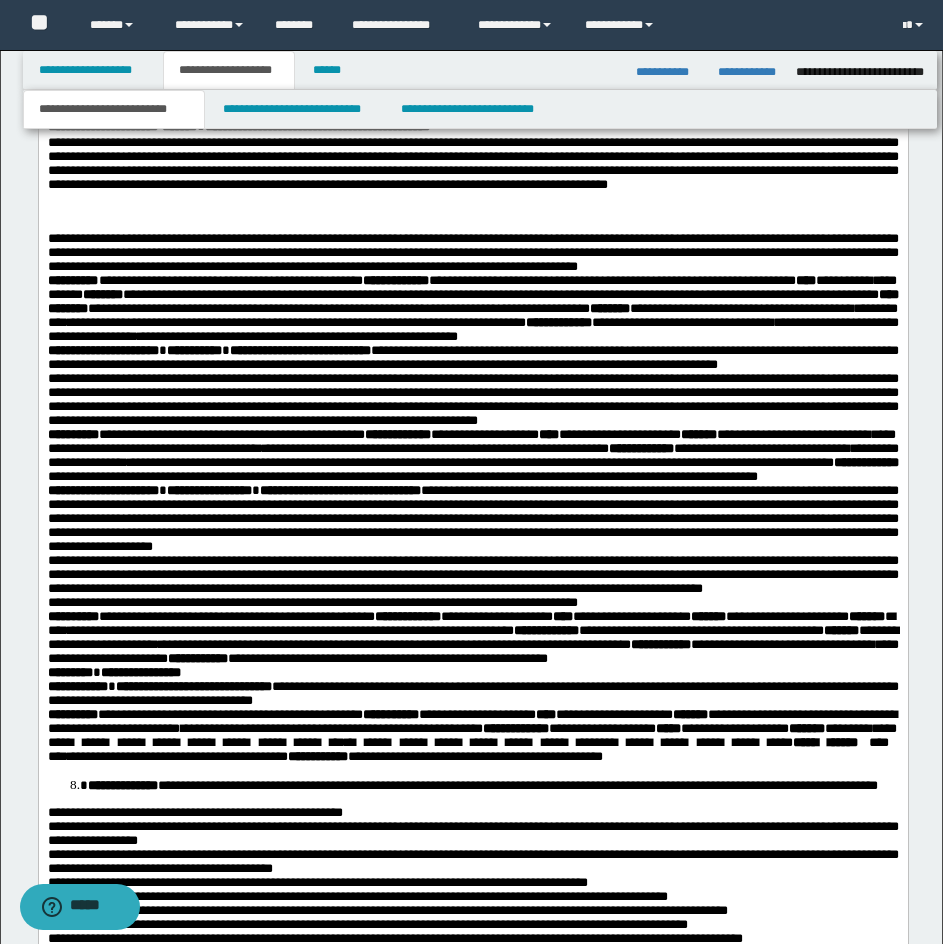 click on "**********" at bounding box center (472, 1) 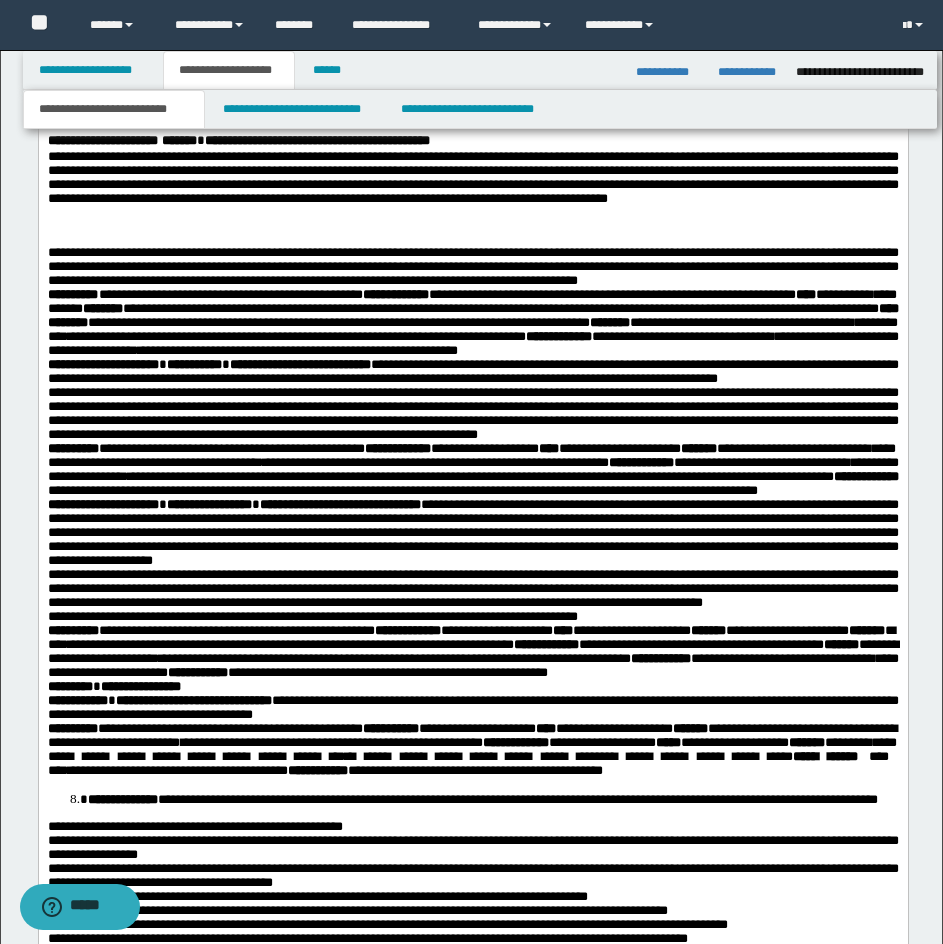 click on "**********" at bounding box center (472, -26) 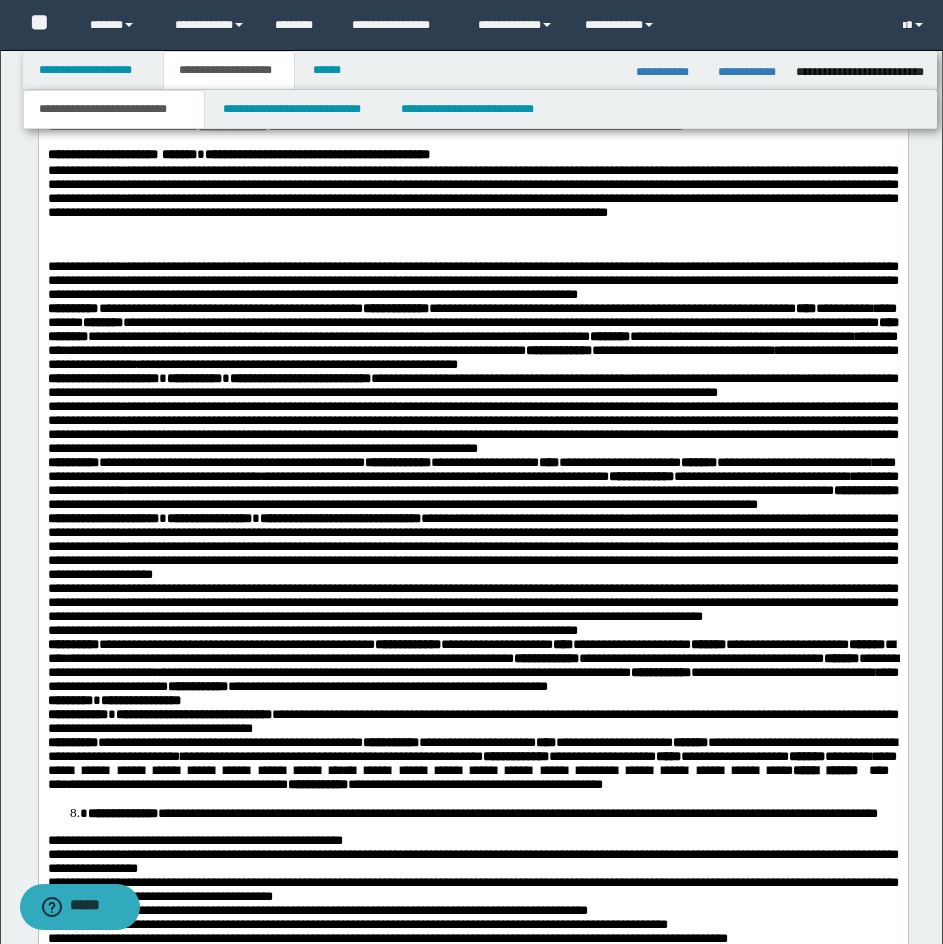 click on "**********" at bounding box center (472, 157) 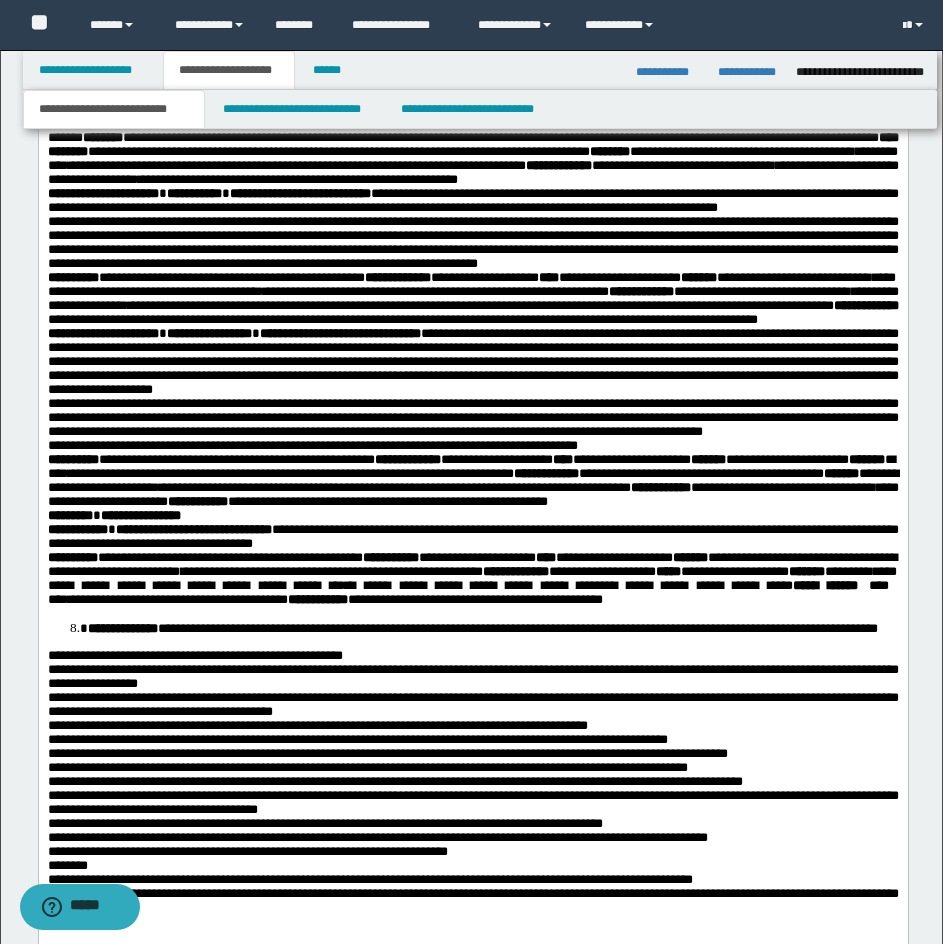 scroll, scrollTop: 2998, scrollLeft: 0, axis: vertical 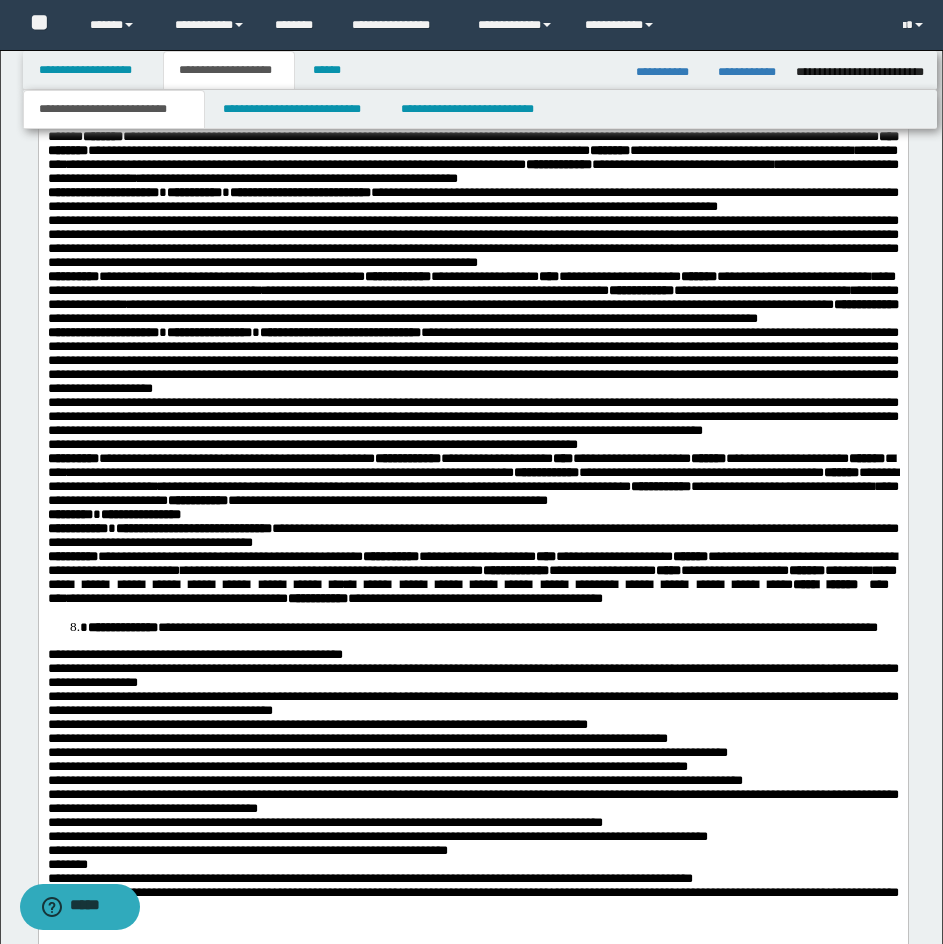 click on "**********" at bounding box center [472, 96] 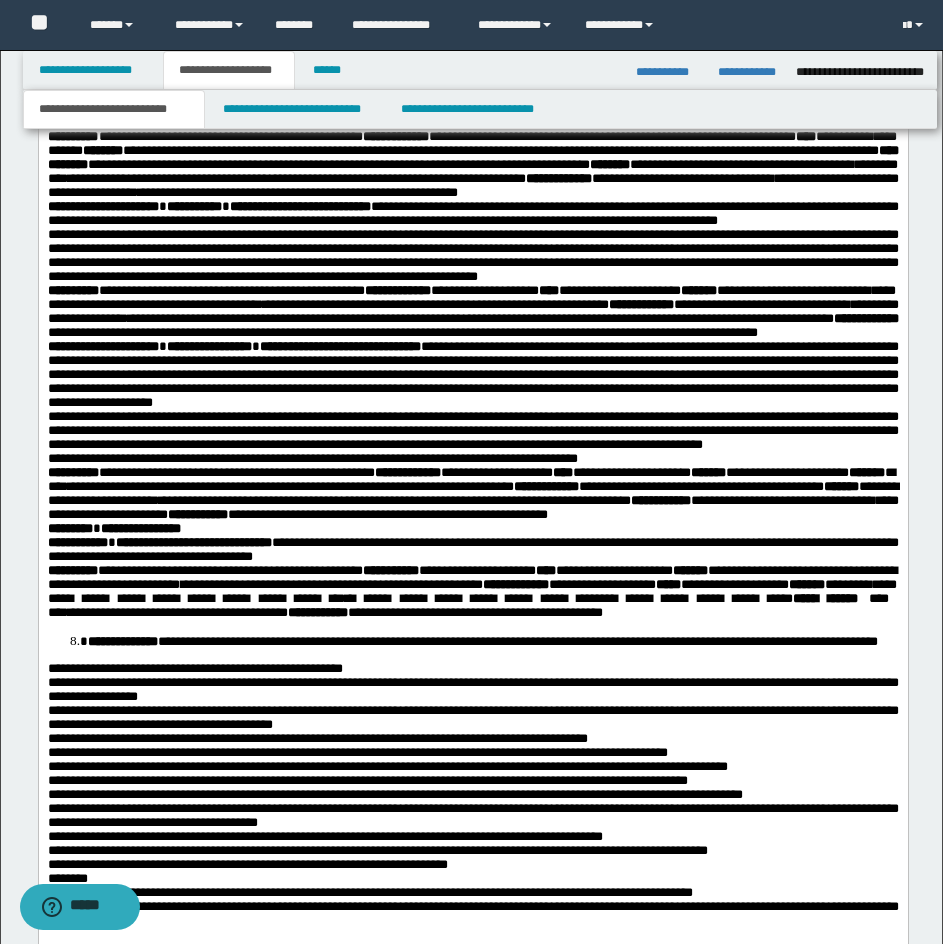 click on "**********" at bounding box center (472, 166) 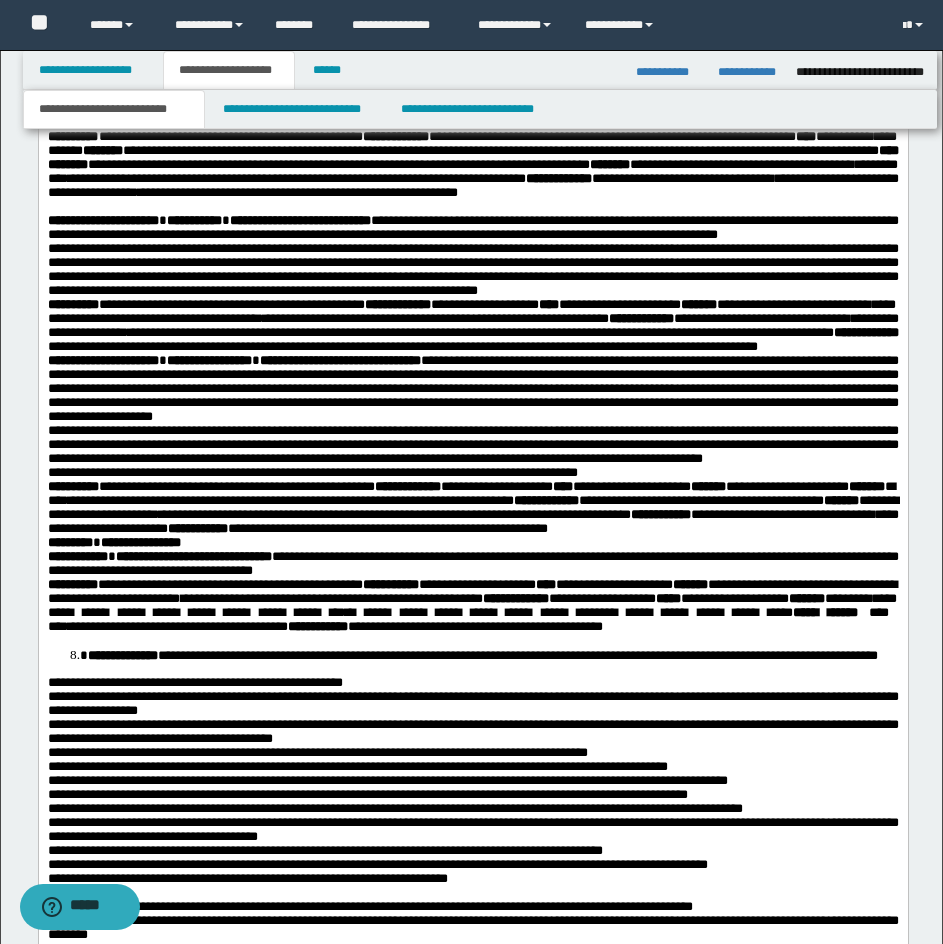 click on "**********" at bounding box center [472, 228] 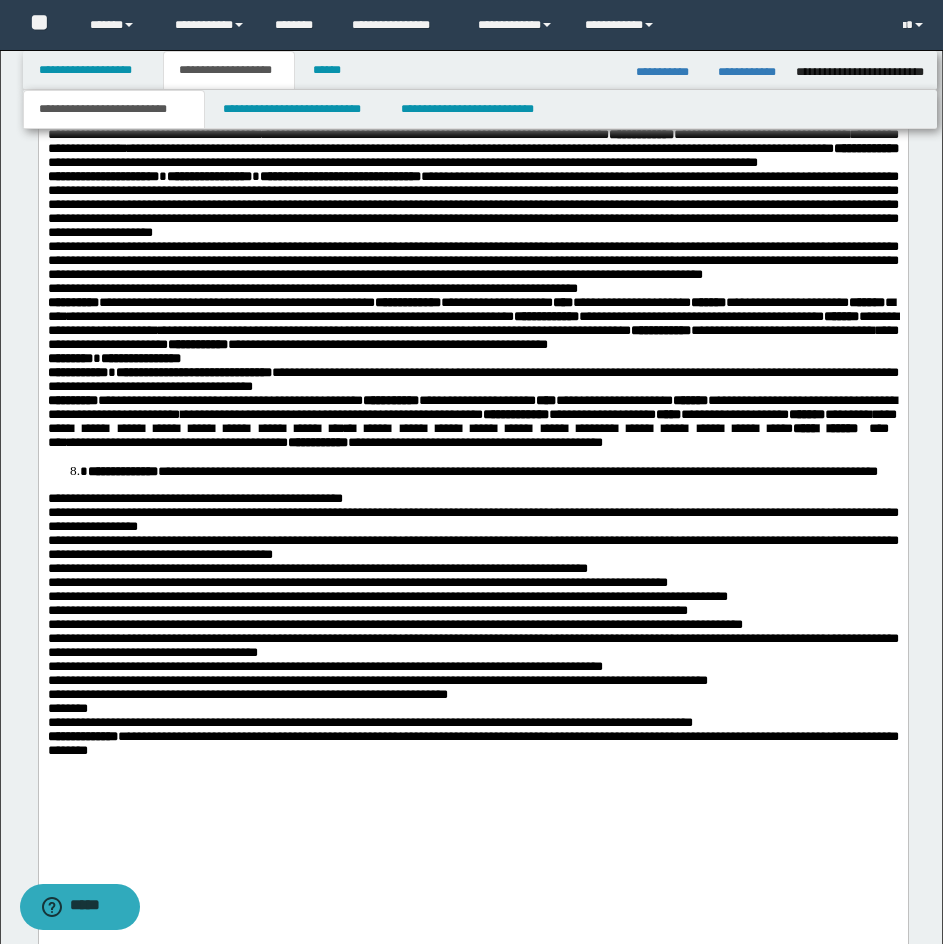 scroll, scrollTop: 3198, scrollLeft: 0, axis: vertical 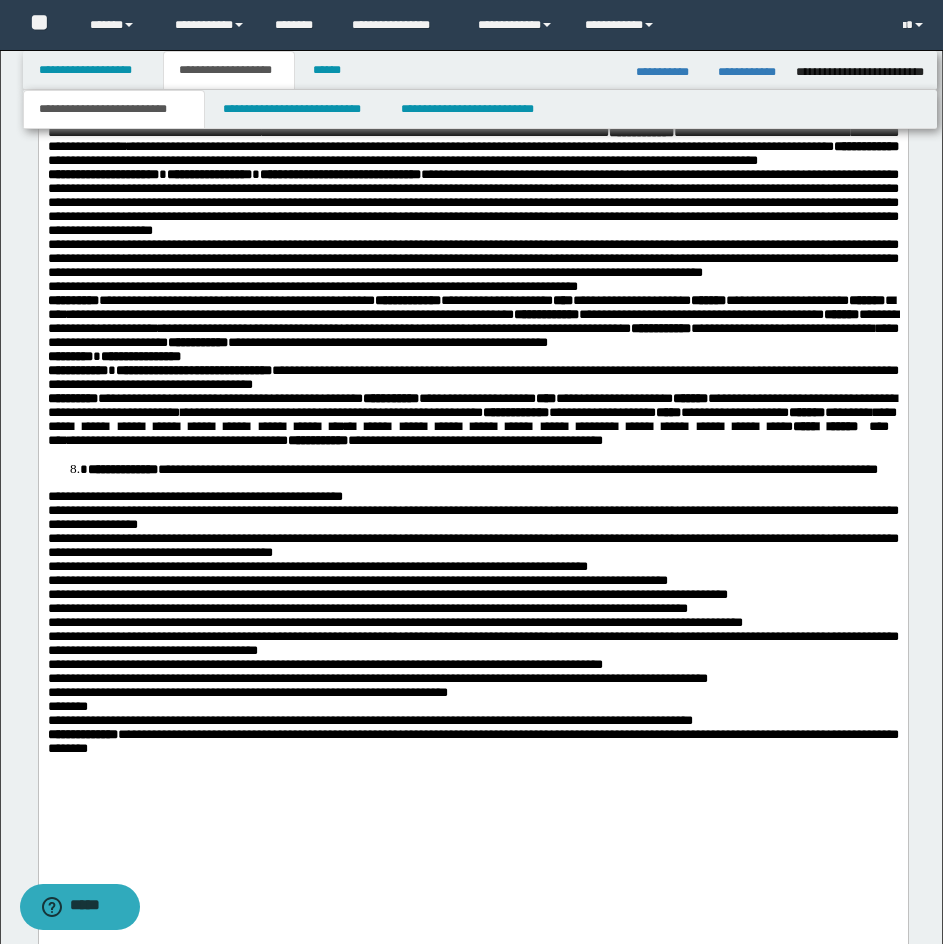click on "**********" at bounding box center [472, 43] 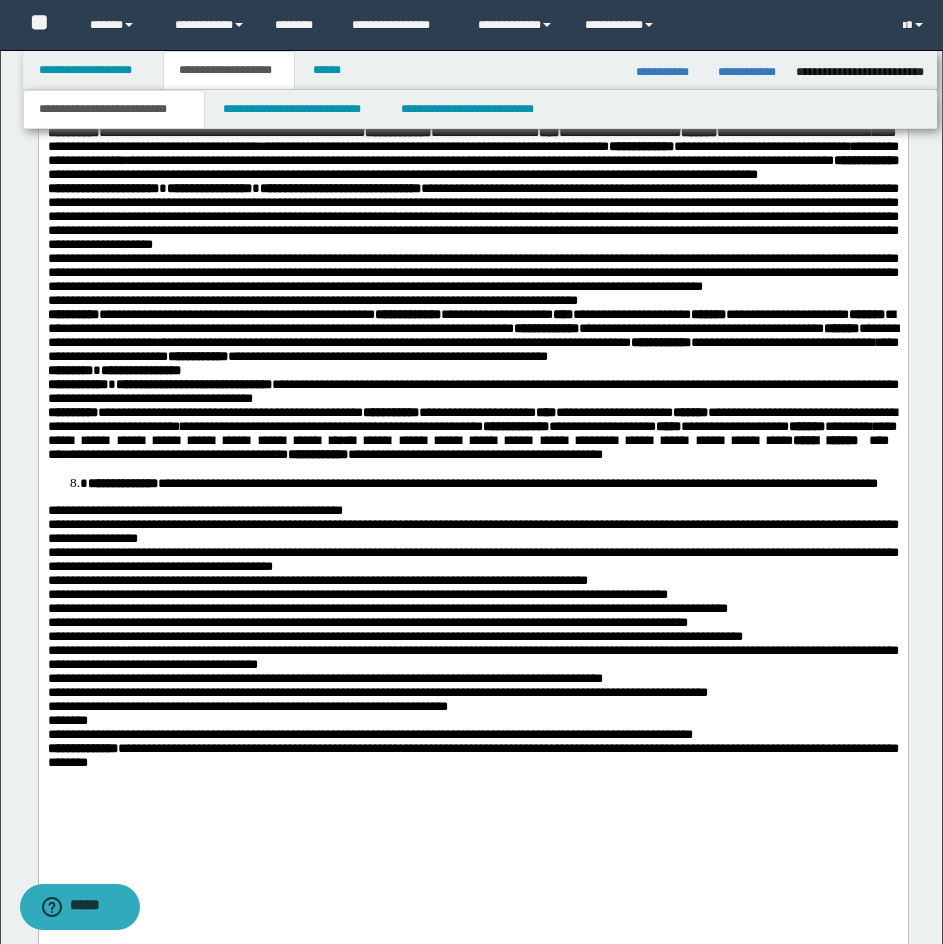 click on "**********" at bounding box center [472, 99] 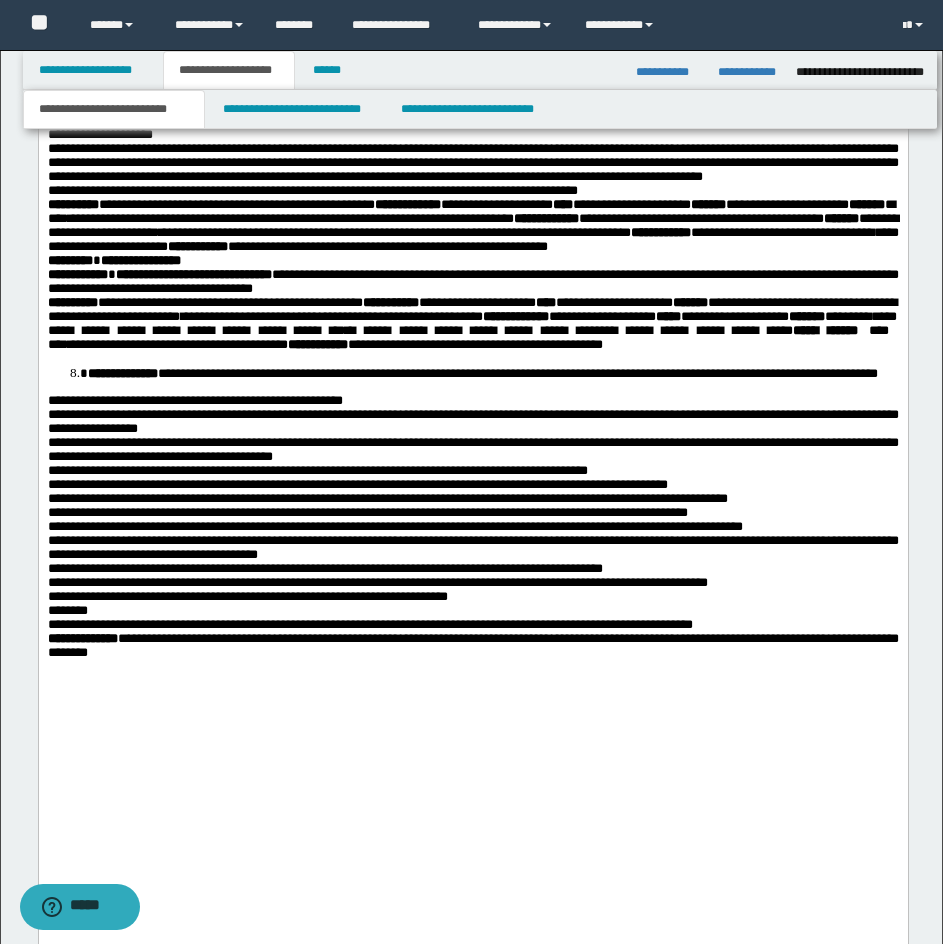 scroll, scrollTop: 3498, scrollLeft: 0, axis: vertical 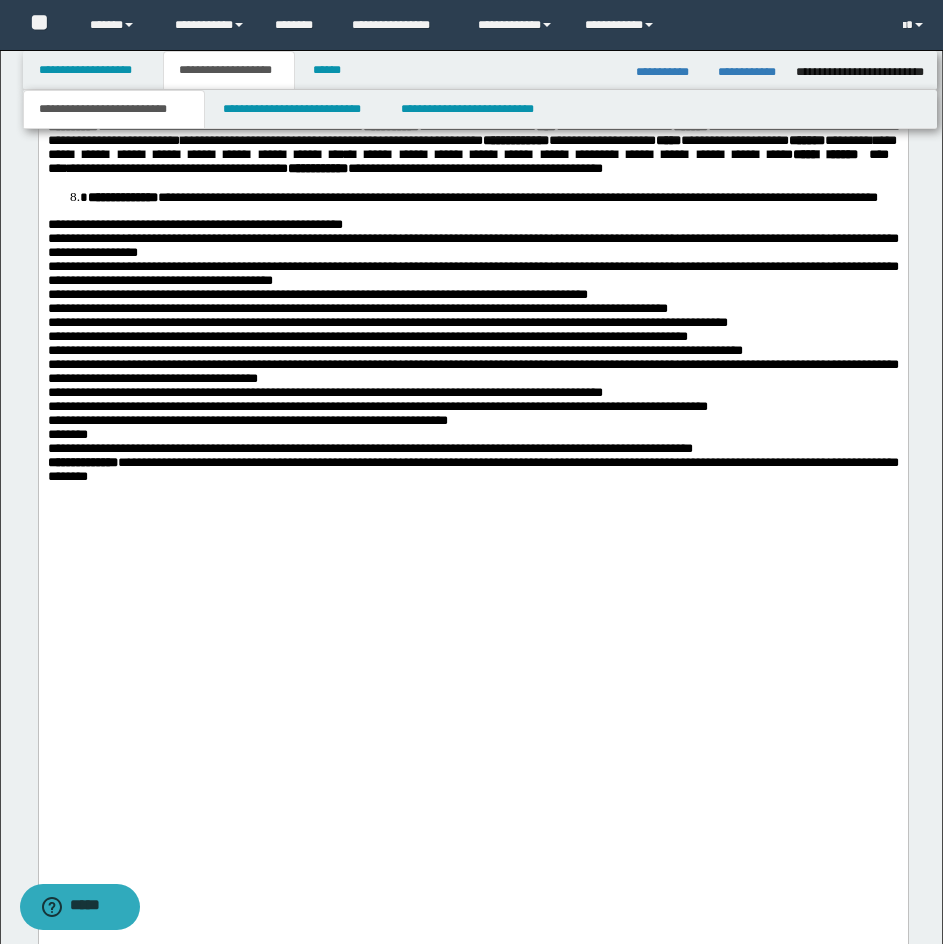 click on "**********" at bounding box center (247, -111) 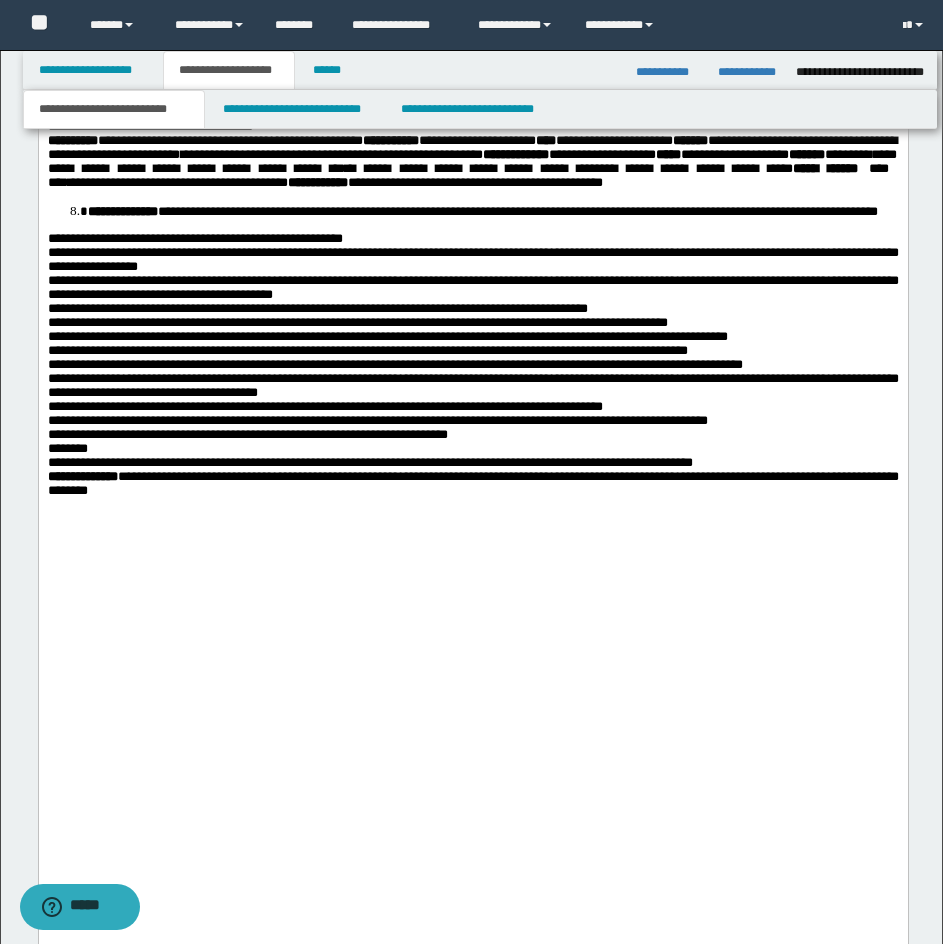 click on "**********" at bounding box center (472, -54) 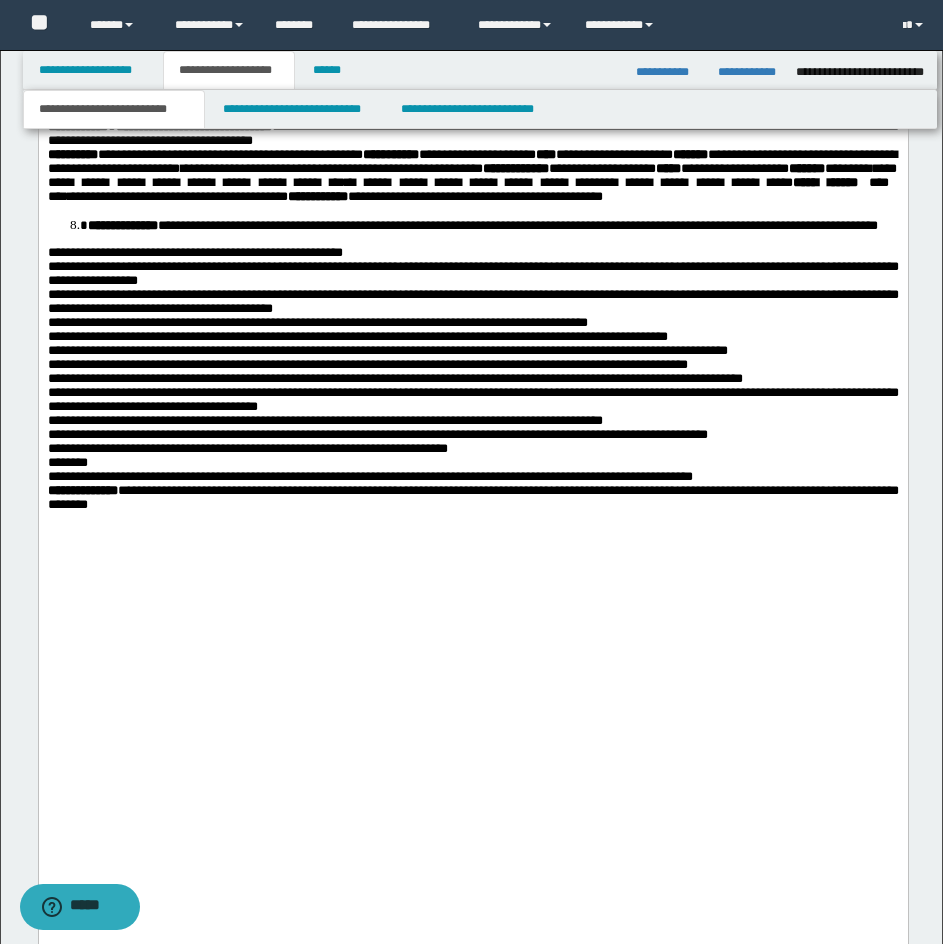 click on "**********" at bounding box center (472, 16) 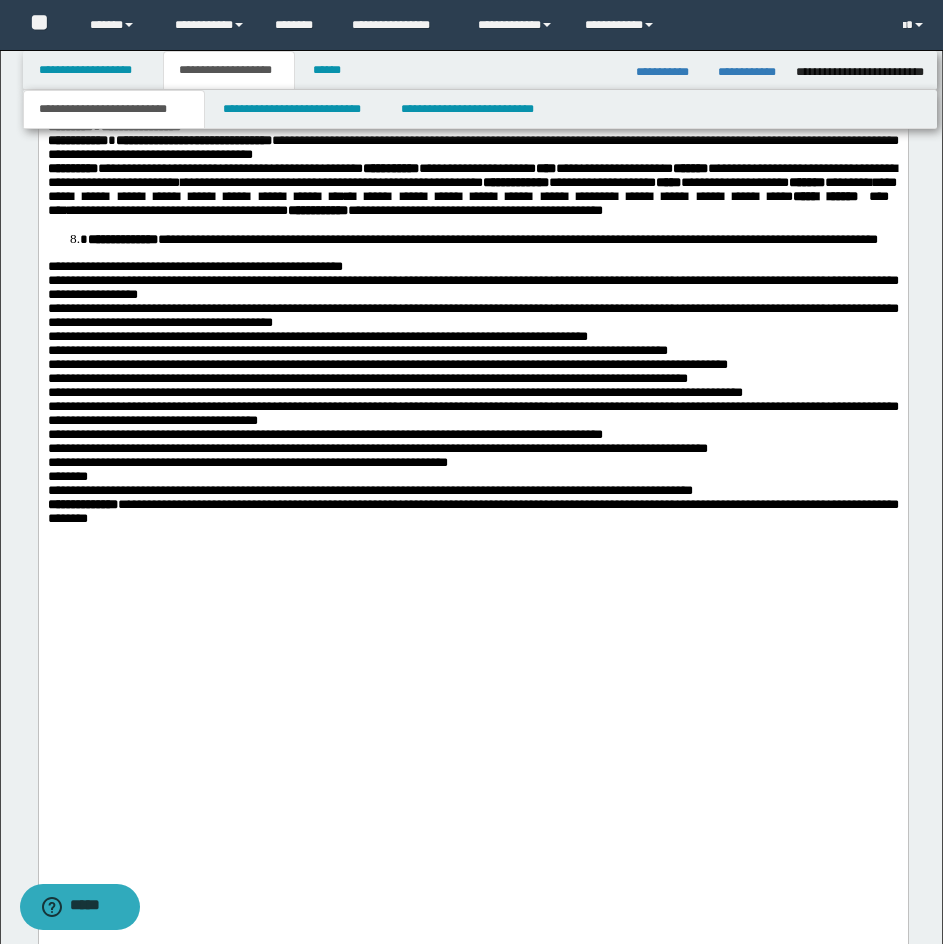 click on "**********" at bounding box center (472, 93) 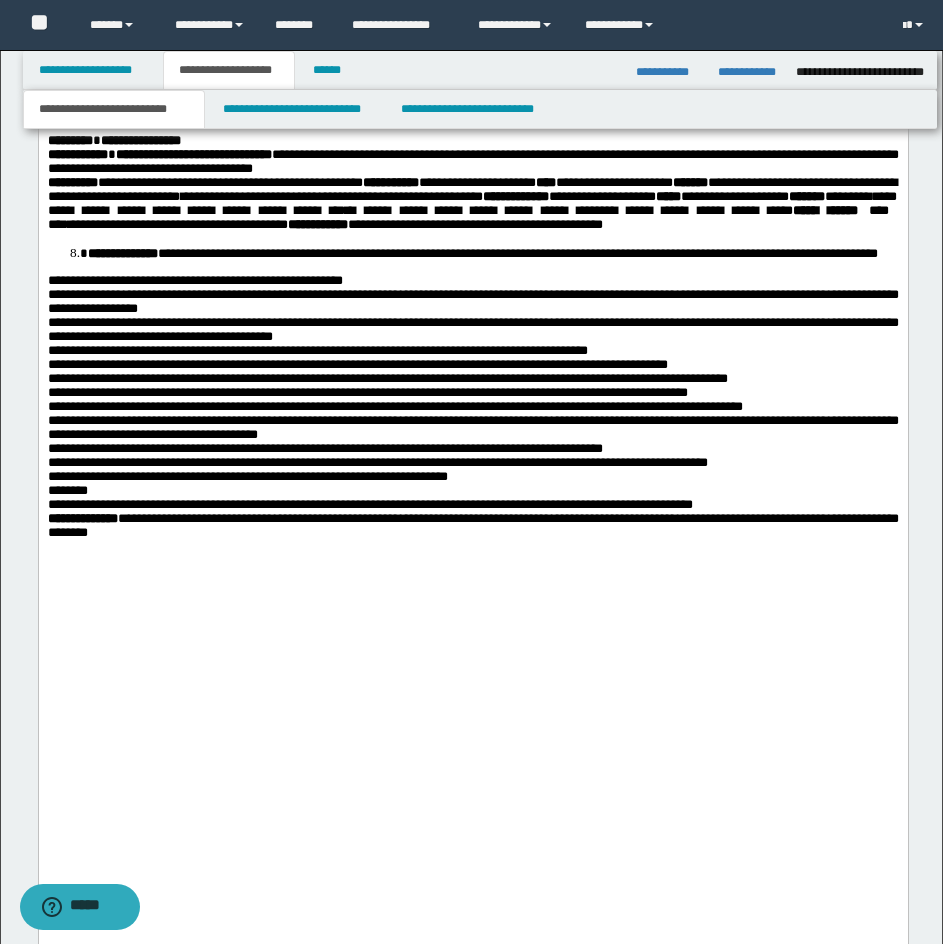click on "**********" at bounding box center (472, 142) 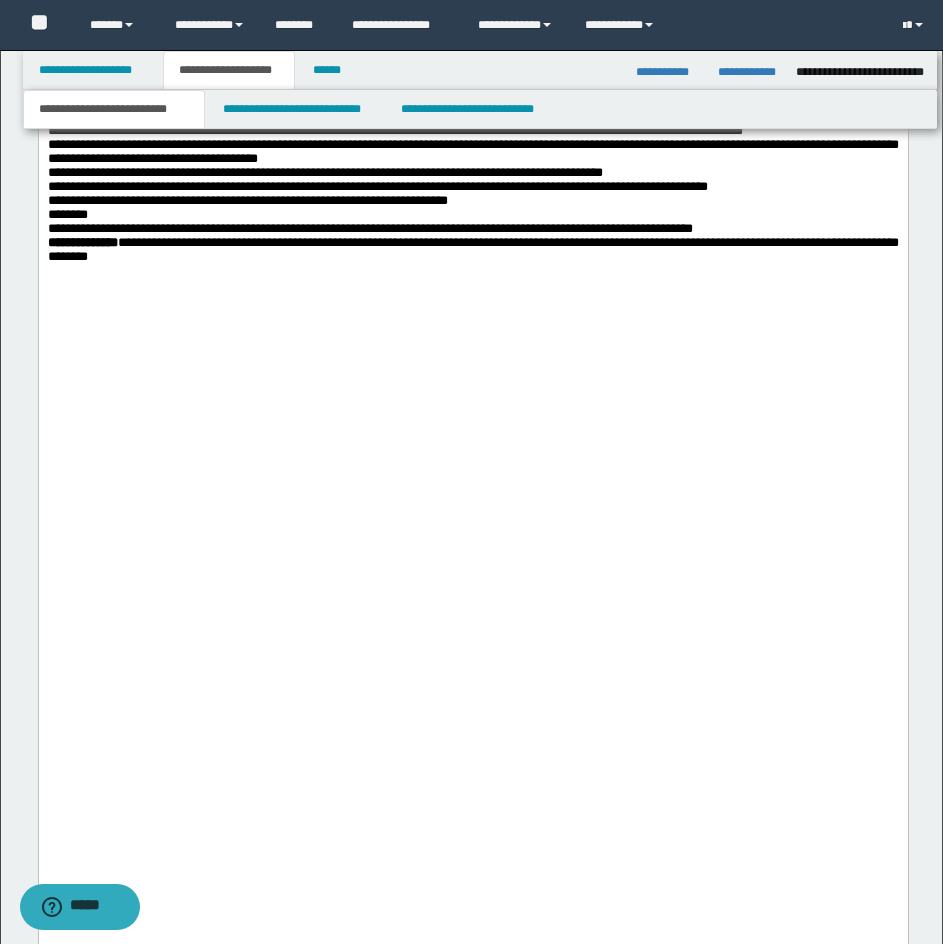 scroll, scrollTop: 3798, scrollLeft: 0, axis: vertical 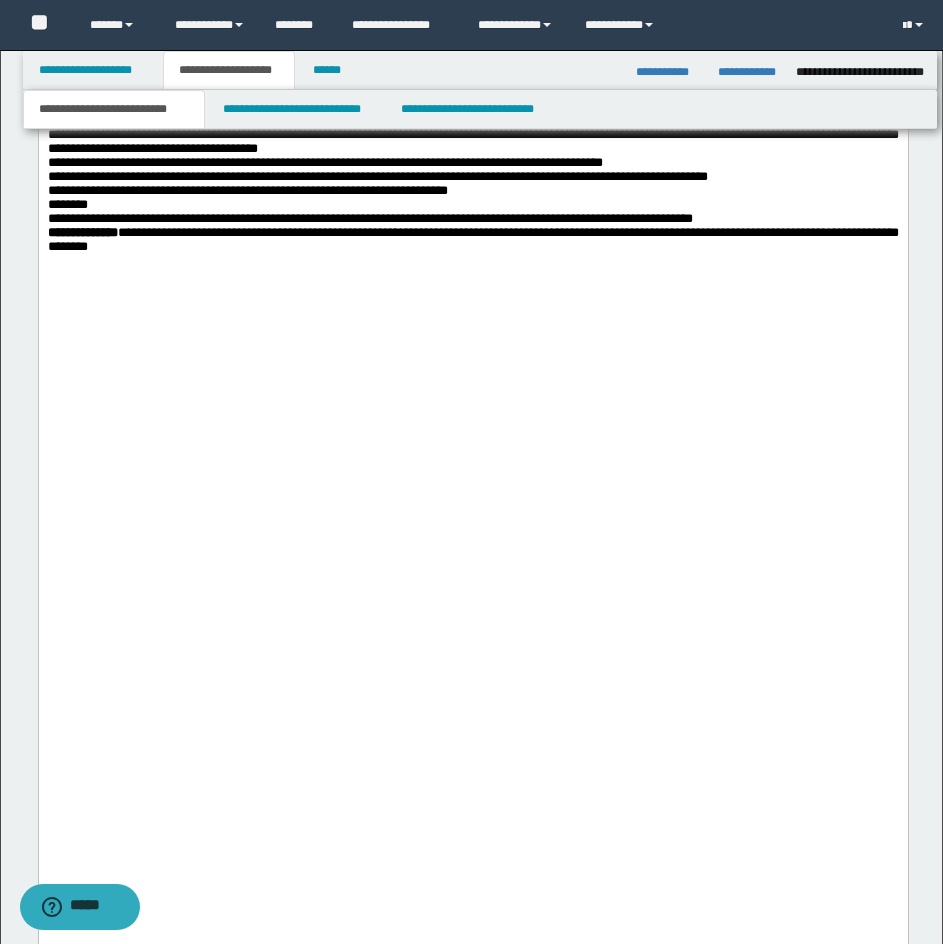 click on "**********" at bounding box center (492, -32) 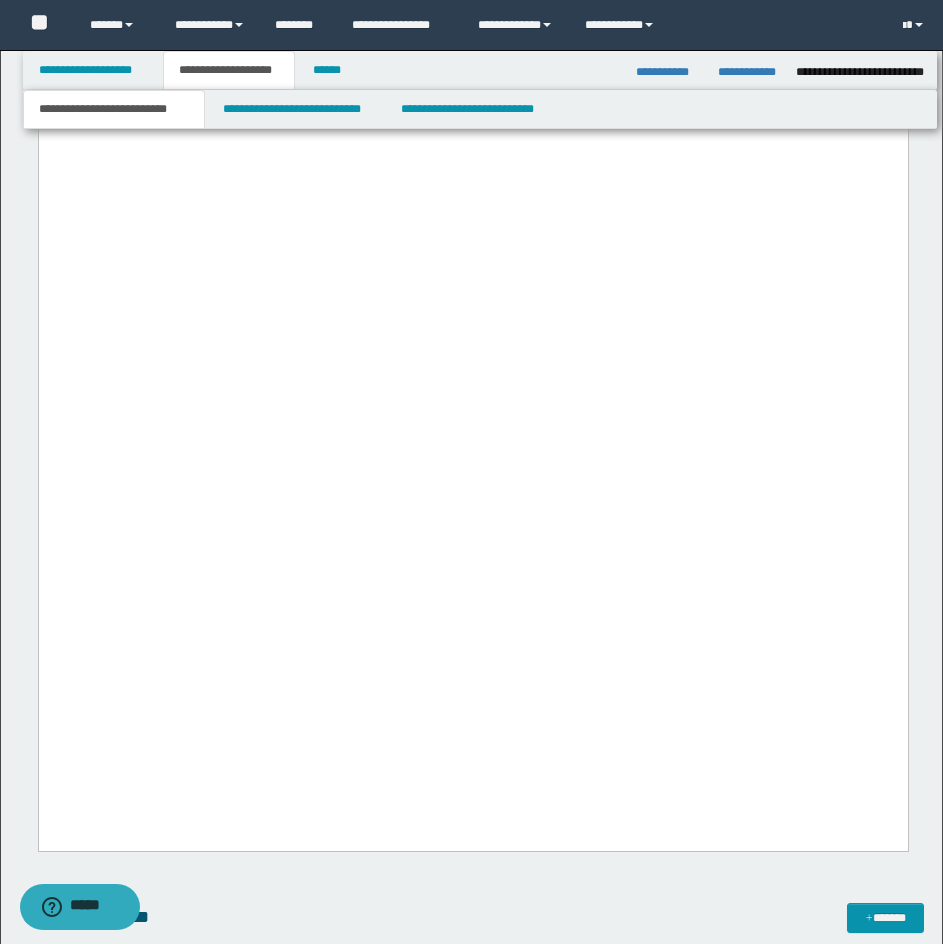 scroll, scrollTop: 4098, scrollLeft: 0, axis: vertical 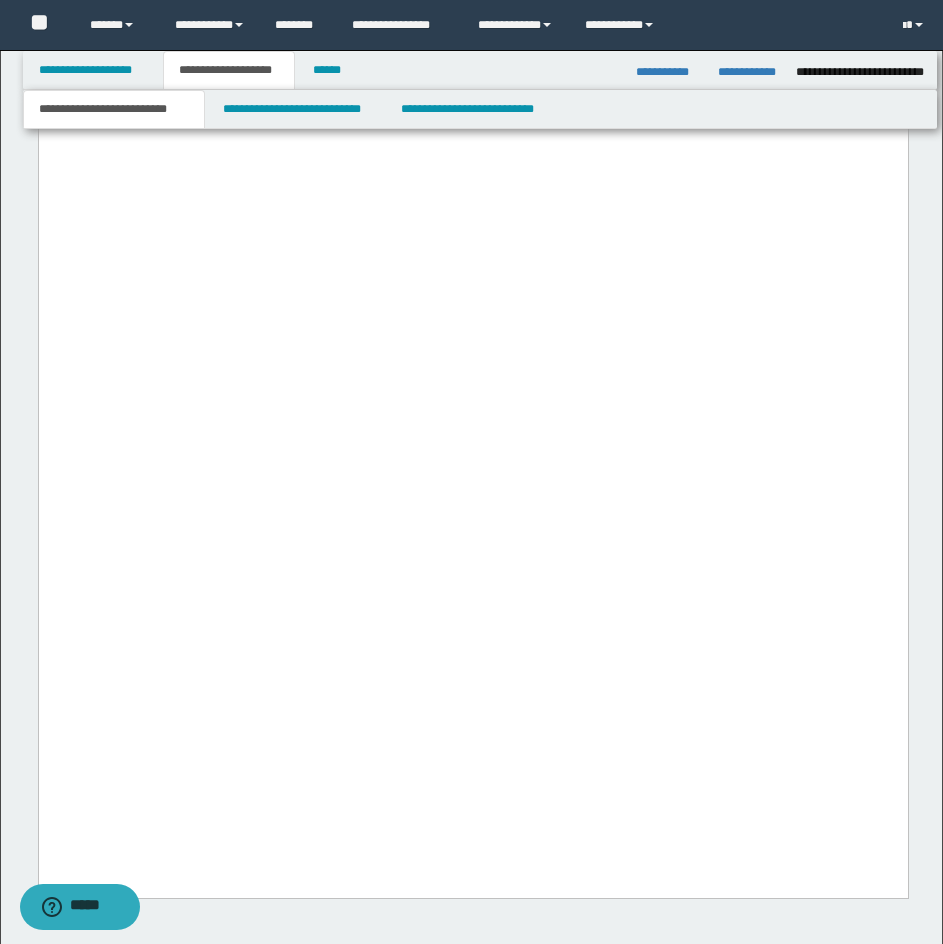 click on "**********" at bounding box center [472, -220] 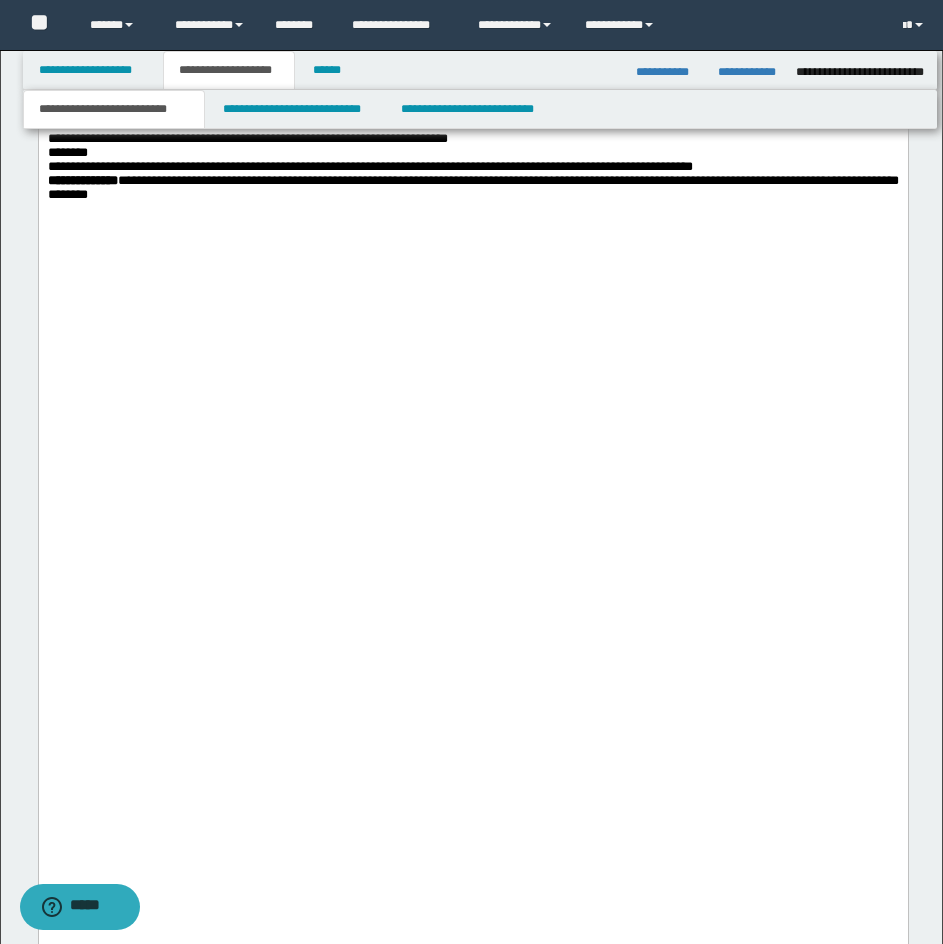 scroll, scrollTop: 3898, scrollLeft: 0, axis: vertical 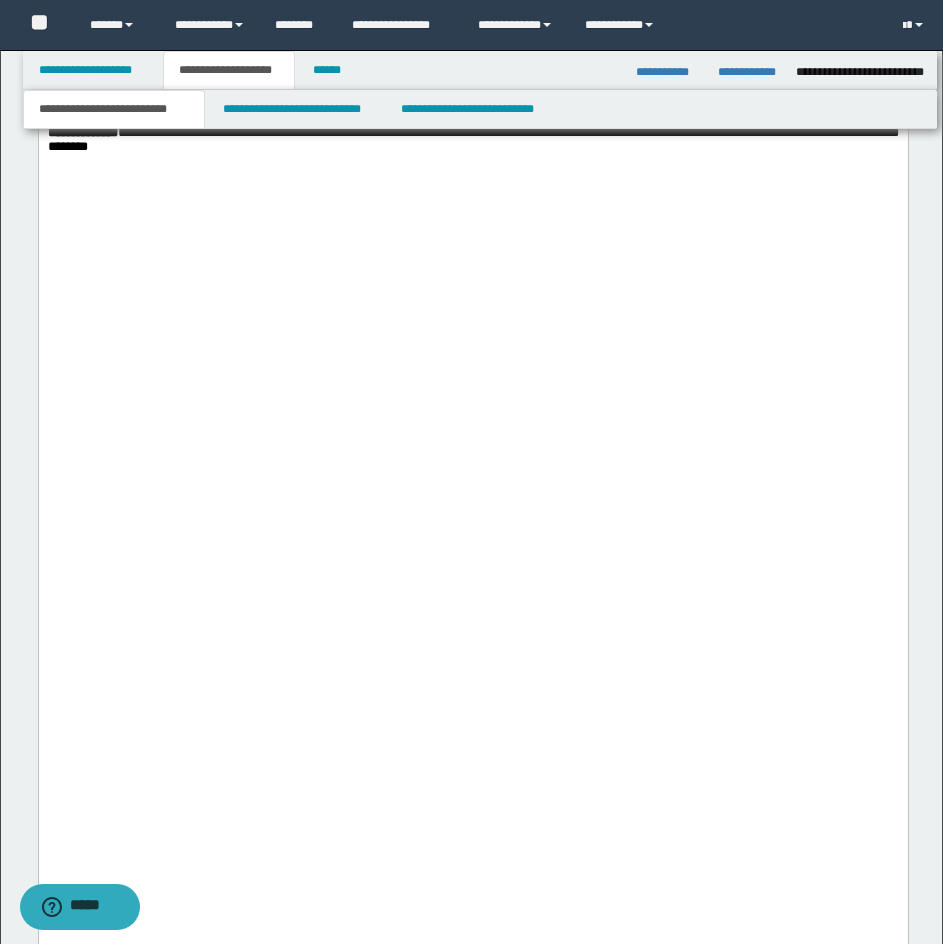 click on "**********" at bounding box center [122, -132] 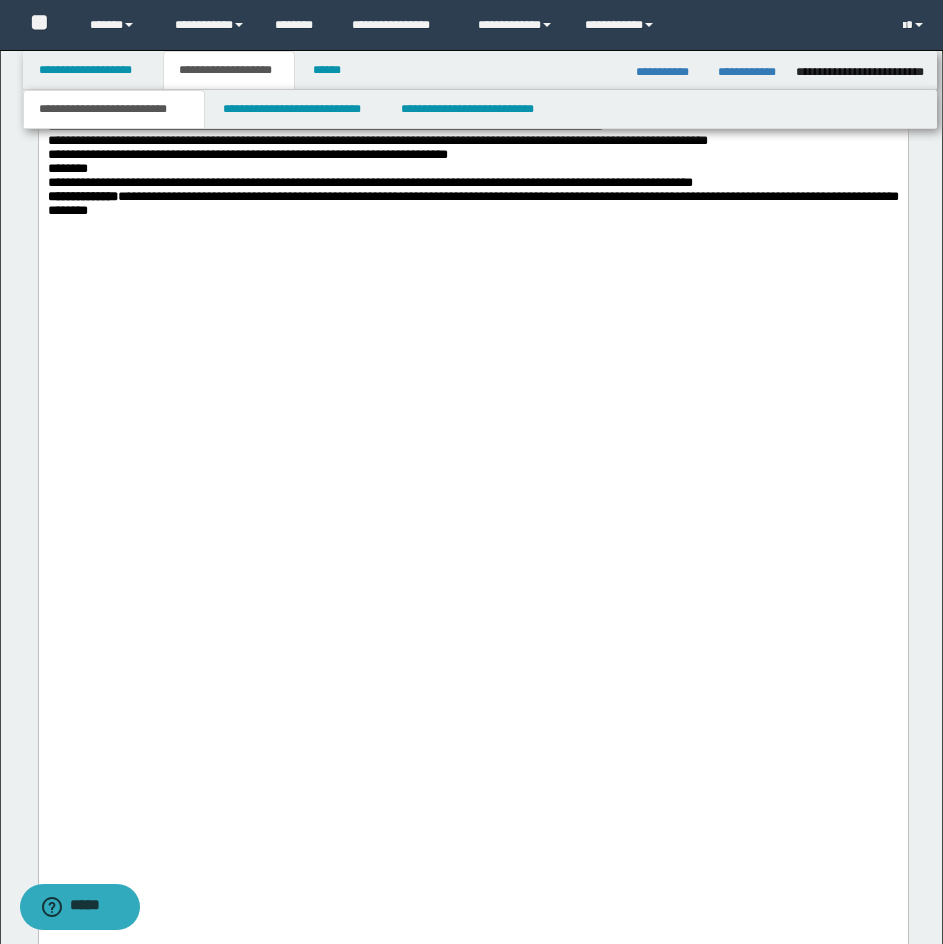 click at bounding box center [492, -84] 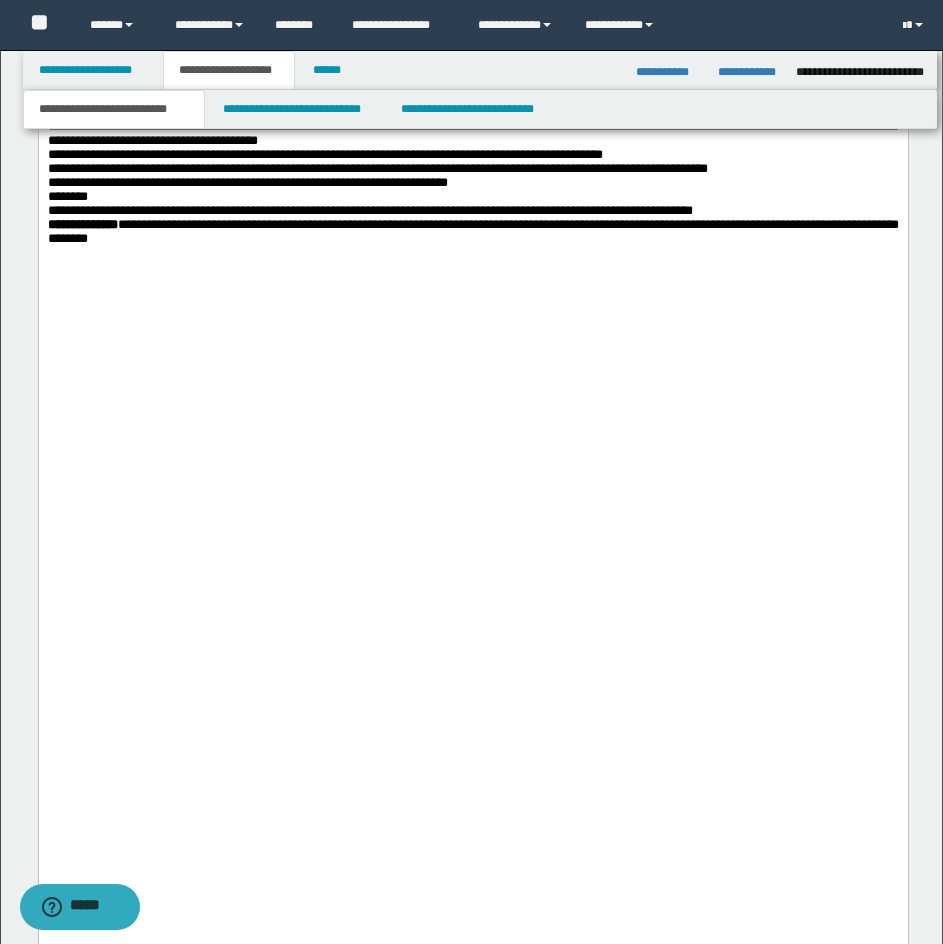 click on "**********" at bounding box center (472, -72) 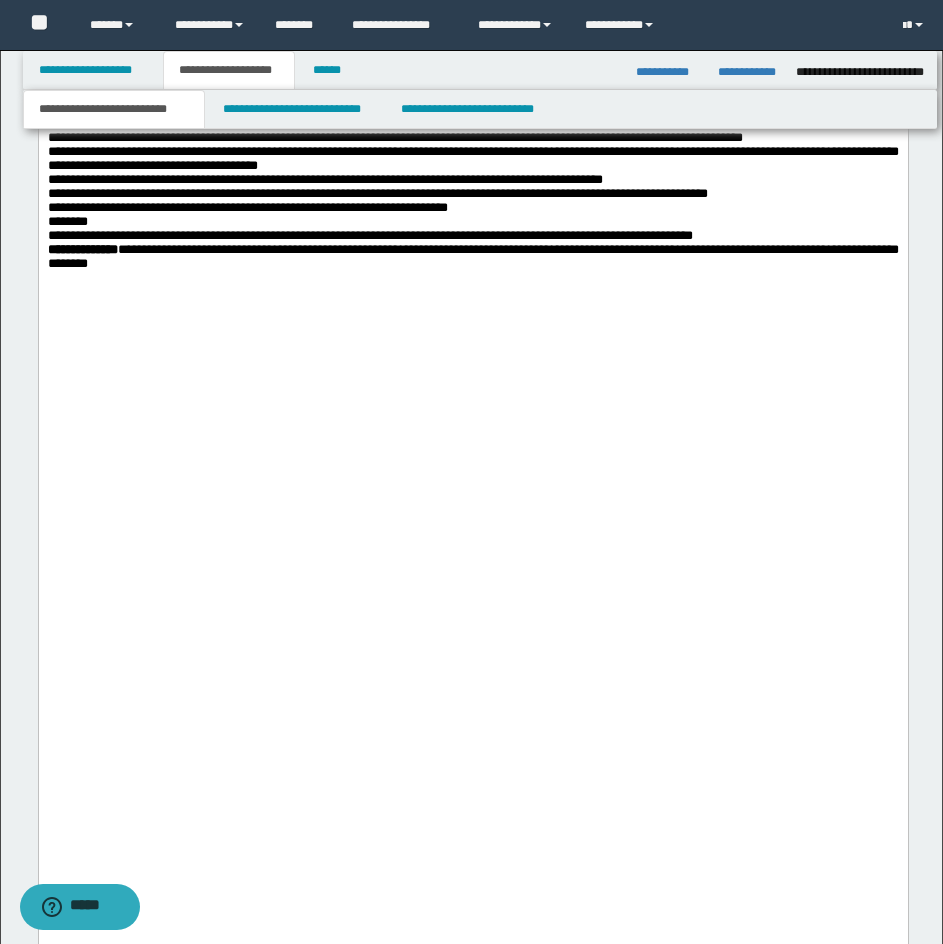 click at bounding box center (492, -47) 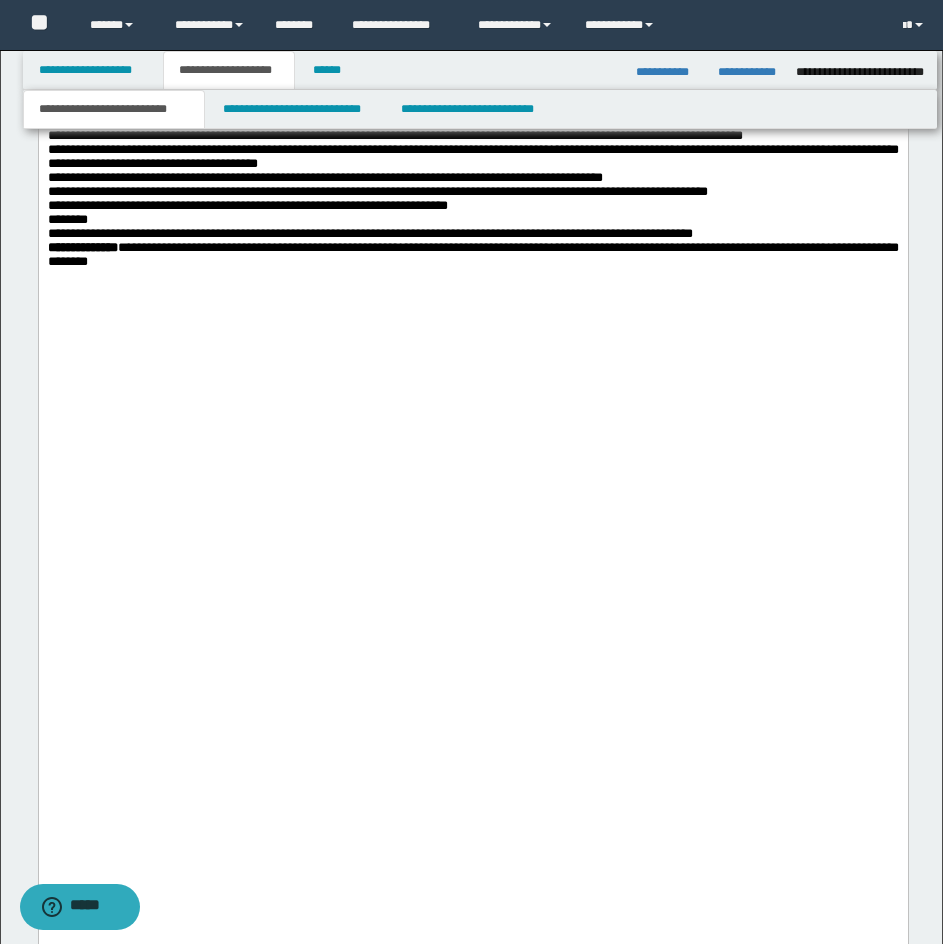 click at bounding box center [492, -33] 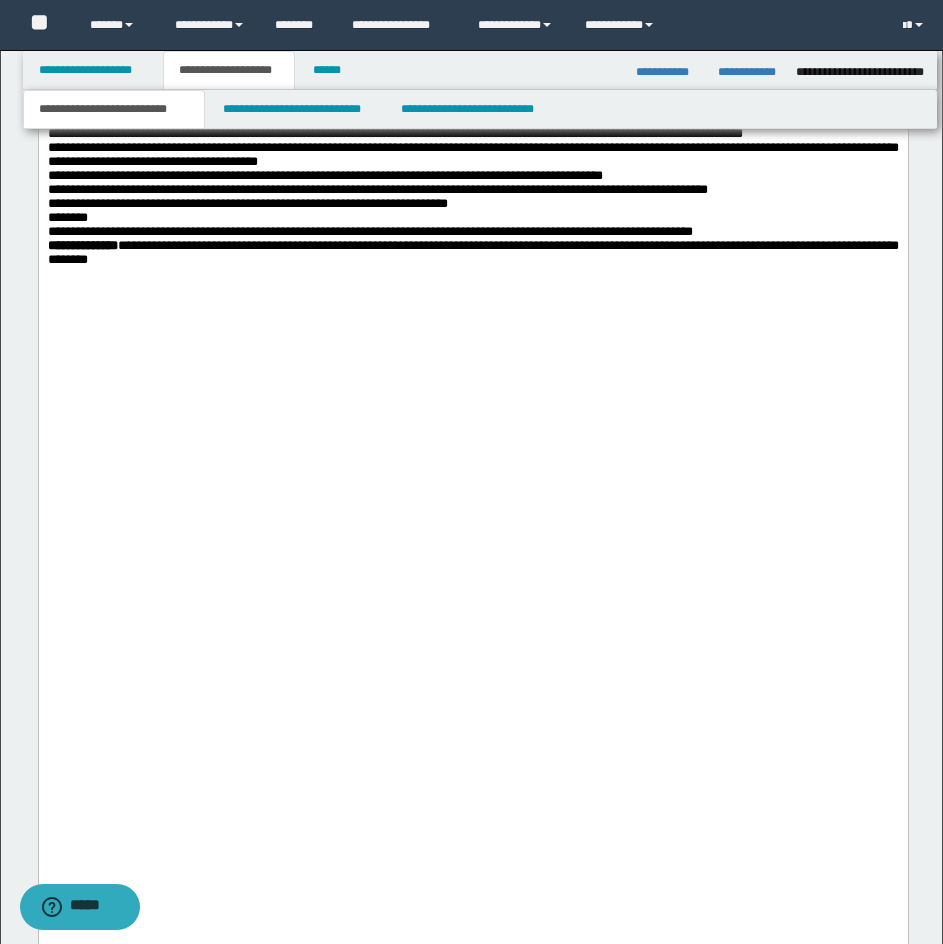 click on "**********" at bounding box center (492, -19) 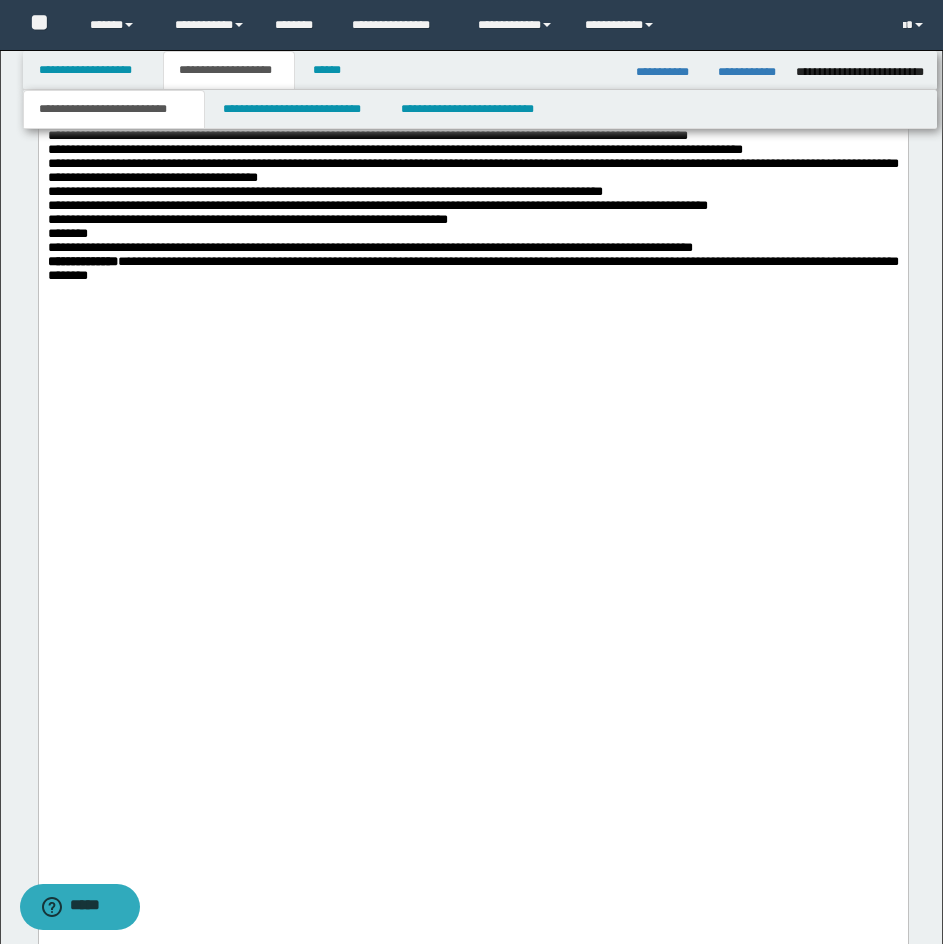 click at bounding box center (492, -19) 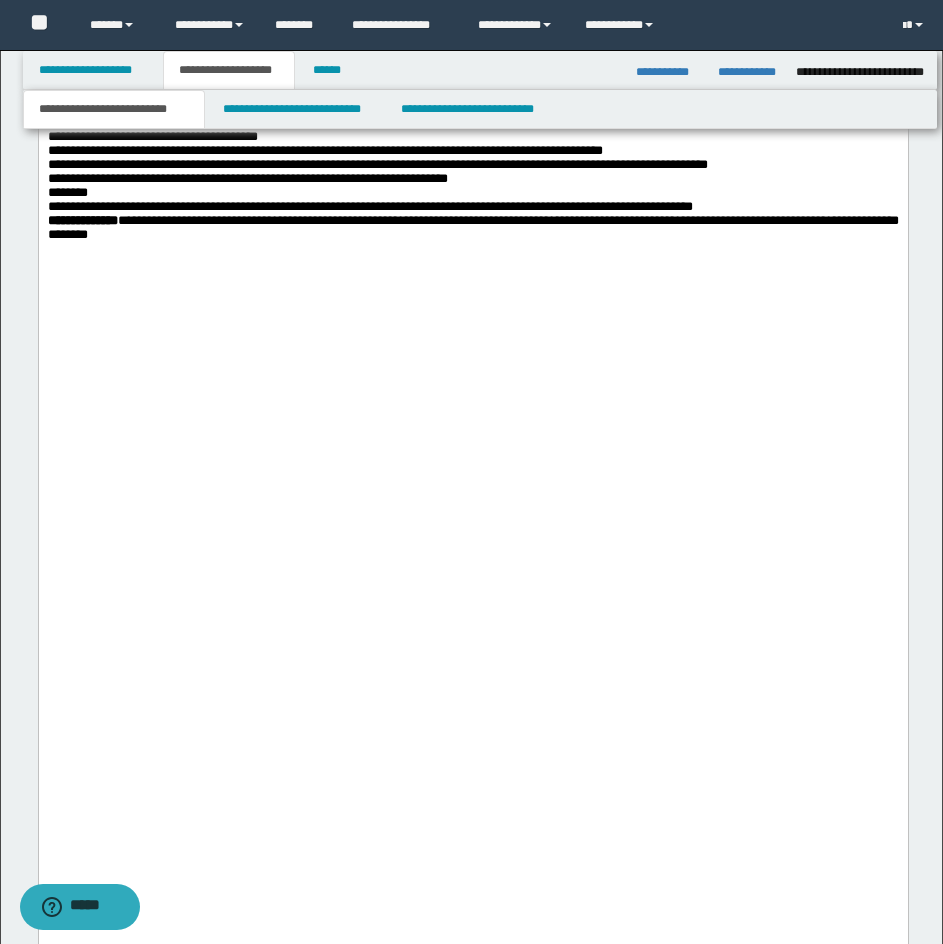 drag, startPoint x: 44, startPoint y: 612, endPoint x: 103, endPoint y: 636, distance: 63.694584 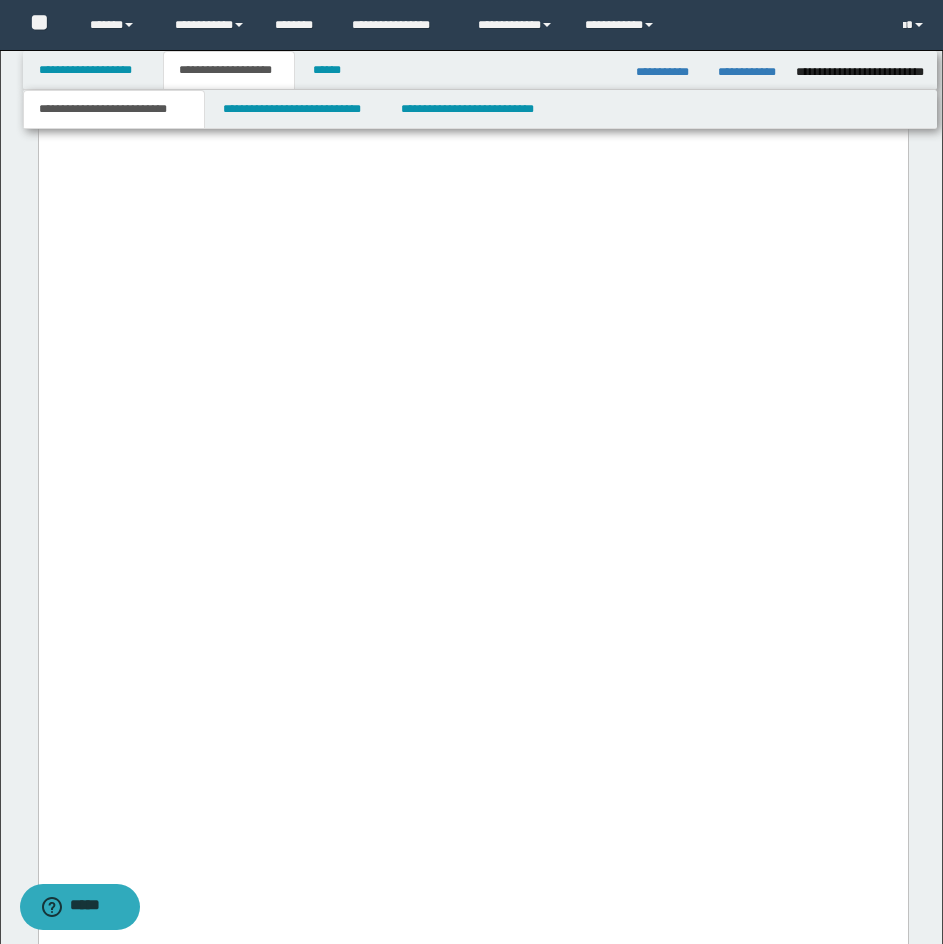 scroll, scrollTop: 4098, scrollLeft: 0, axis: vertical 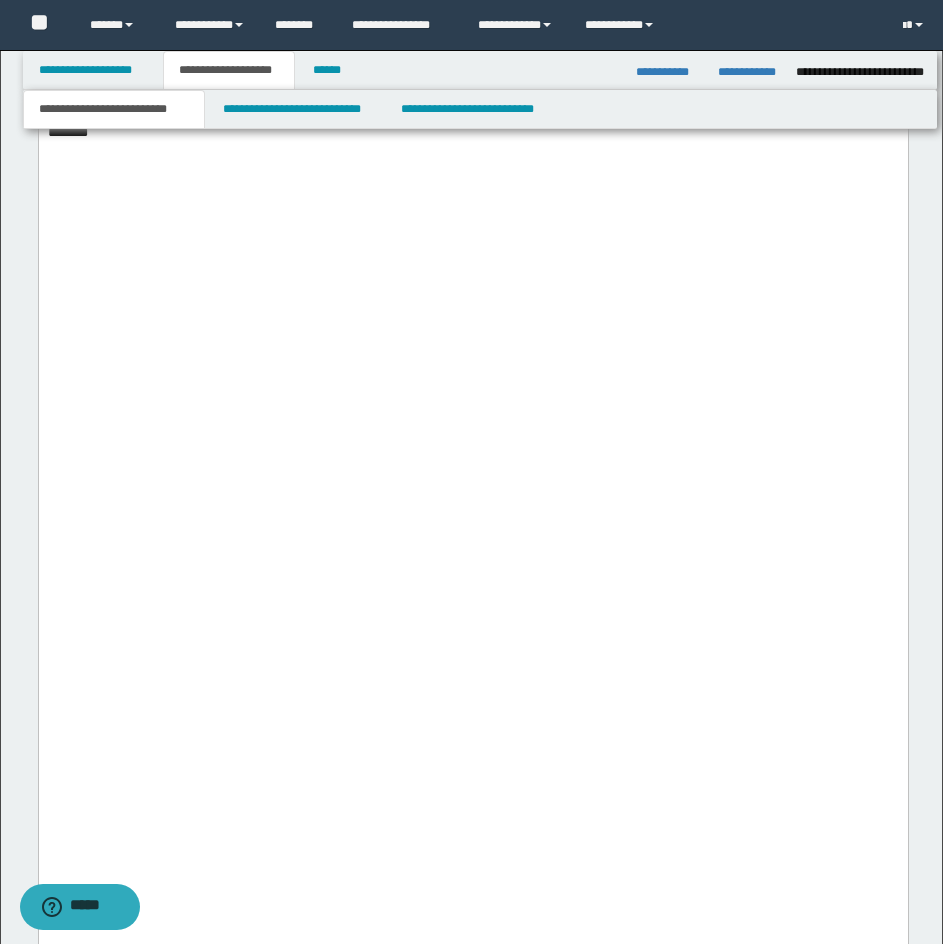 click on "**********" at bounding box center [472, 8] 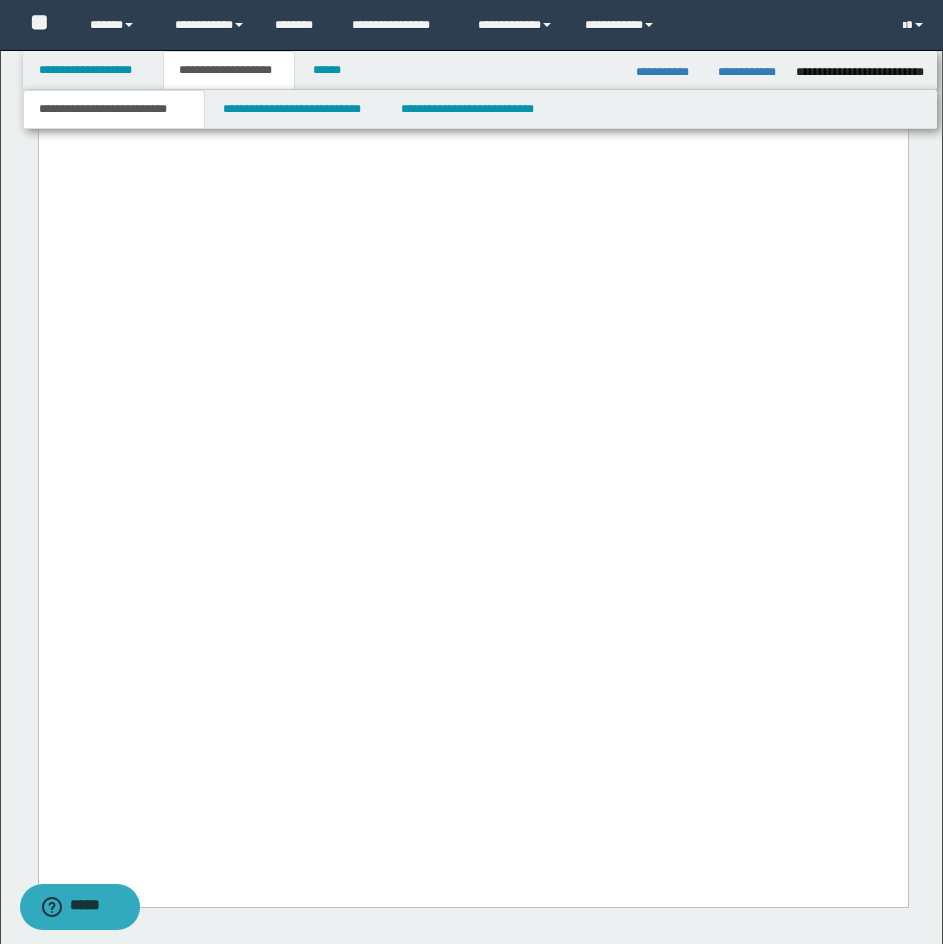 scroll, scrollTop: 4298, scrollLeft: 0, axis: vertical 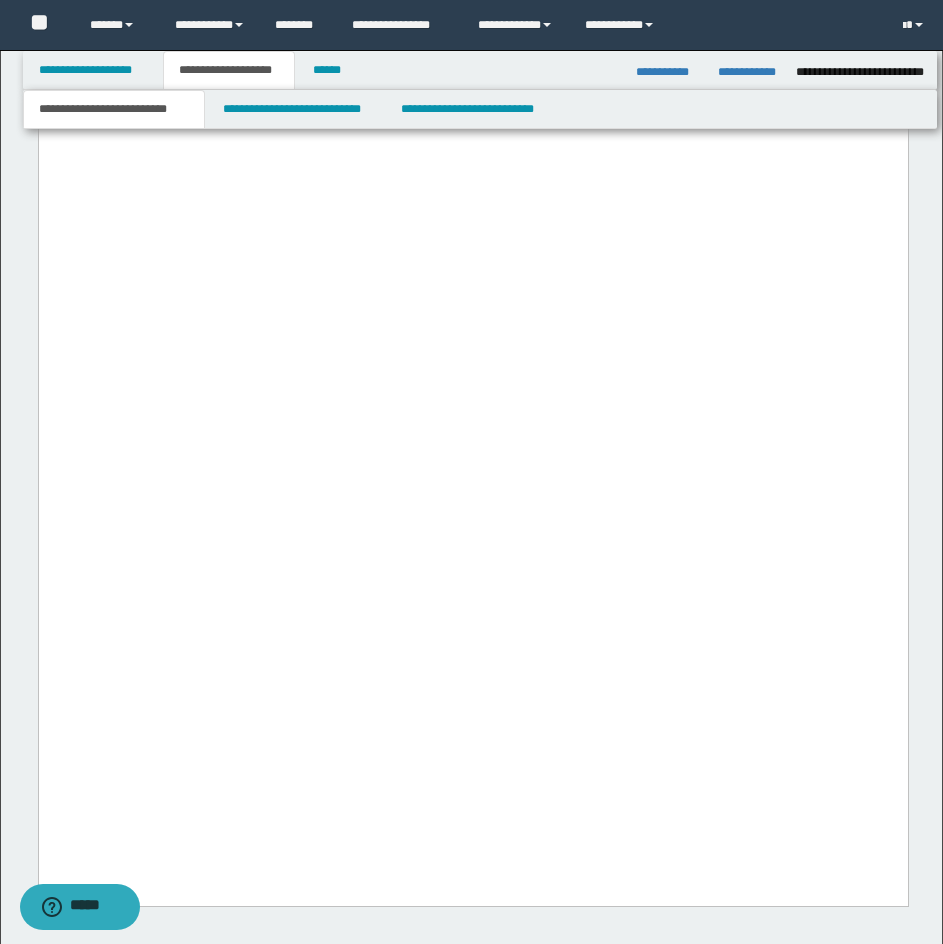 click on "**********" at bounding box center (472, -157) 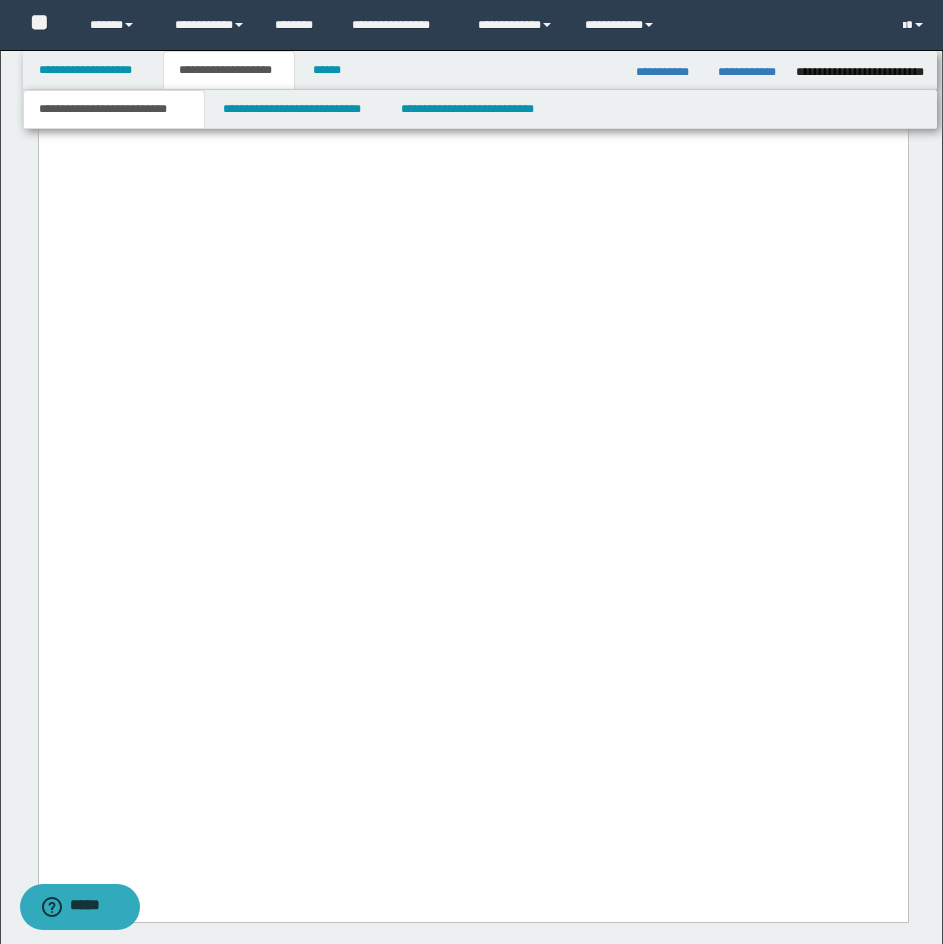 click on "**********" at bounding box center (472, -122) 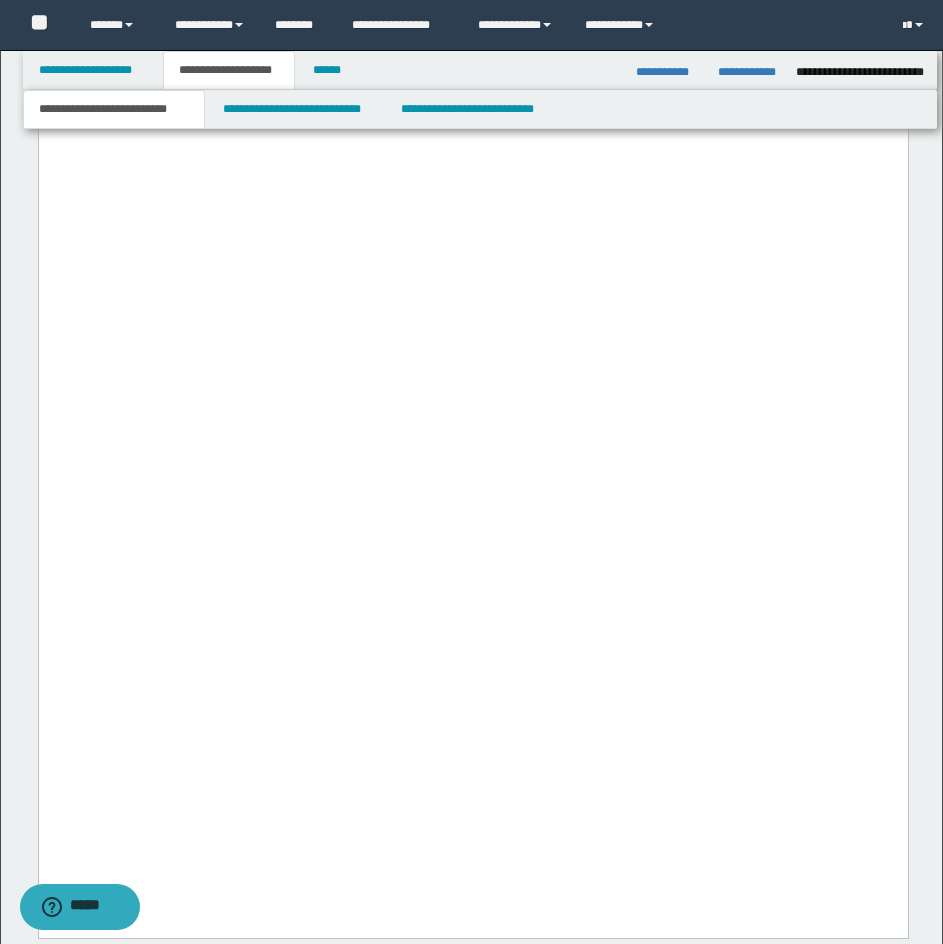 click on "**********" at bounding box center (472, -94) 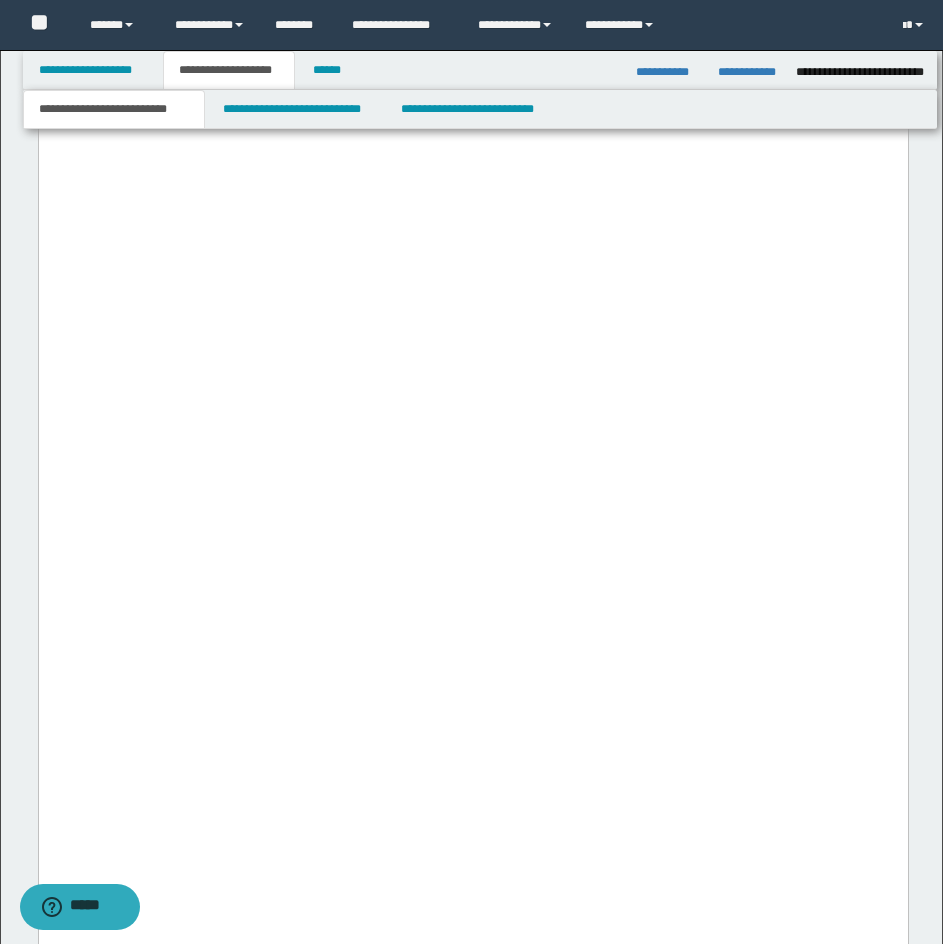 click on "********" at bounding box center (472, -52) 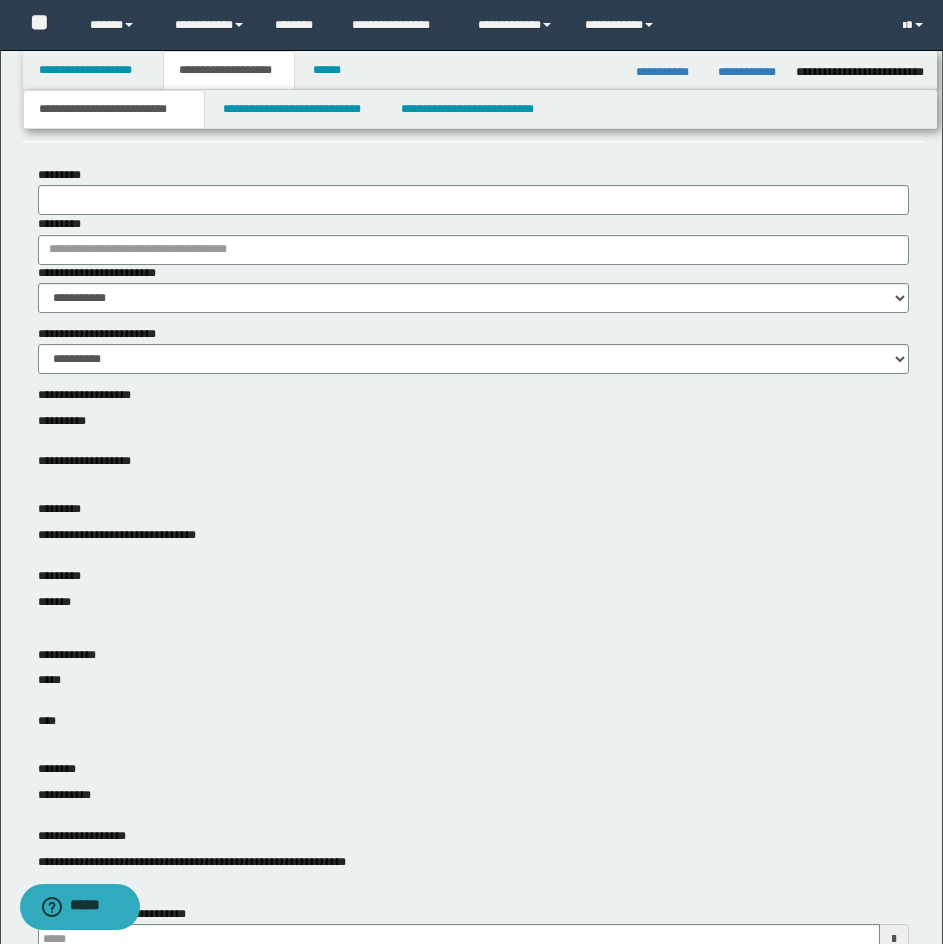 scroll, scrollTop: 0, scrollLeft: 0, axis: both 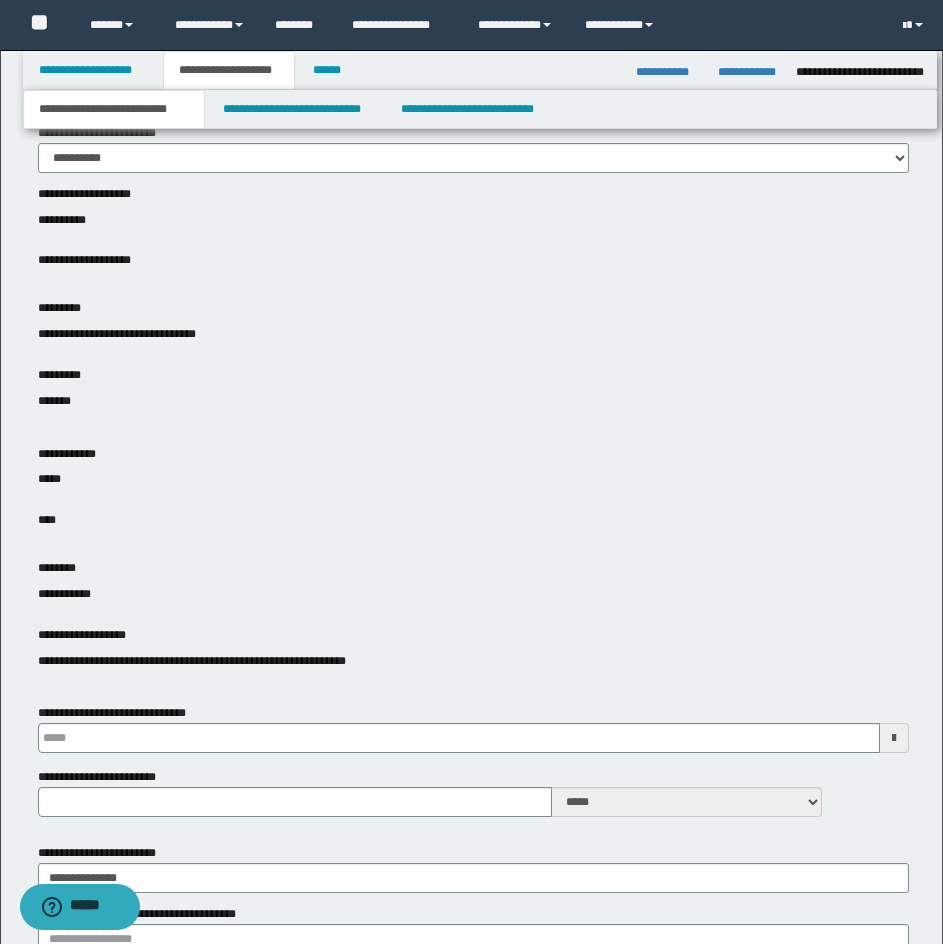 type 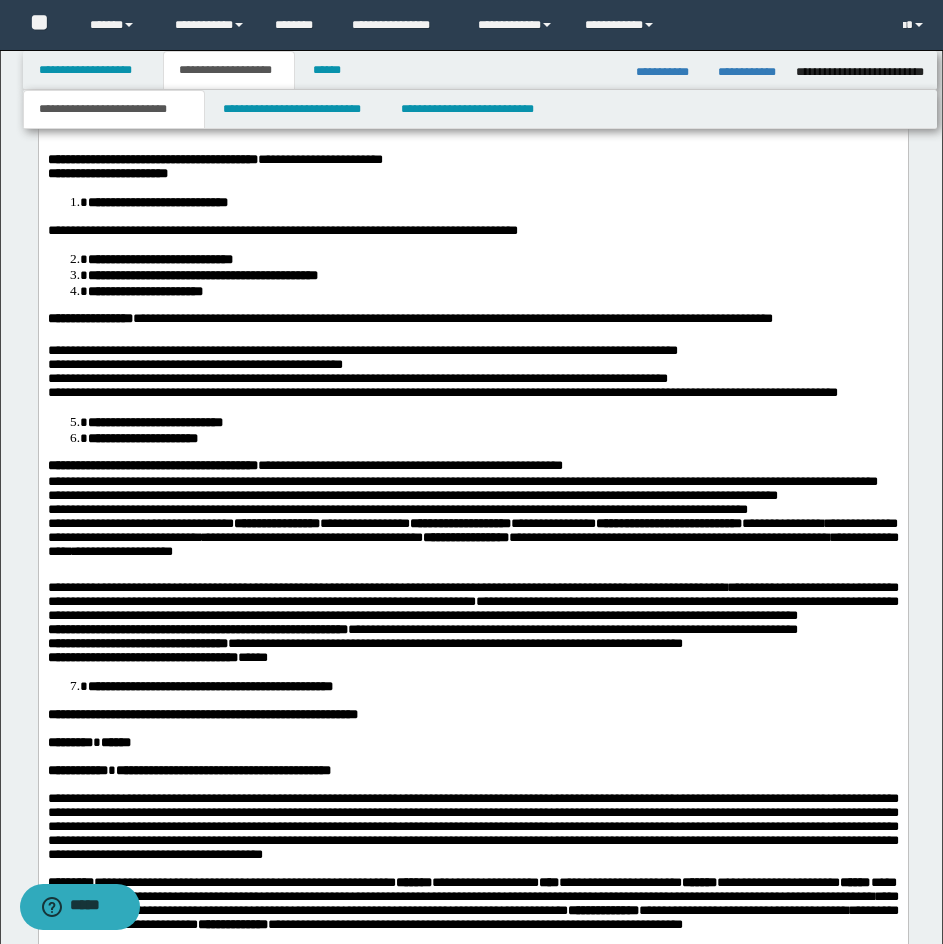 scroll, scrollTop: 1700, scrollLeft: 0, axis: vertical 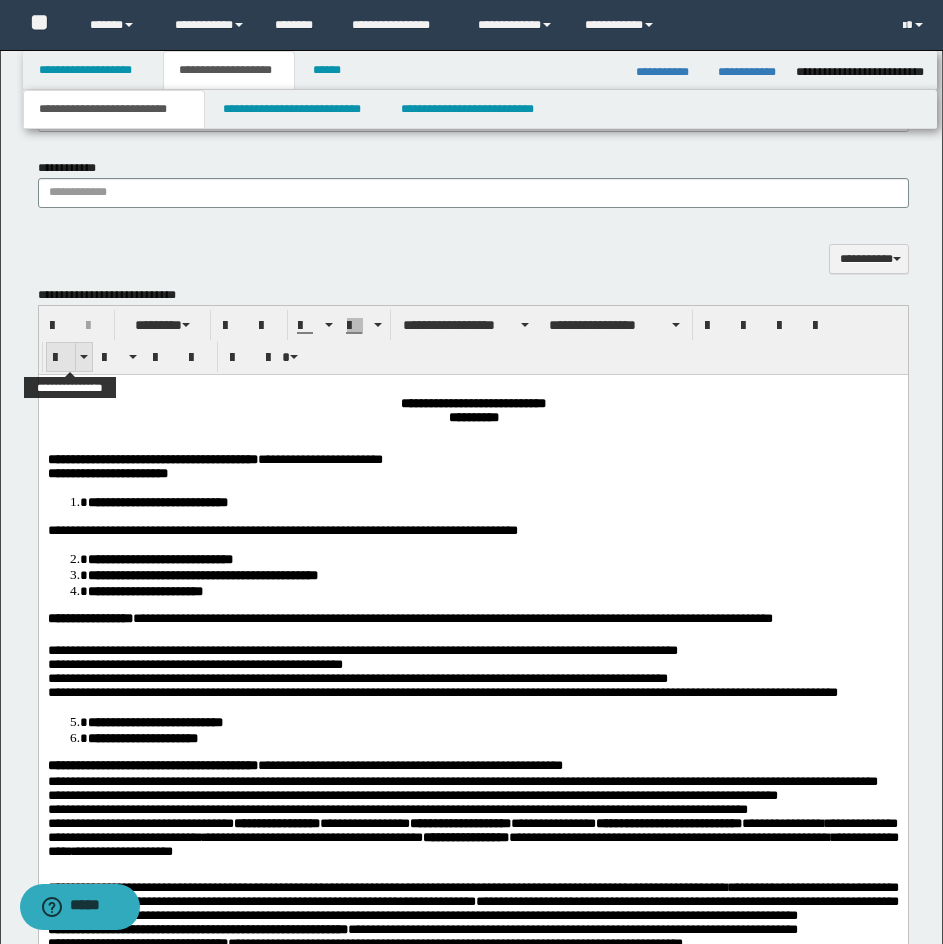 click at bounding box center [61, 358] 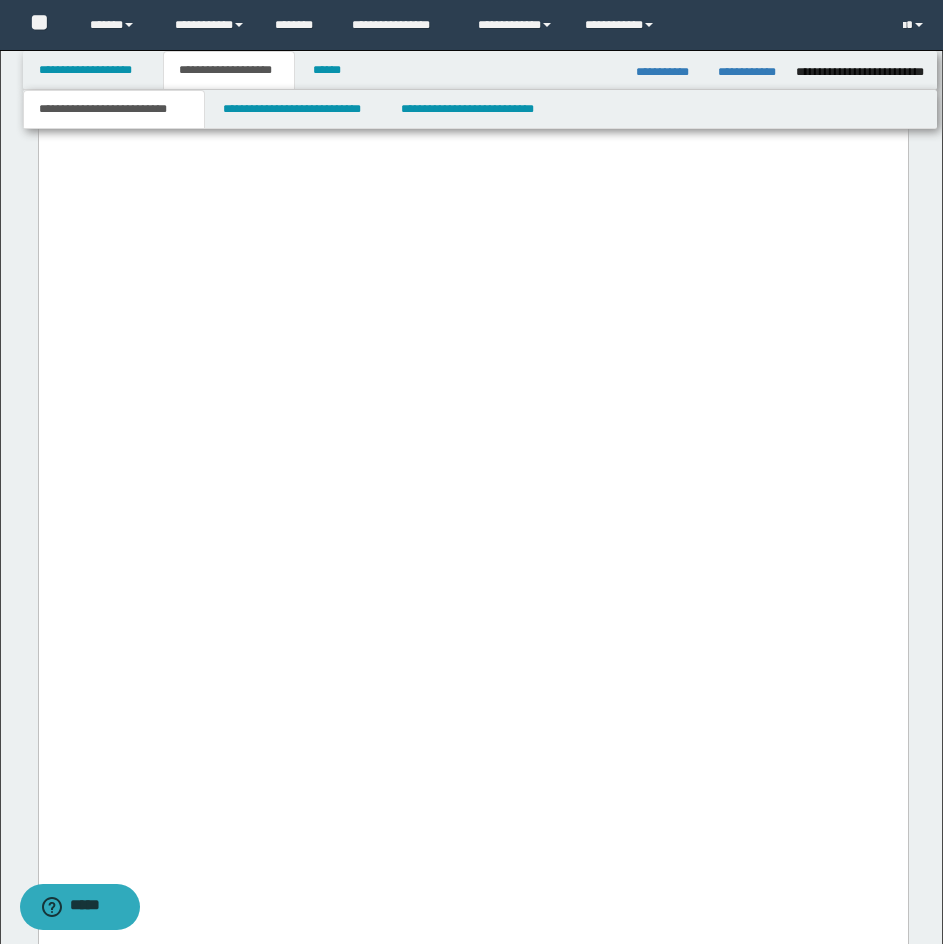 scroll, scrollTop: 4400, scrollLeft: 0, axis: vertical 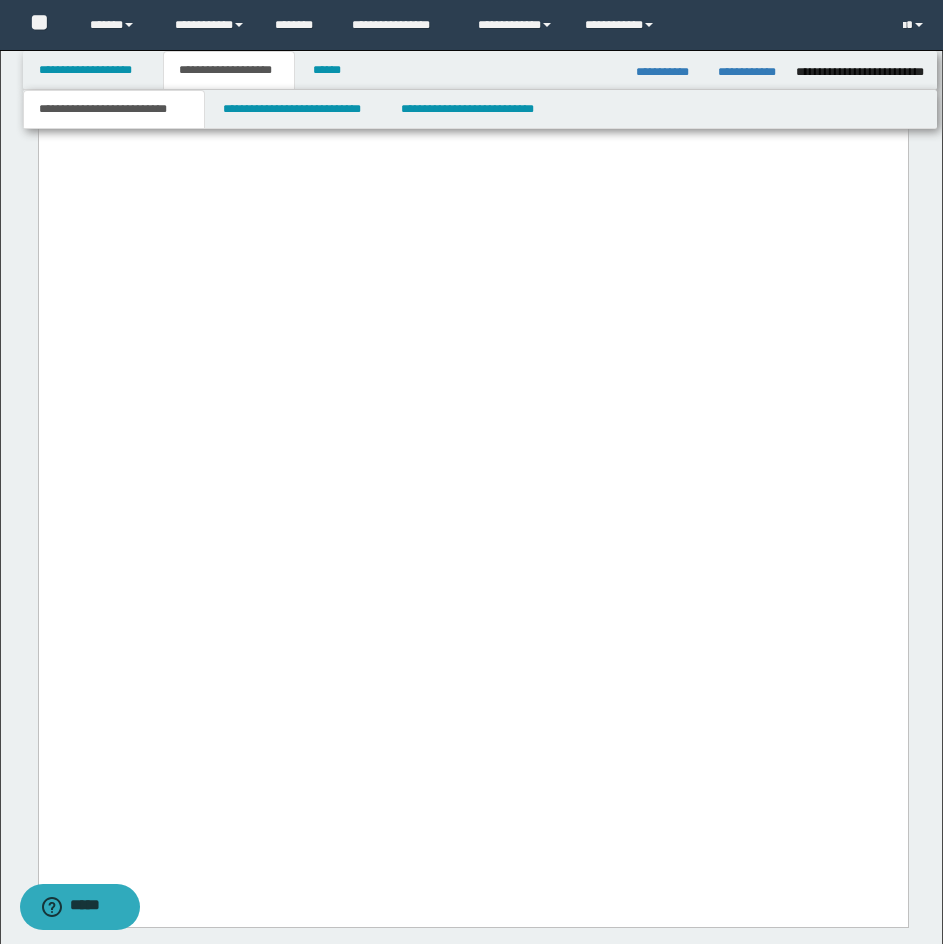 click on "**********" at bounding box center [434, -281] 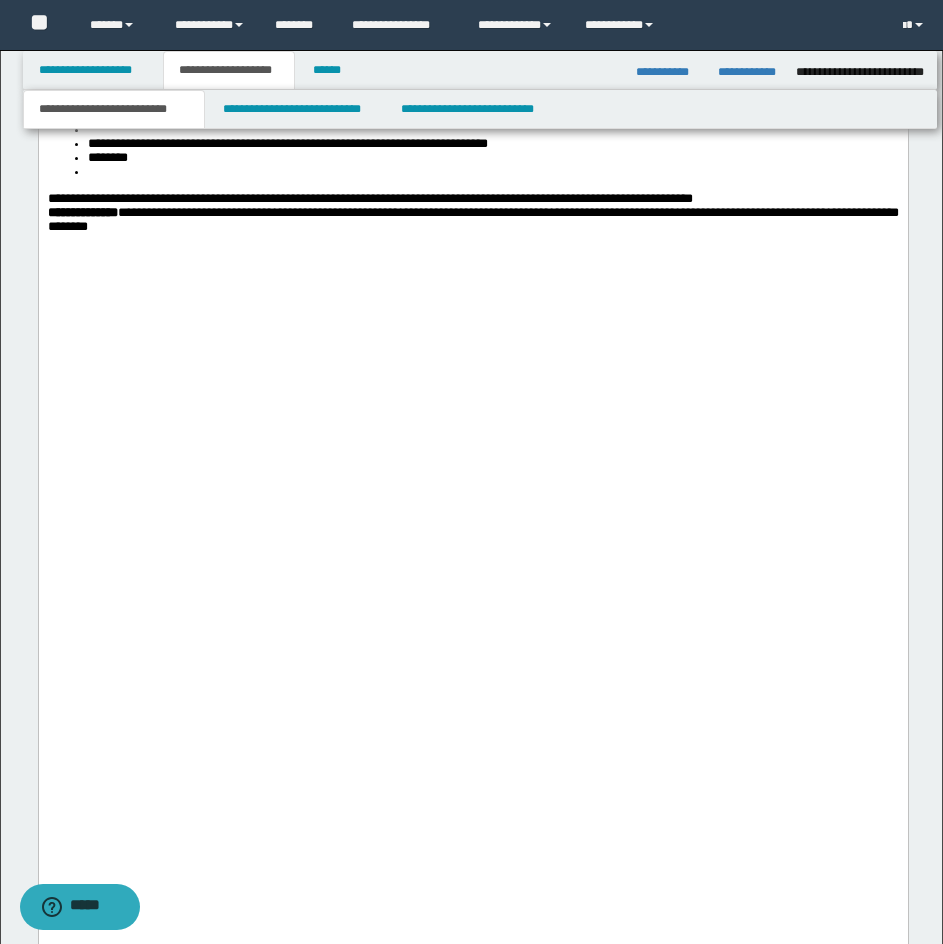 scroll, scrollTop: 4100, scrollLeft: 0, axis: vertical 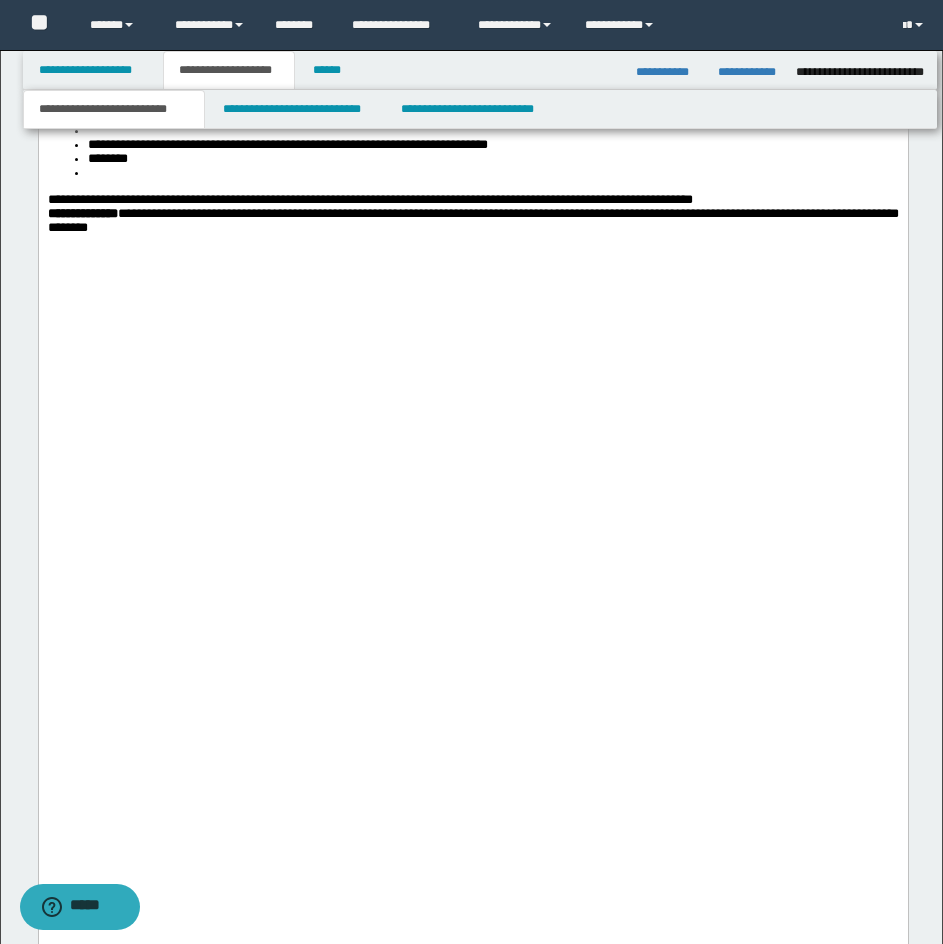 click at bounding box center [492, -204] 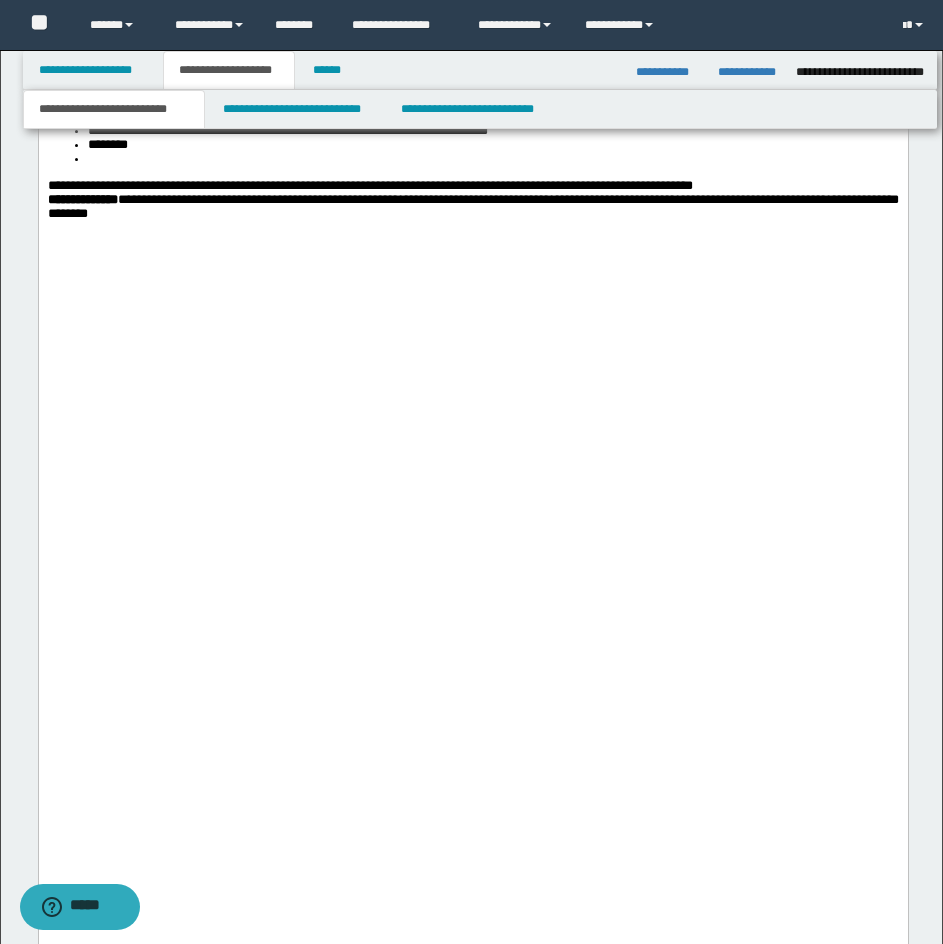 click at bounding box center (492, -190) 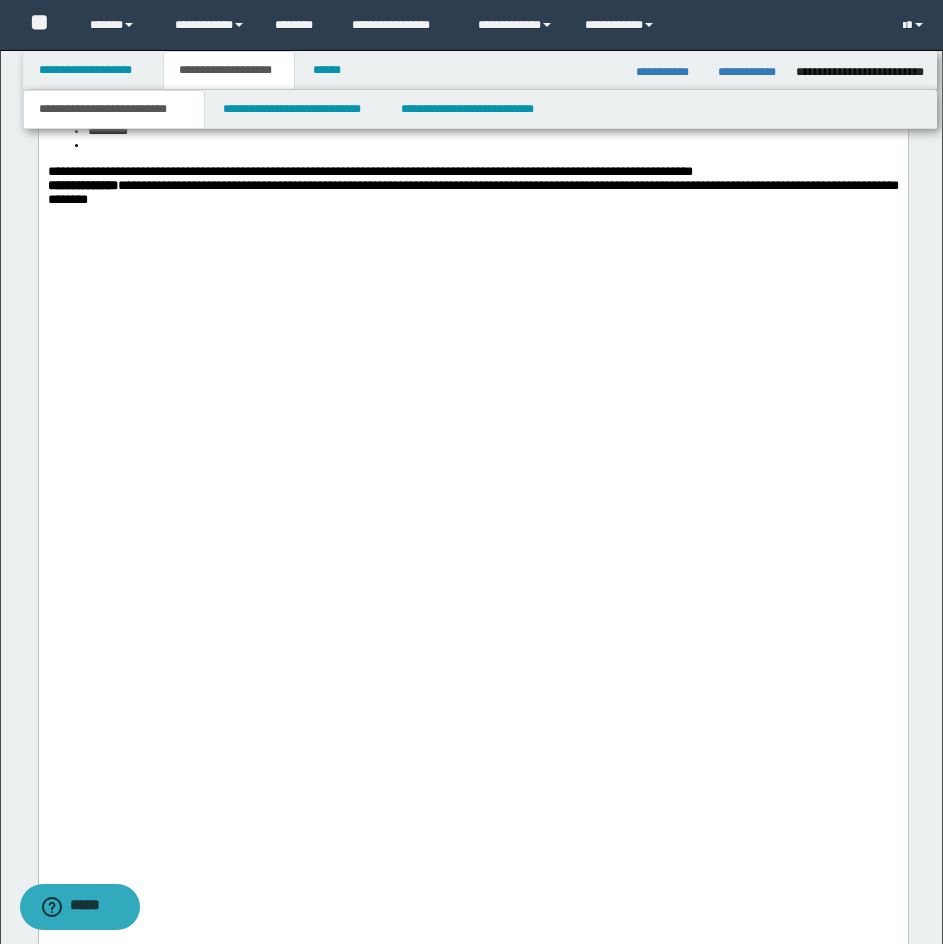 click at bounding box center (492, -162) 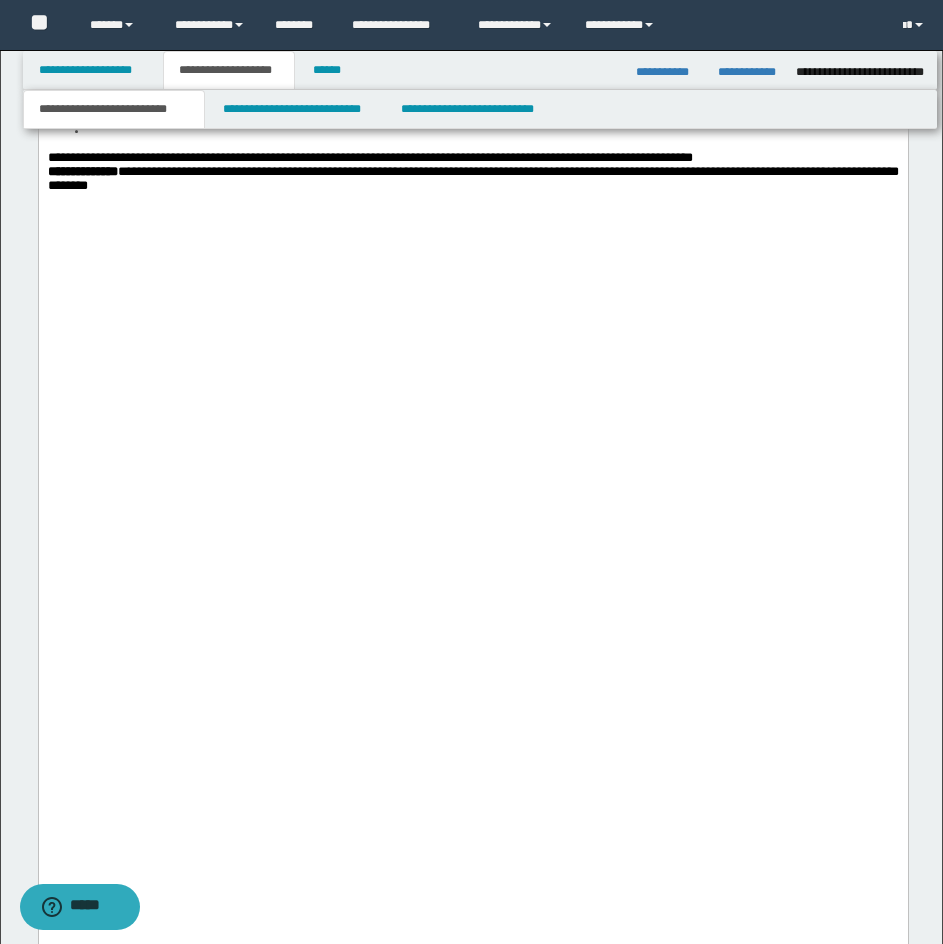click at bounding box center [492, -134] 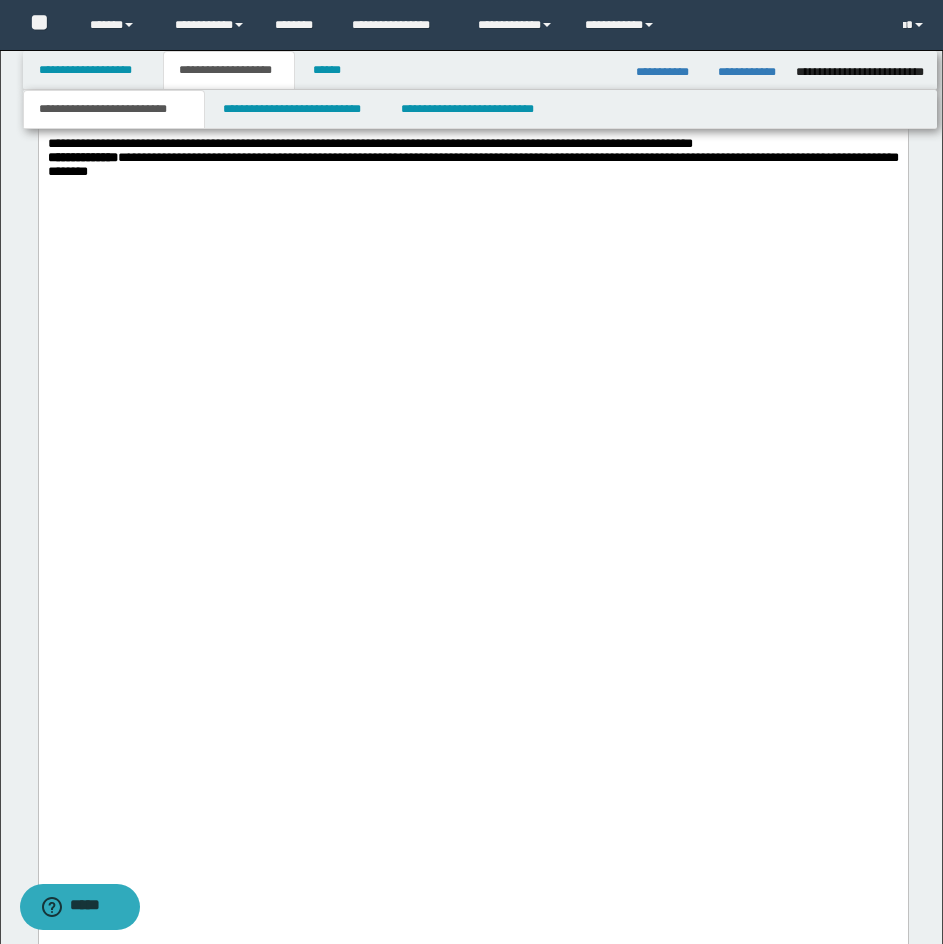 click at bounding box center [492, -106] 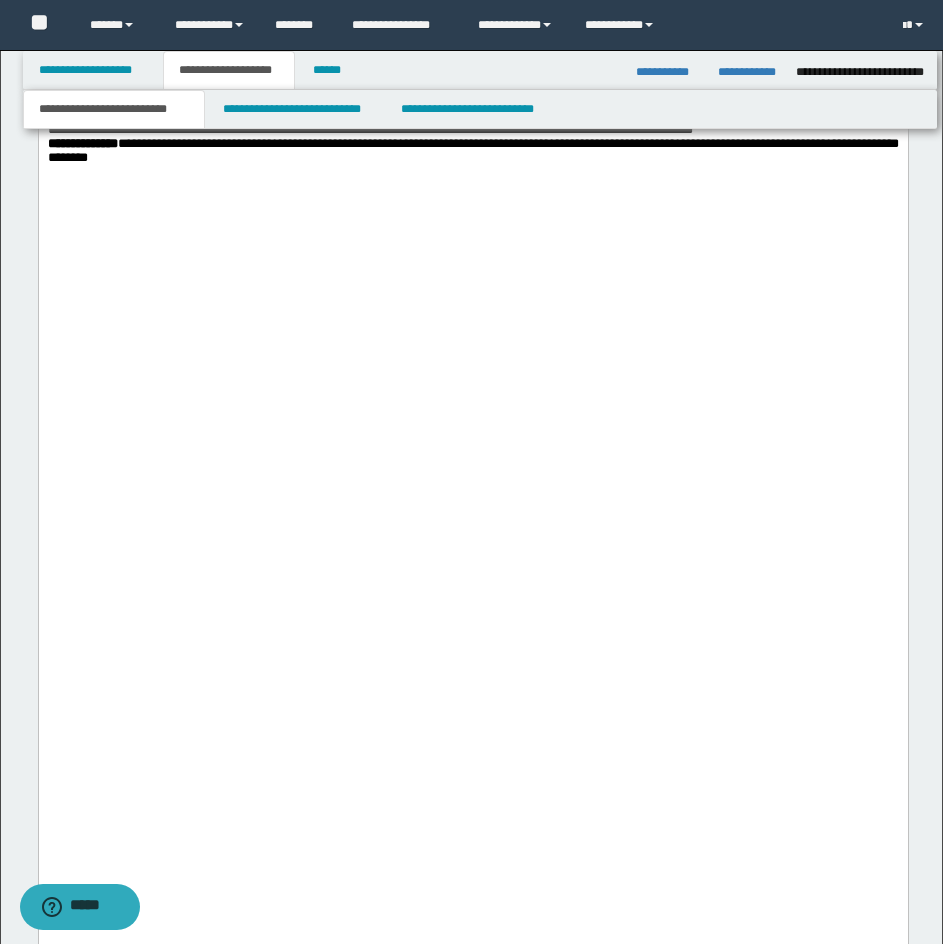 click on "**********" at bounding box center (472, -66) 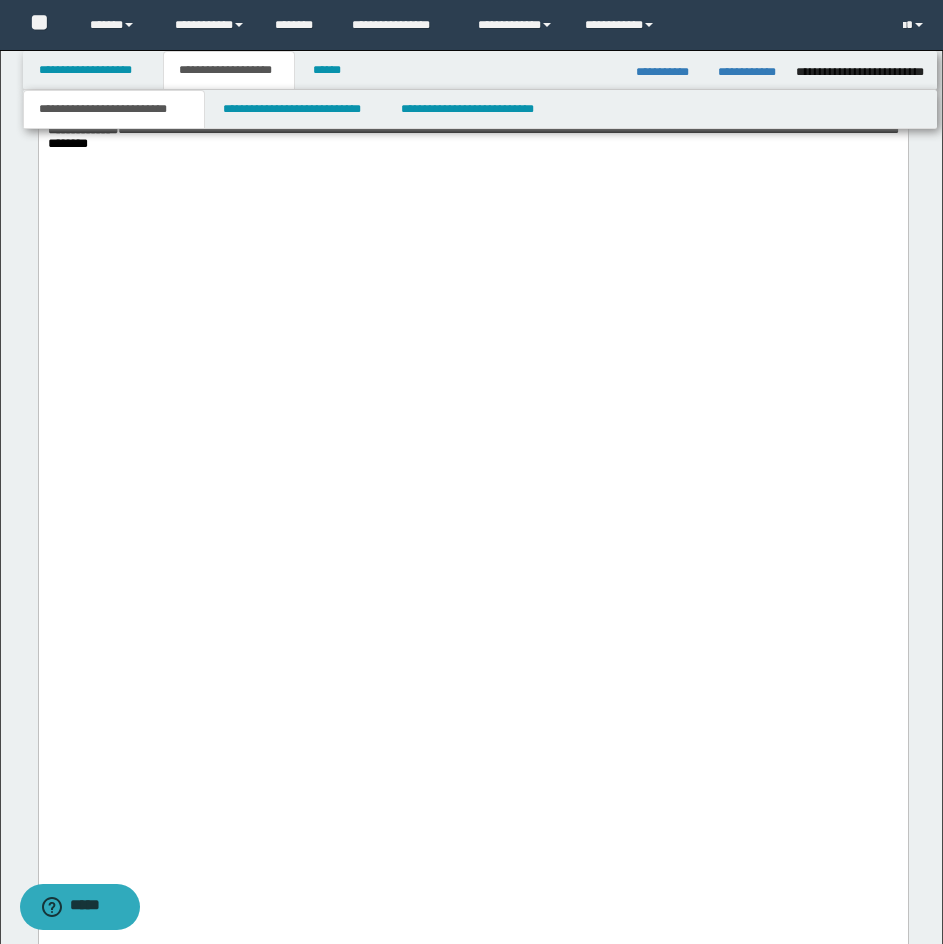 click on "**********" at bounding box center (472, -73) 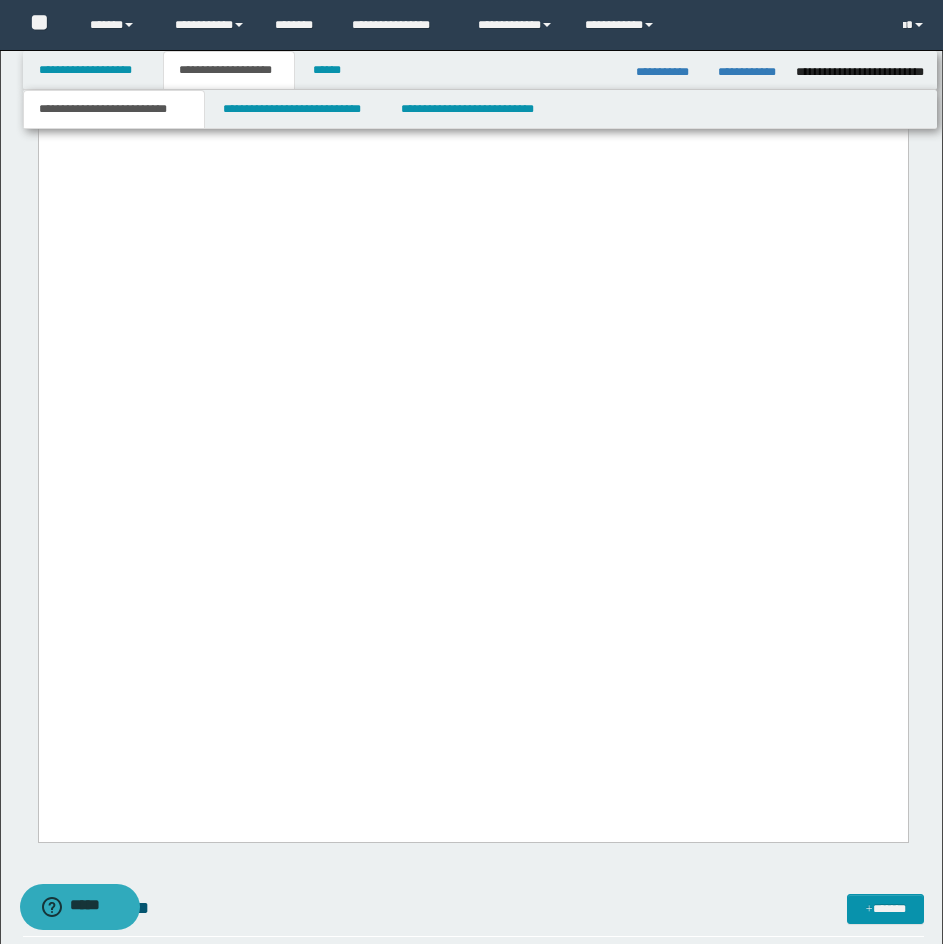 scroll, scrollTop: 4400, scrollLeft: 0, axis: vertical 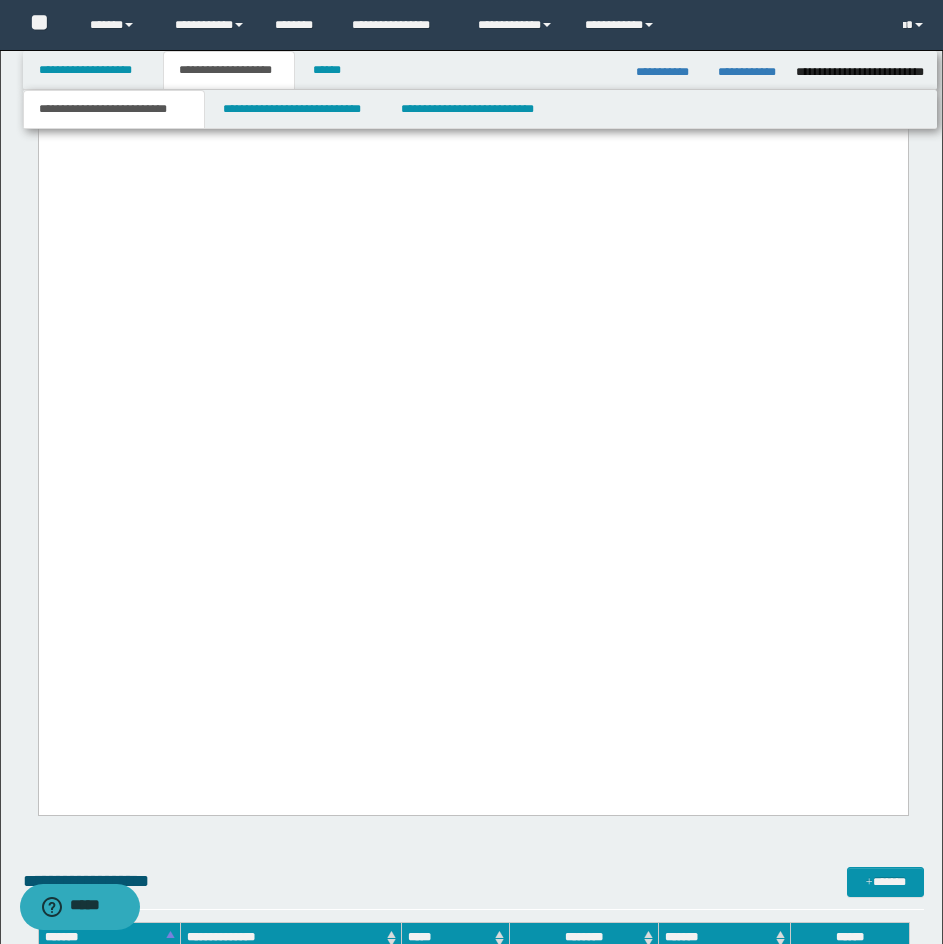 click on "**********" at bounding box center [472, -380] 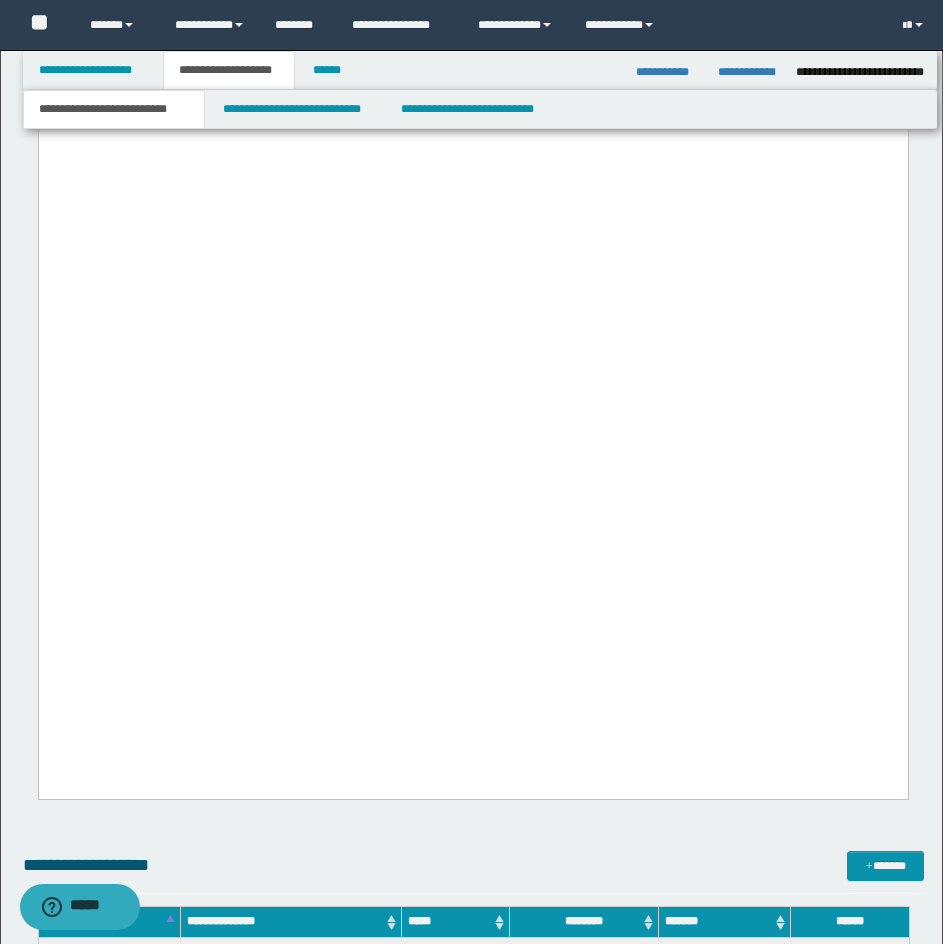 click at bounding box center (492, -308) 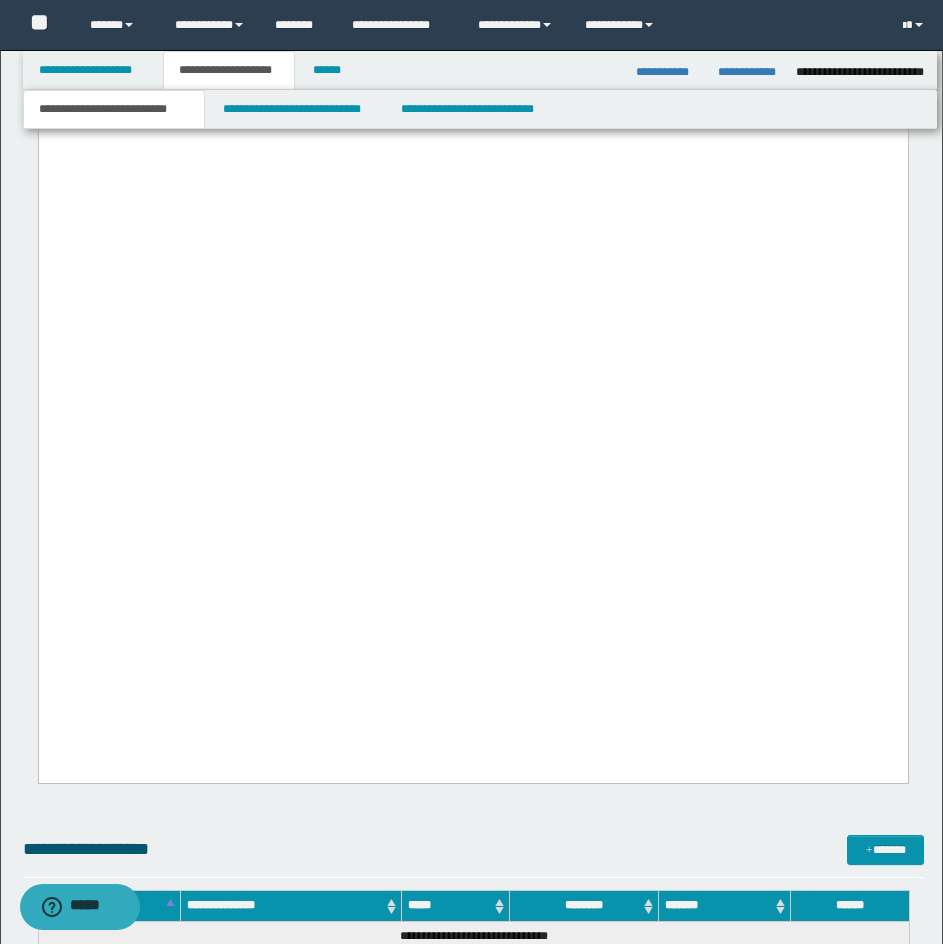 click at bounding box center [492, -294] 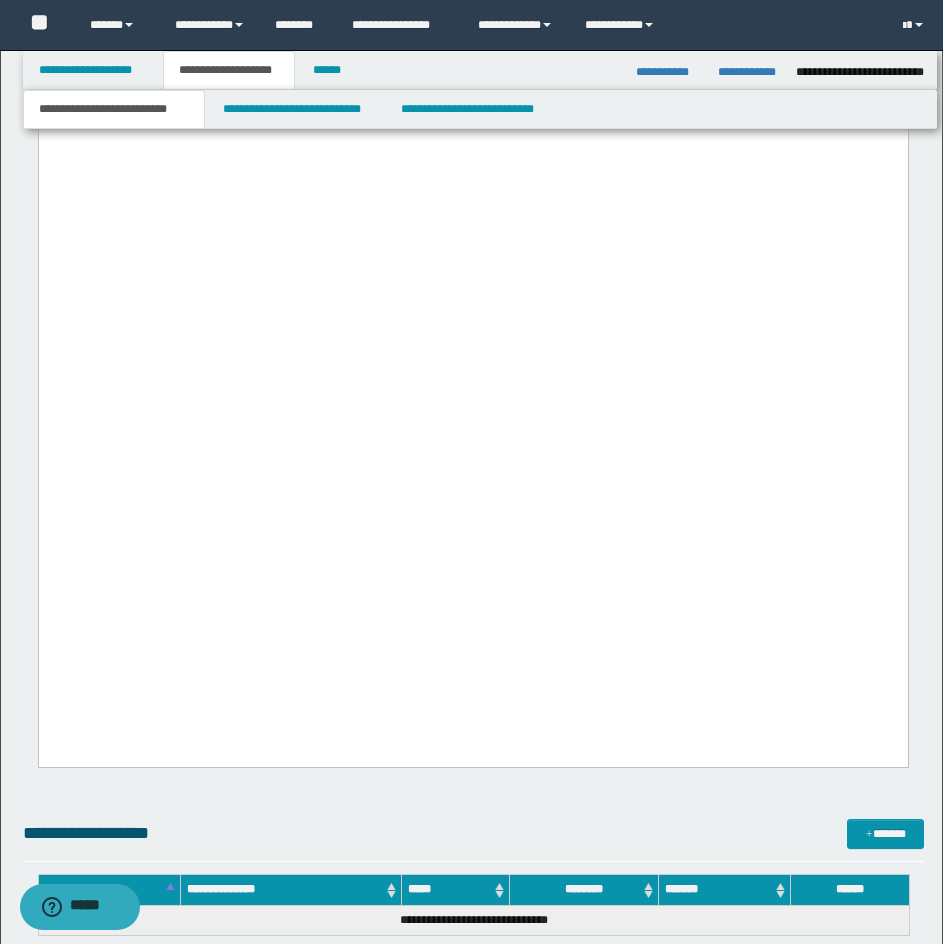 click at bounding box center (492, -266) 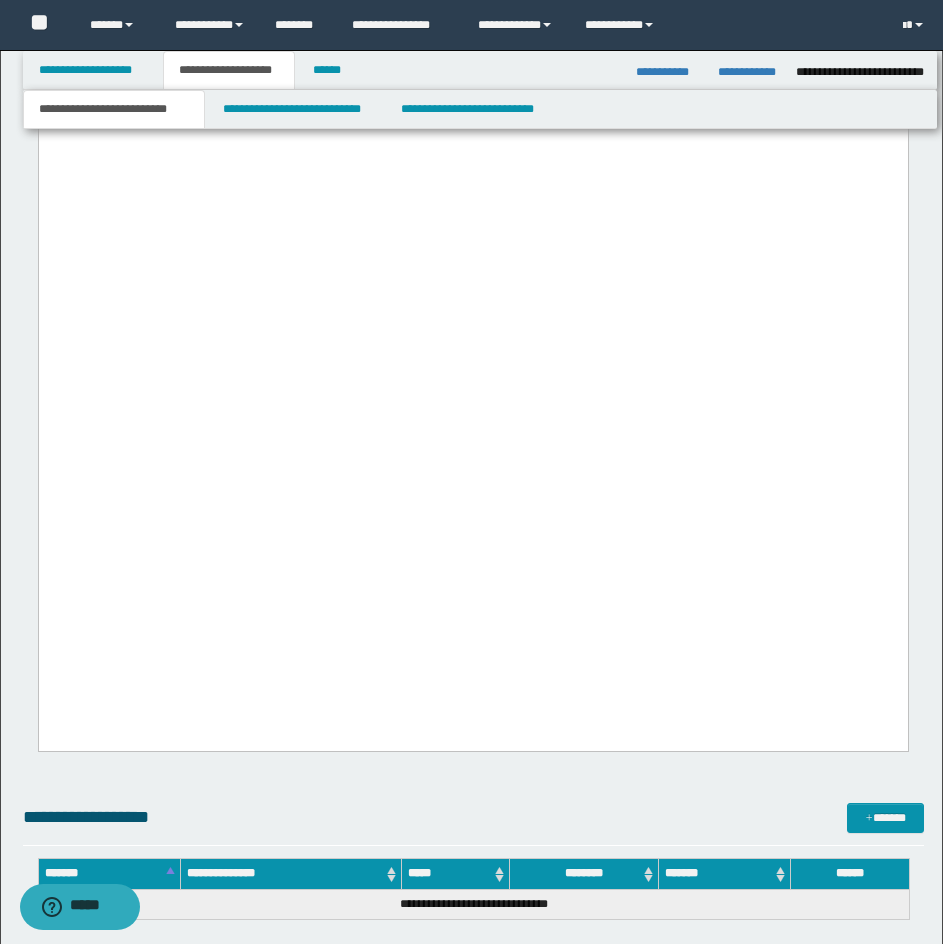 click on "**********" at bounding box center [472, -1242] 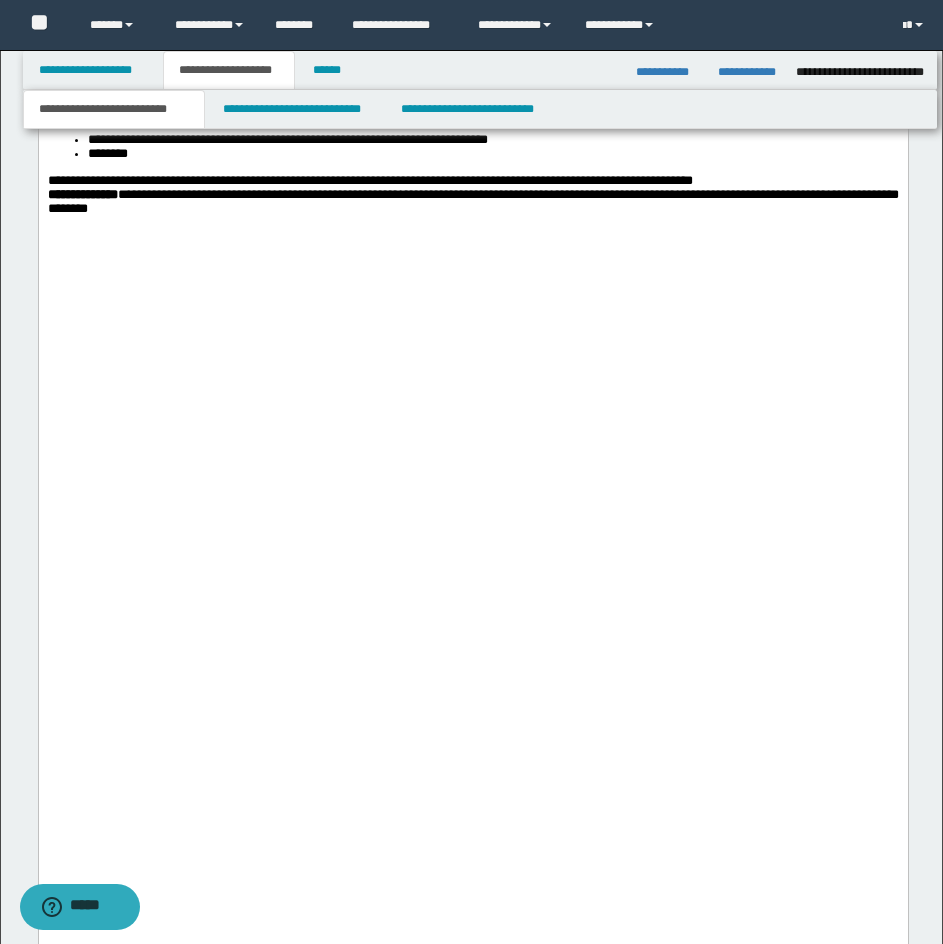 scroll, scrollTop: 4000, scrollLeft: 0, axis: vertical 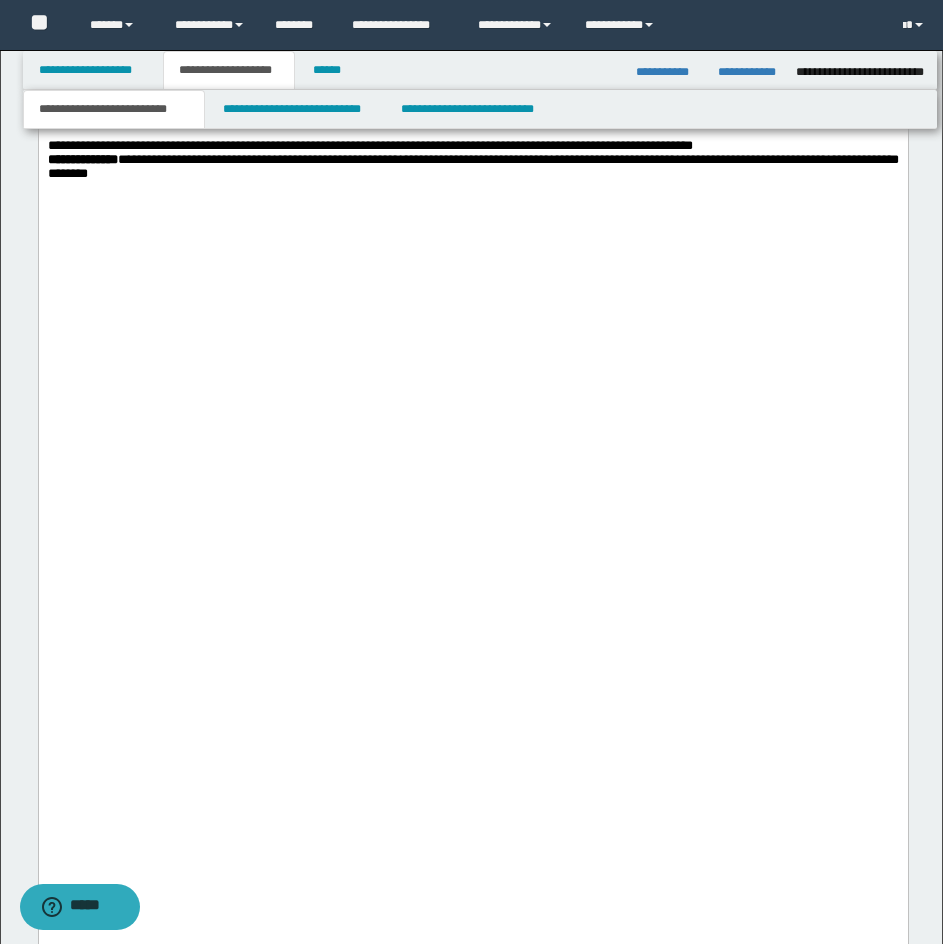 click on "**********" at bounding box center (122, -206) 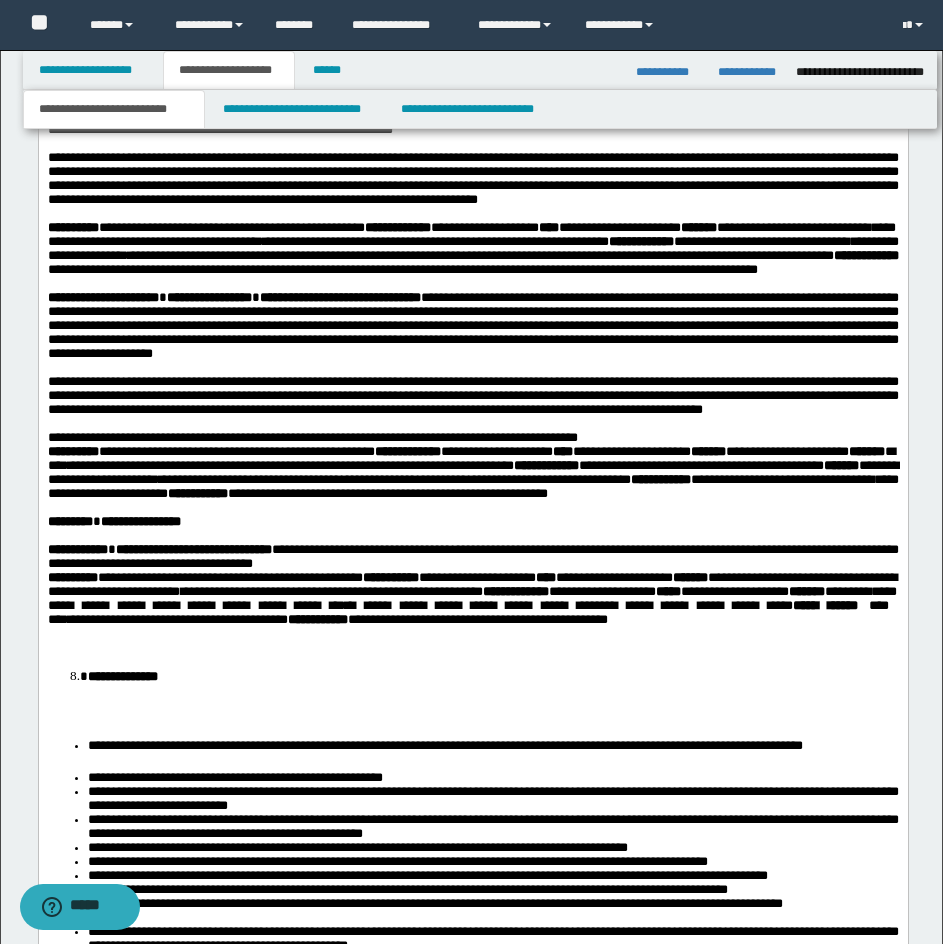 scroll, scrollTop: 2800, scrollLeft: 0, axis: vertical 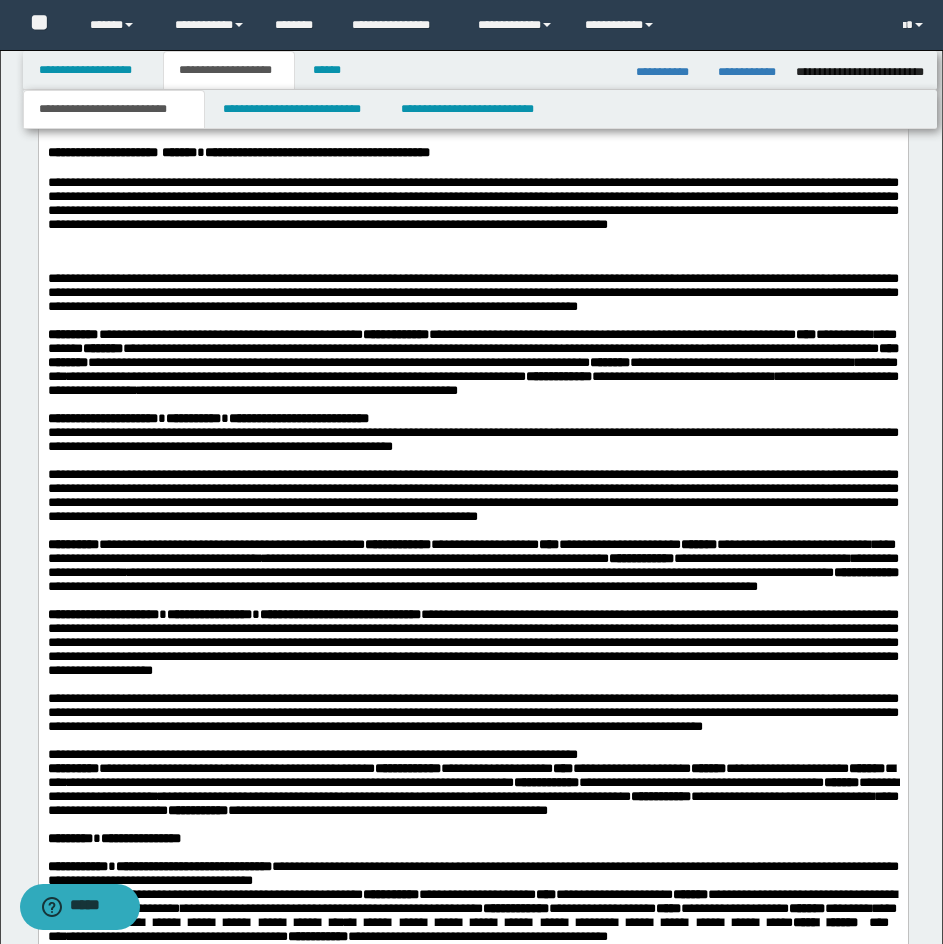 click on "**********" at bounding box center (472, 225) 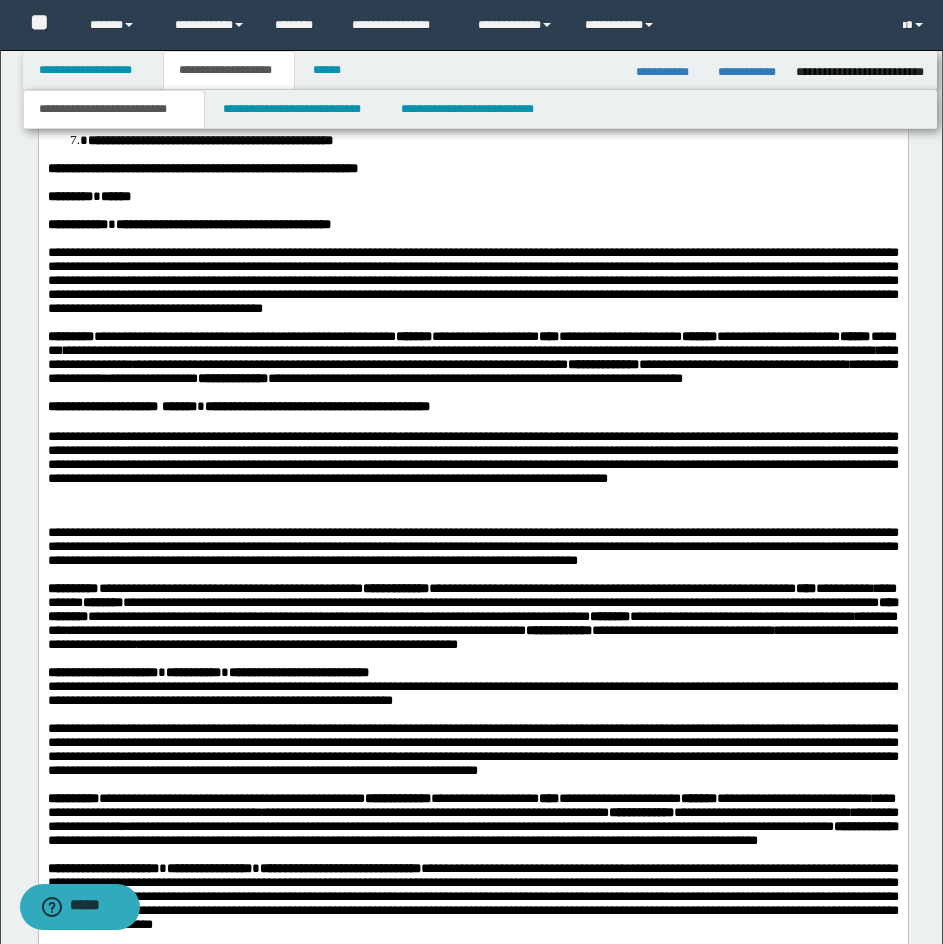 scroll, scrollTop: 2300, scrollLeft: 0, axis: vertical 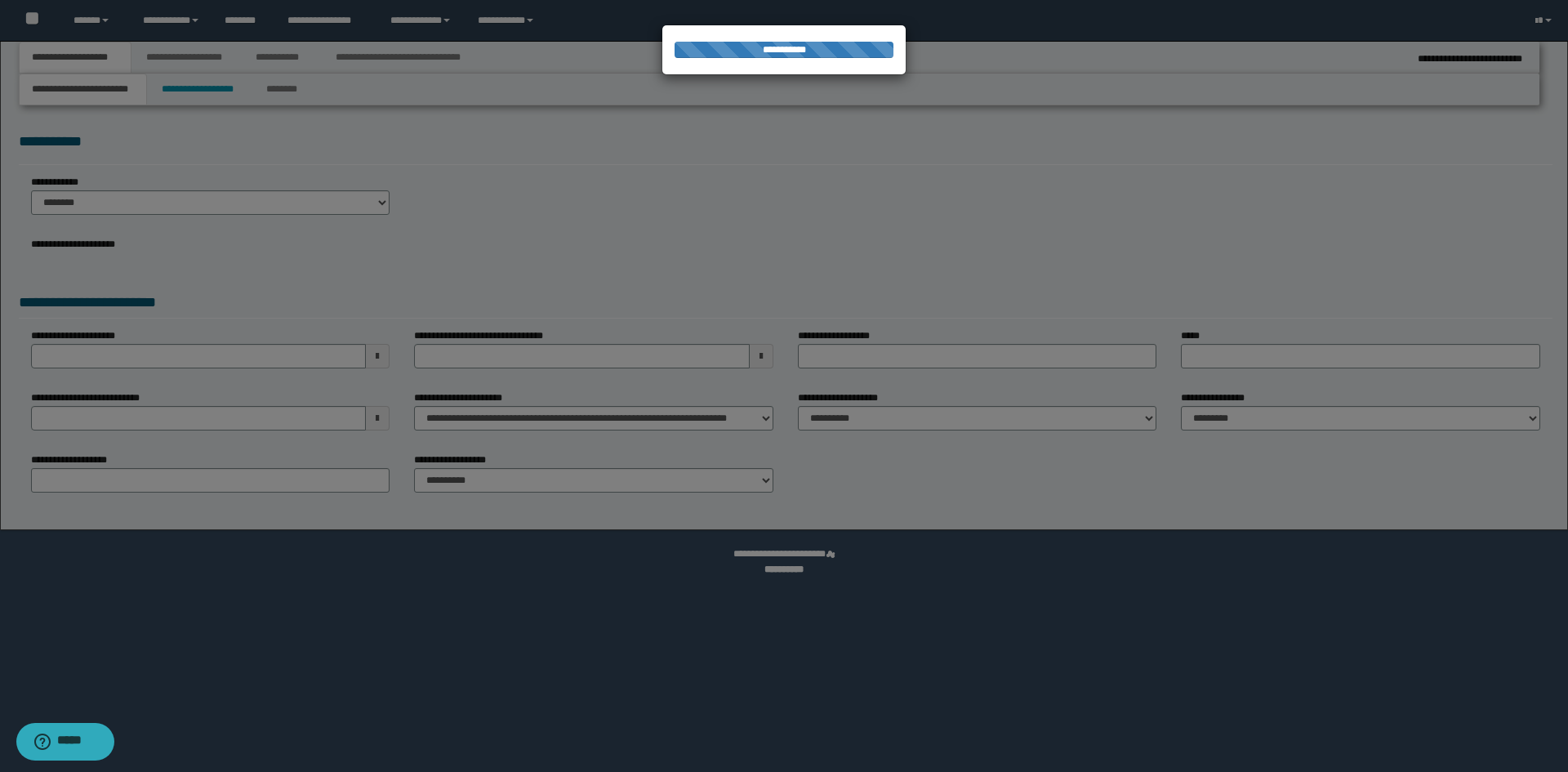 select on "*" 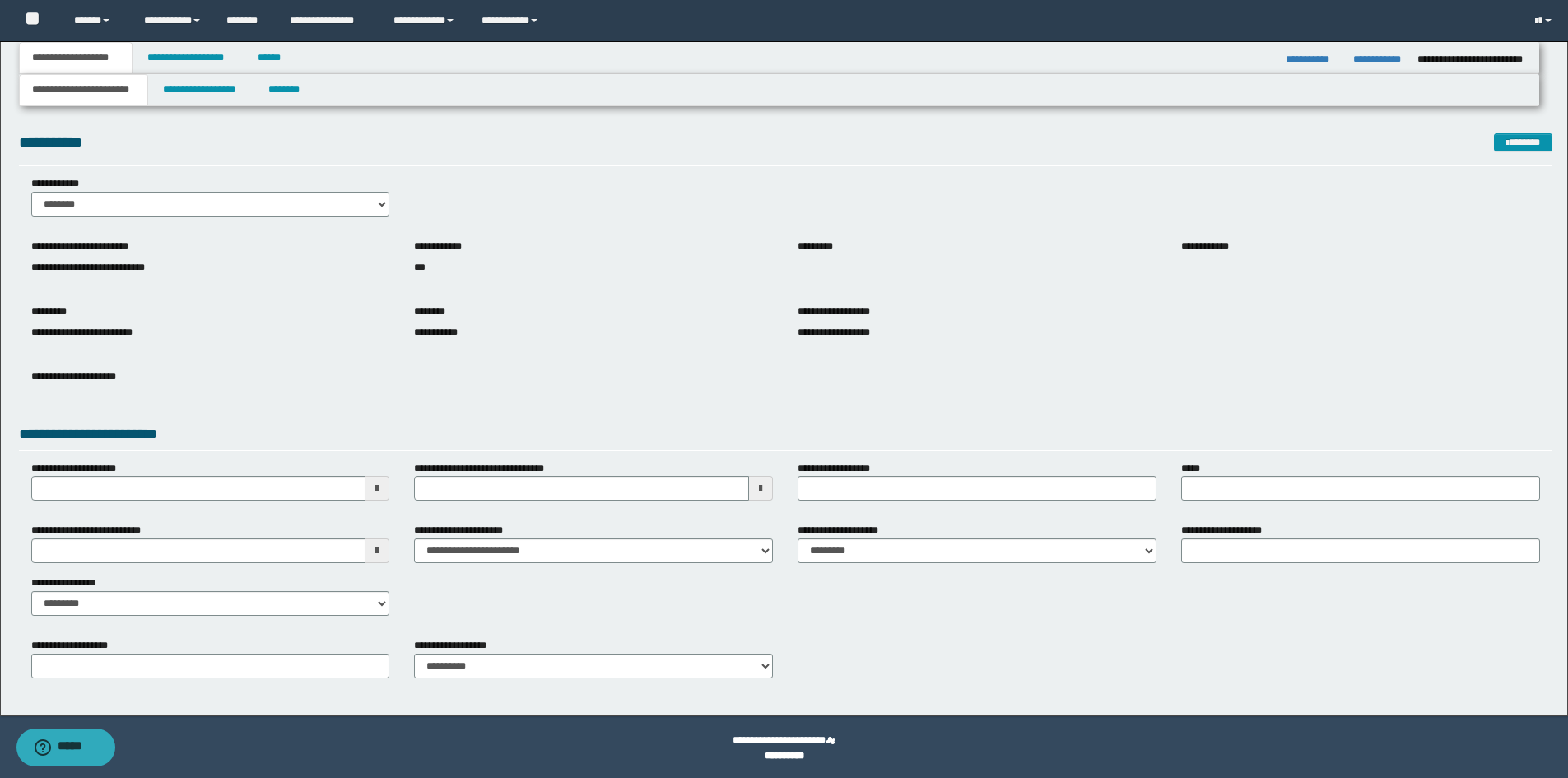 click on "**********" at bounding box center (83, 90) 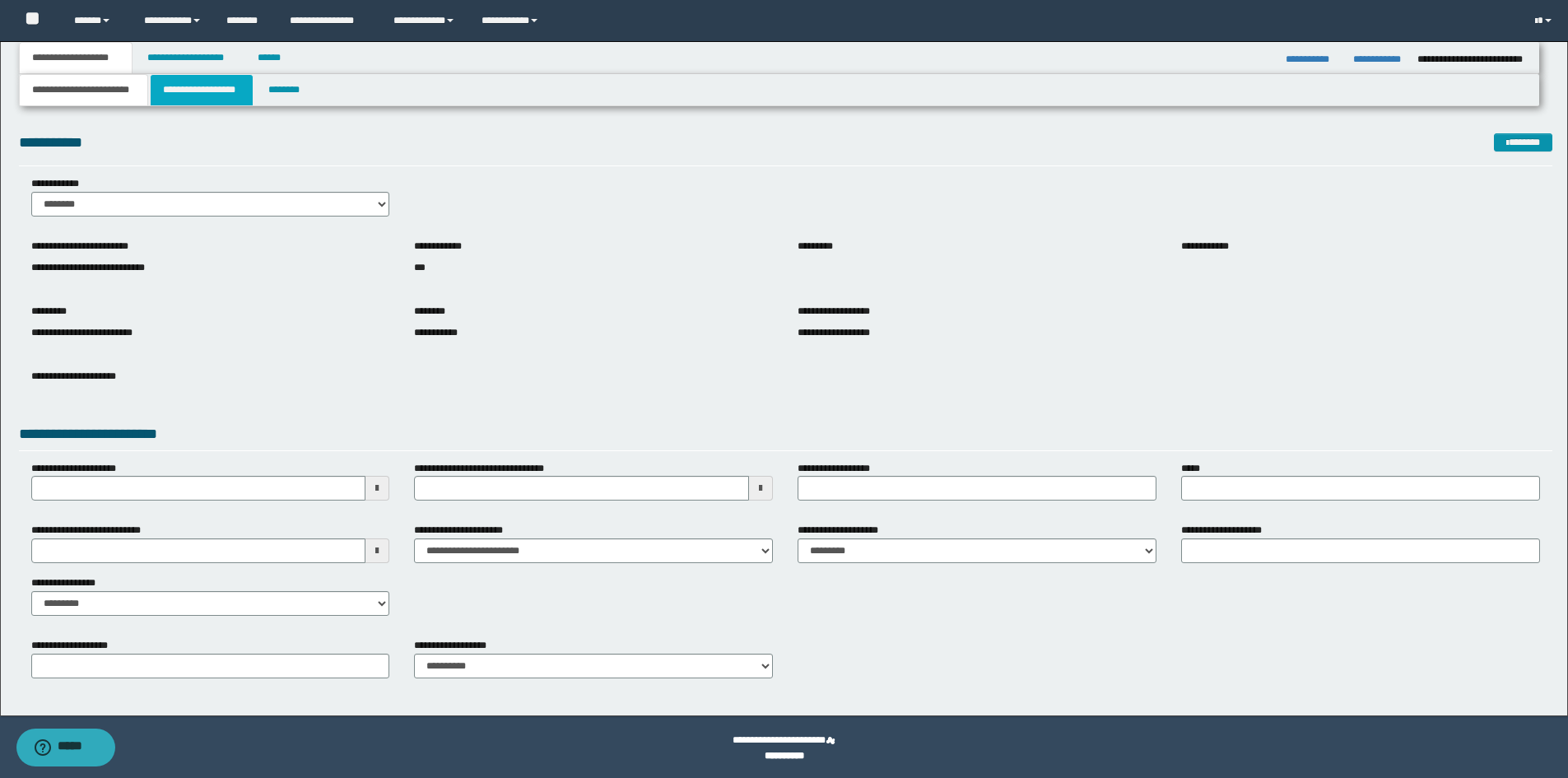 click on "**********" at bounding box center (202, 90) 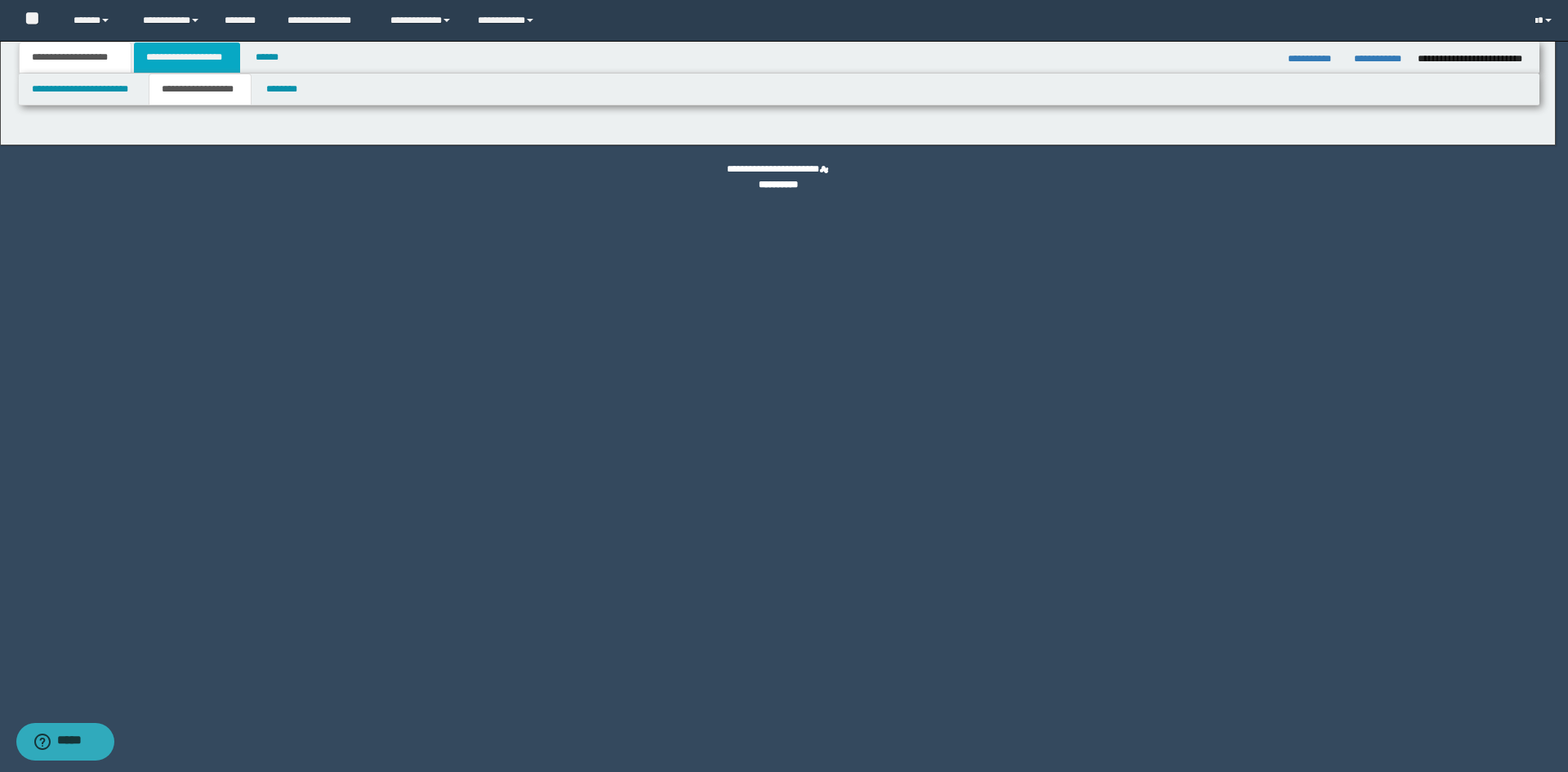 type on "*******" 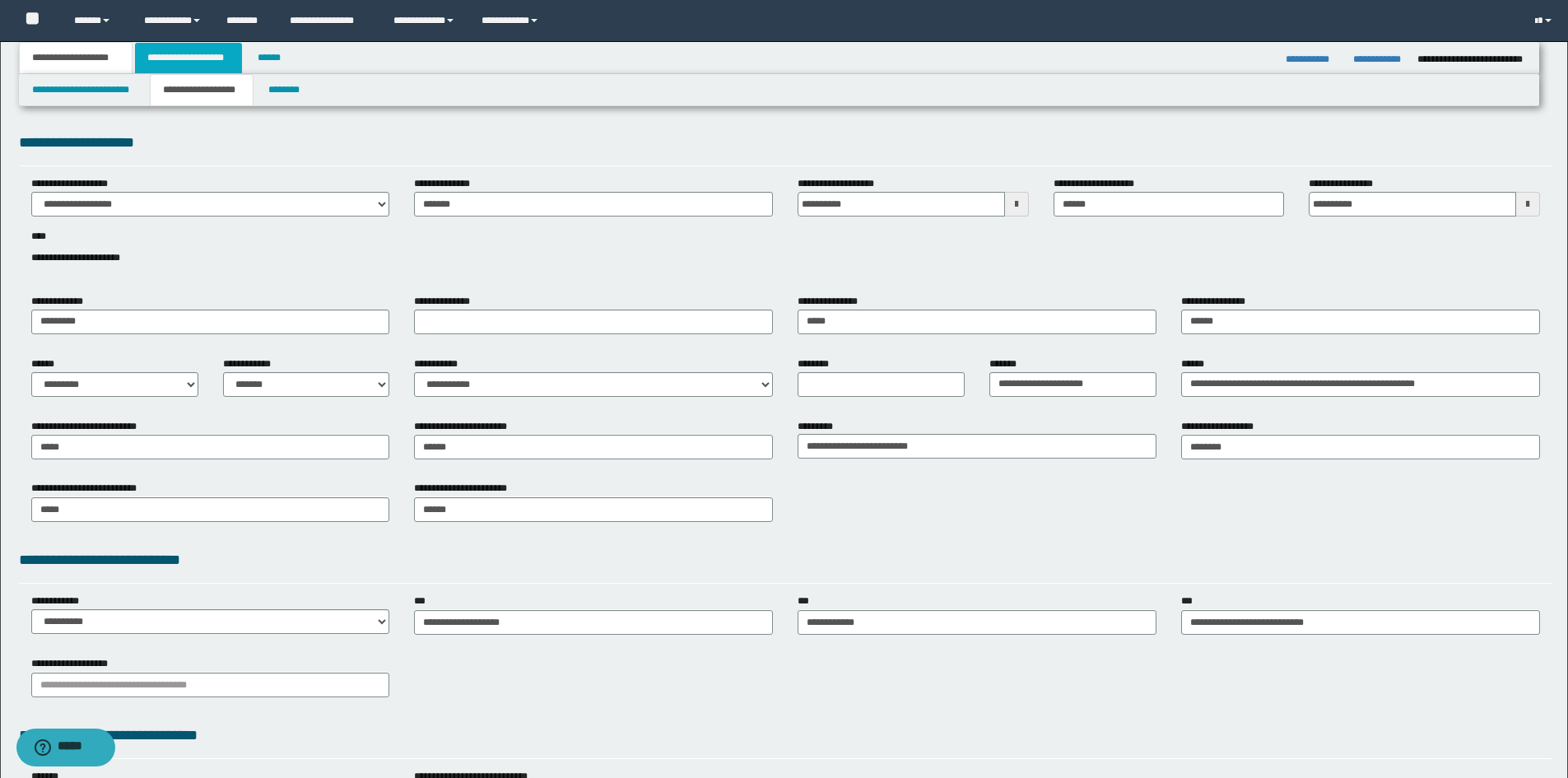 click on "**********" at bounding box center [188, 58] 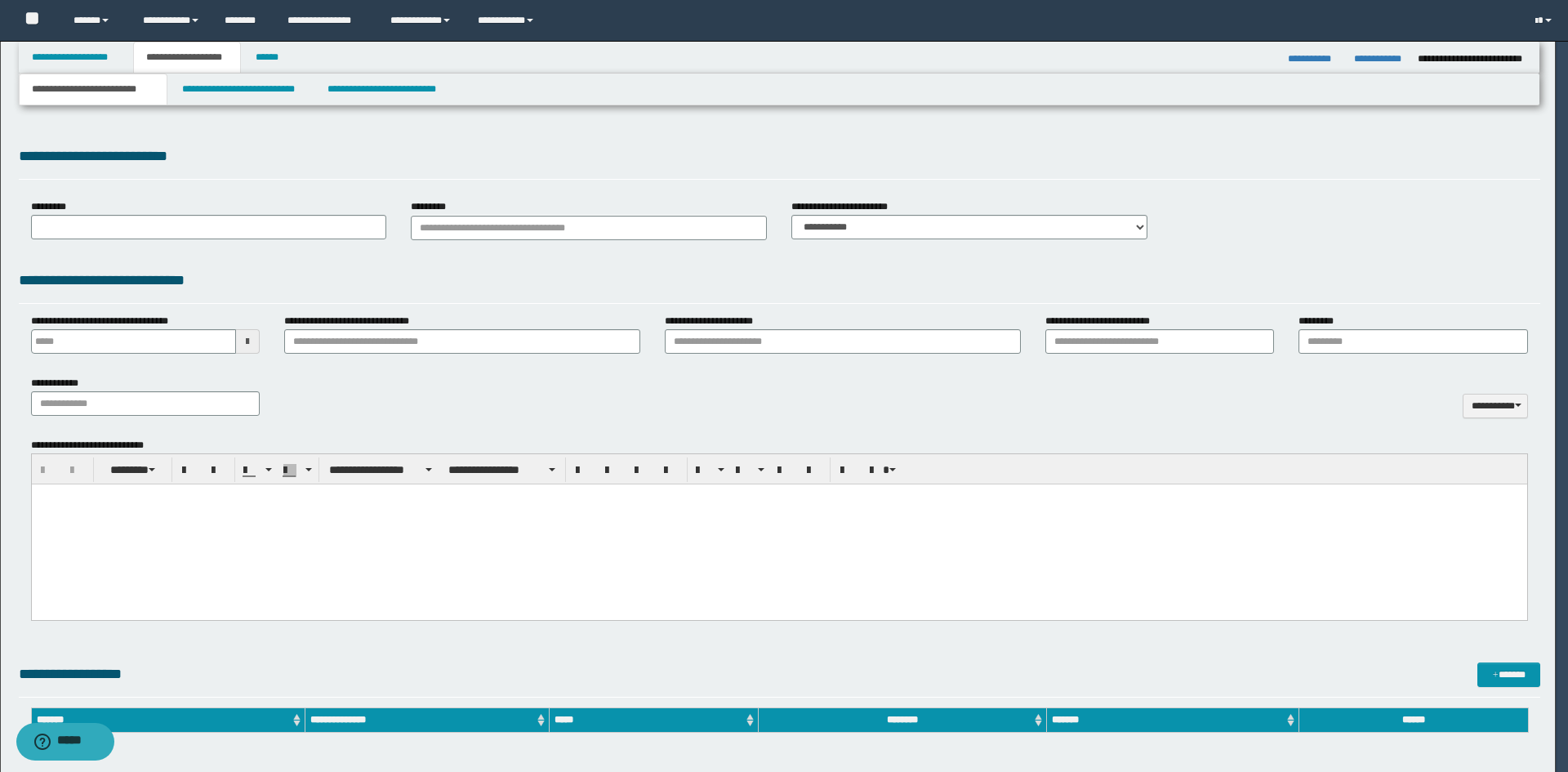 scroll, scrollTop: 0, scrollLeft: 0, axis: both 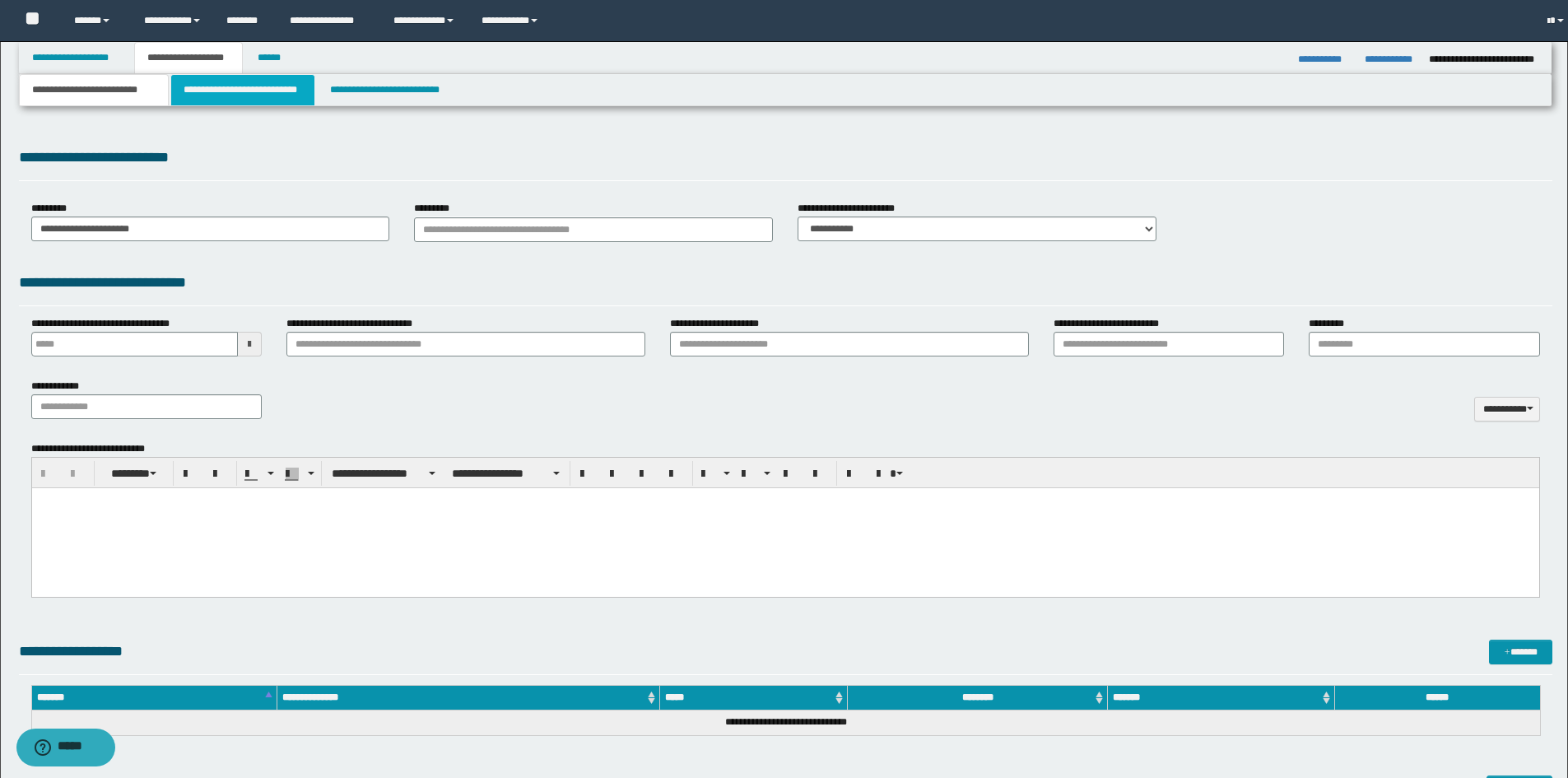 click on "**********" at bounding box center [243, 90] 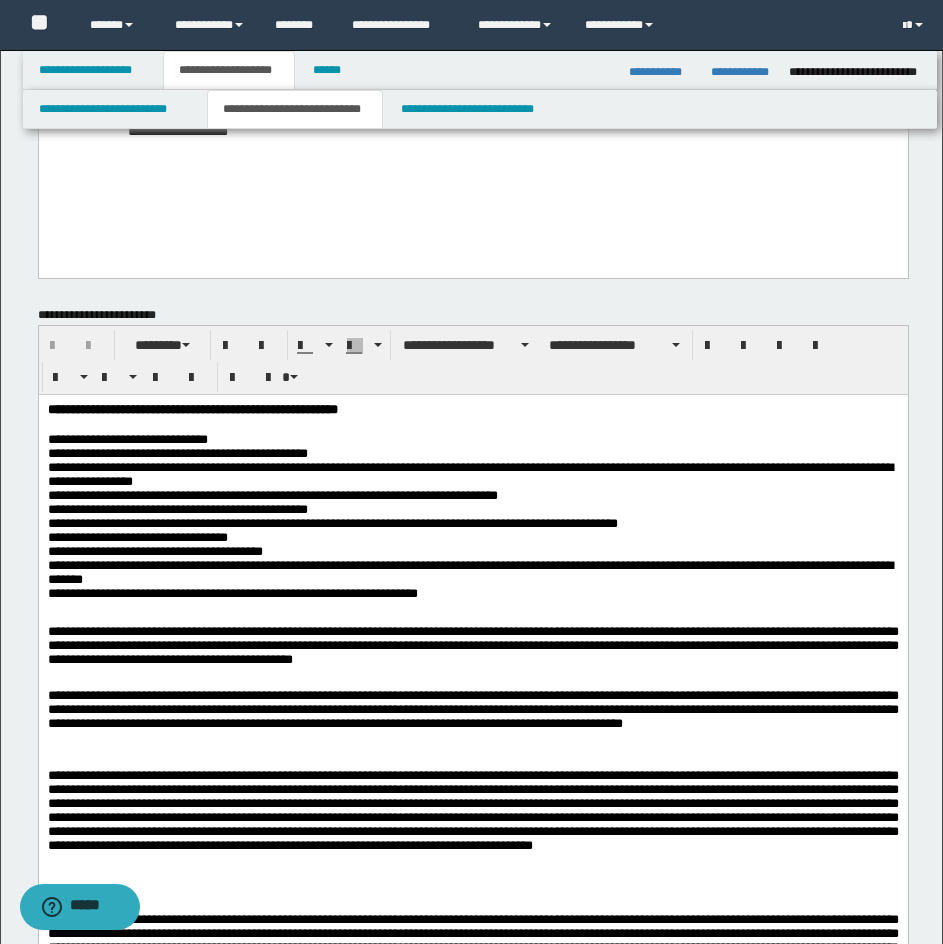 scroll, scrollTop: 1400, scrollLeft: 0, axis: vertical 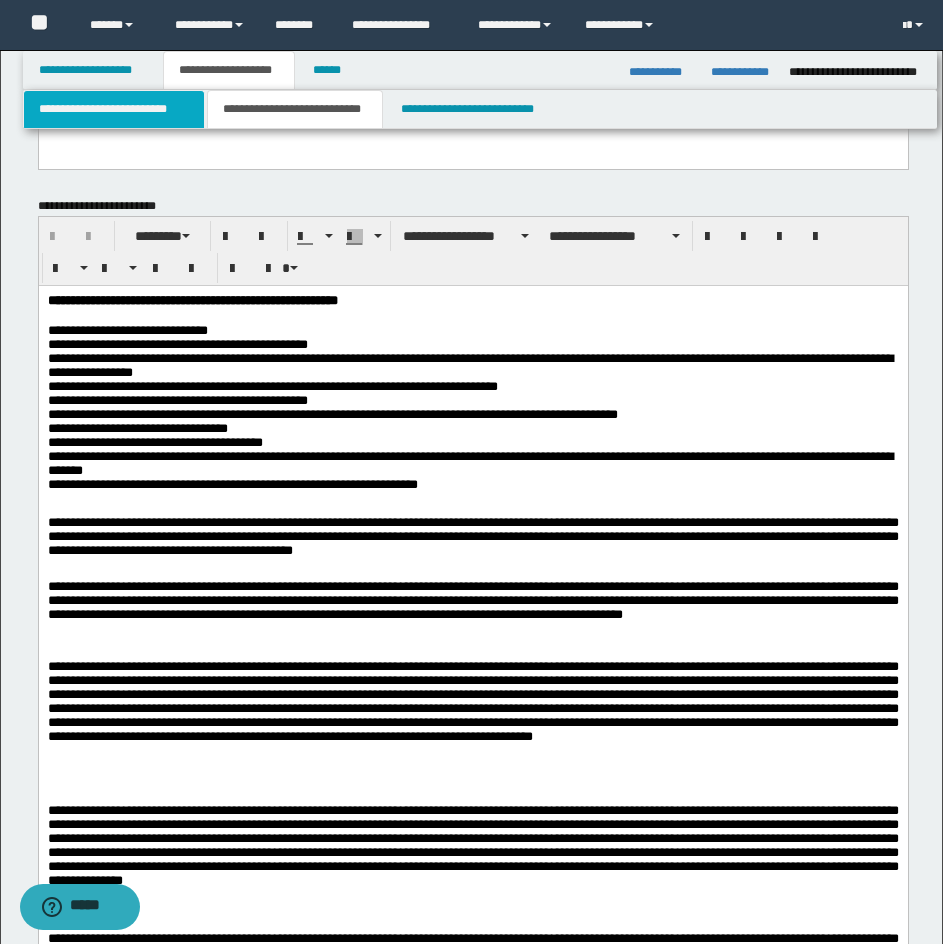 click on "**********" at bounding box center (114, 109) 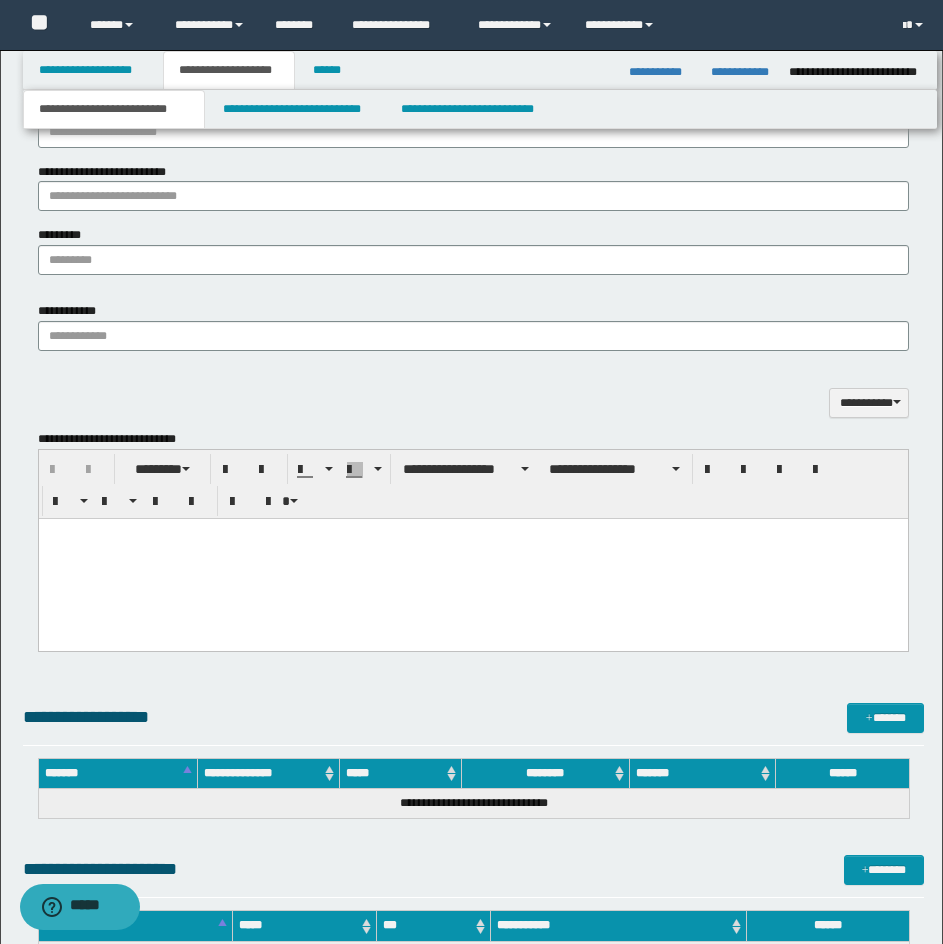 scroll, scrollTop: 500, scrollLeft: 0, axis: vertical 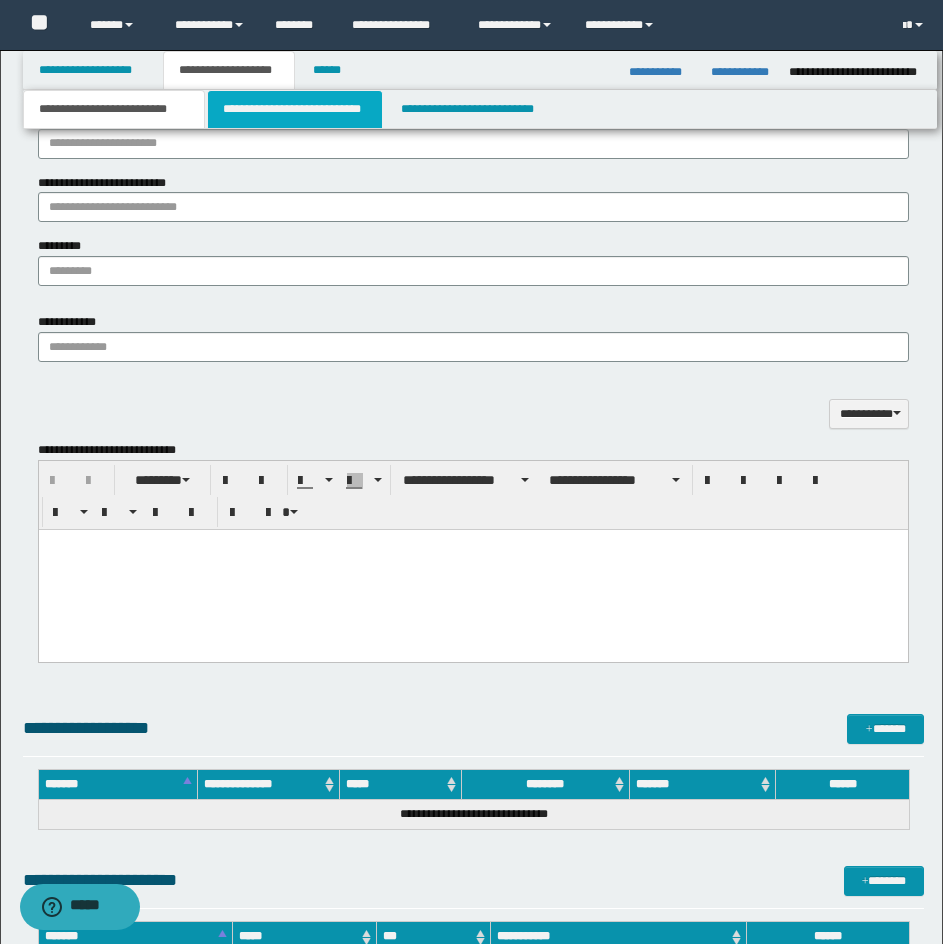 click on "**********" at bounding box center (295, 109) 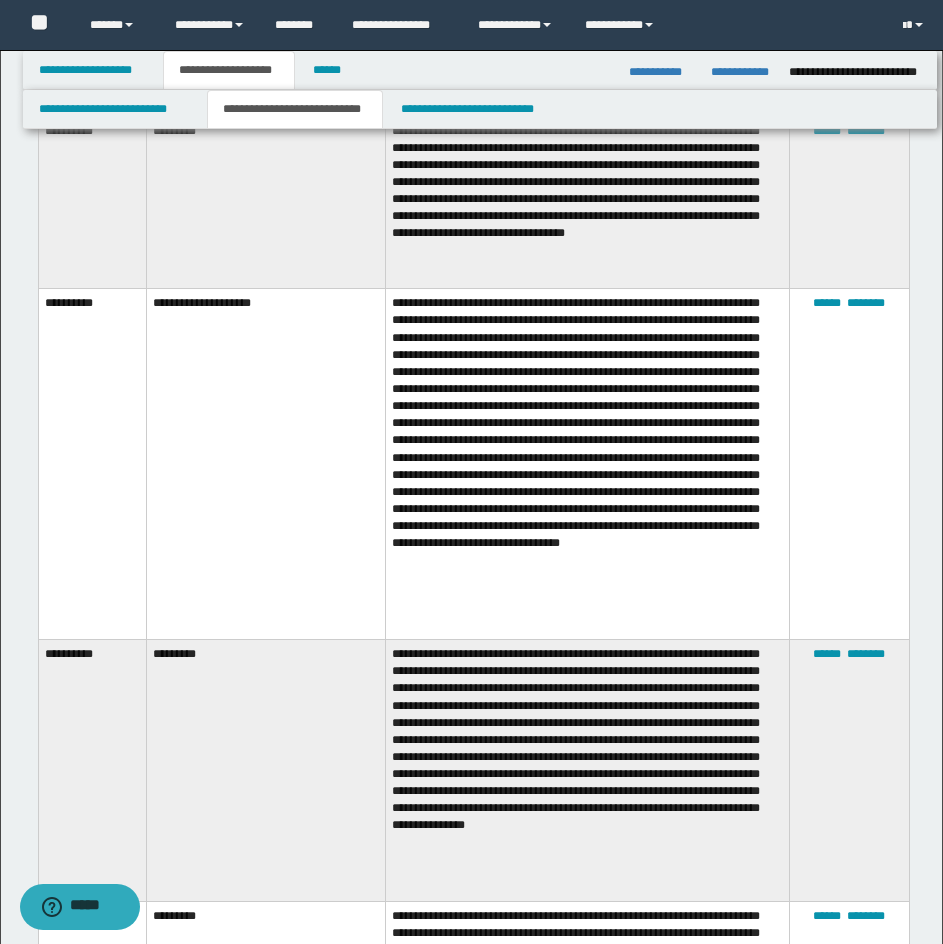 scroll, scrollTop: 3600, scrollLeft: 0, axis: vertical 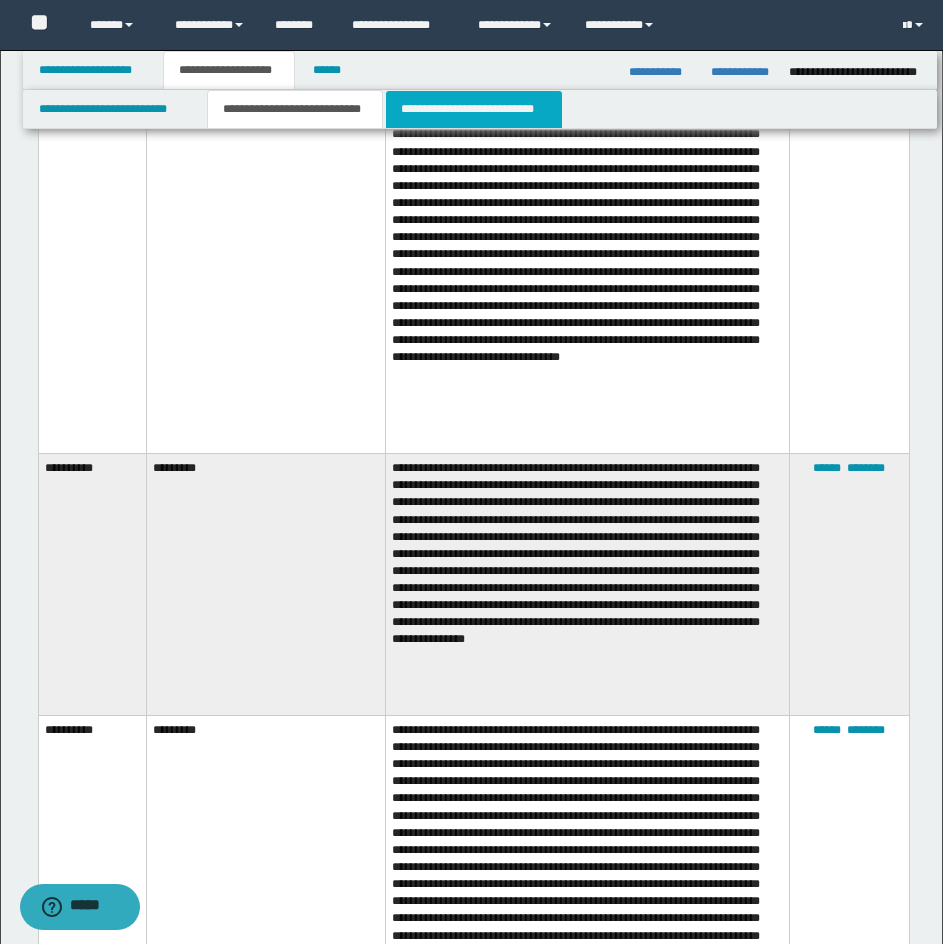 click on "**********" at bounding box center (474, 109) 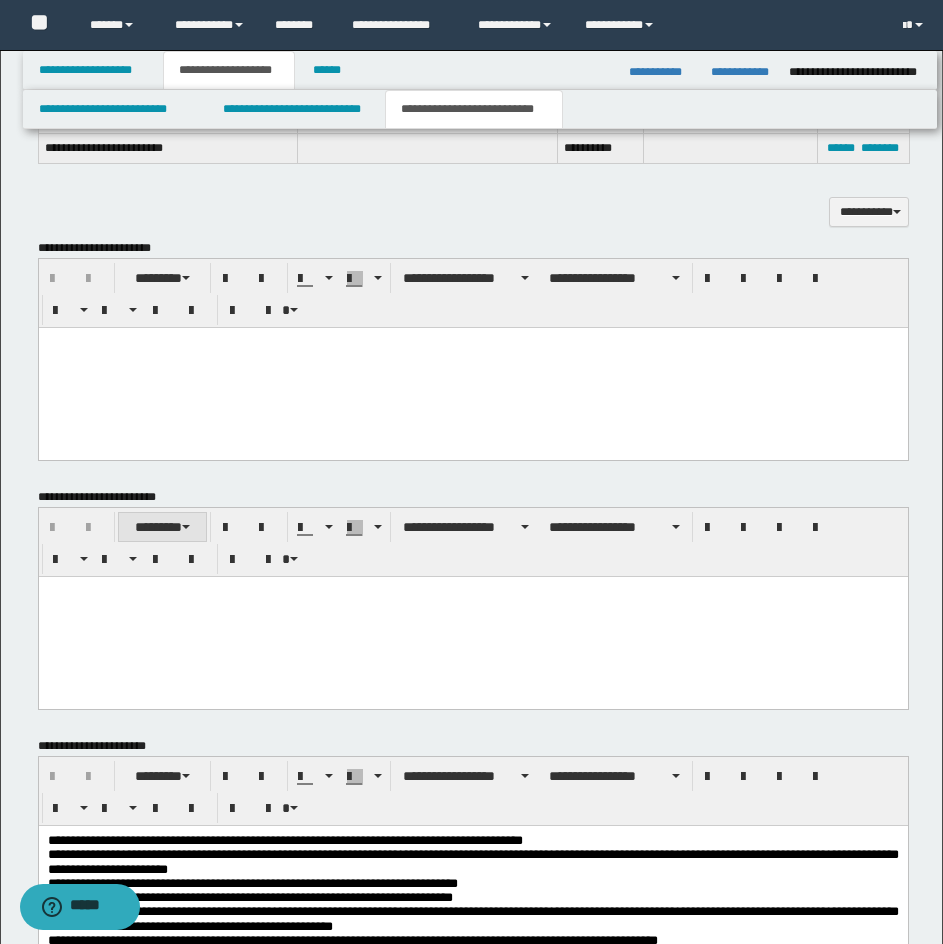 scroll, scrollTop: 1320, scrollLeft: 0, axis: vertical 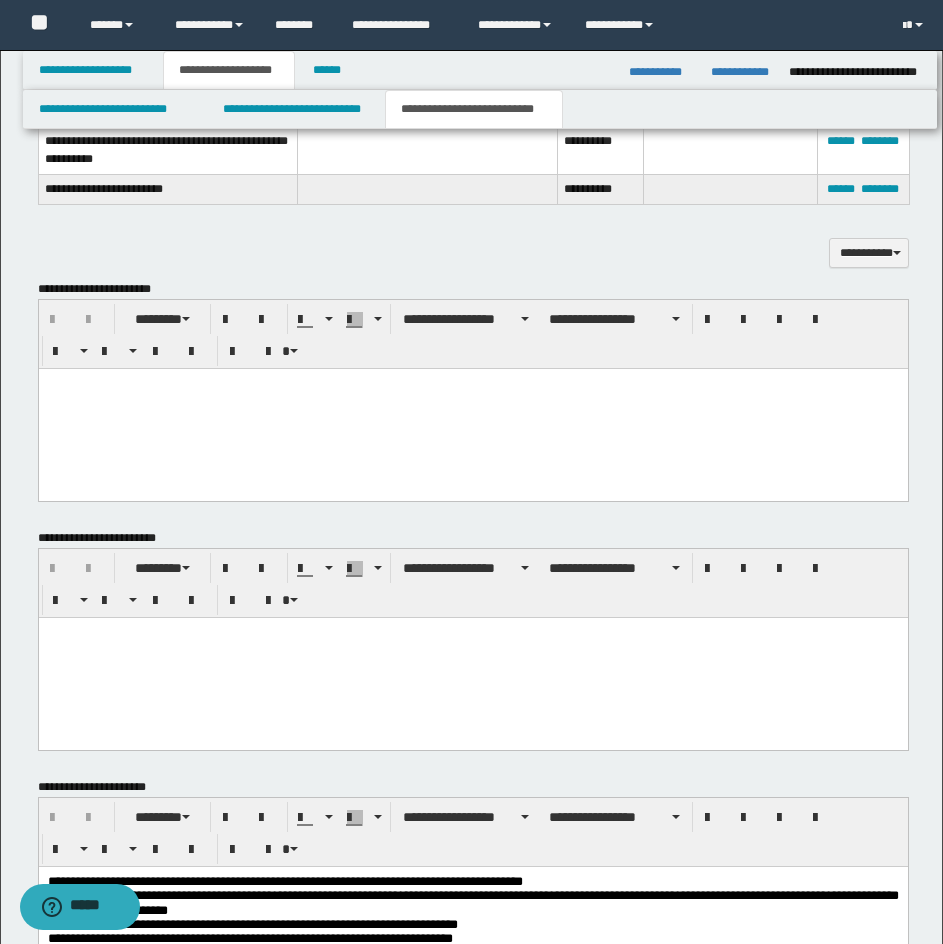 click at bounding box center (472, 658) 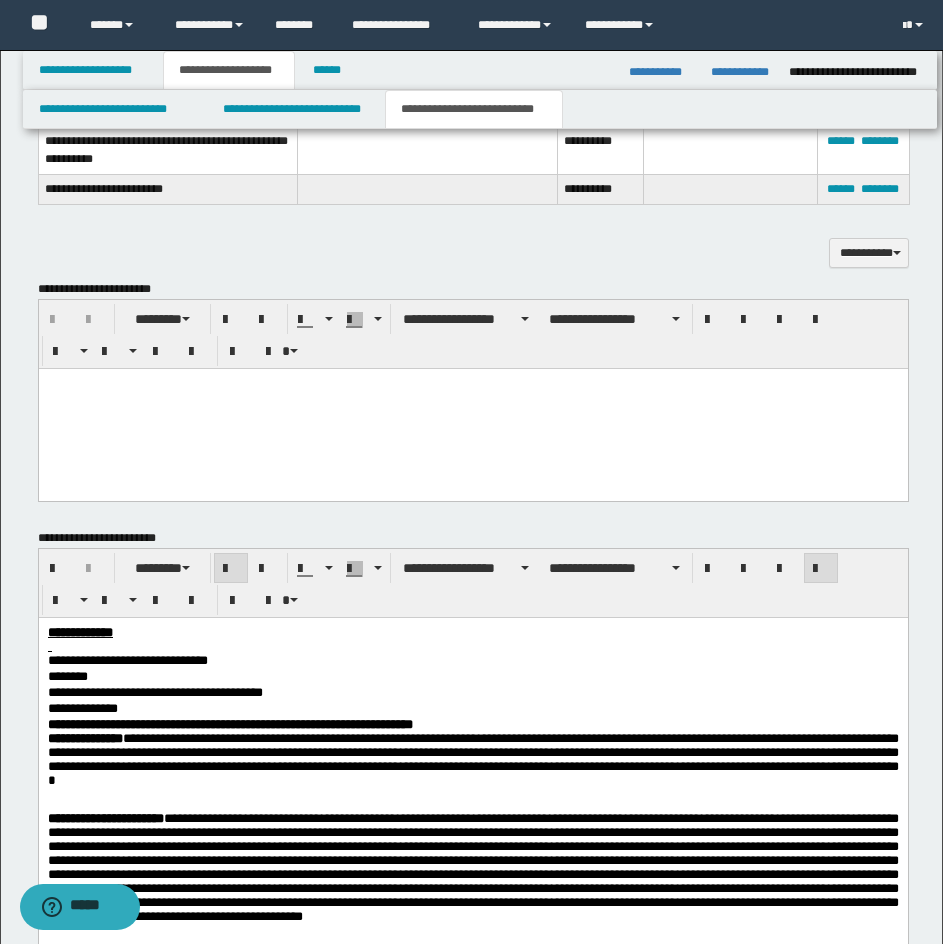 click at bounding box center (472, 647) 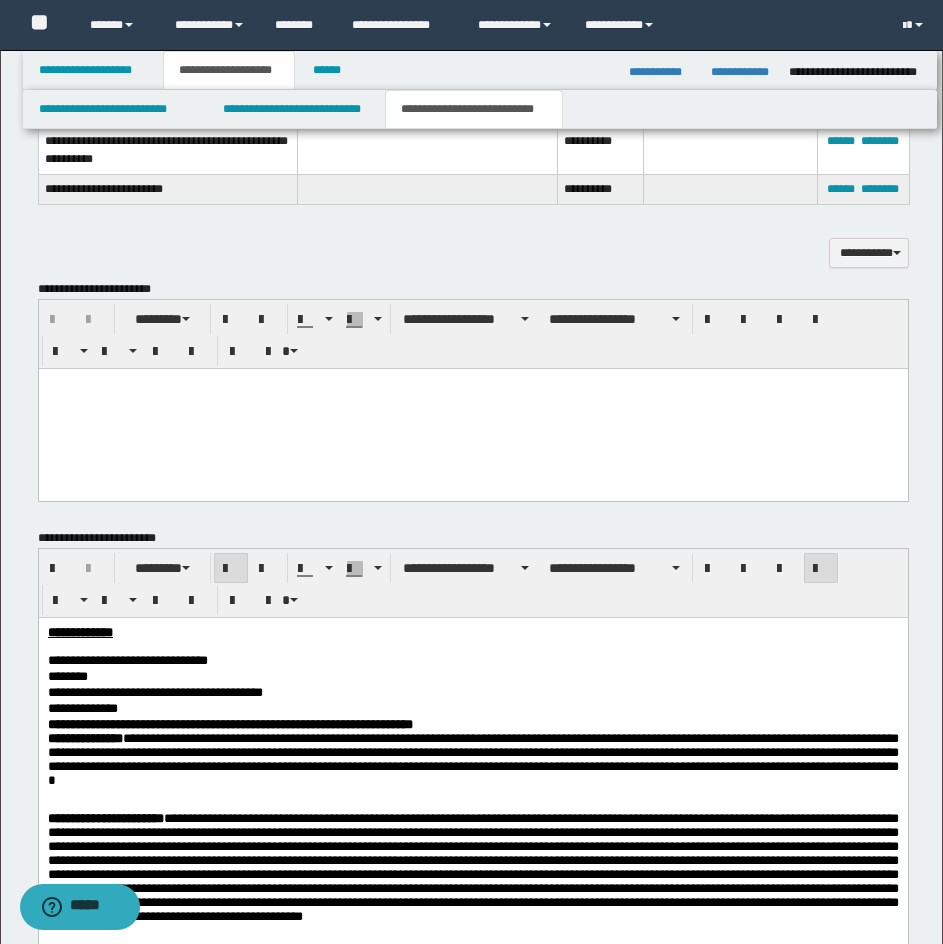 click on "********" at bounding box center (472, 678) 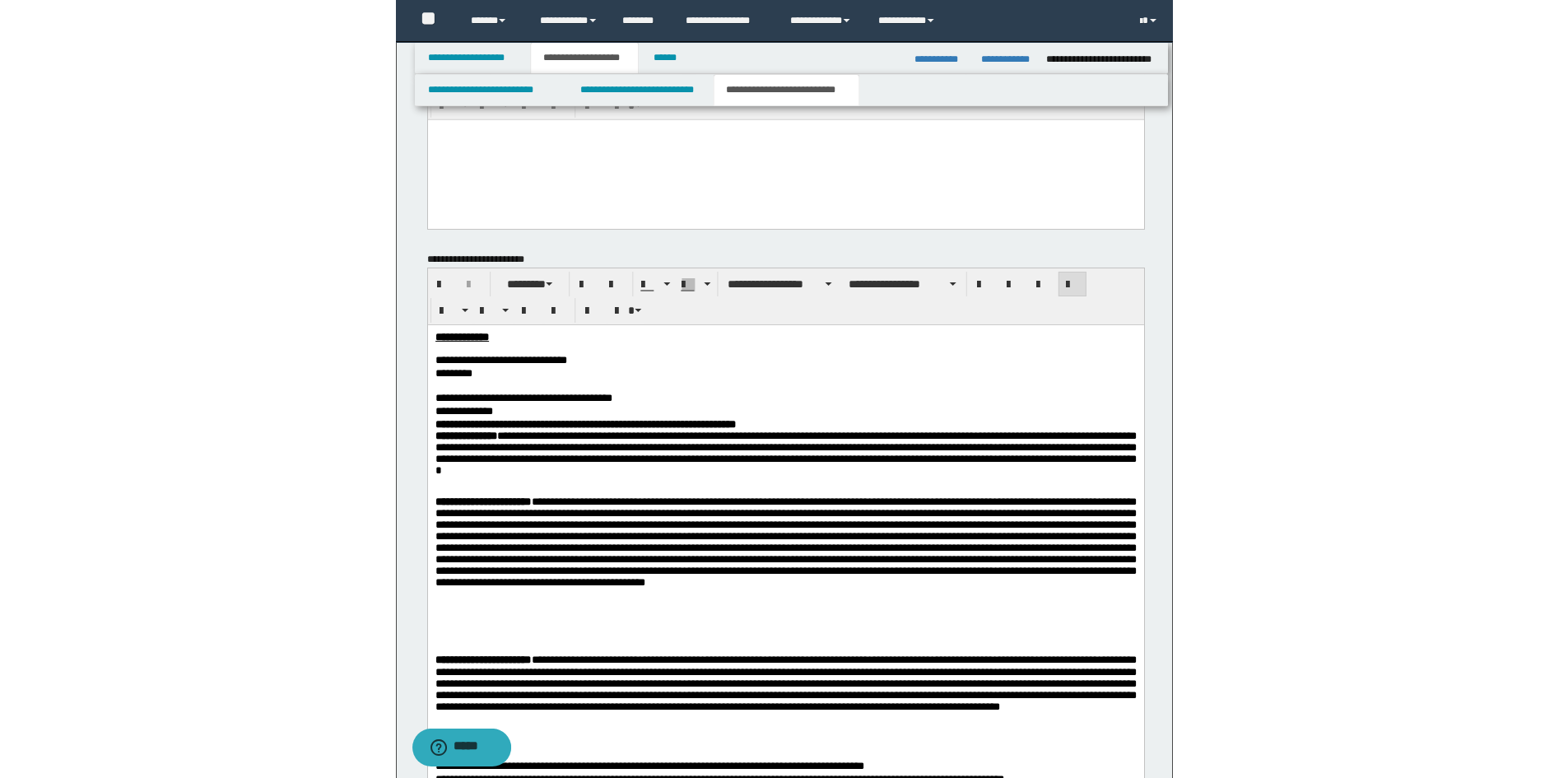 scroll, scrollTop: 1334, scrollLeft: 0, axis: vertical 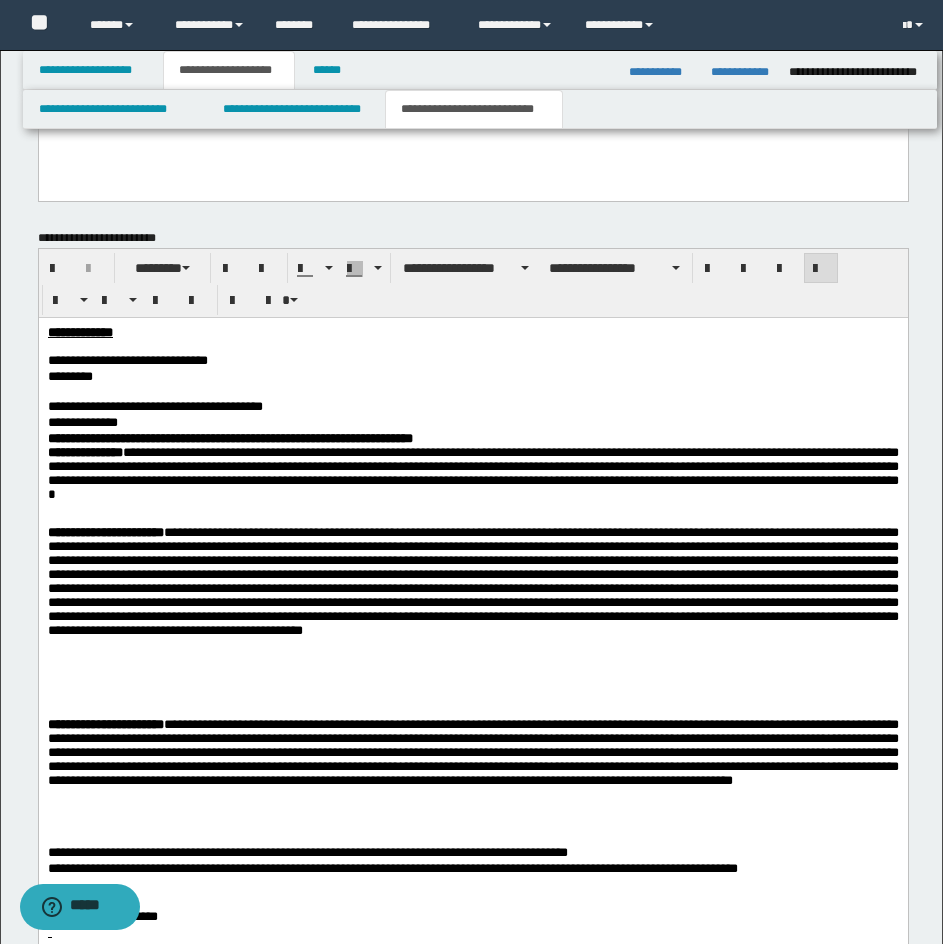 click on "**********" at bounding box center [472, 424] 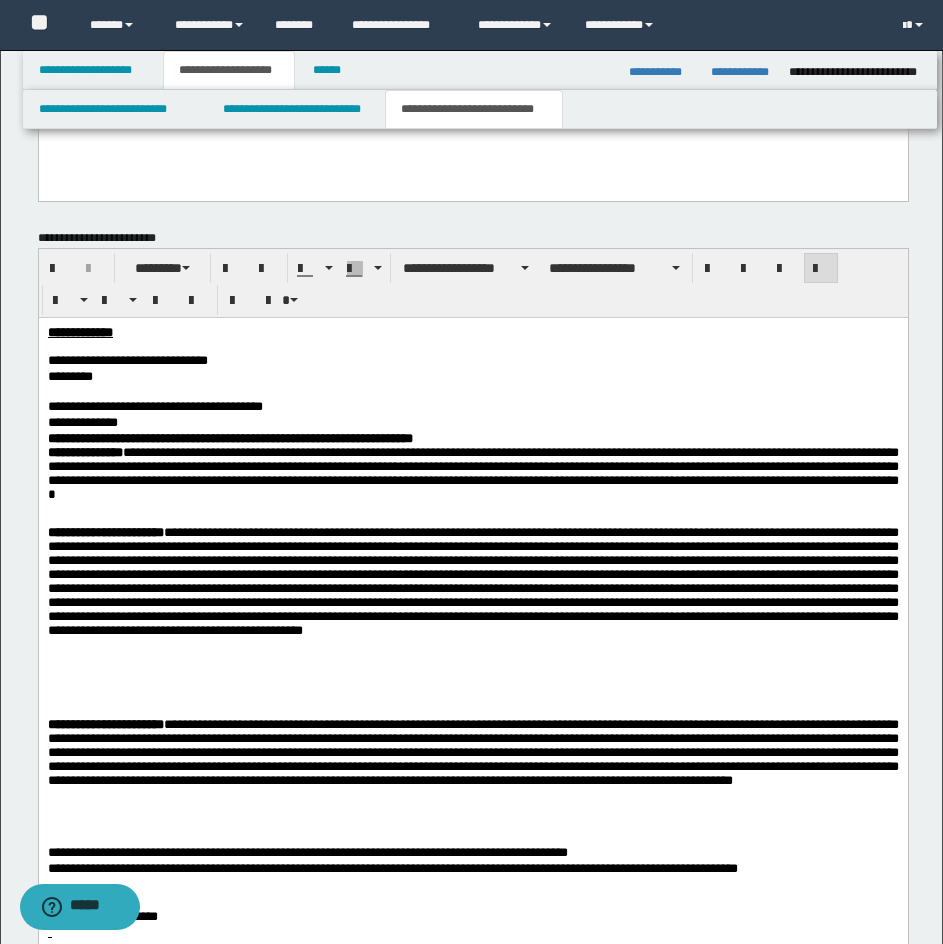 click on "**********" at bounding box center (472, 408) 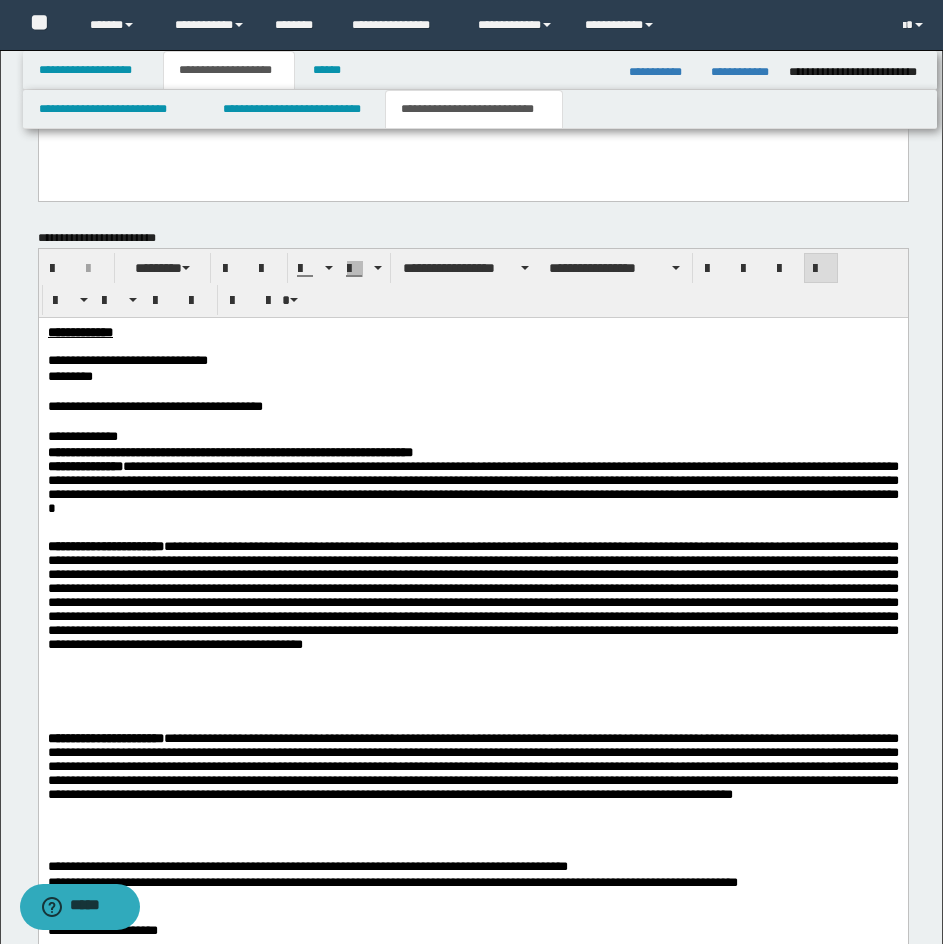 click on "**********" at bounding box center (472, 438) 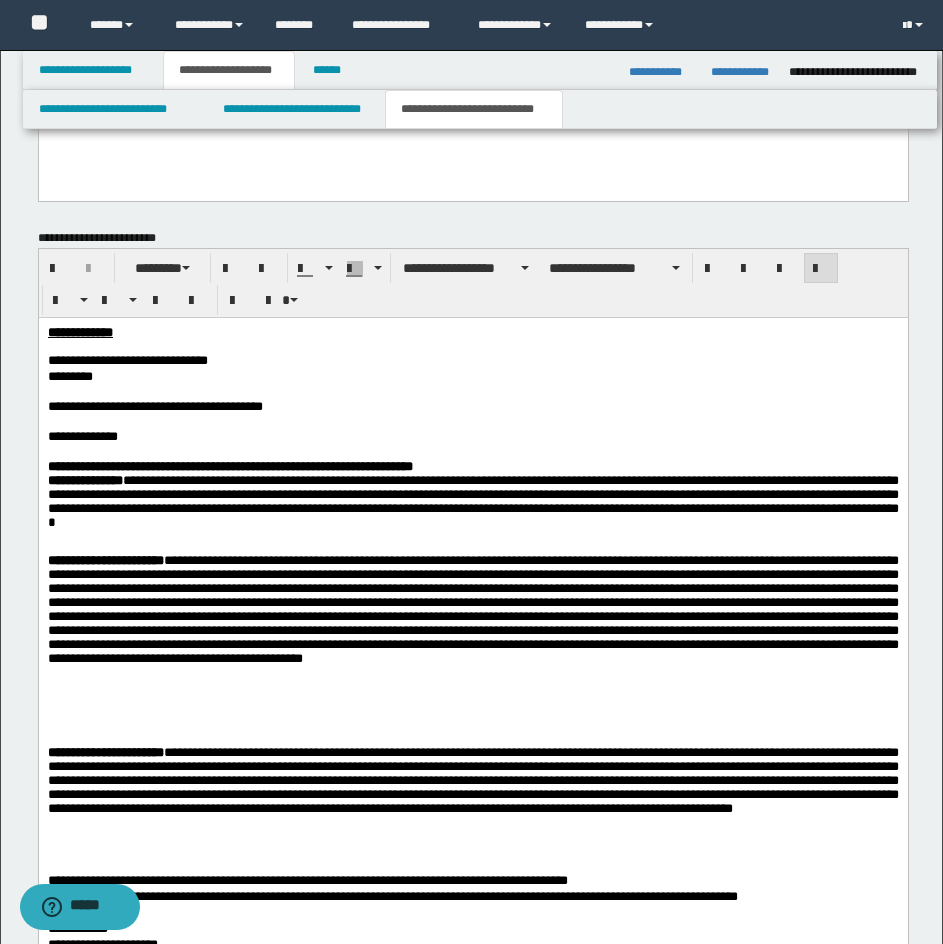 click on "*********" at bounding box center [472, 378] 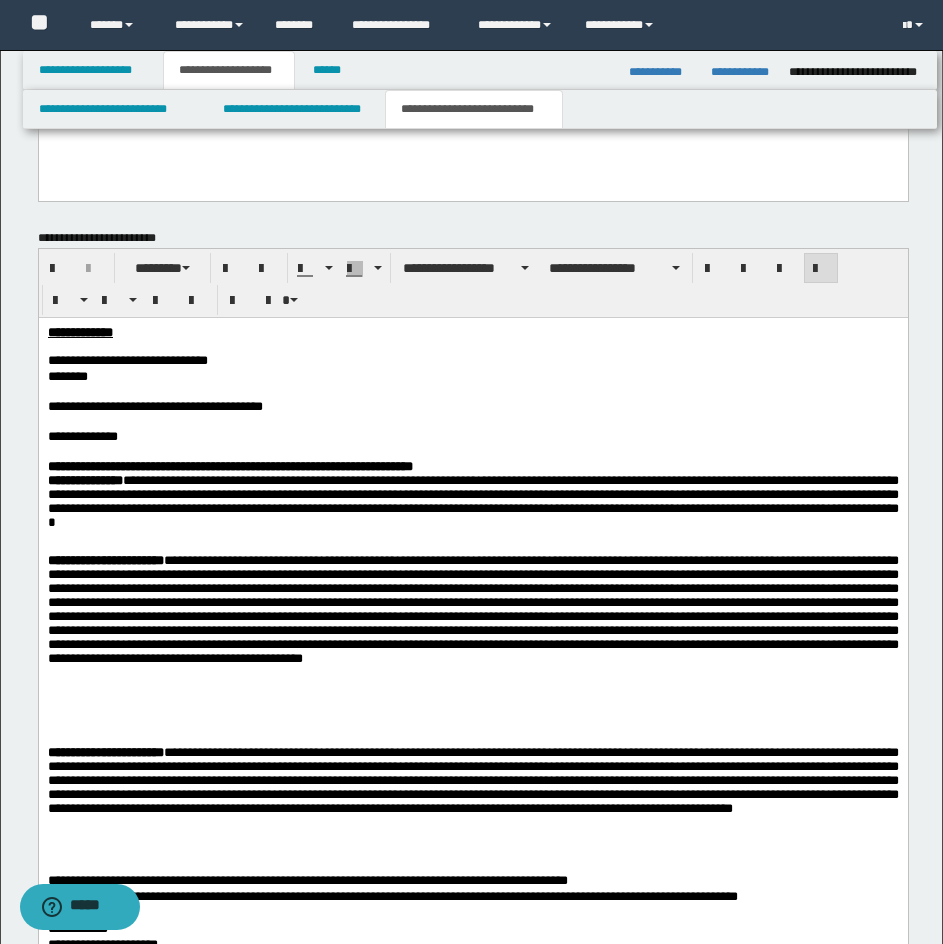 click on "********" at bounding box center [472, 378] 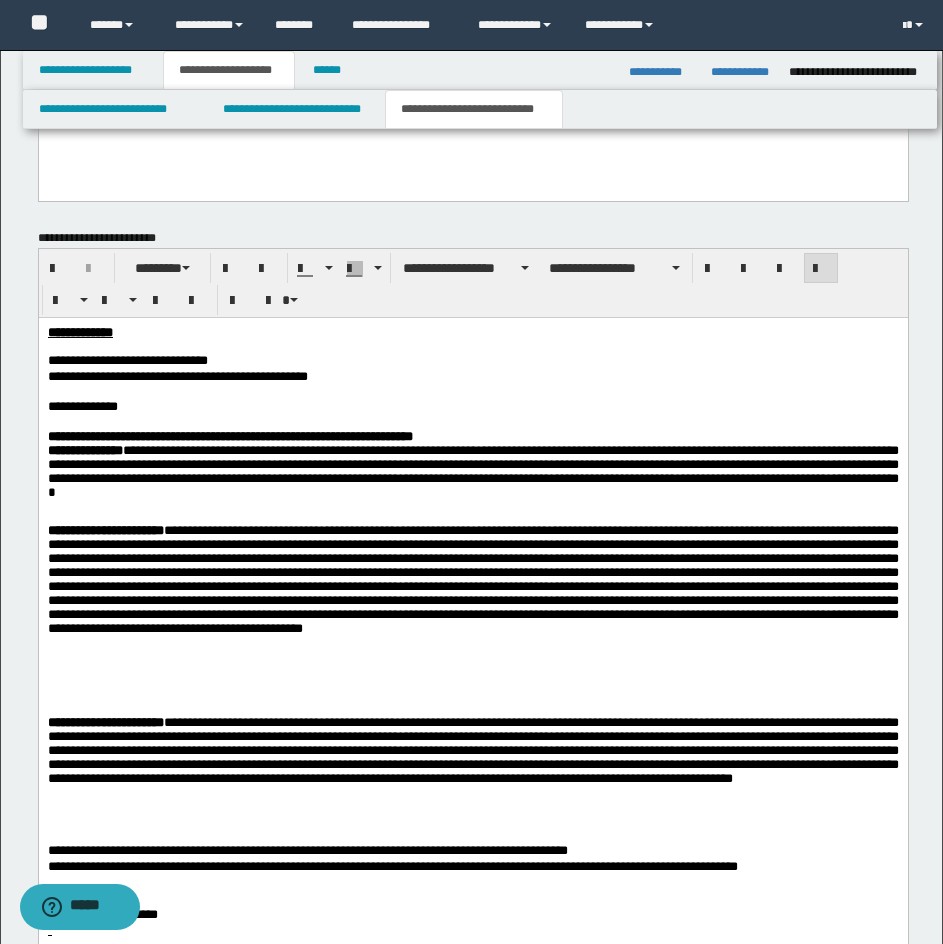 click on "**********" at bounding box center [472, 362] 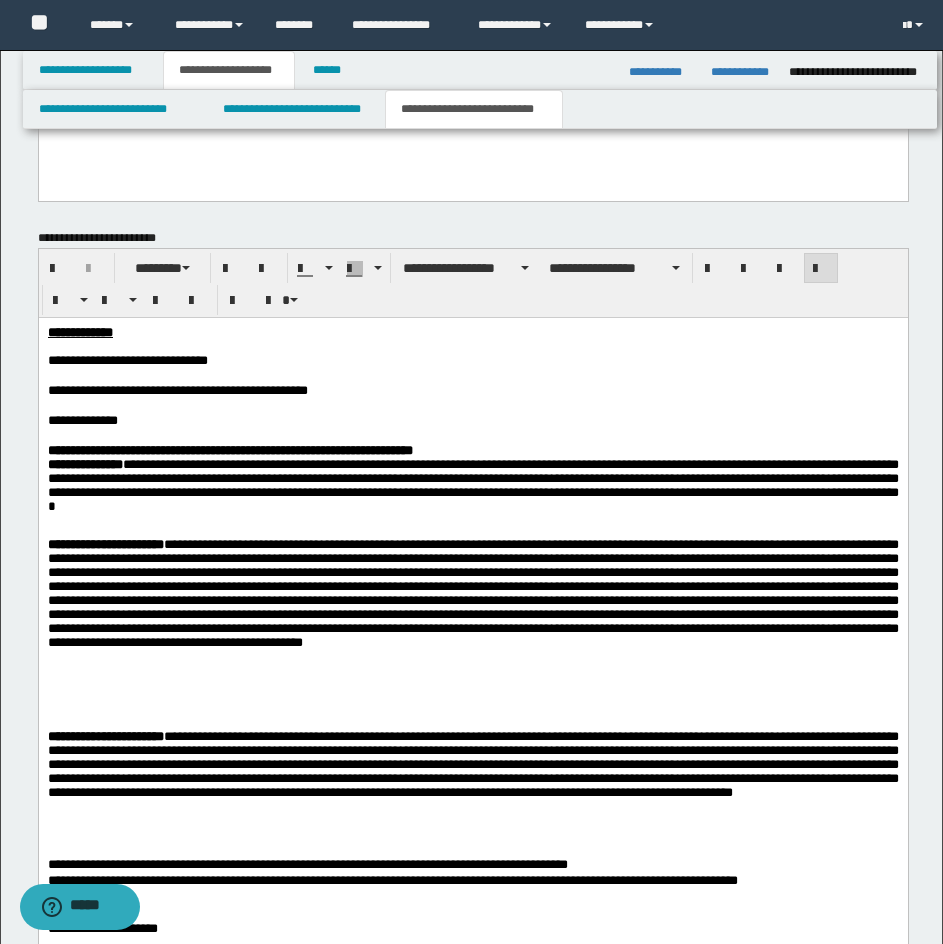 click on "**********" at bounding box center (472, 422) 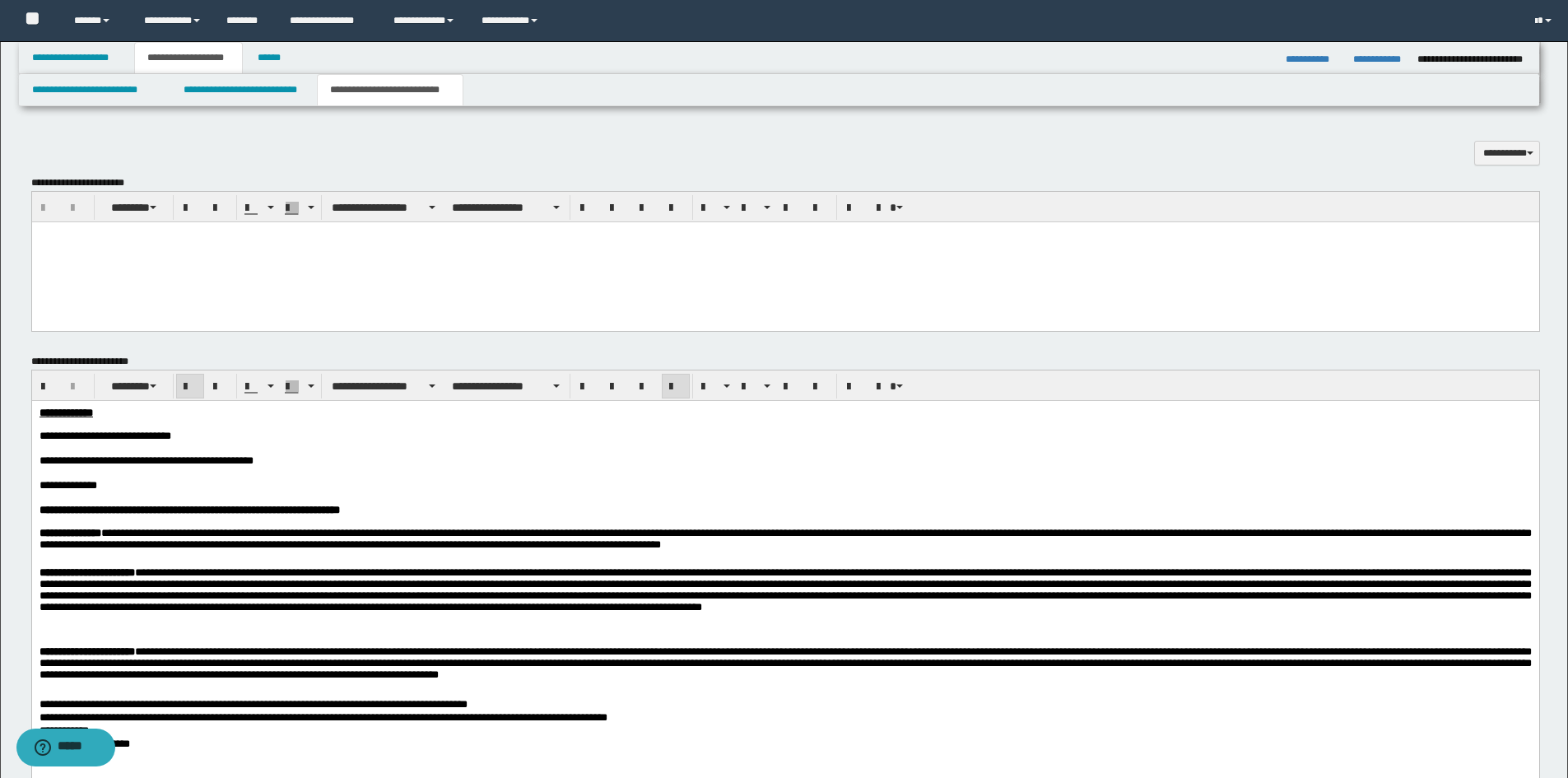 scroll, scrollTop: 1004, scrollLeft: 0, axis: vertical 